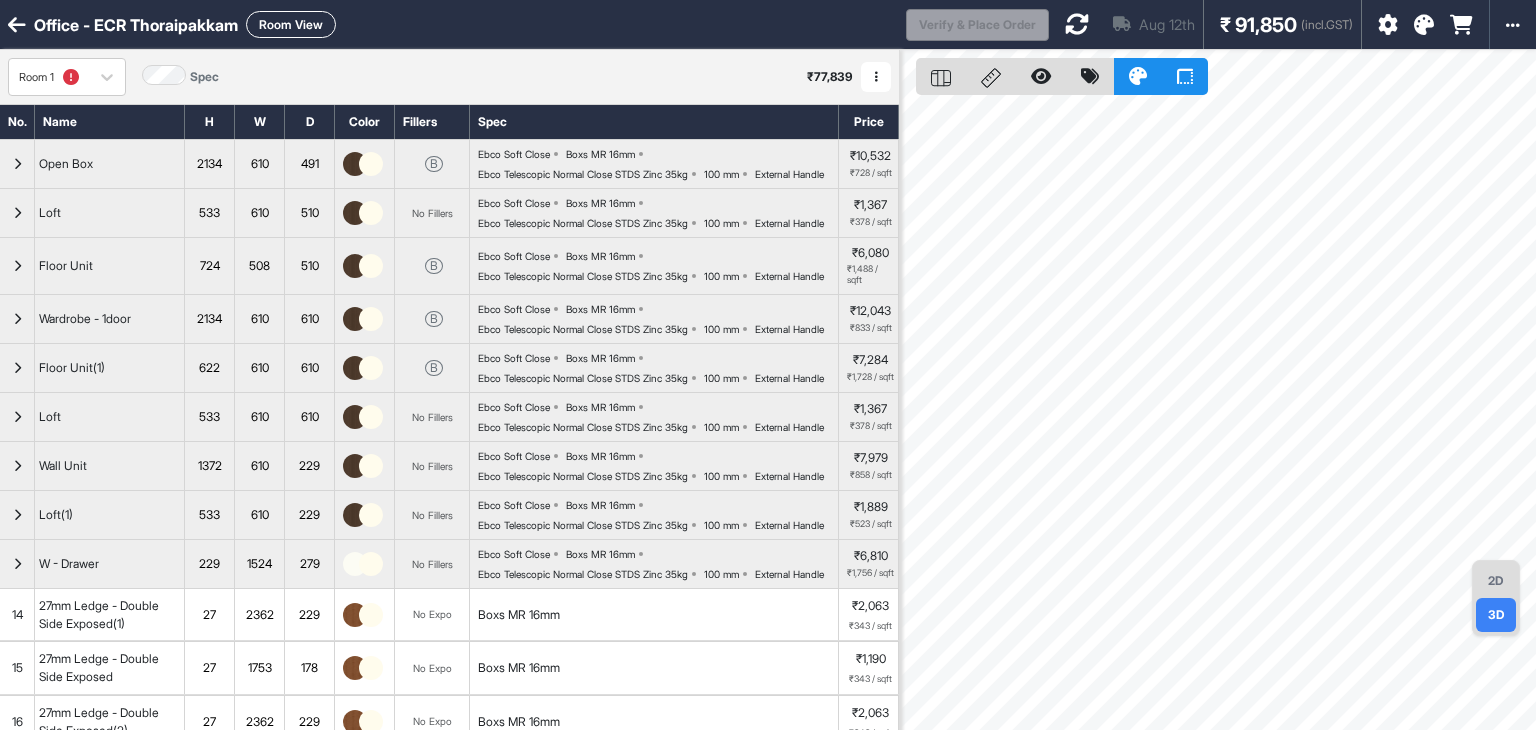 scroll, scrollTop: 0, scrollLeft: 0, axis: both 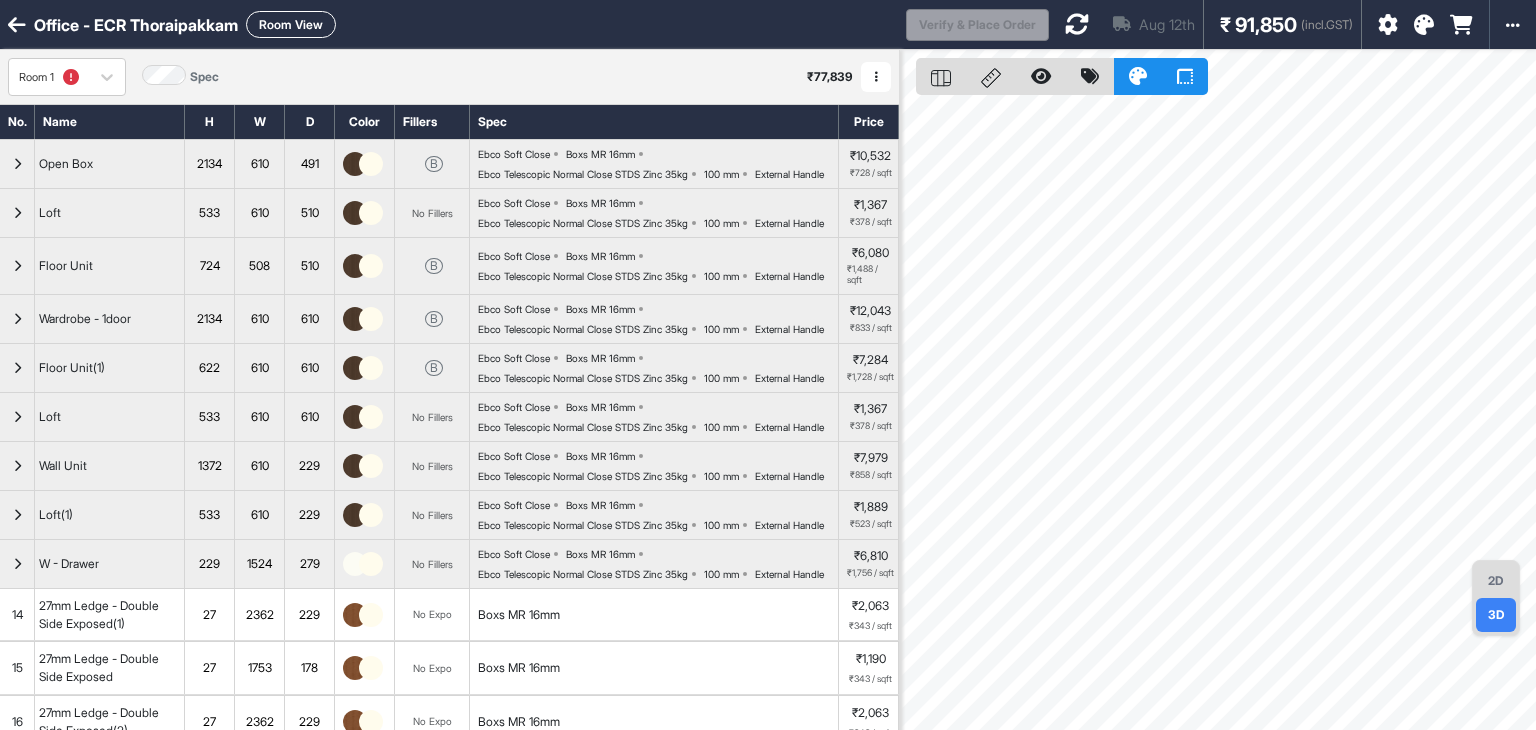 click at bounding box center (1077, 24) 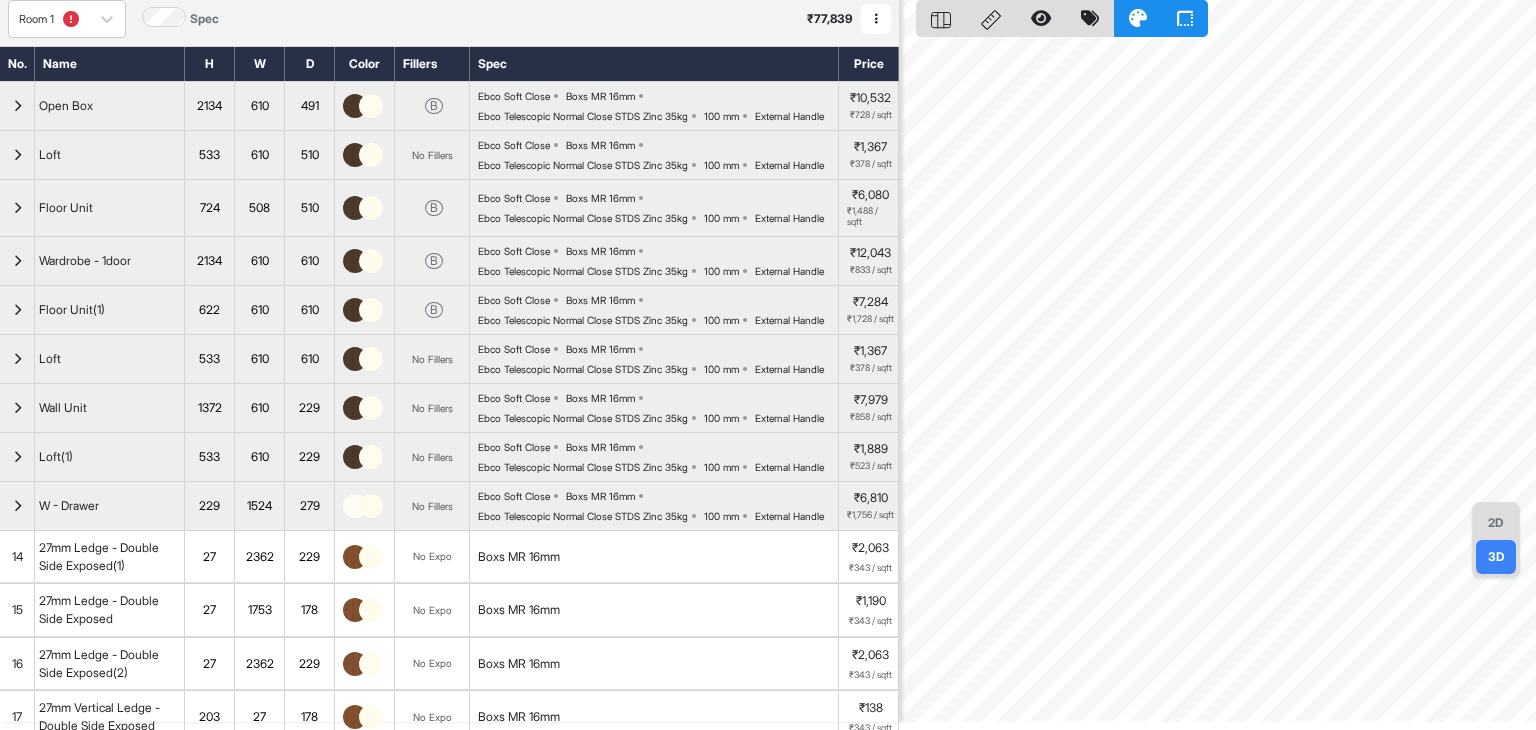 scroll, scrollTop: 0, scrollLeft: 0, axis: both 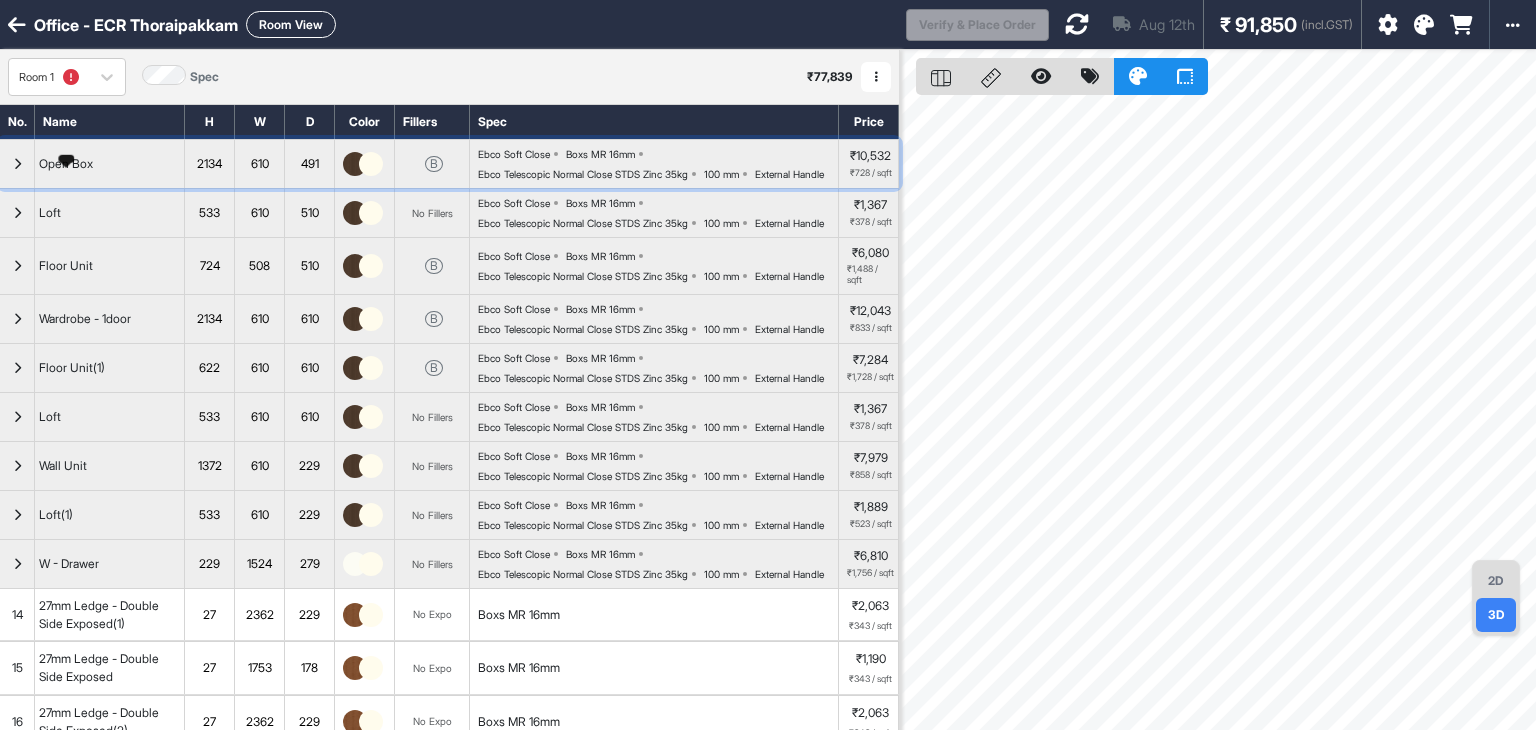 click on "Open Box" at bounding box center [66, 164] 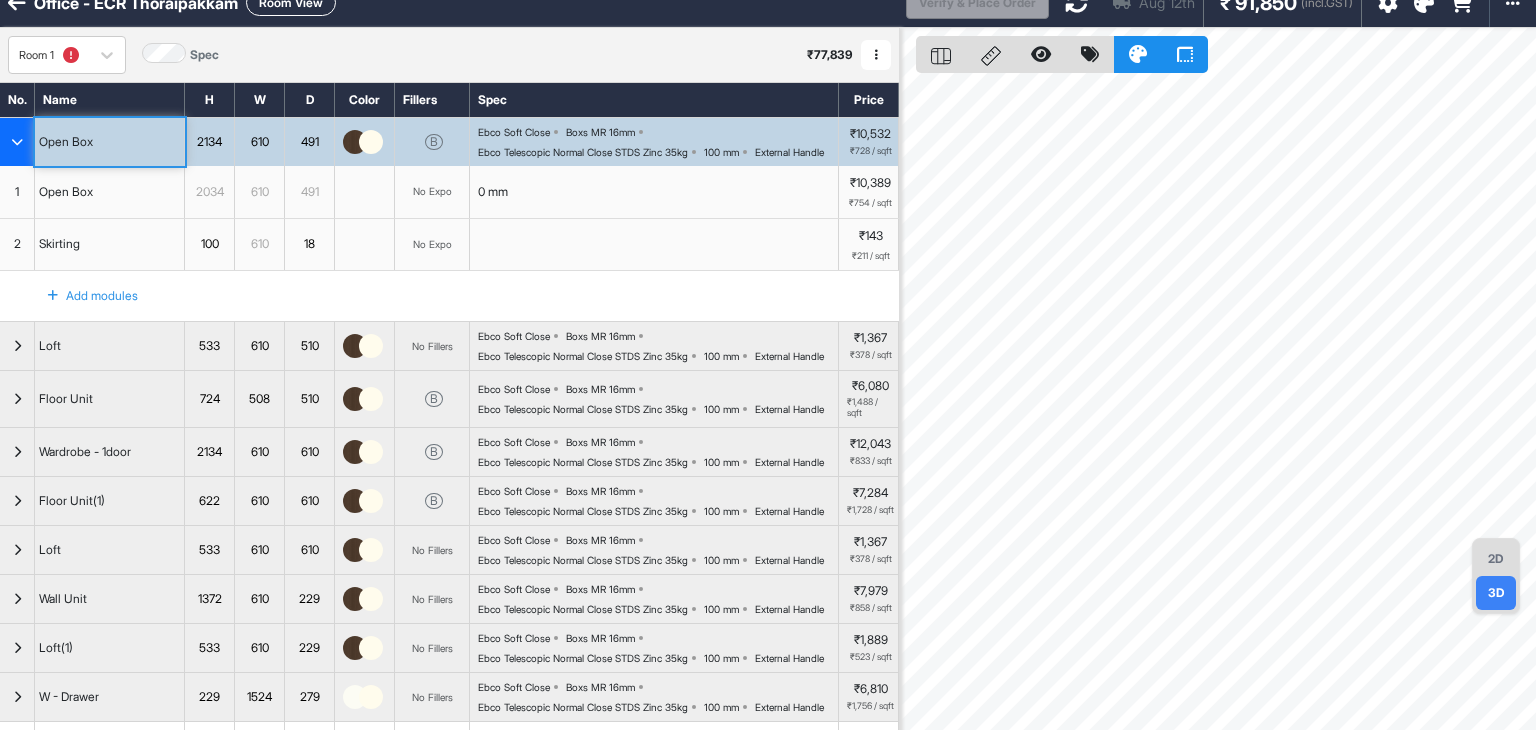 scroll, scrollTop: 0, scrollLeft: 0, axis: both 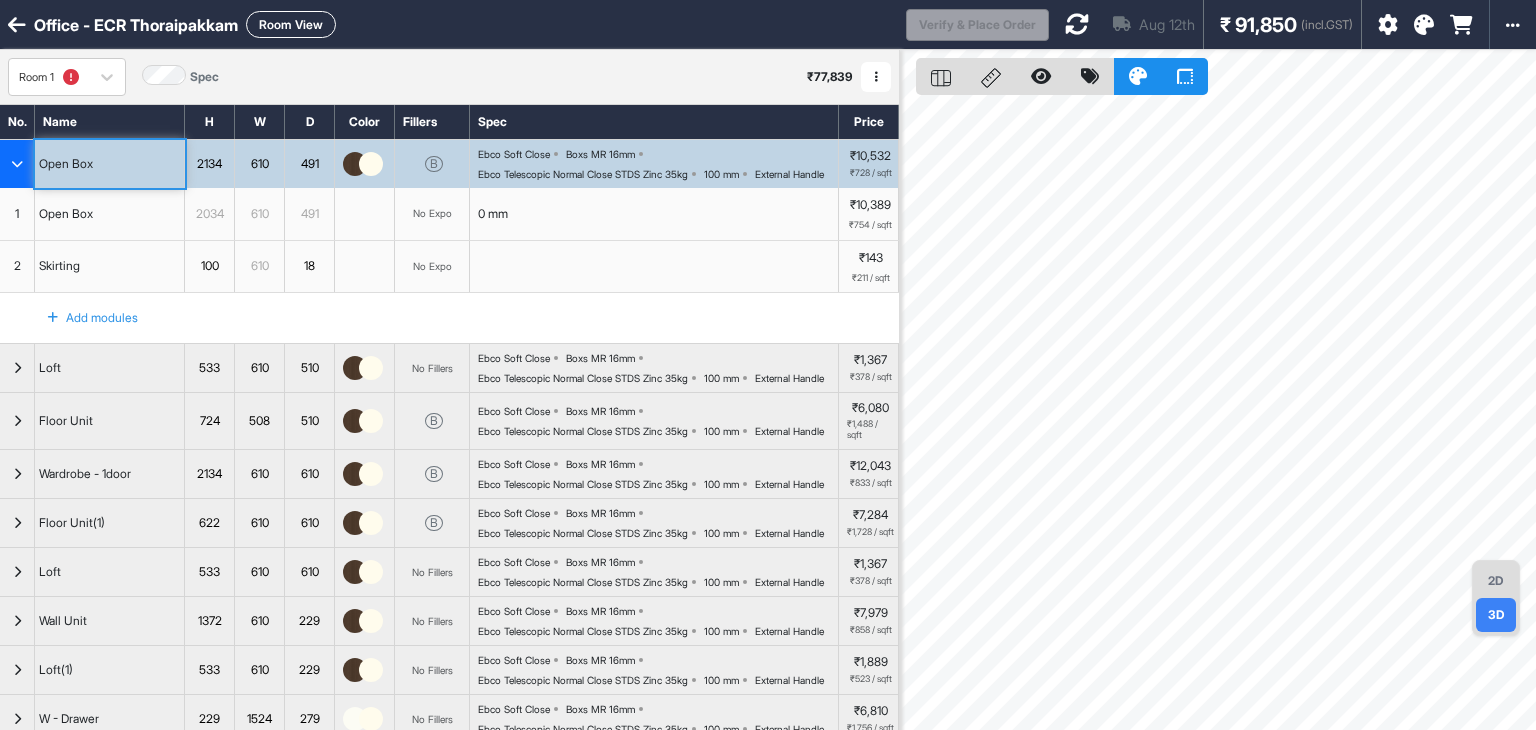 click at bounding box center [17, 164] 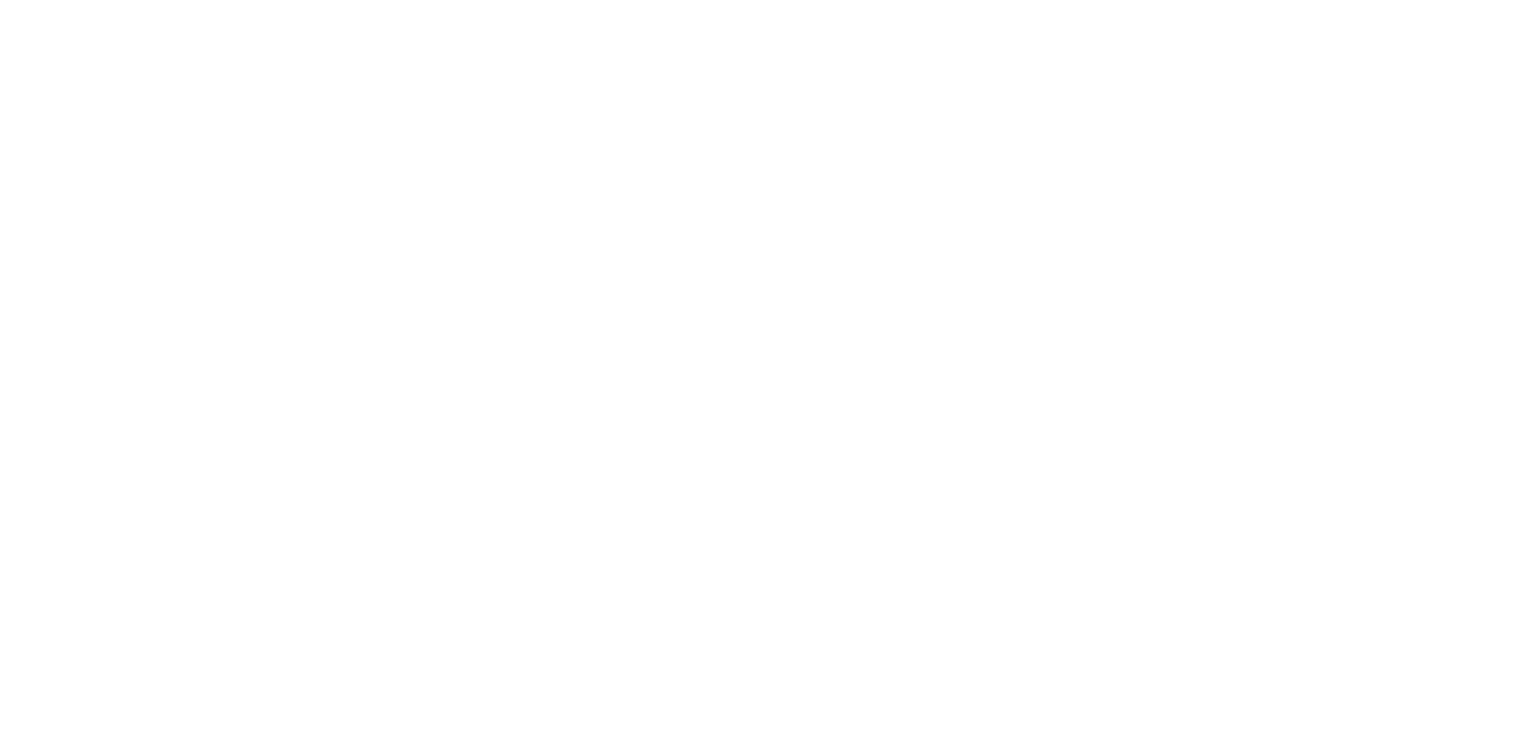 scroll, scrollTop: 0, scrollLeft: 0, axis: both 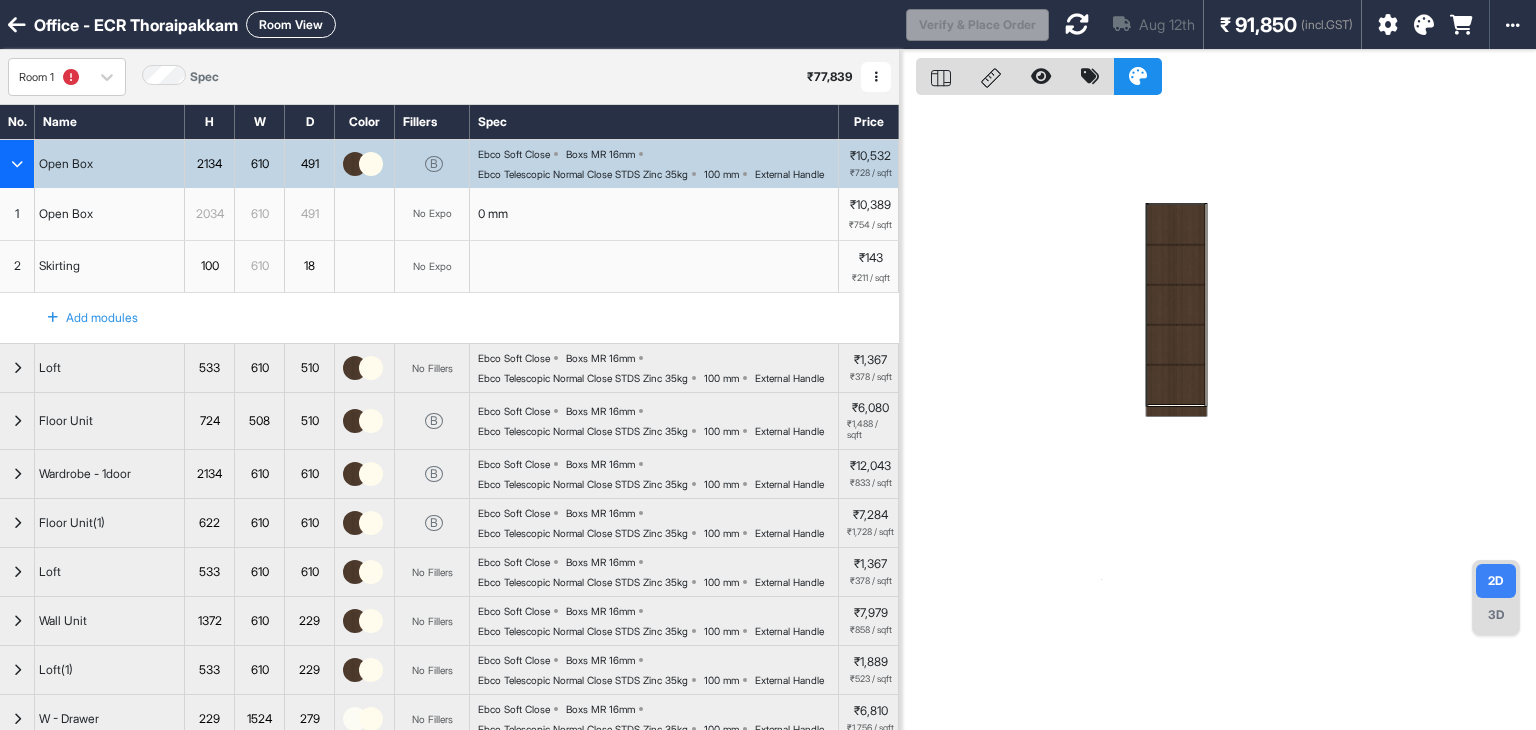 click at bounding box center (17, 164) 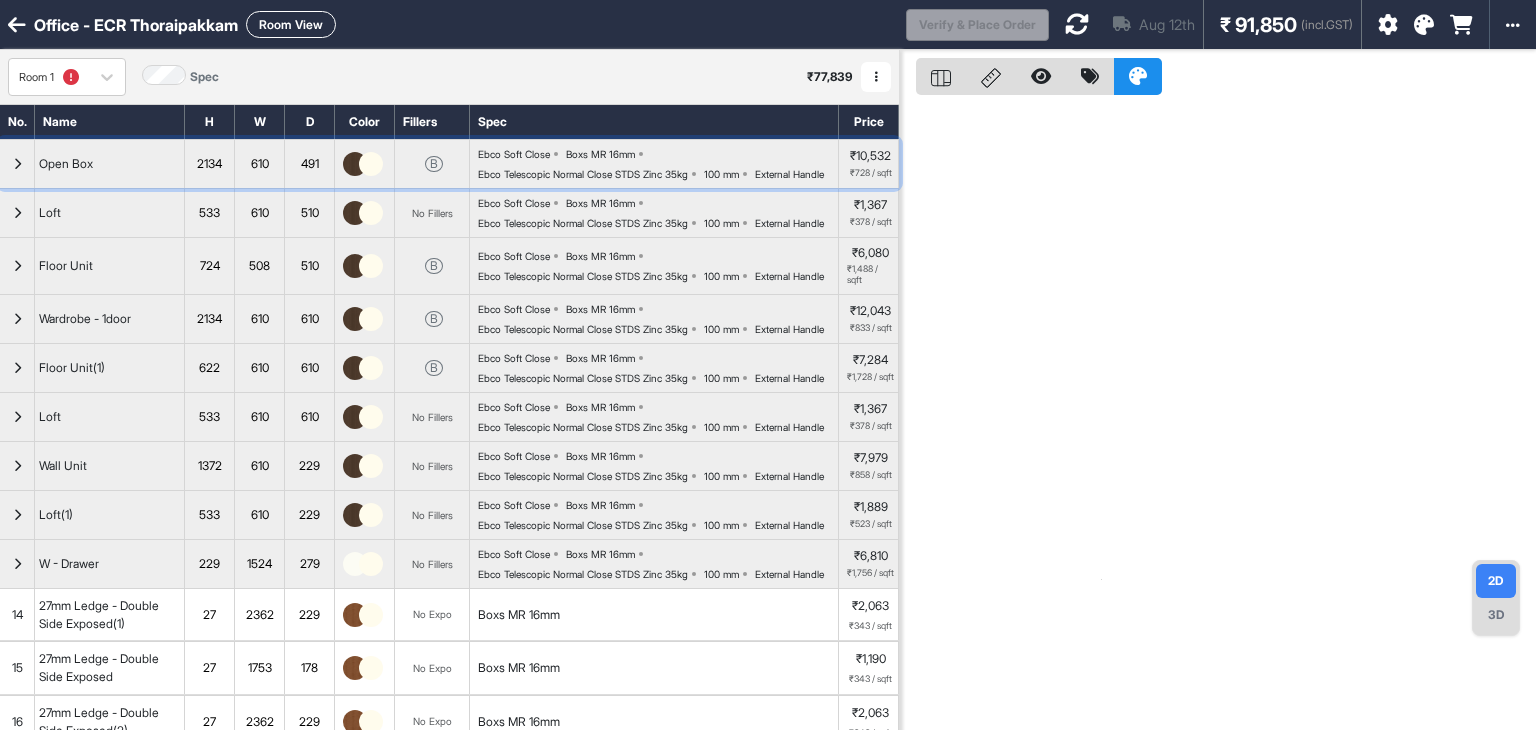 click at bounding box center [17, 164] 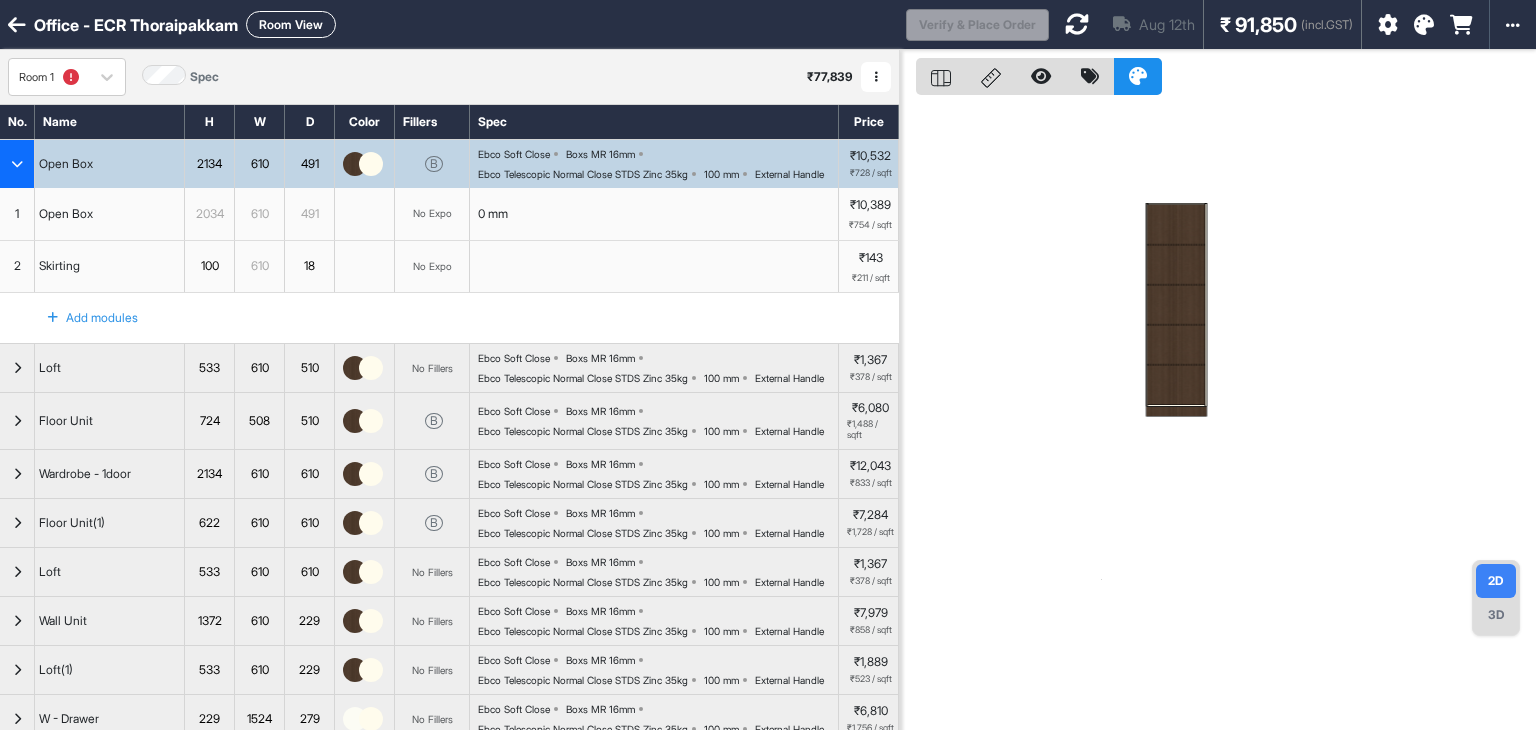 click on "Add modules" at bounding box center (81, 318) 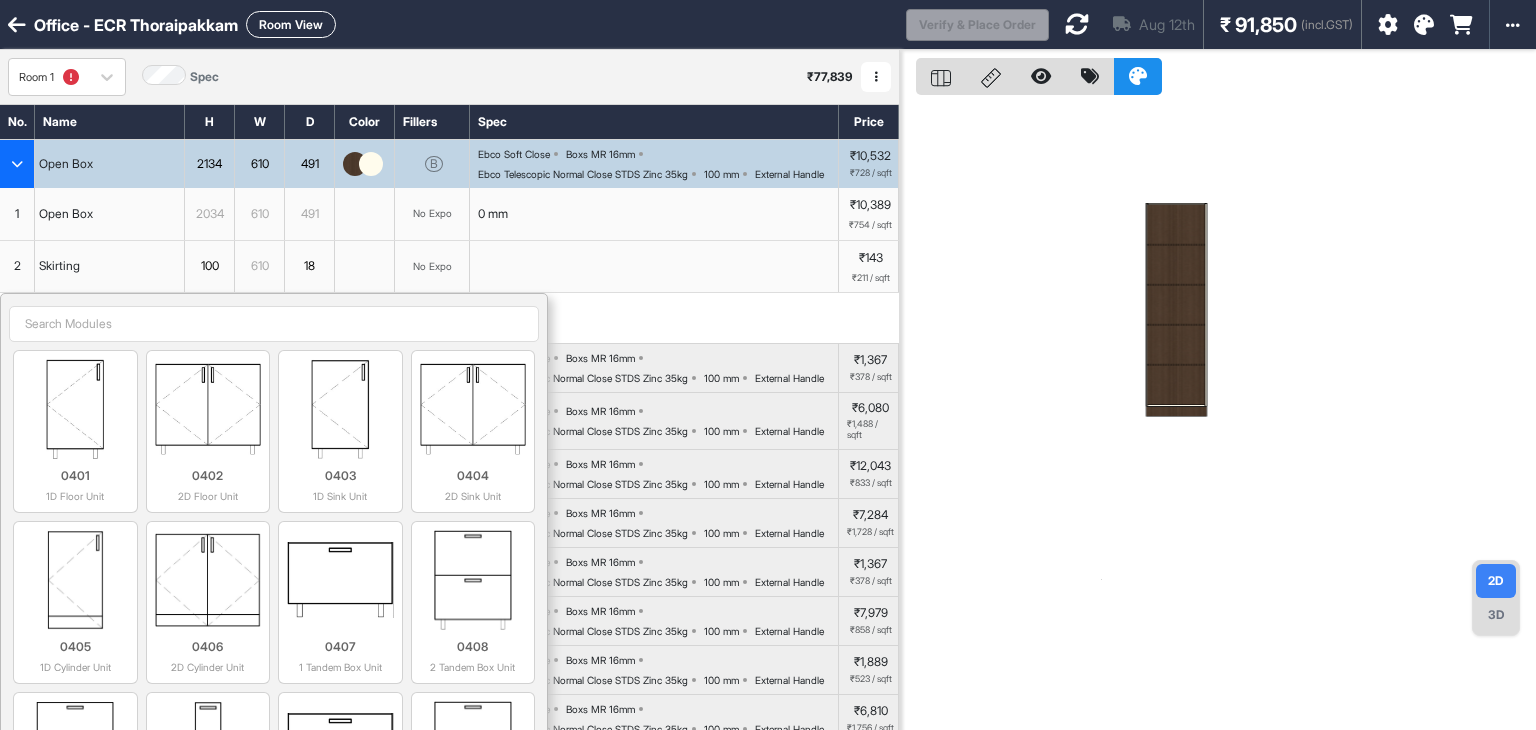 click at bounding box center [274, 324] 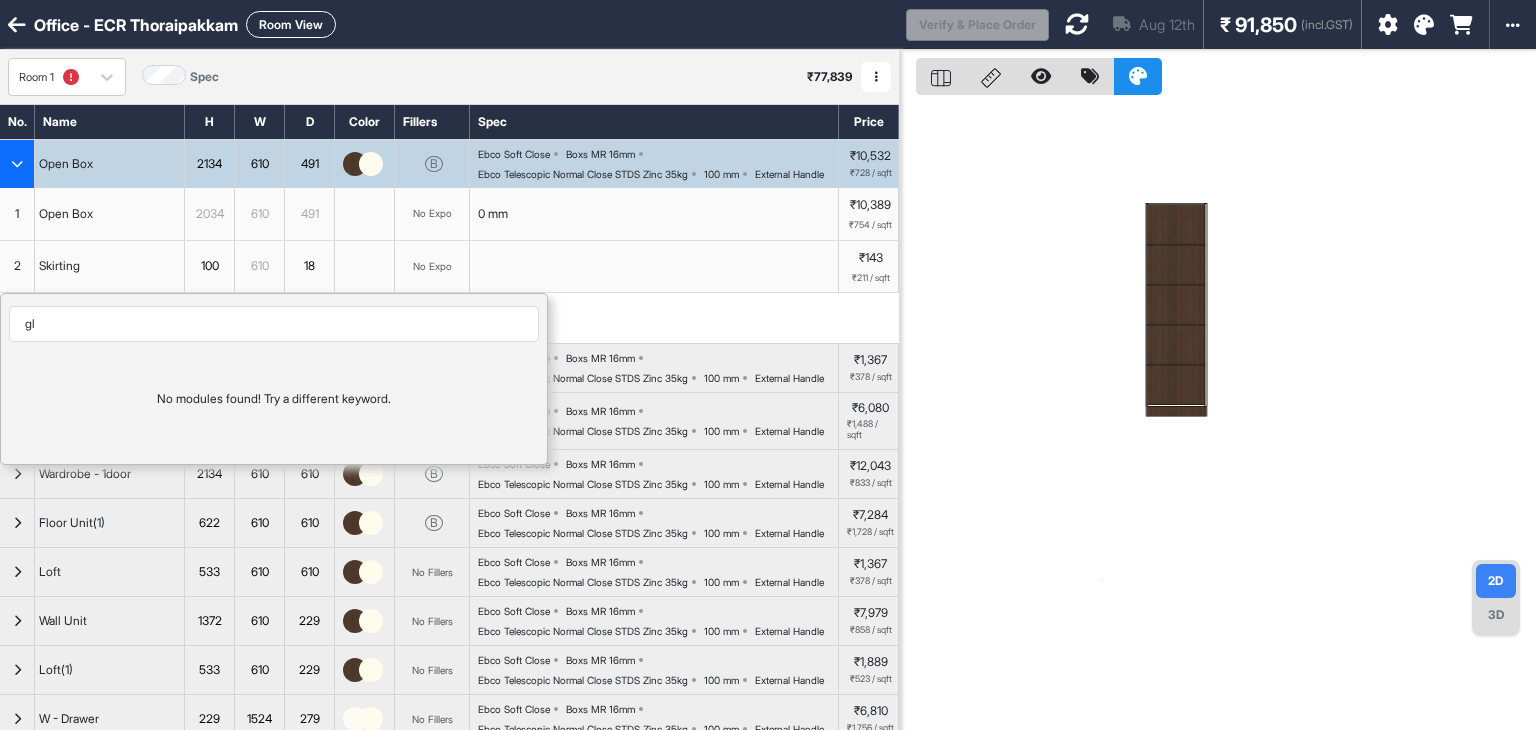 type on "g" 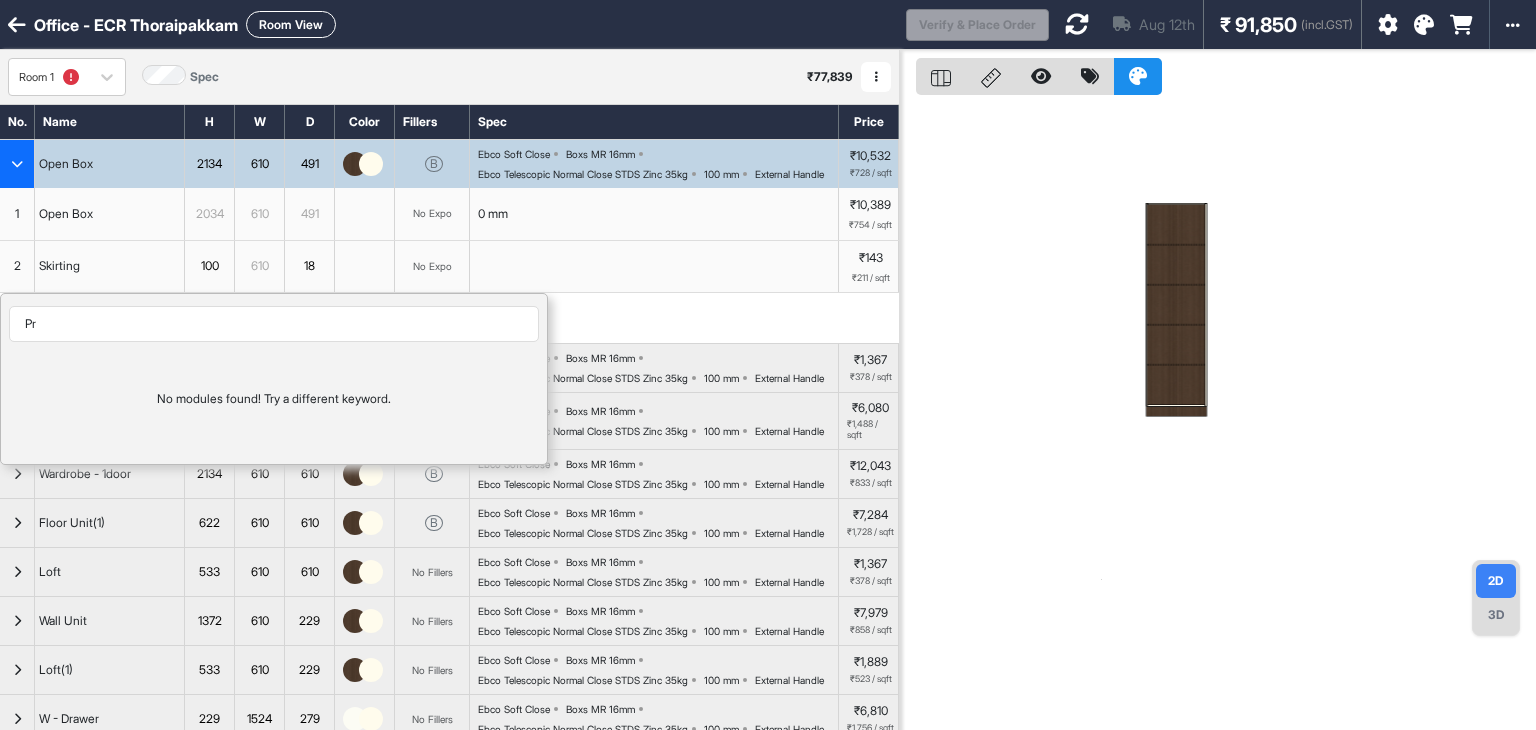 type on "P" 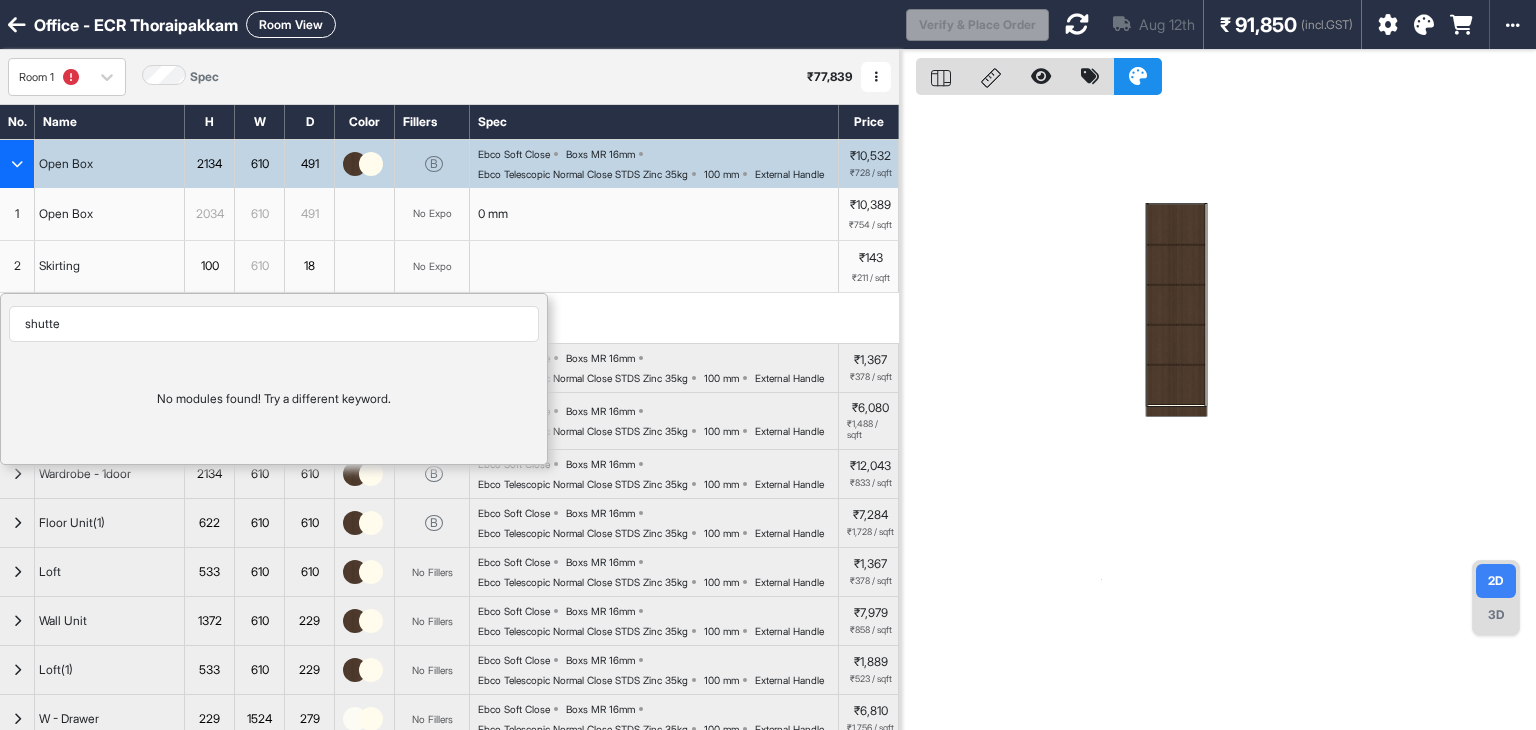type on "shutter" 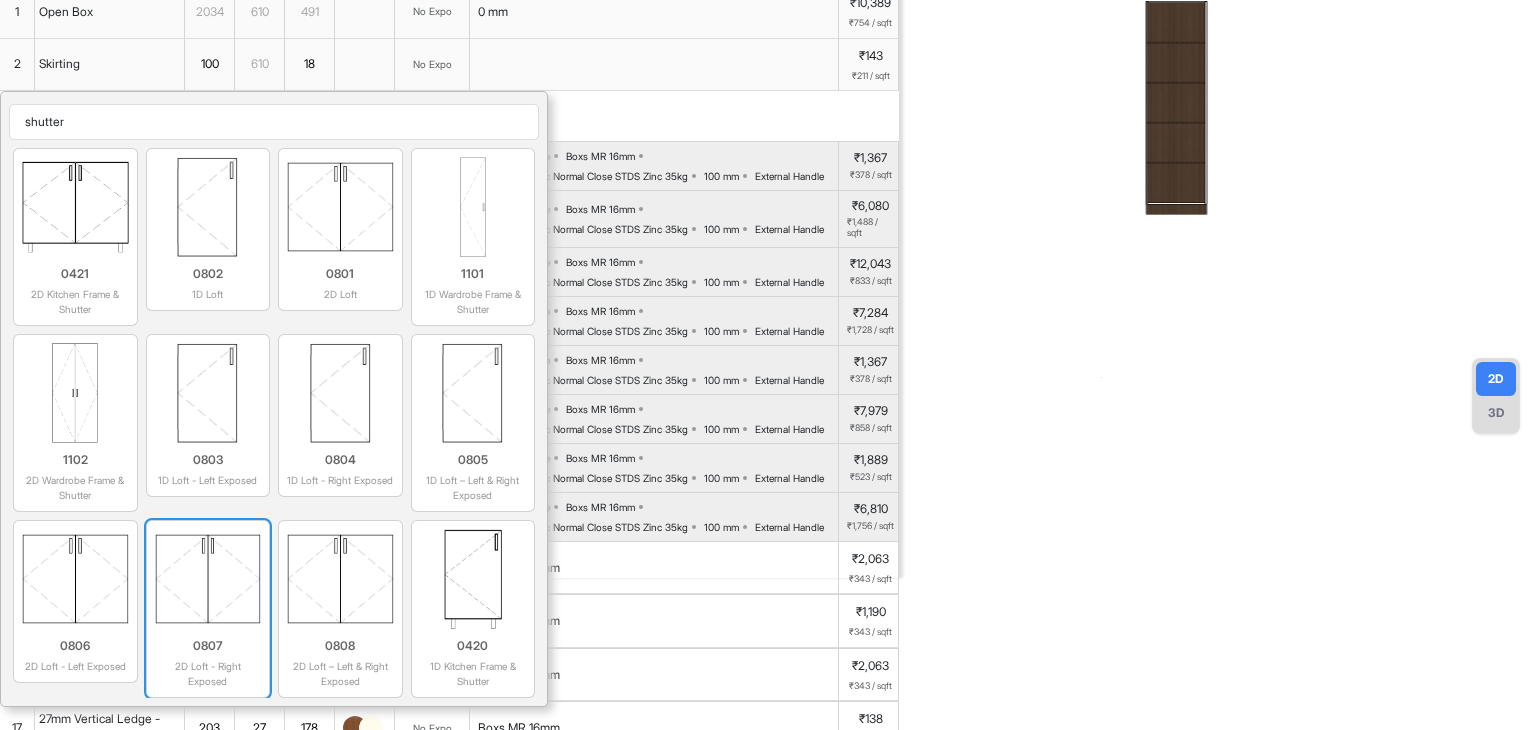 scroll, scrollTop: 200, scrollLeft: 0, axis: vertical 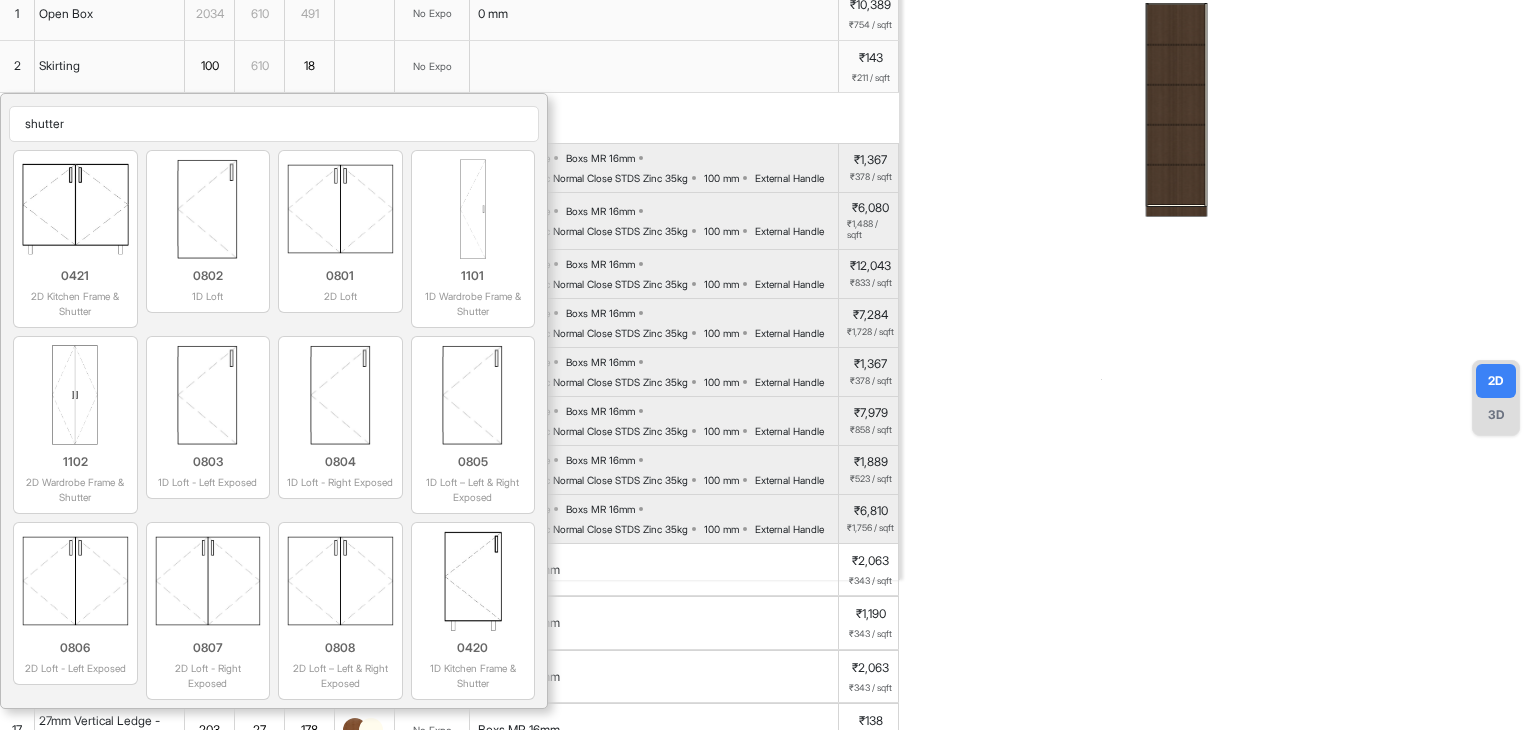 click on "shutter" at bounding box center [274, 124] 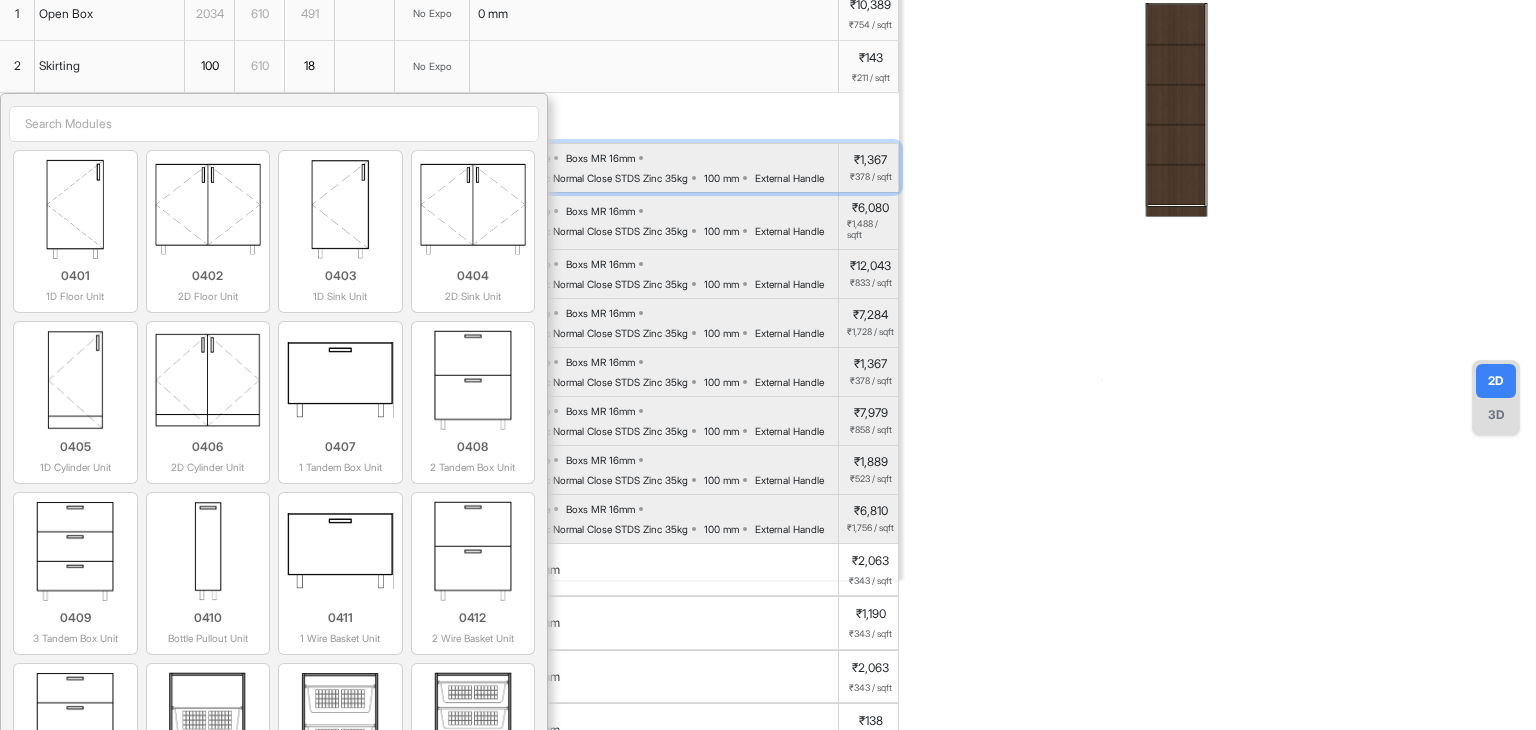 click on "Ebco Soft Close Boxs MR 16mm Ebco Telescopic Normal Close STDS Zinc 35kg 100 mm External Handle" at bounding box center (658, 168) 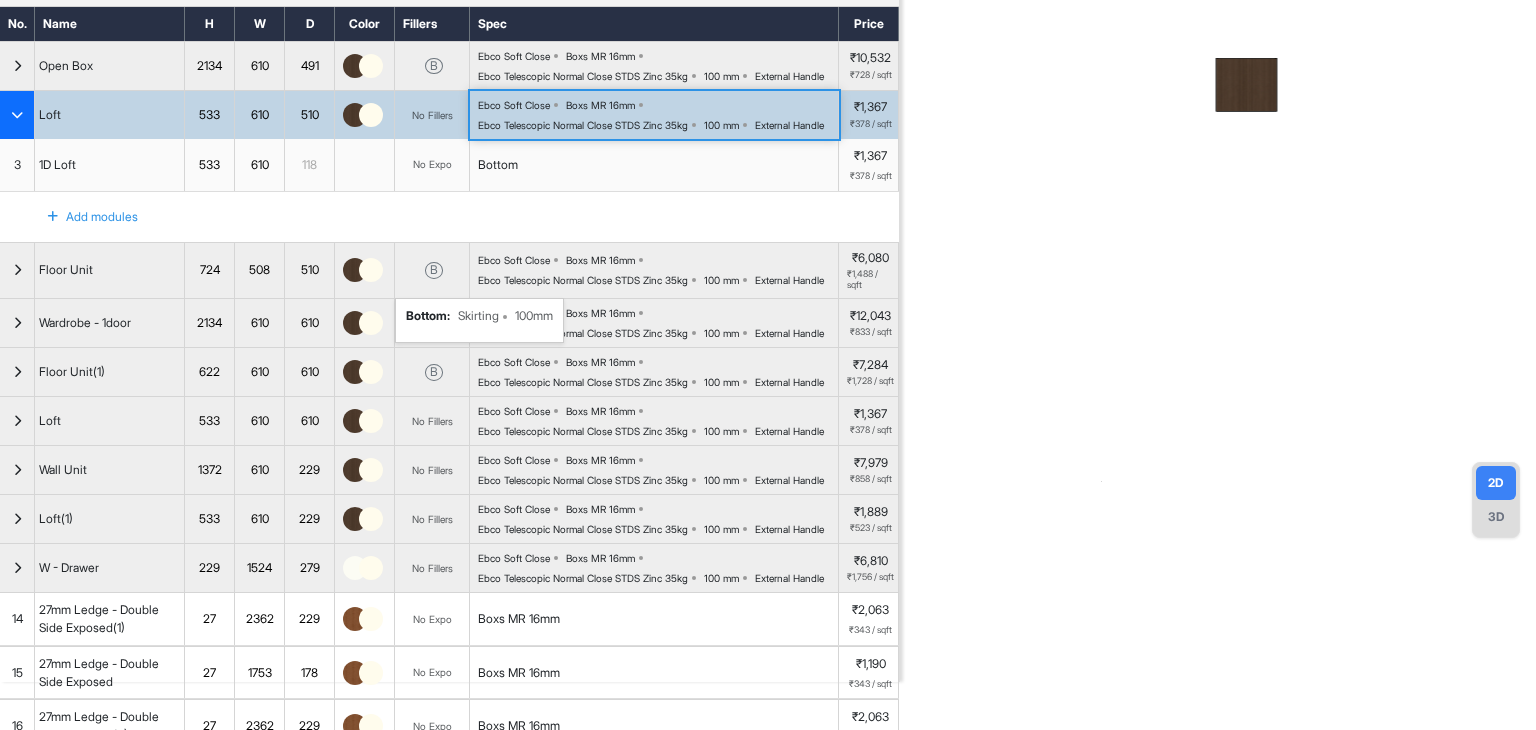 scroll, scrollTop: 0, scrollLeft: 0, axis: both 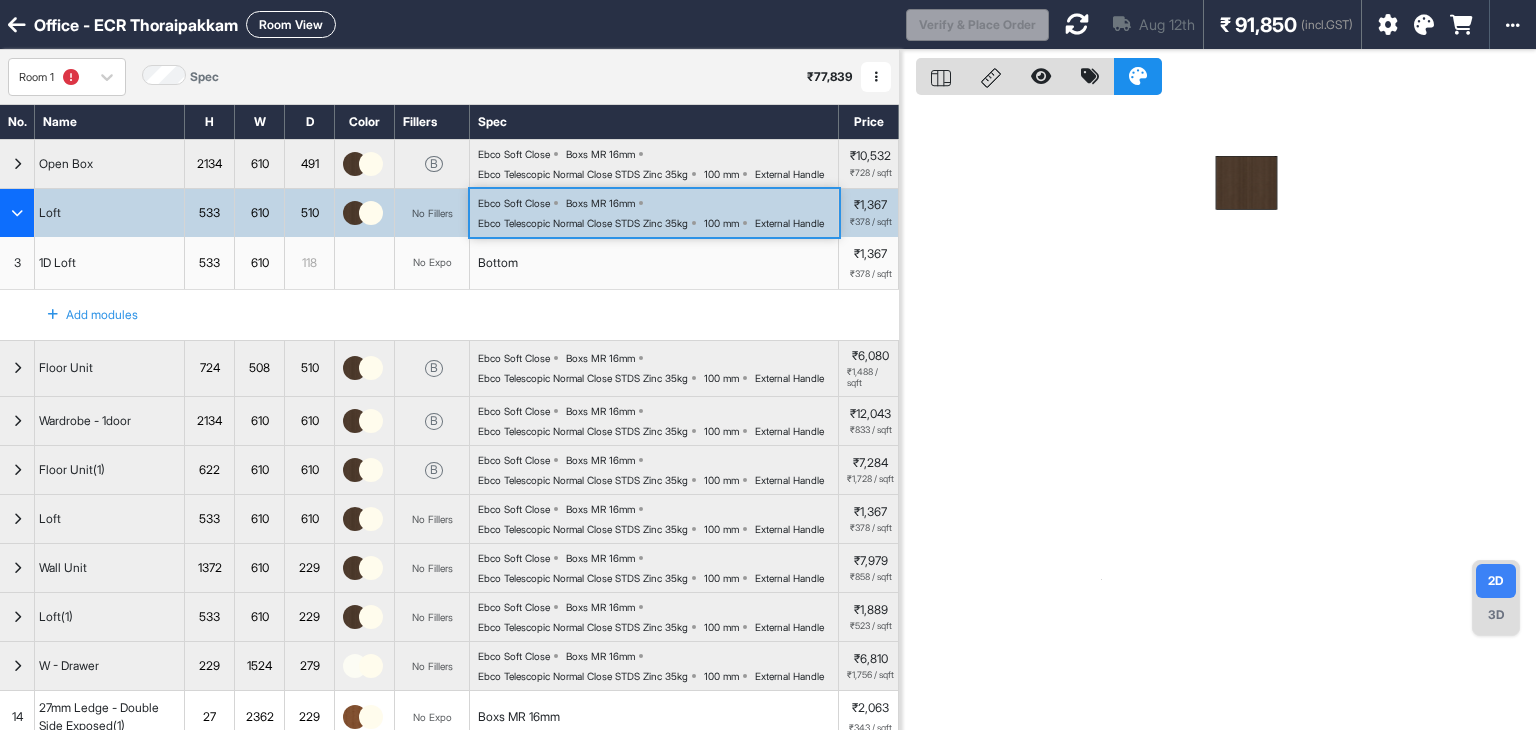 click on "1D Loft" at bounding box center (57, 263) 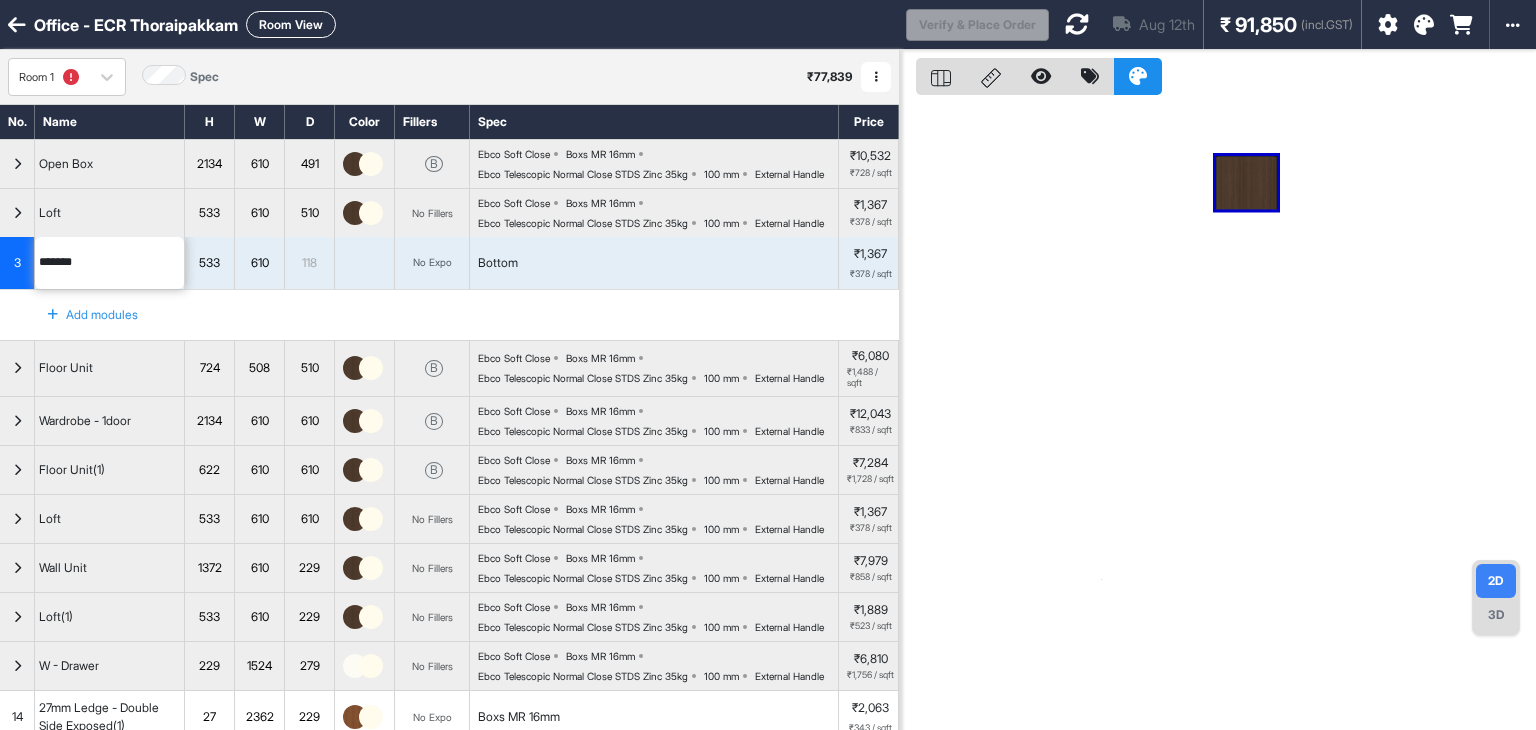 click at bounding box center [17, 213] 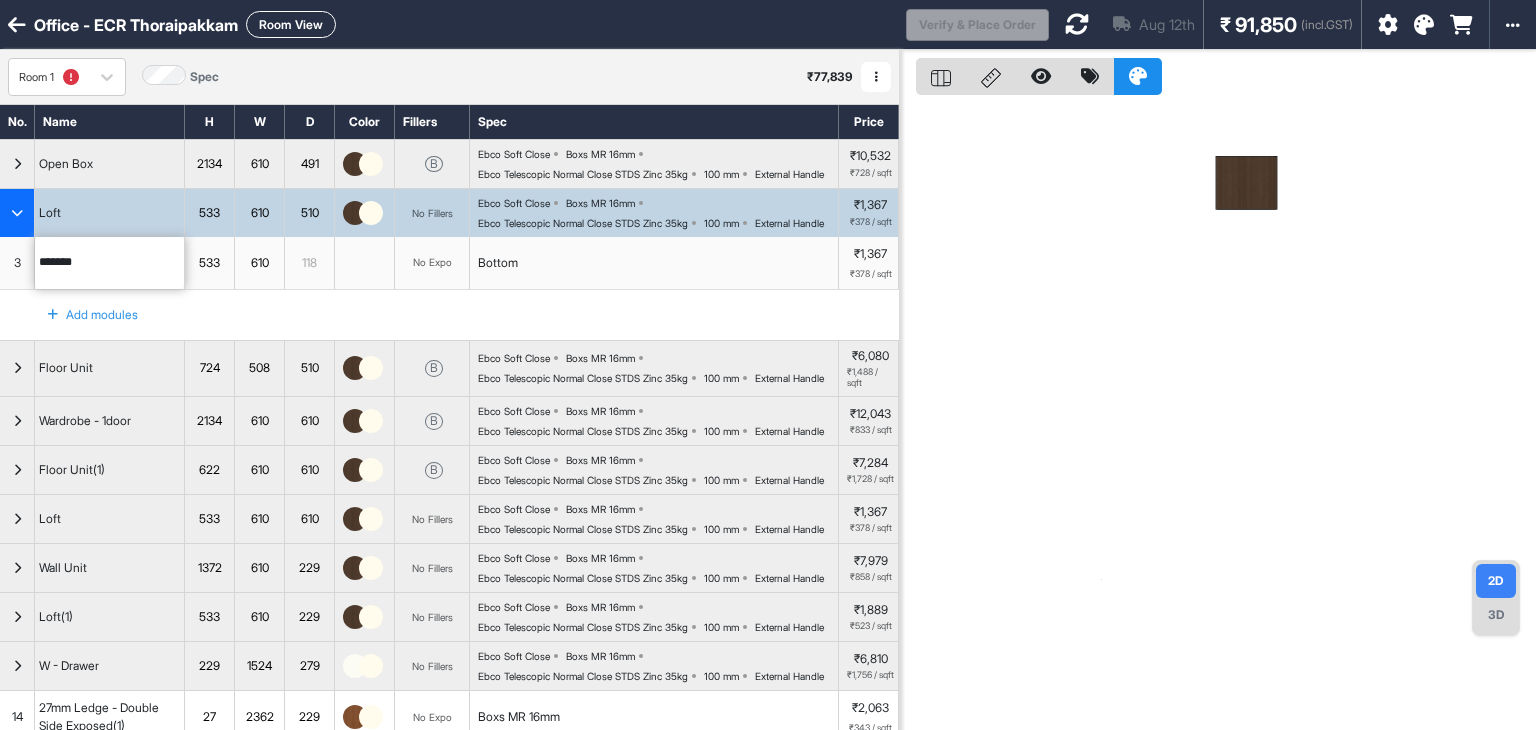 click on "Add modules" at bounding box center [81, 315] 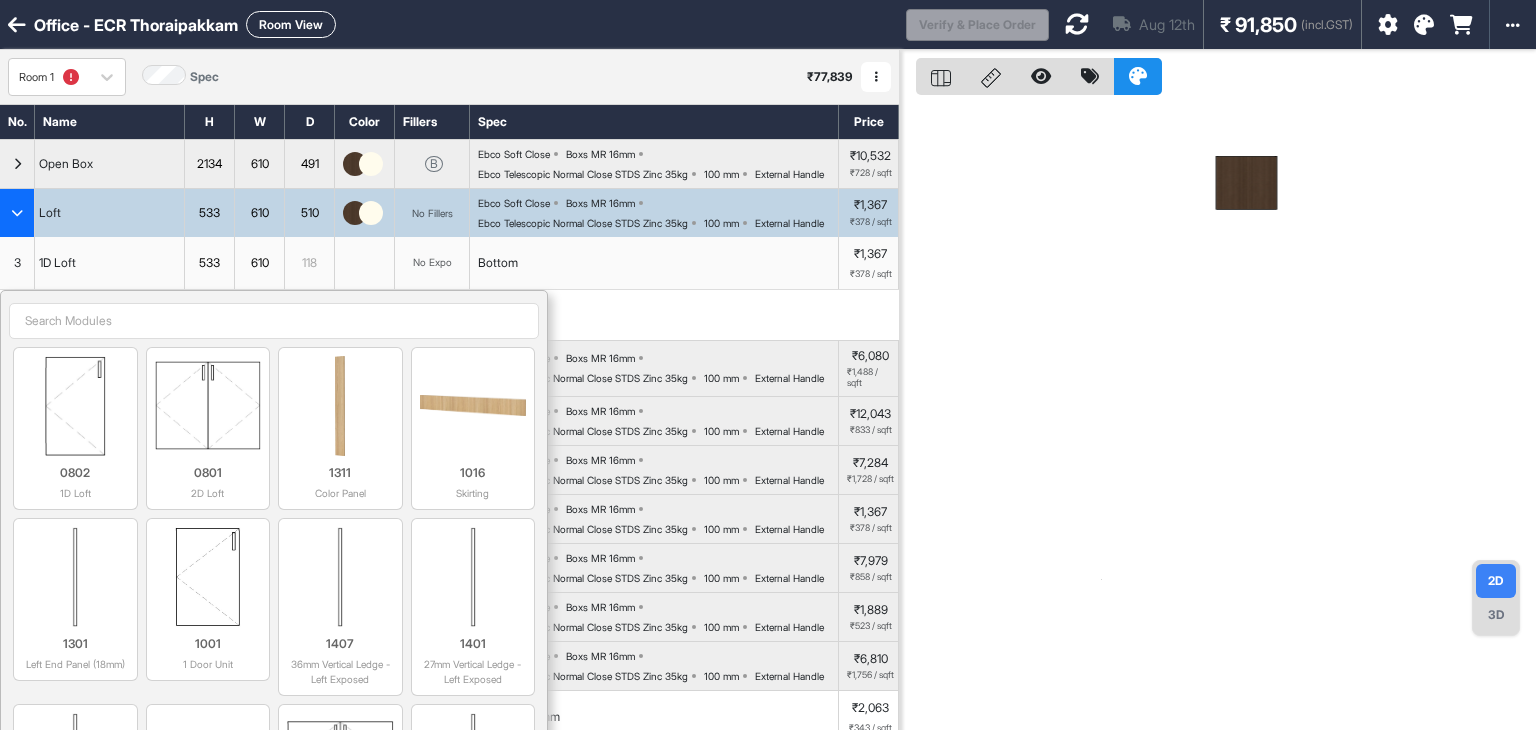click at bounding box center (274, 321) 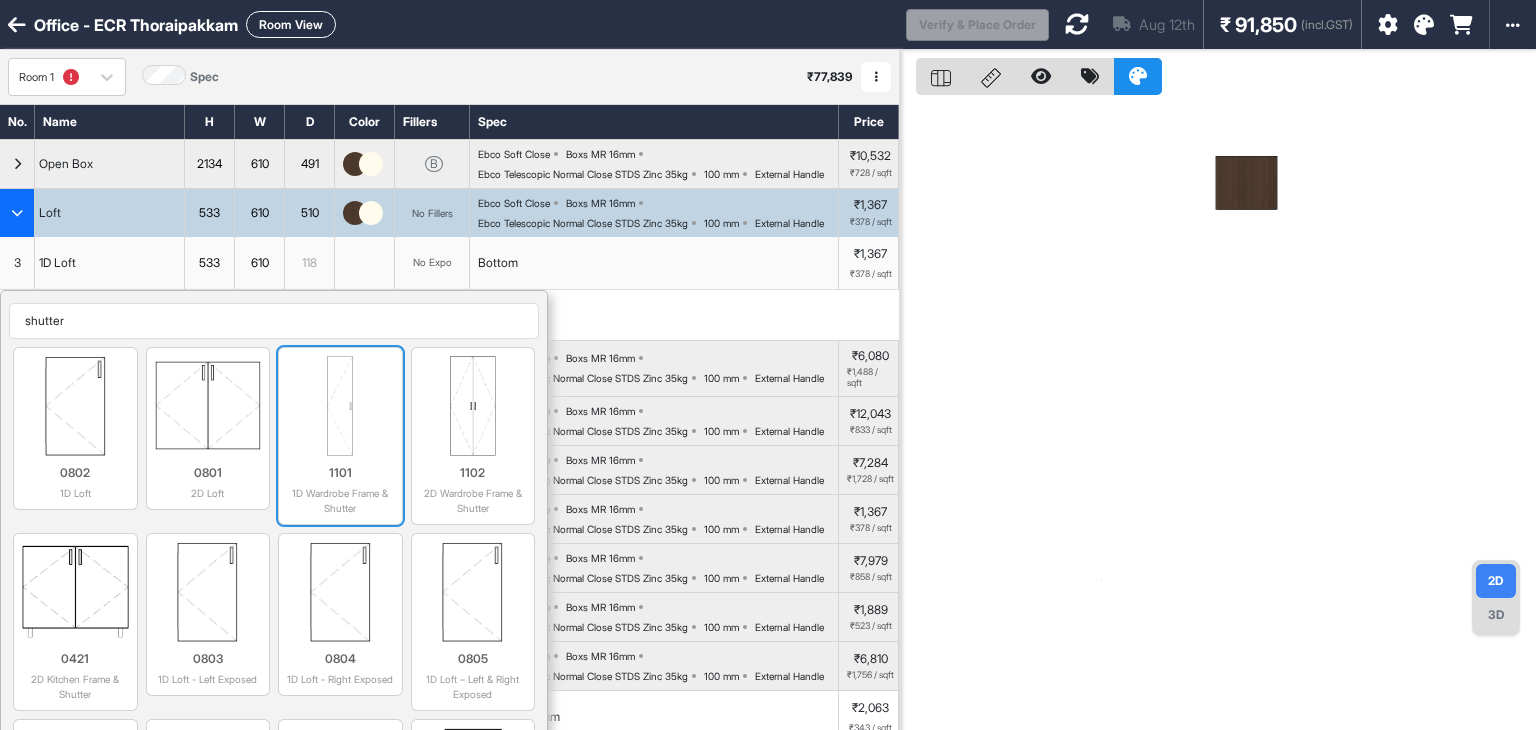 type on "shutter" 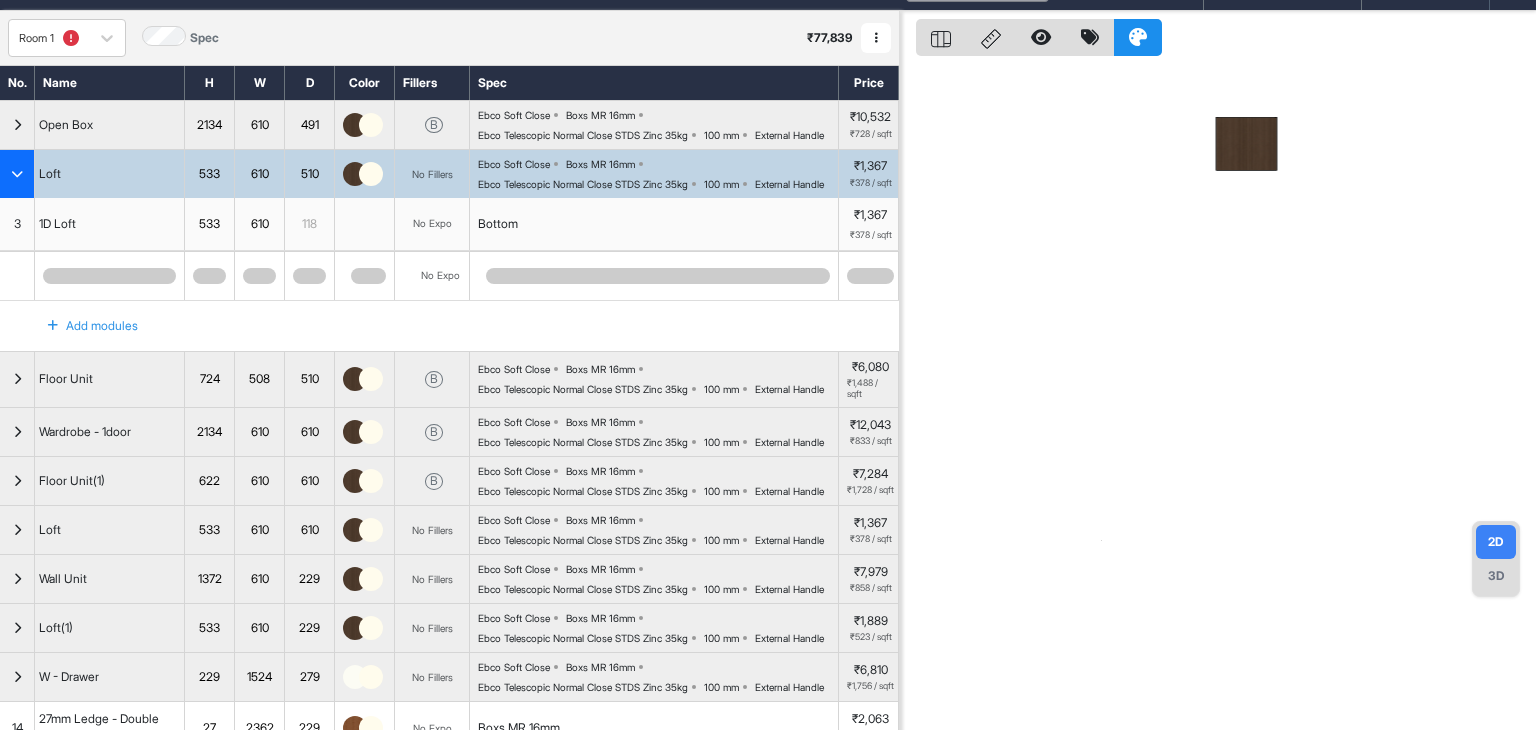 scroll, scrollTop: 0, scrollLeft: 0, axis: both 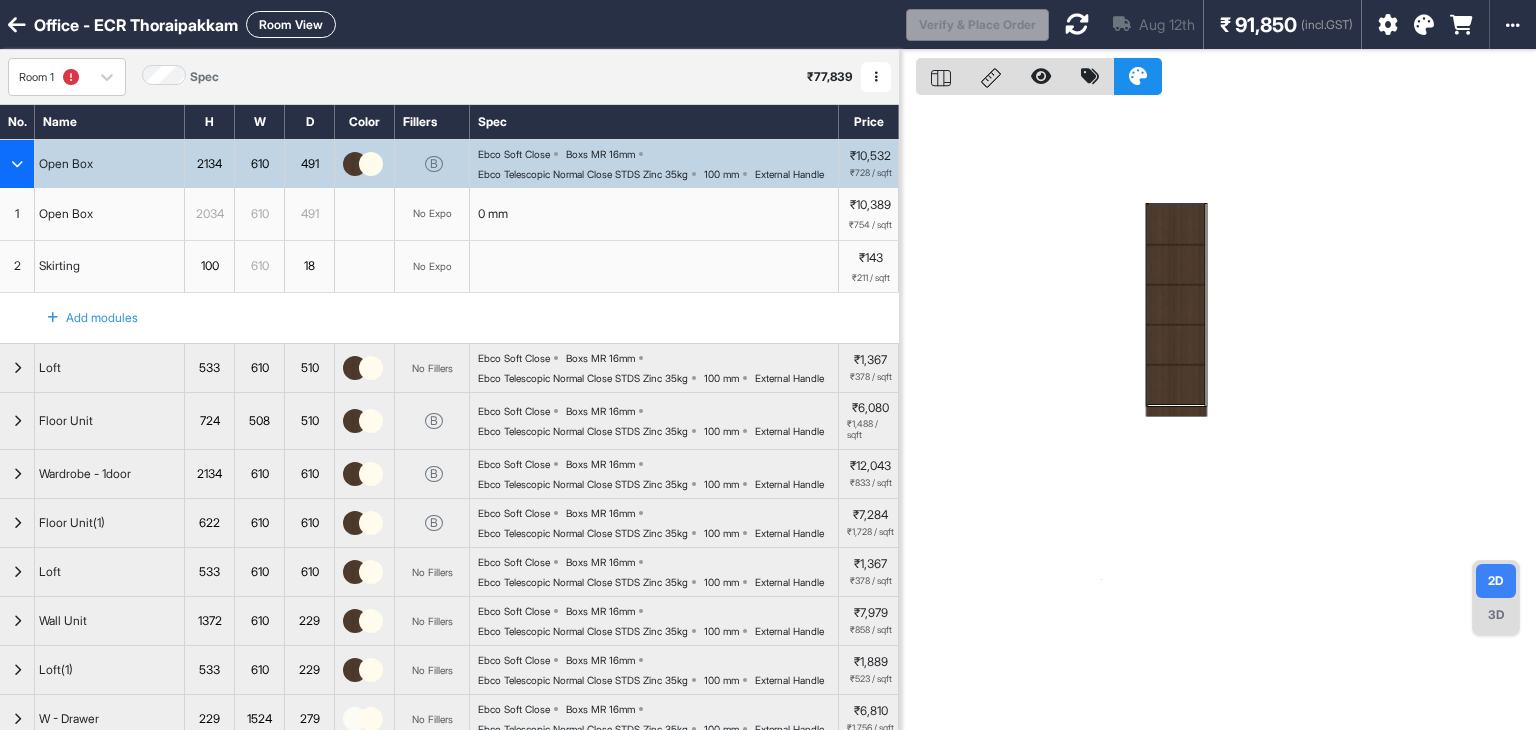 click on "Add modules" at bounding box center [81, 318] 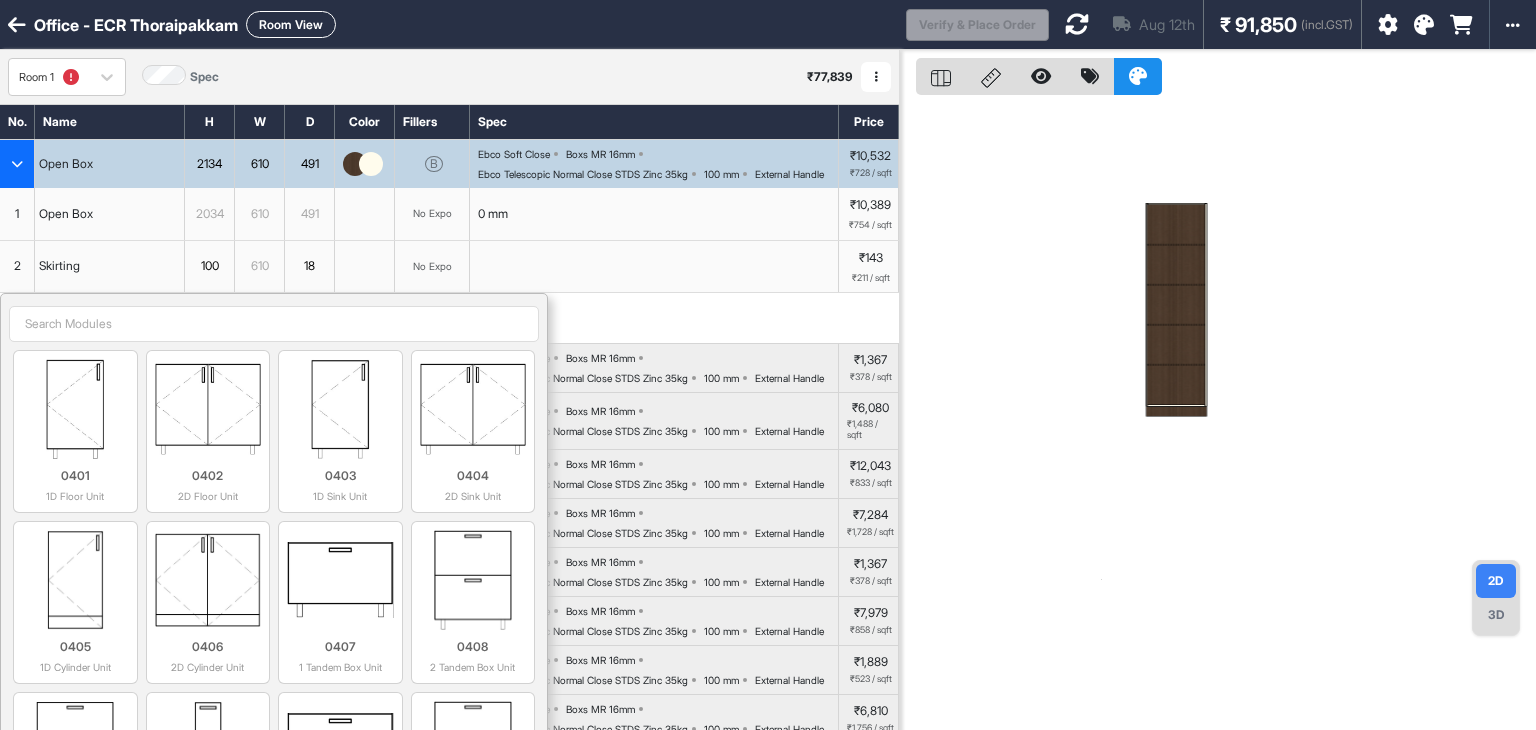 click at bounding box center [274, 324] 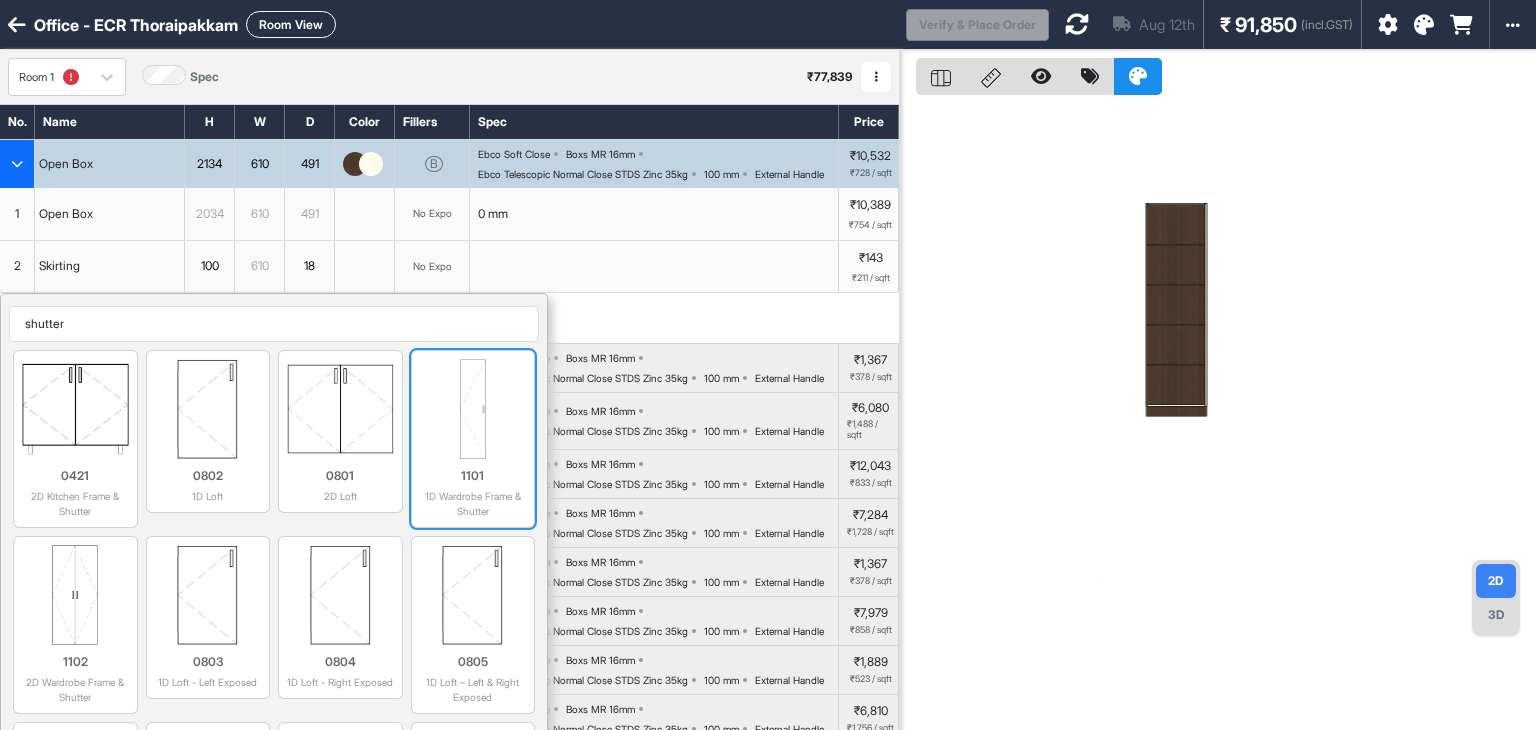 type on "shutter" 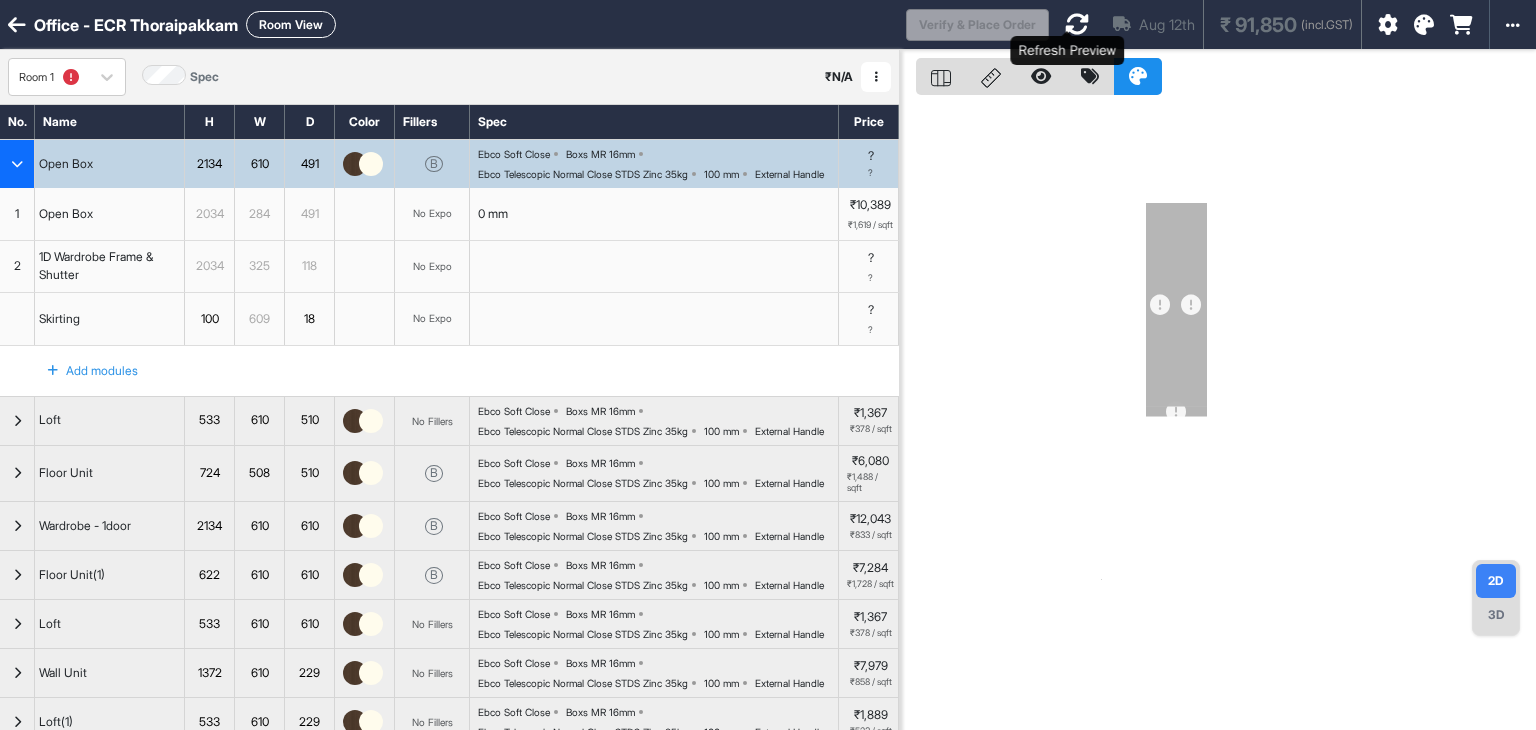 click at bounding box center (1077, 24) 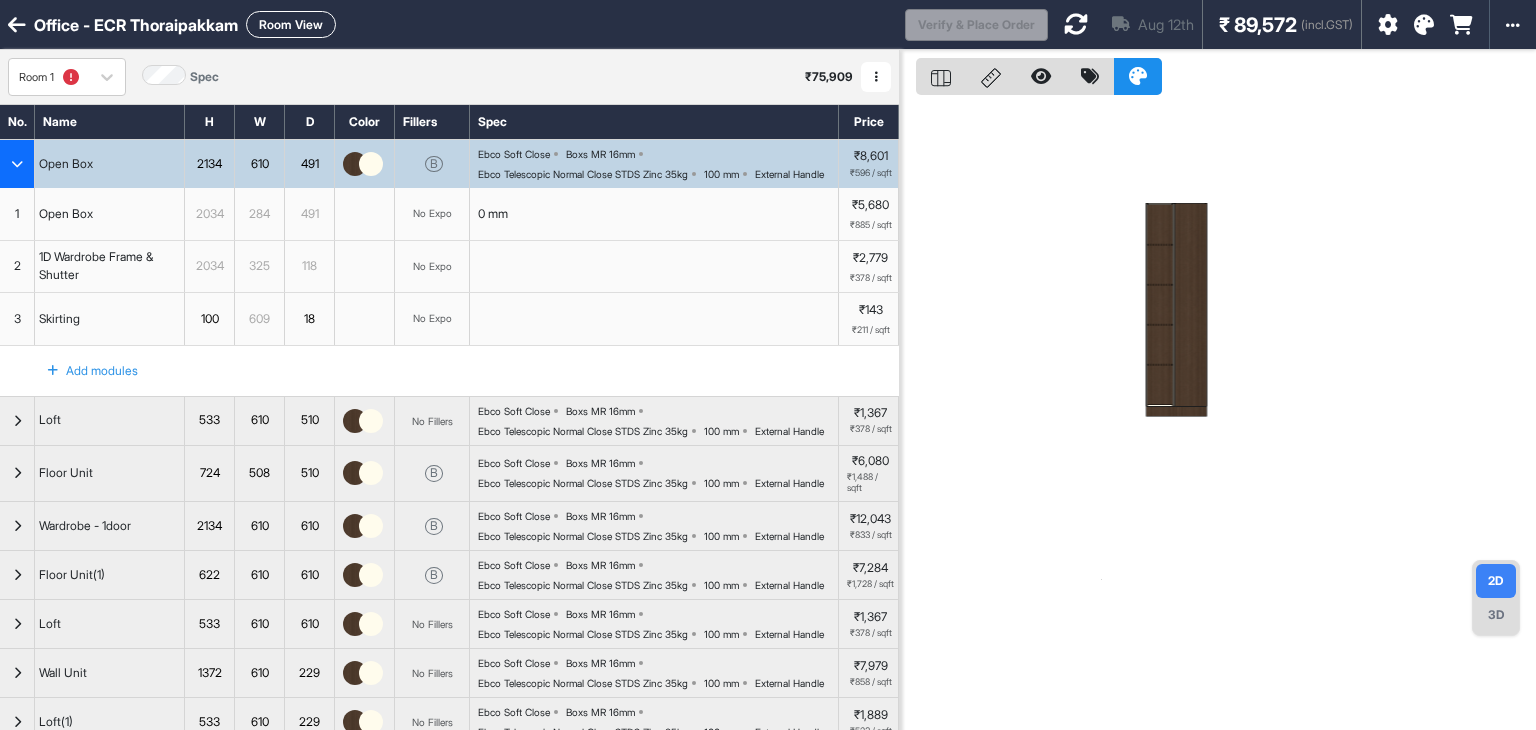 click on "1D Wardrobe Frame & Shutter" at bounding box center [109, 266] 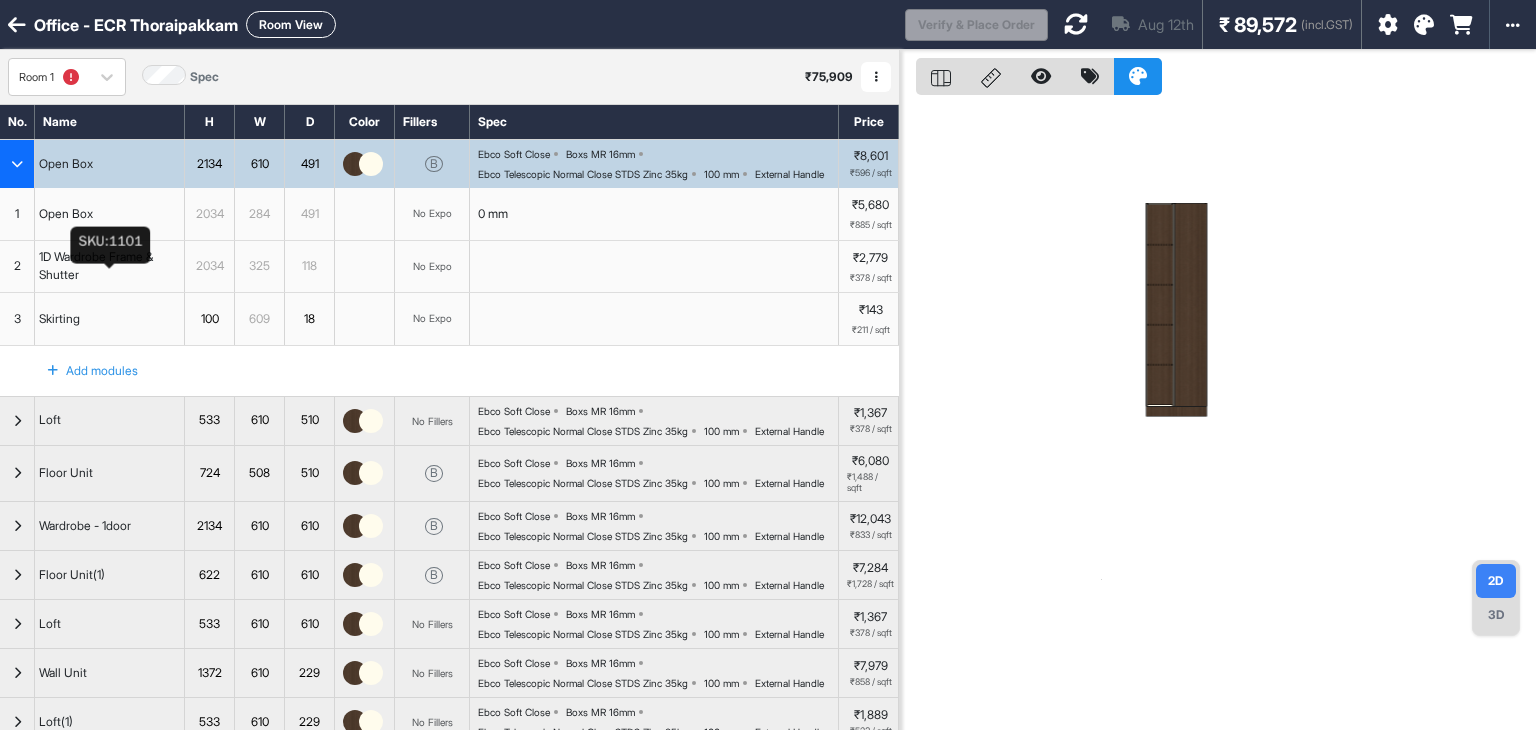 click on "1D Wardrobe Frame & Shutter" at bounding box center (109, 266) 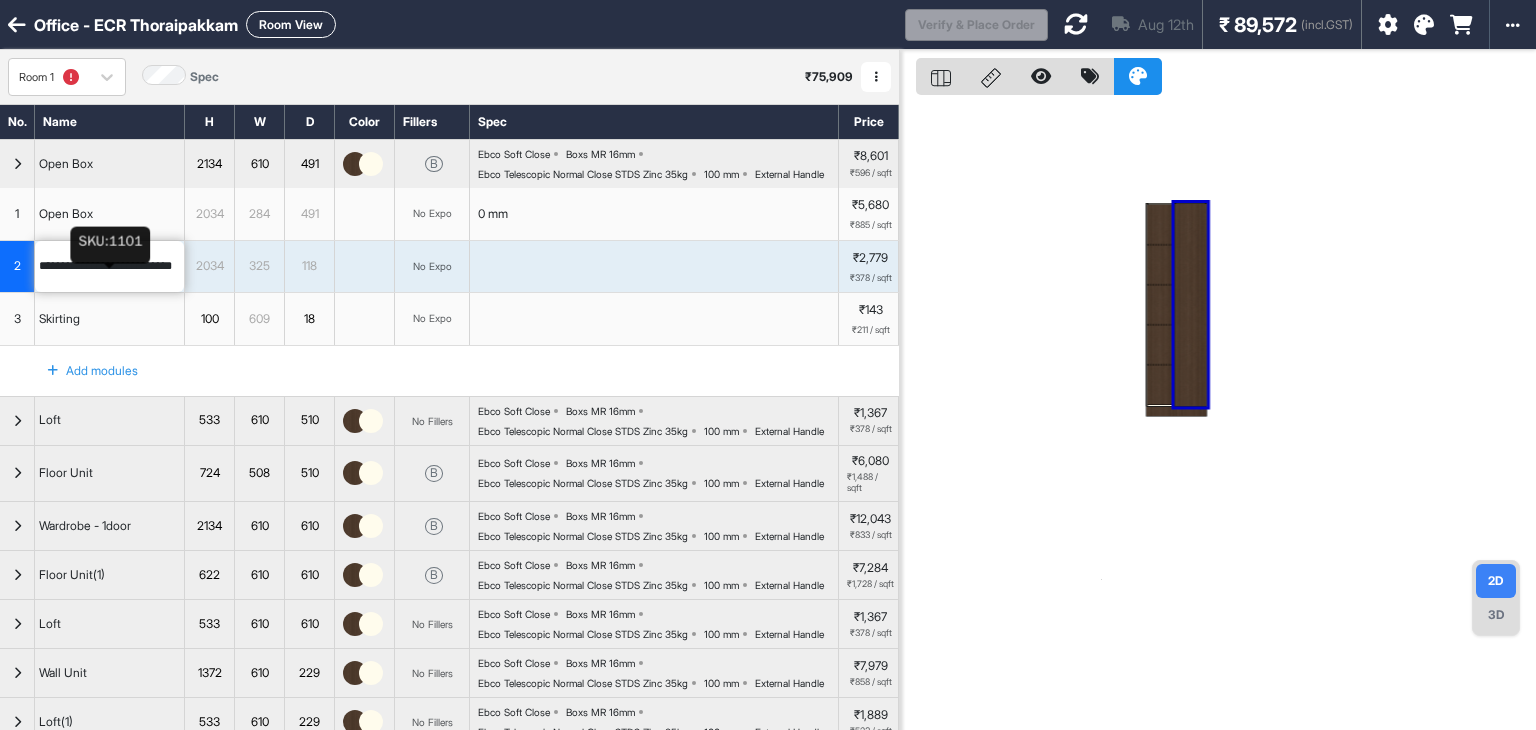 scroll, scrollTop: 0, scrollLeft: 25, axis: horizontal 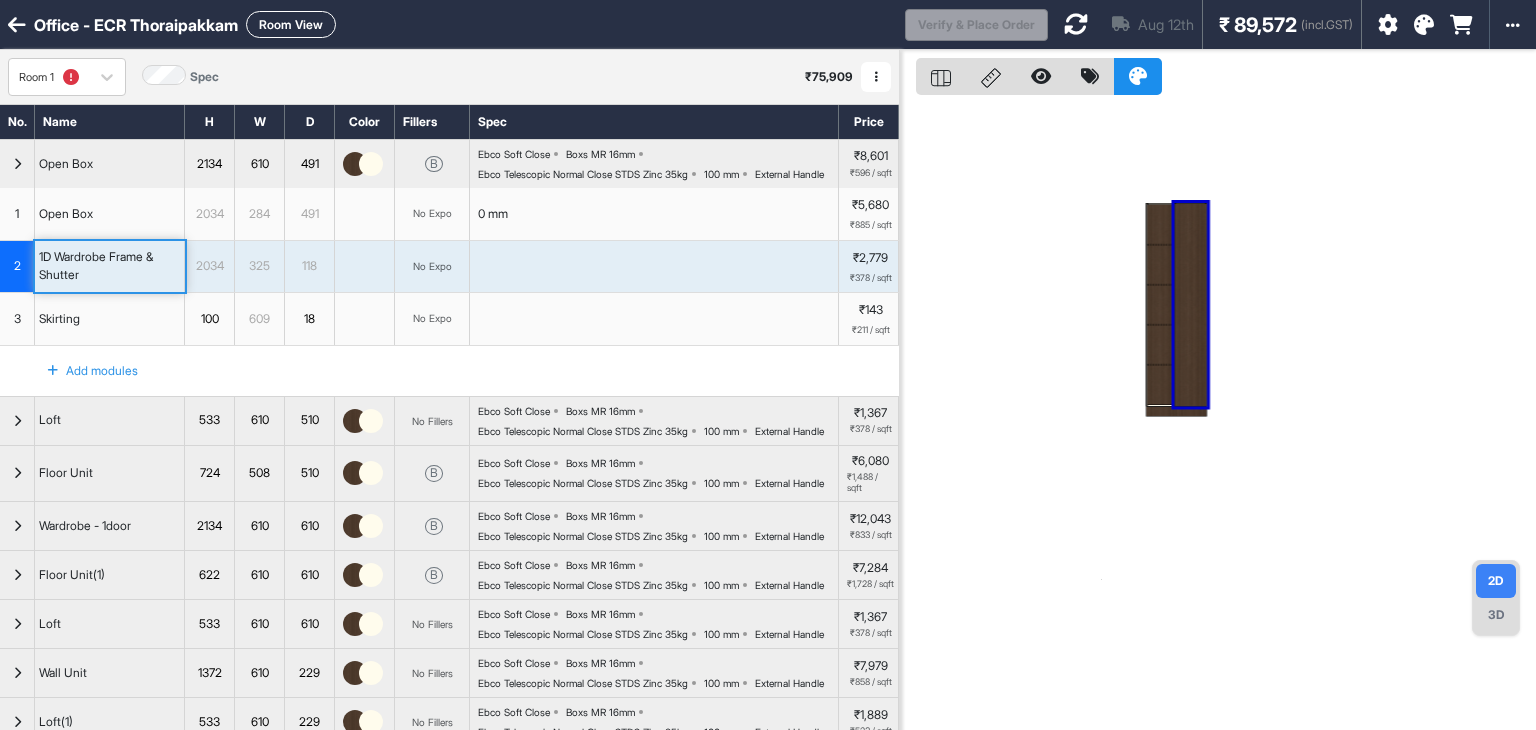 click on "325" at bounding box center (259, 266) 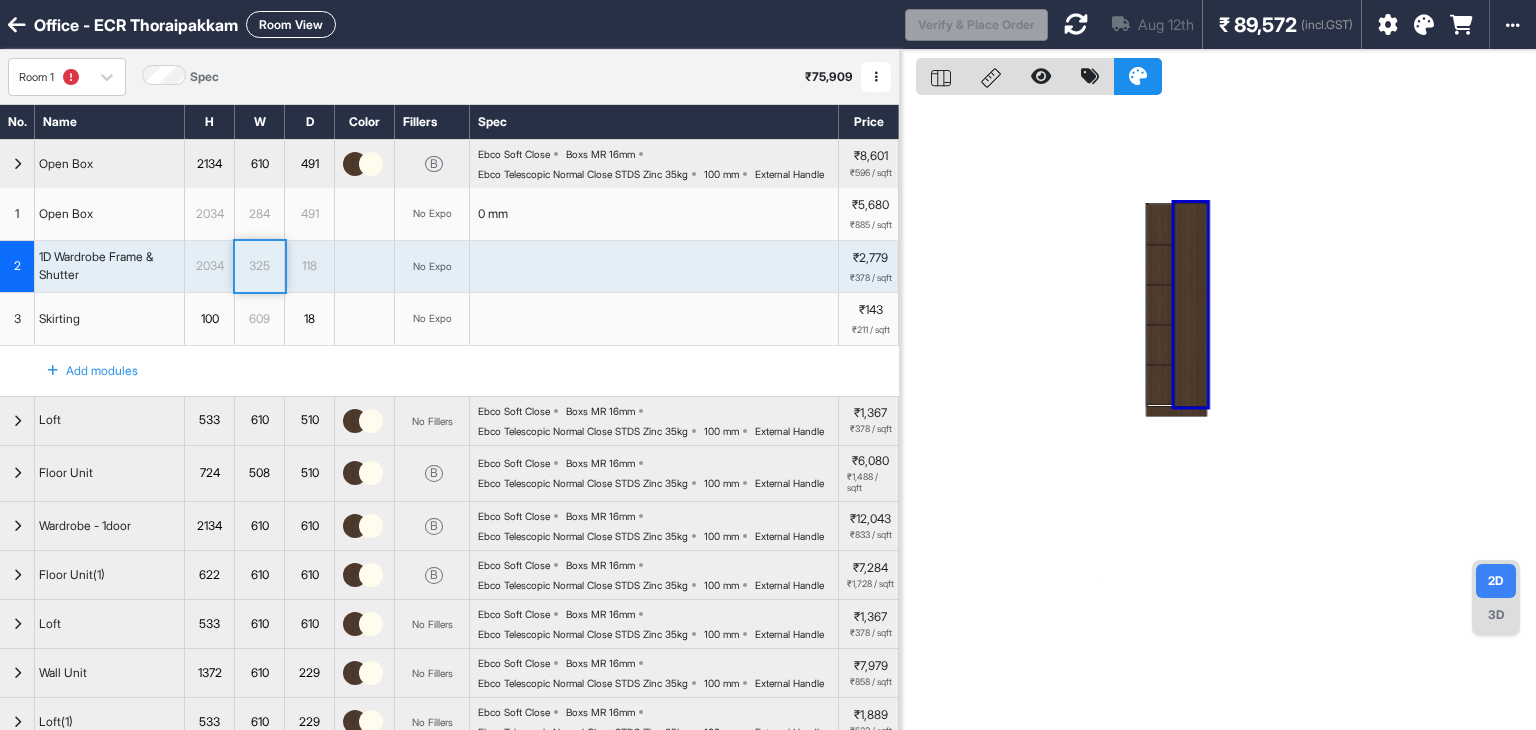 click on "325" at bounding box center [259, 266] 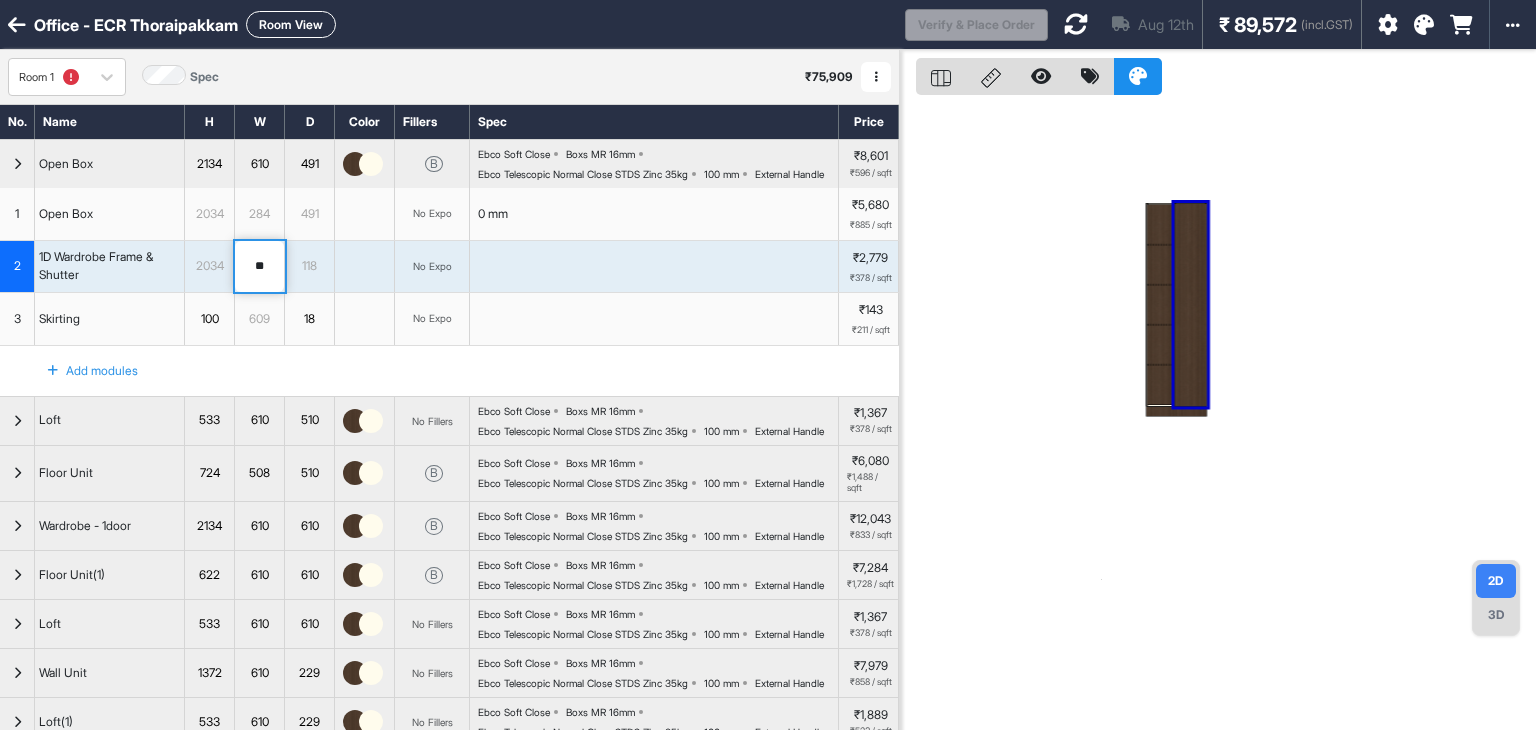 type on "*" 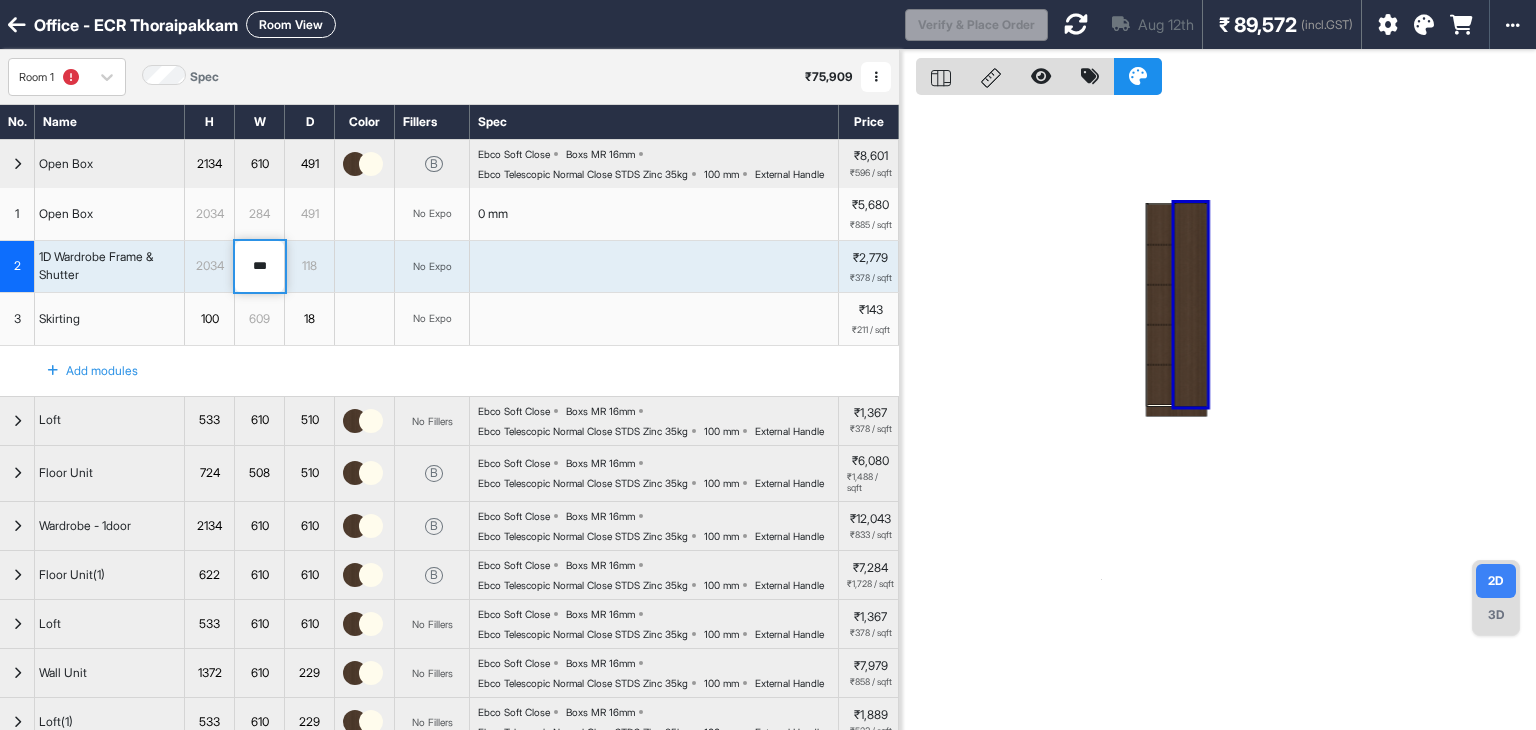 type on "***" 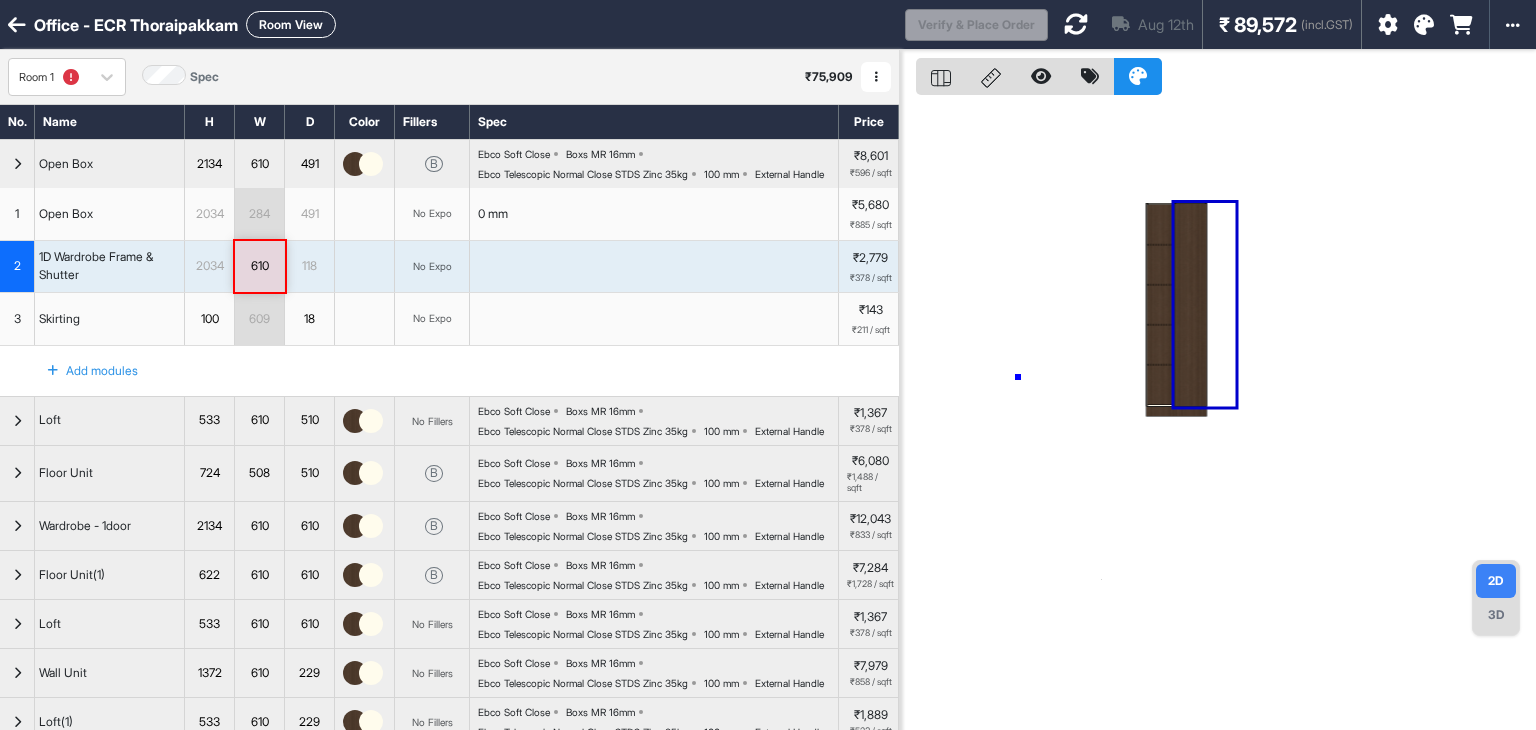 click at bounding box center [1218, 415] 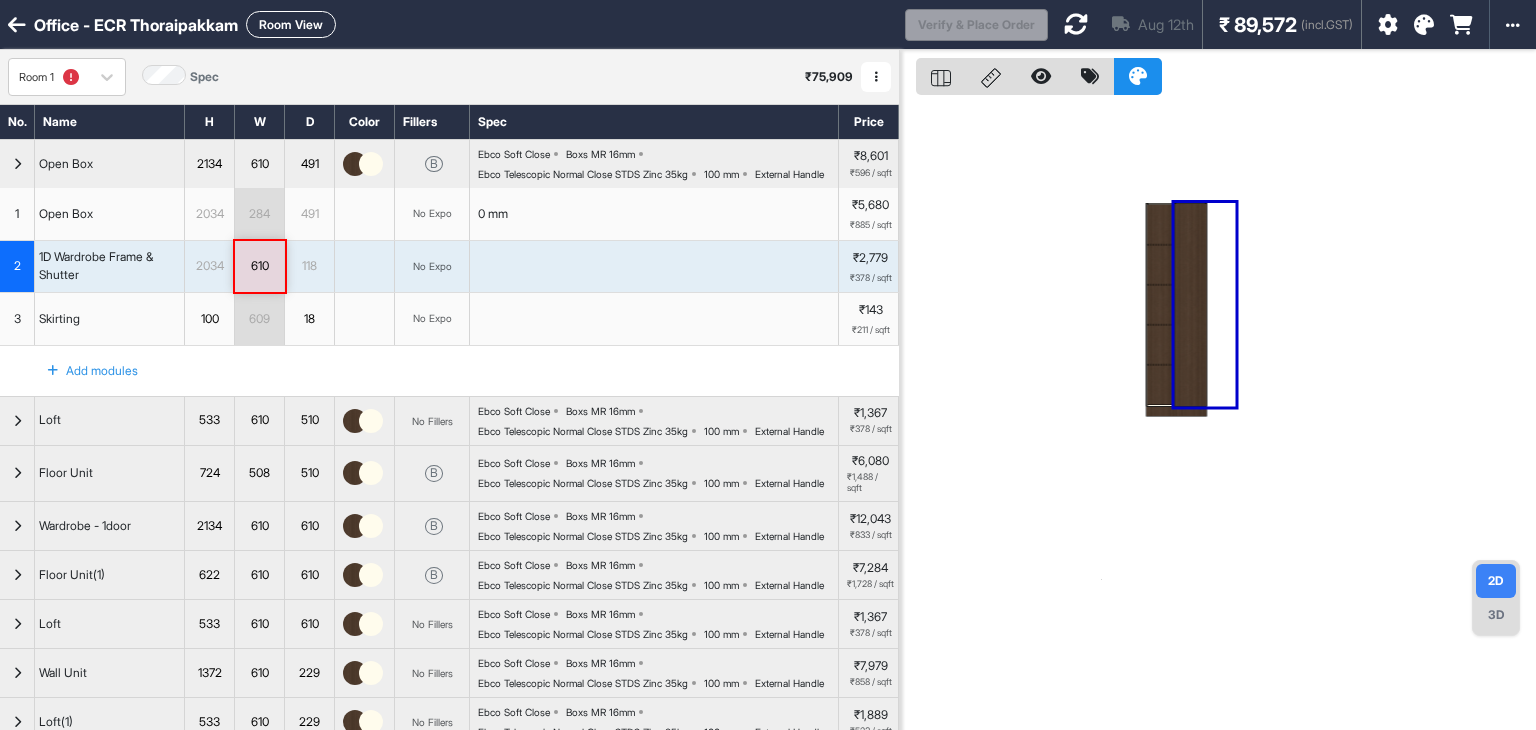 click at bounding box center (1076, 24) 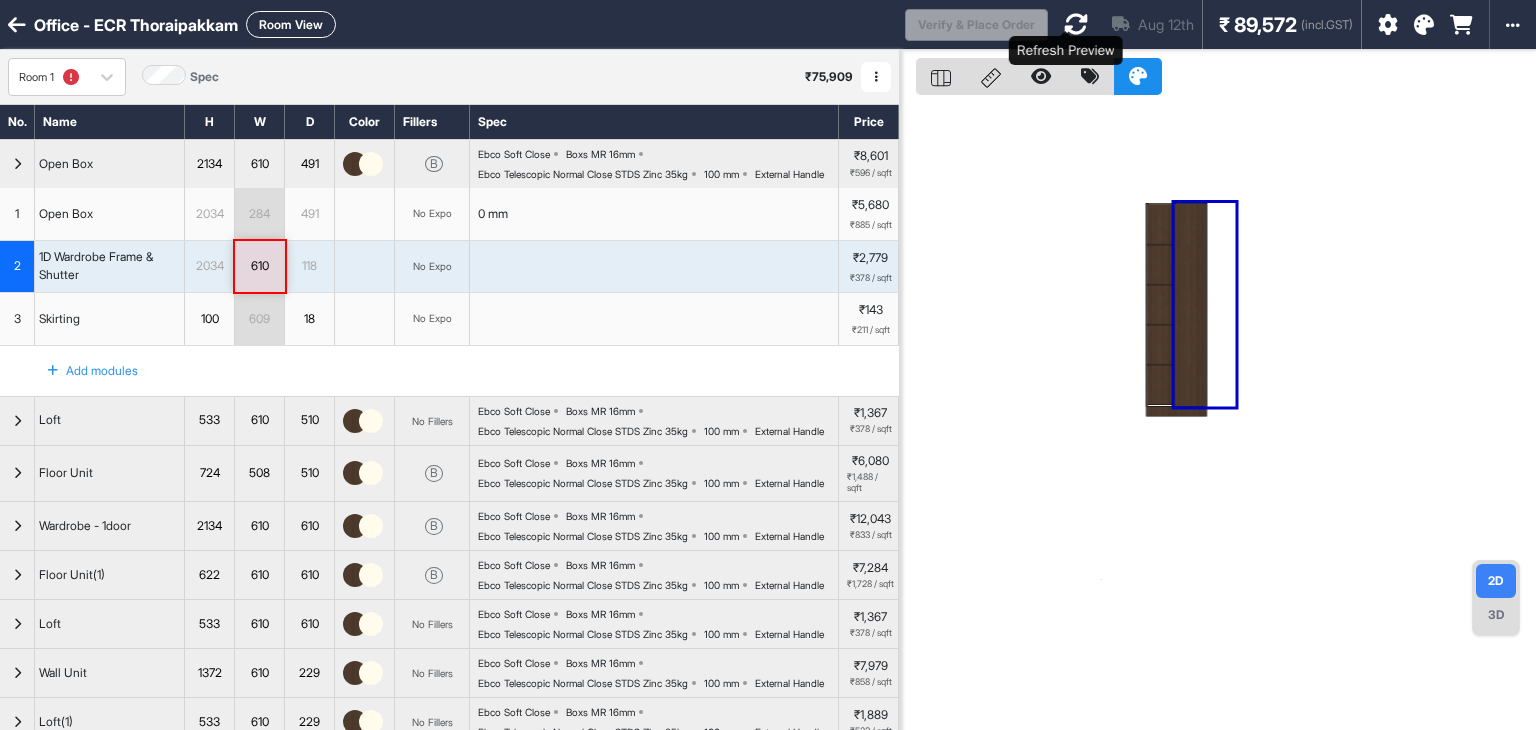 click at bounding box center (1076, 24) 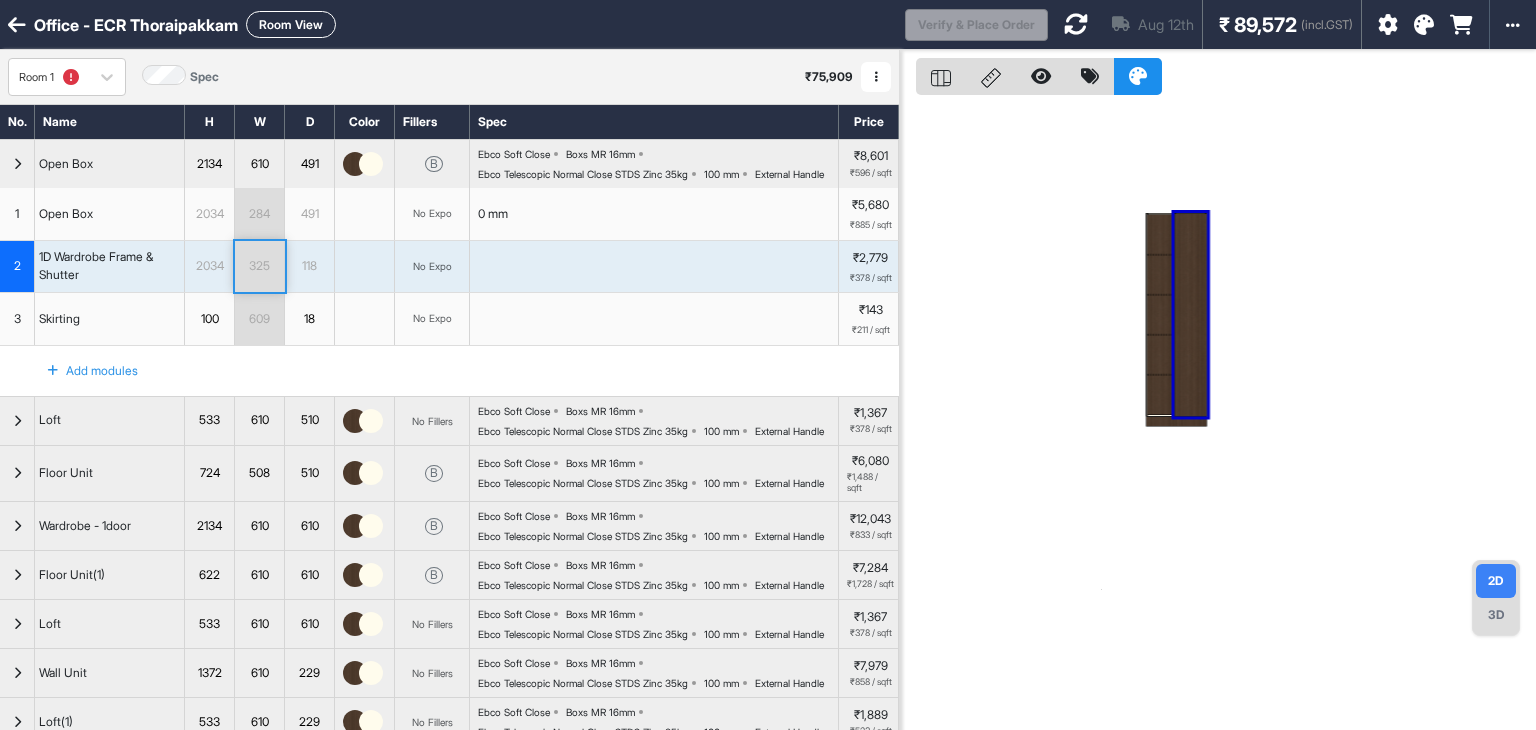 click on "3D" at bounding box center (1496, 615) 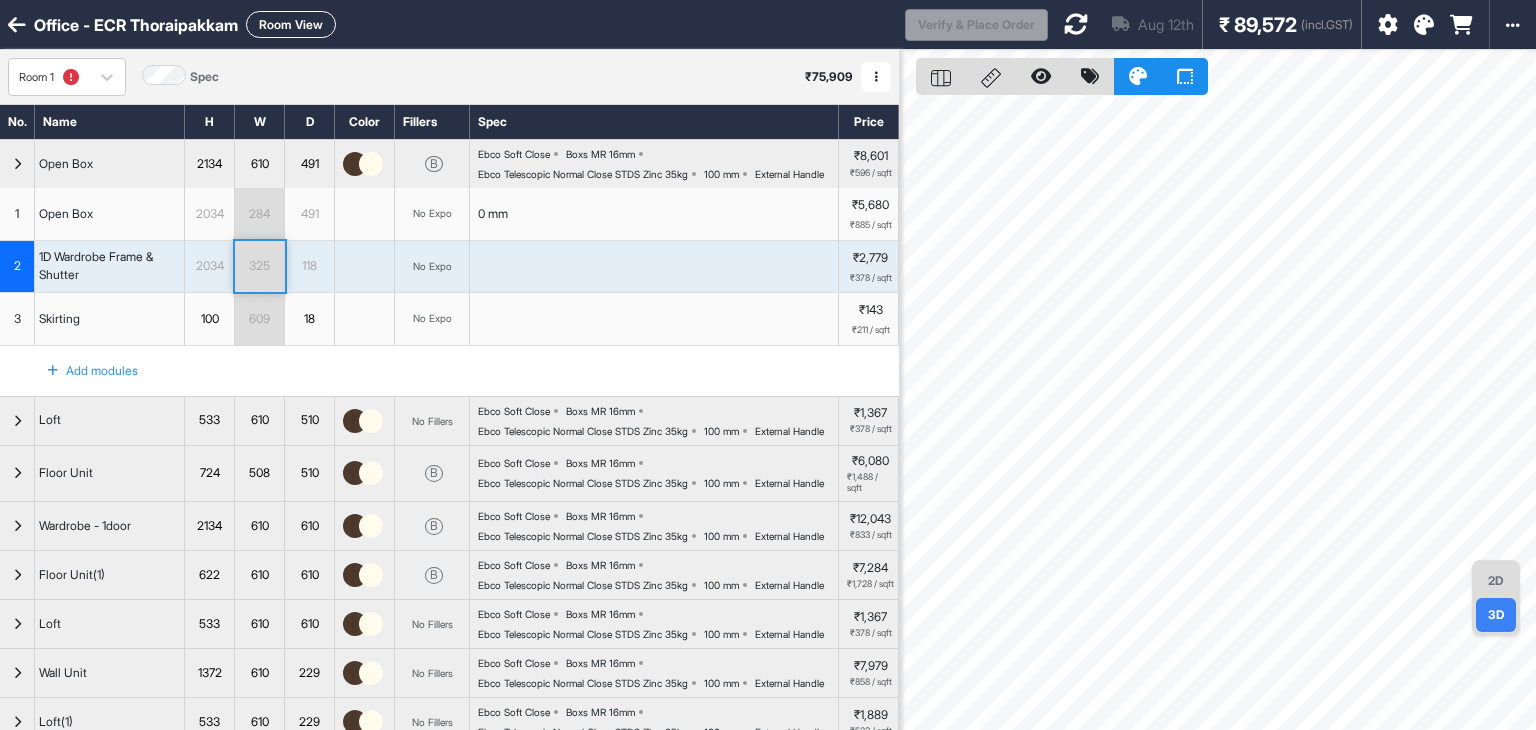 click on "2" at bounding box center (17, 266) 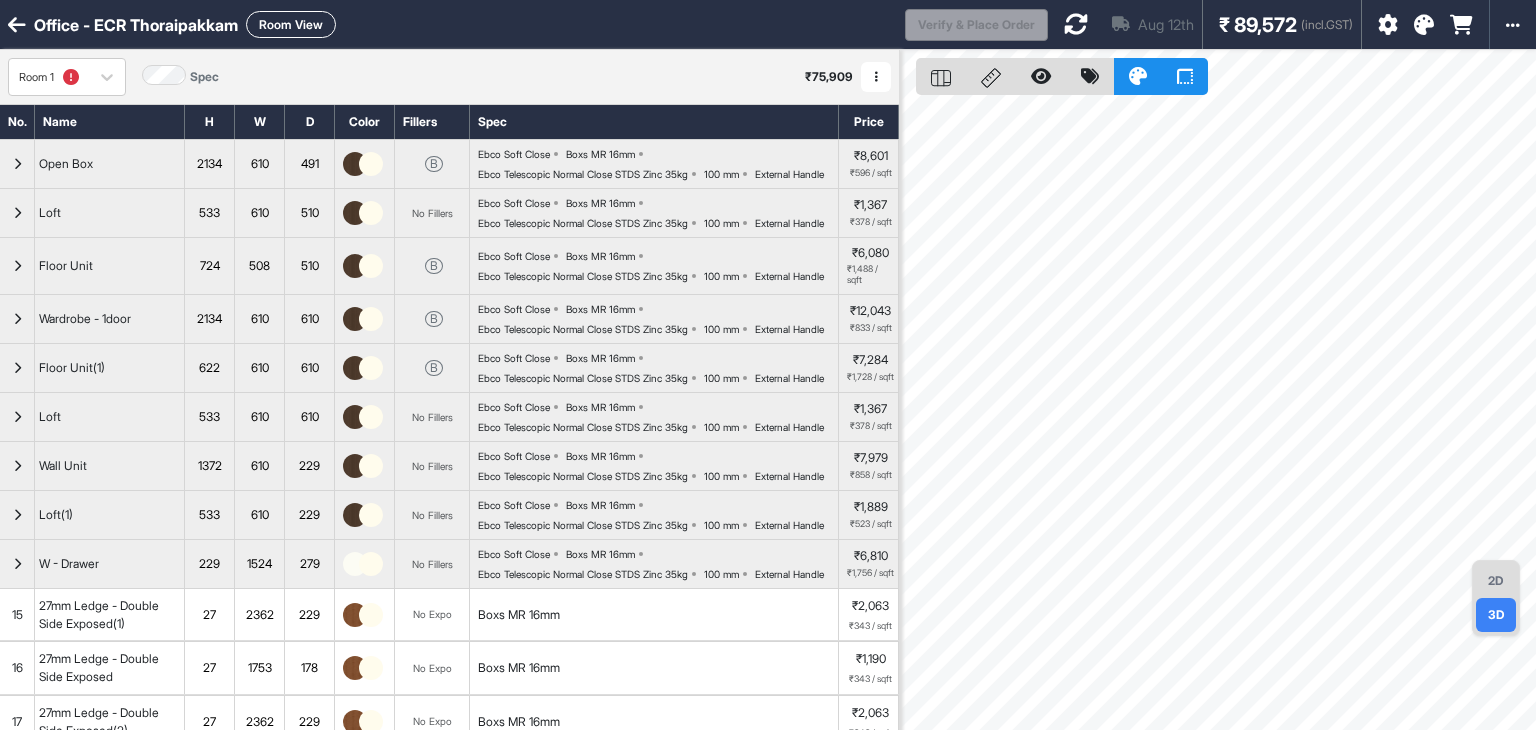 click at bounding box center [17, 164] 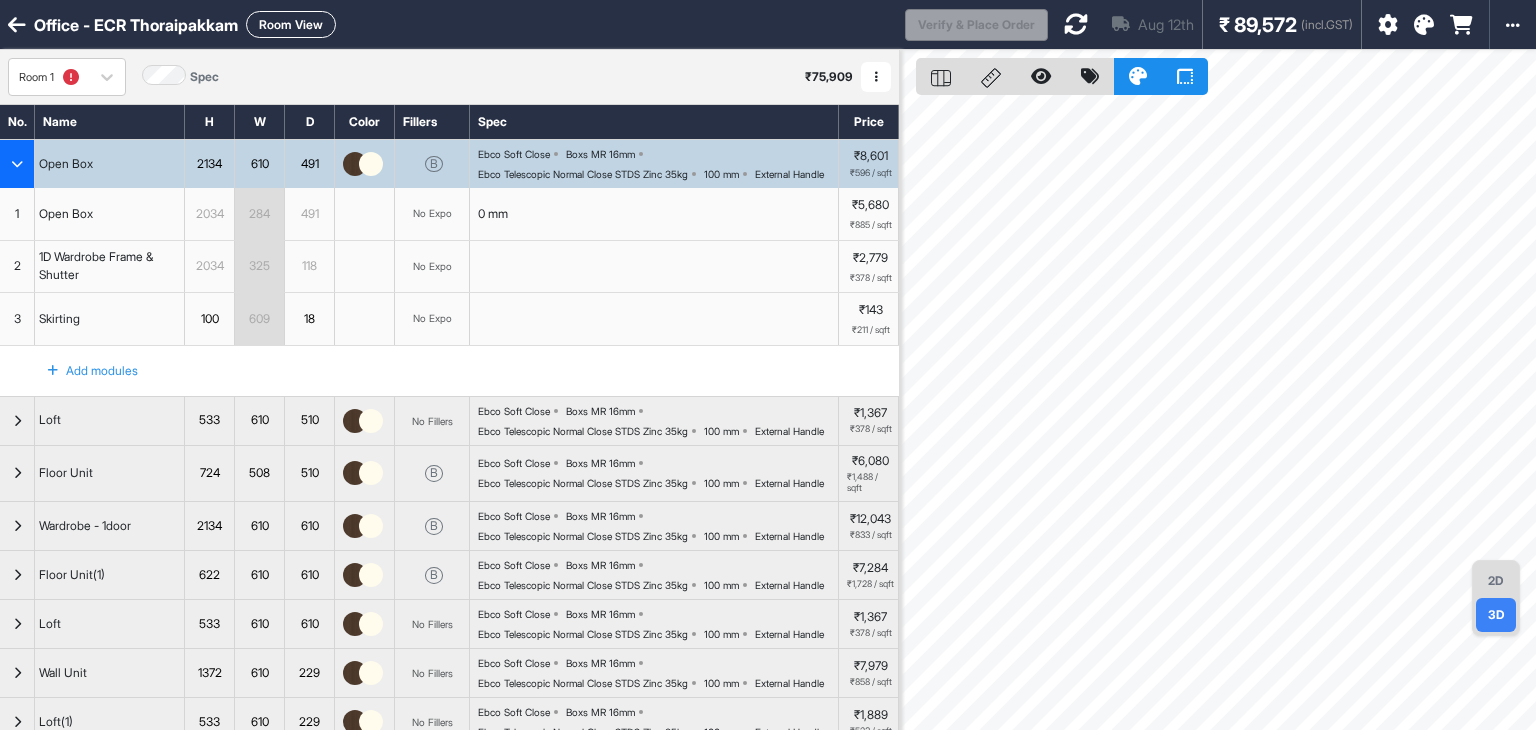 click on "2" at bounding box center (17, 266) 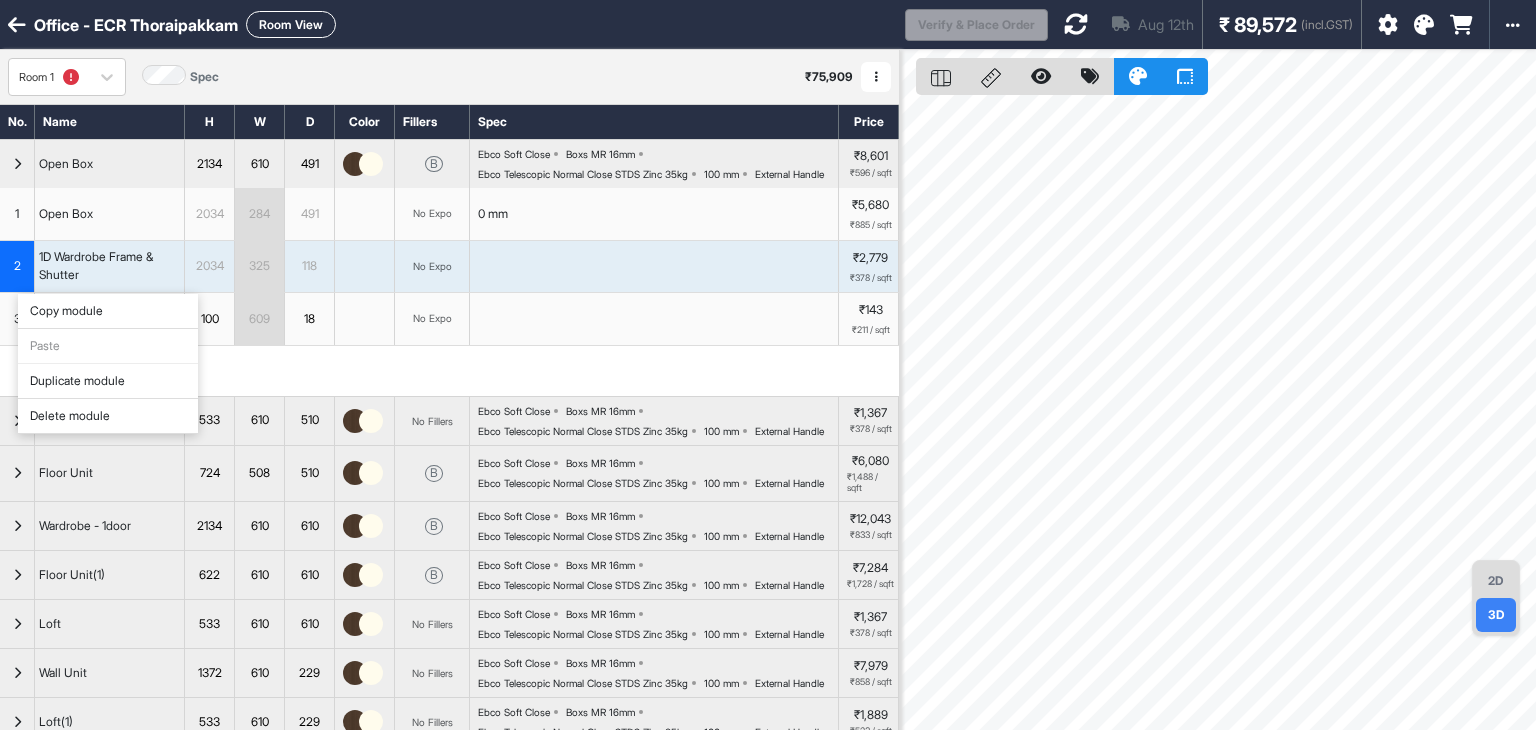 click on "Delete module" at bounding box center (108, 416) 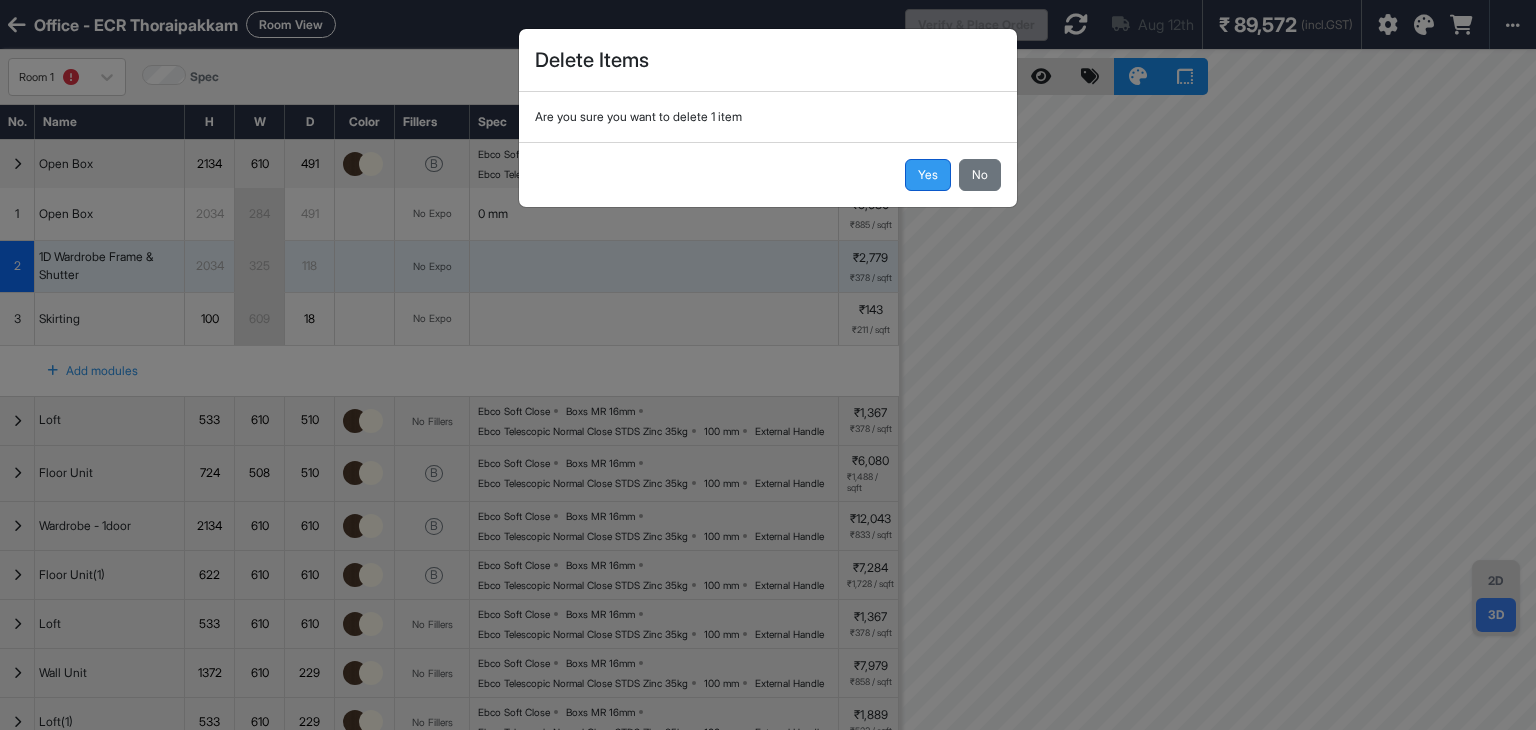 click on "Yes" at bounding box center [928, 175] 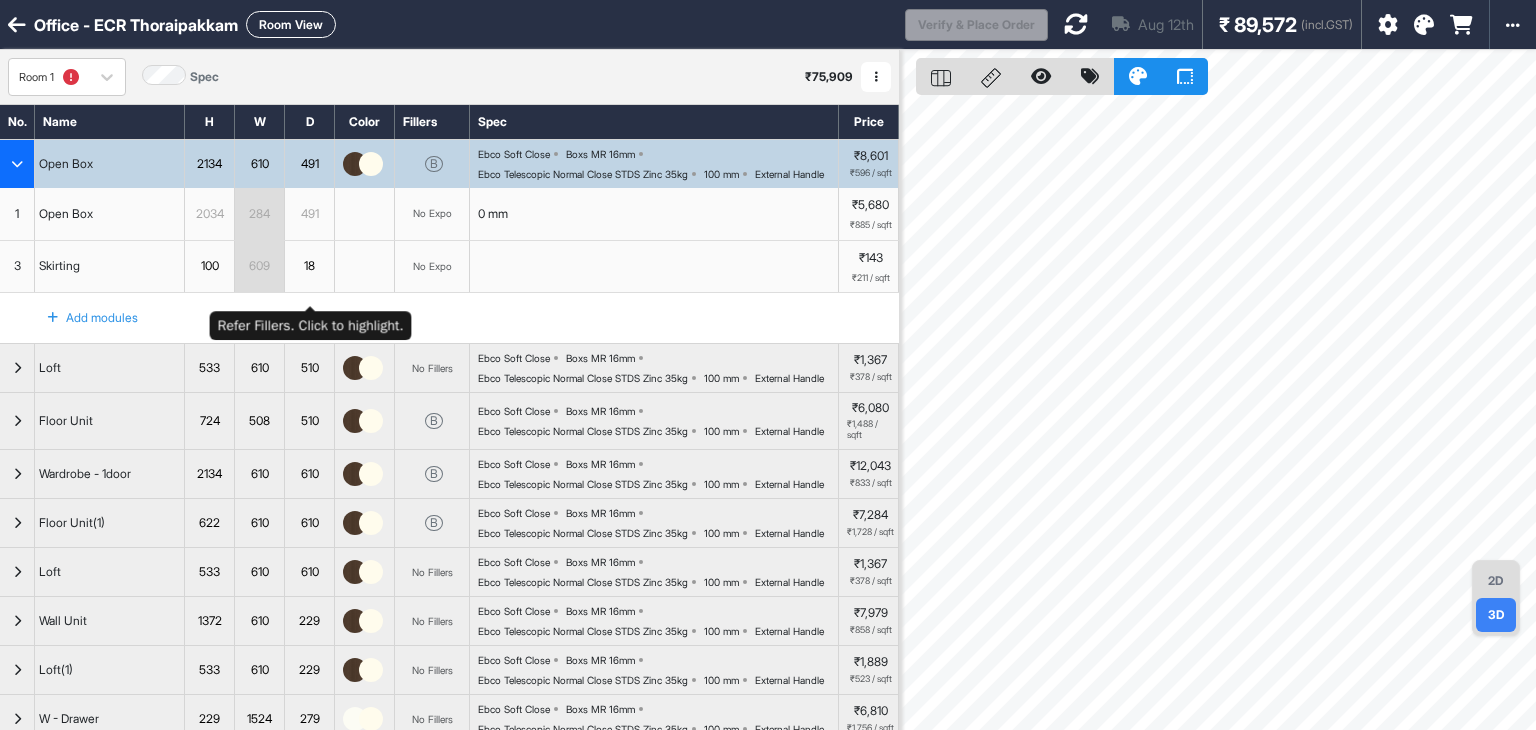 click on "491" at bounding box center [310, 214] 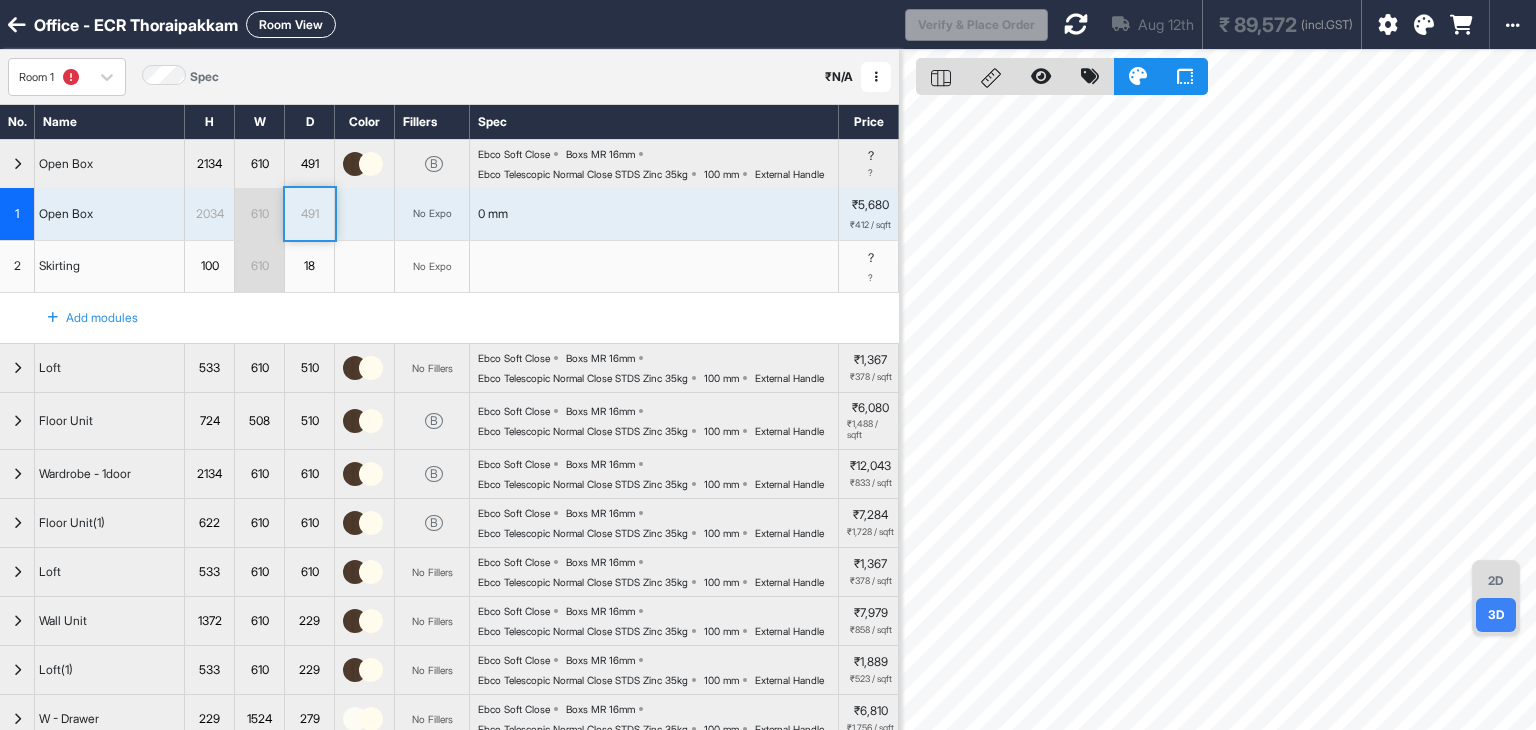 click on "610" at bounding box center [259, 214] 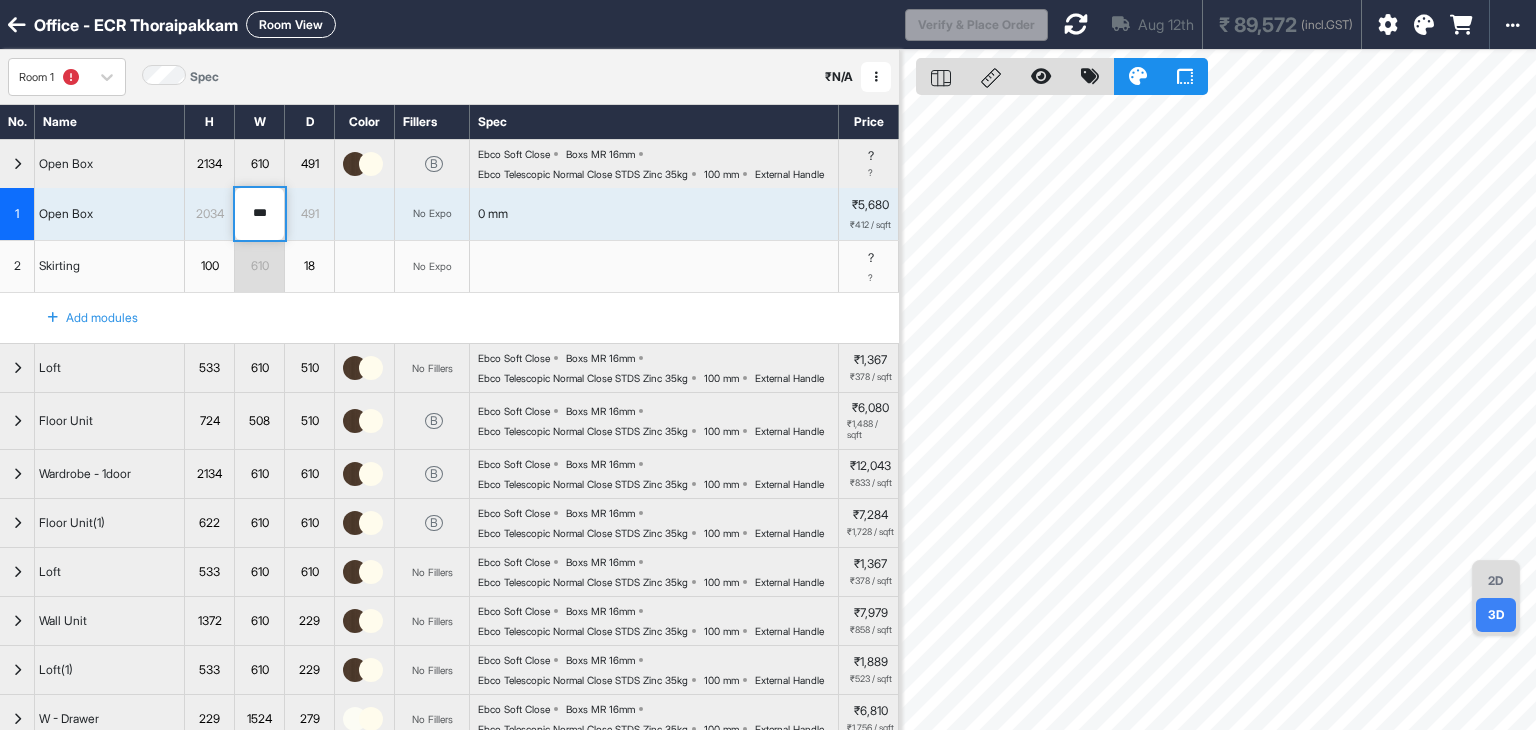 click at bounding box center (1076, 24) 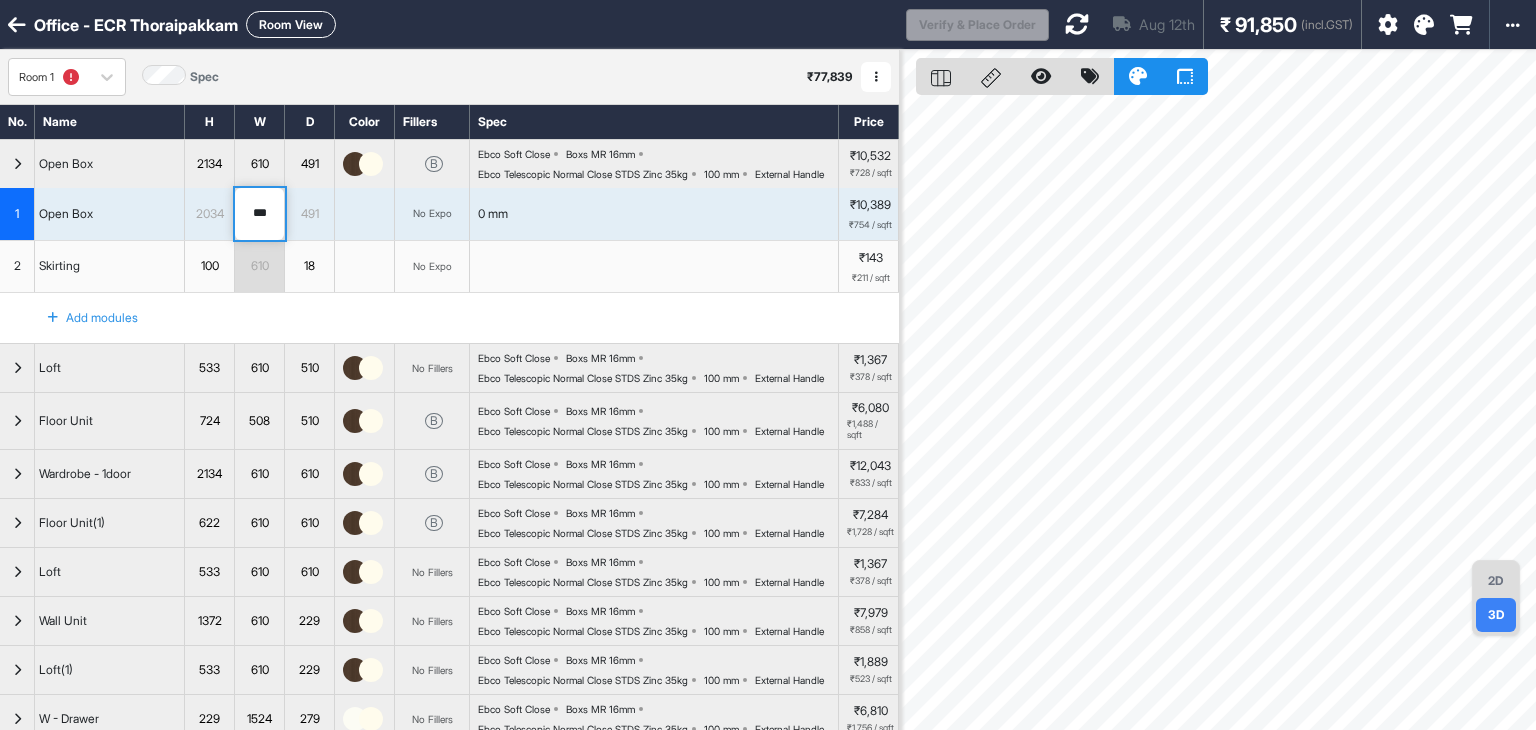 click on "Add modules" at bounding box center [81, 318] 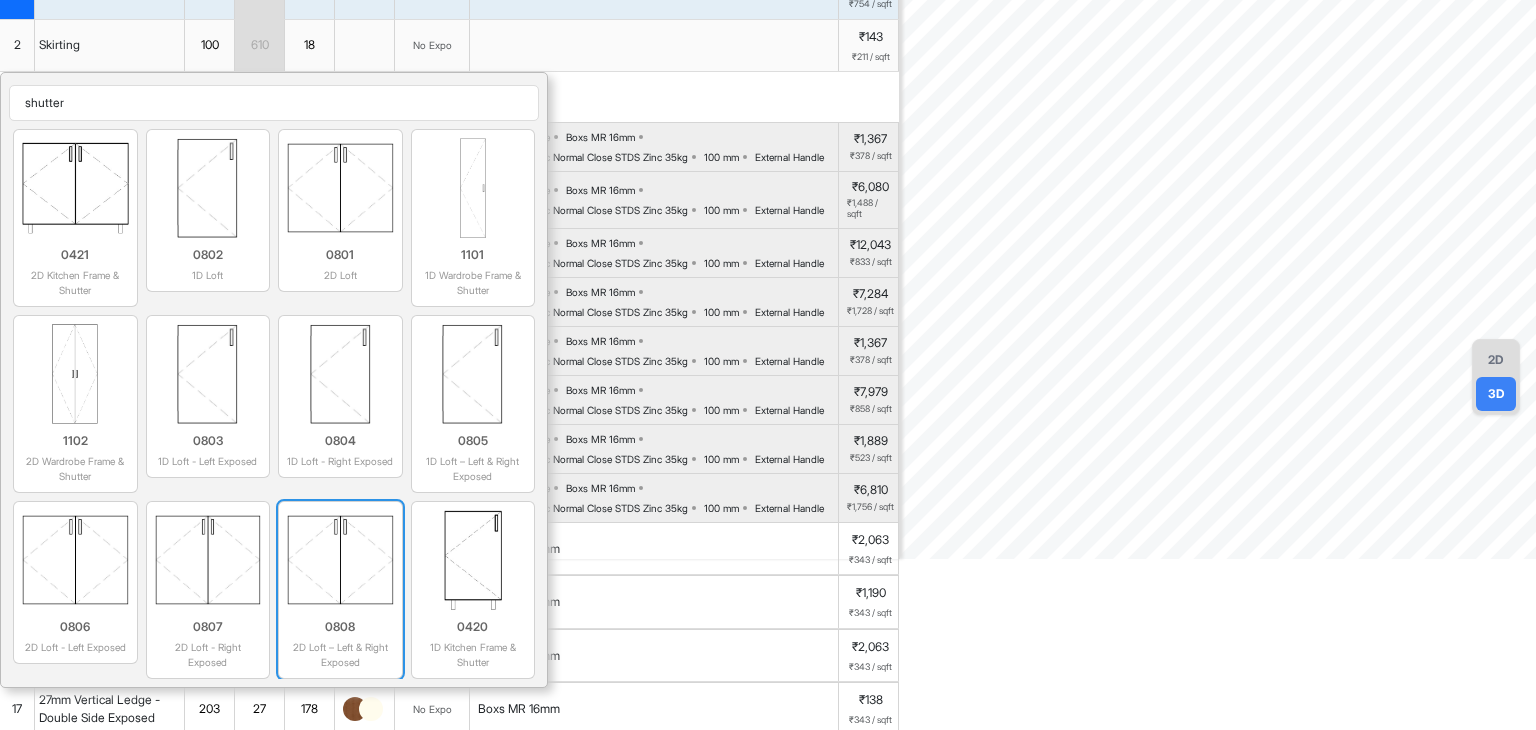 scroll, scrollTop: 200, scrollLeft: 0, axis: vertical 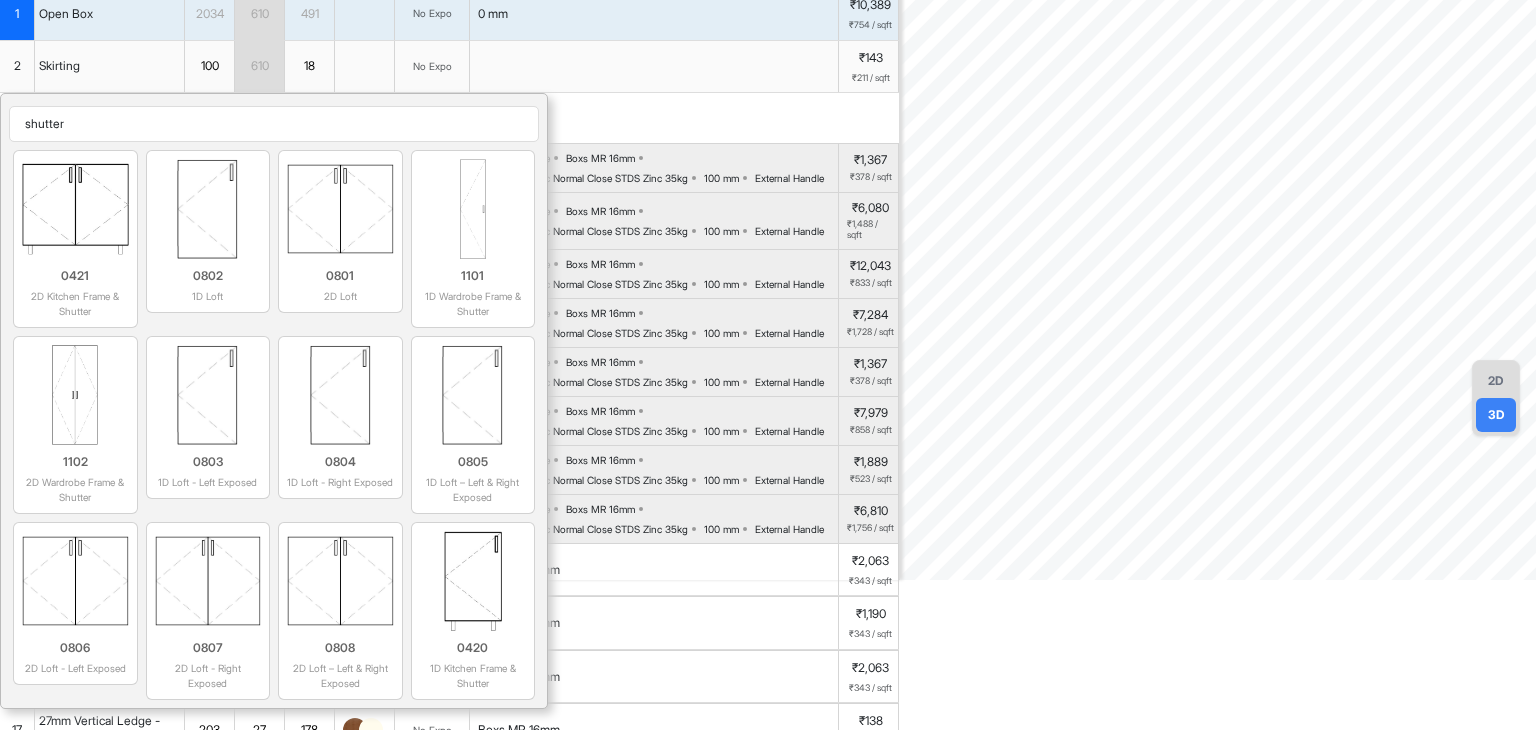 type on "shutter" 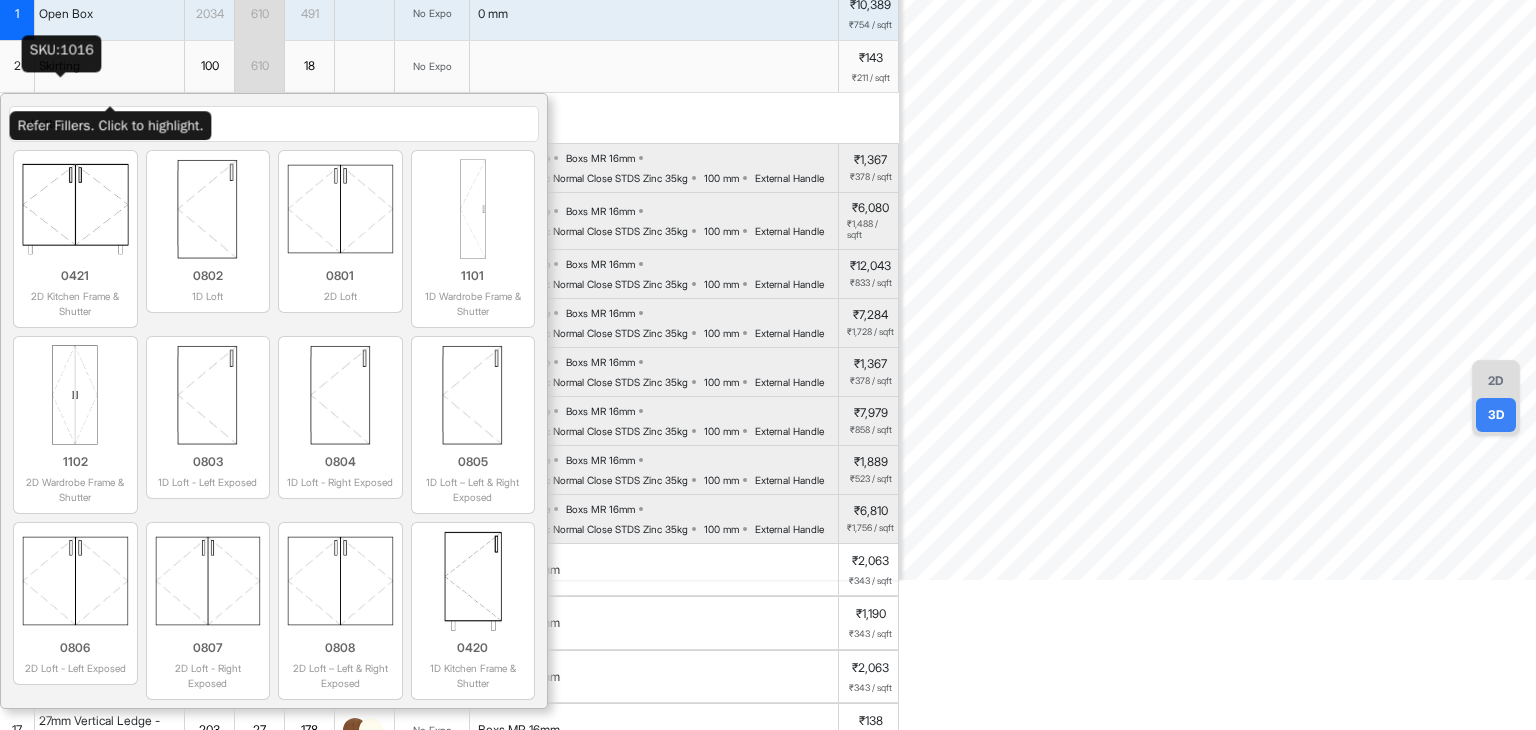 click on "Skirting" at bounding box center [59, 66] 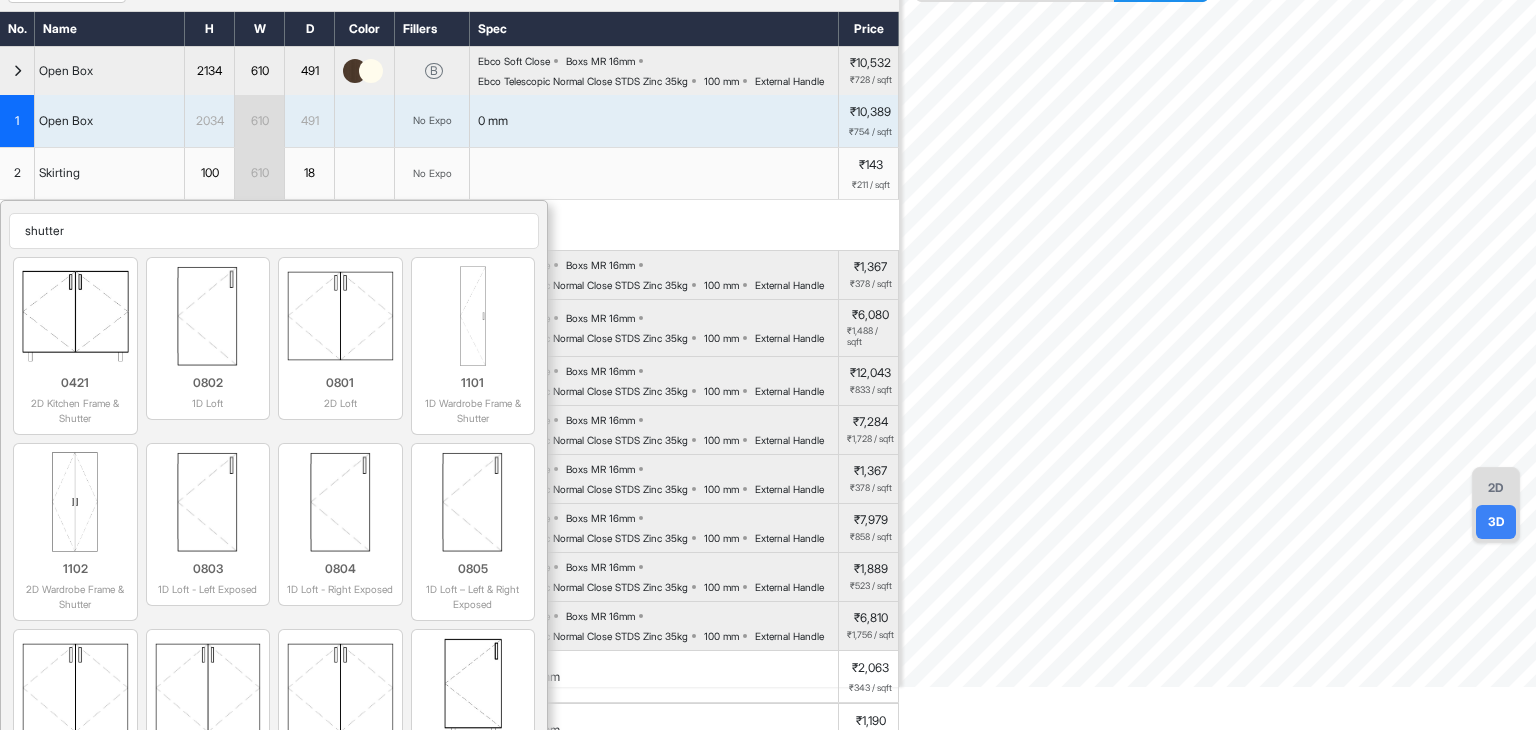 scroll, scrollTop: 0, scrollLeft: 0, axis: both 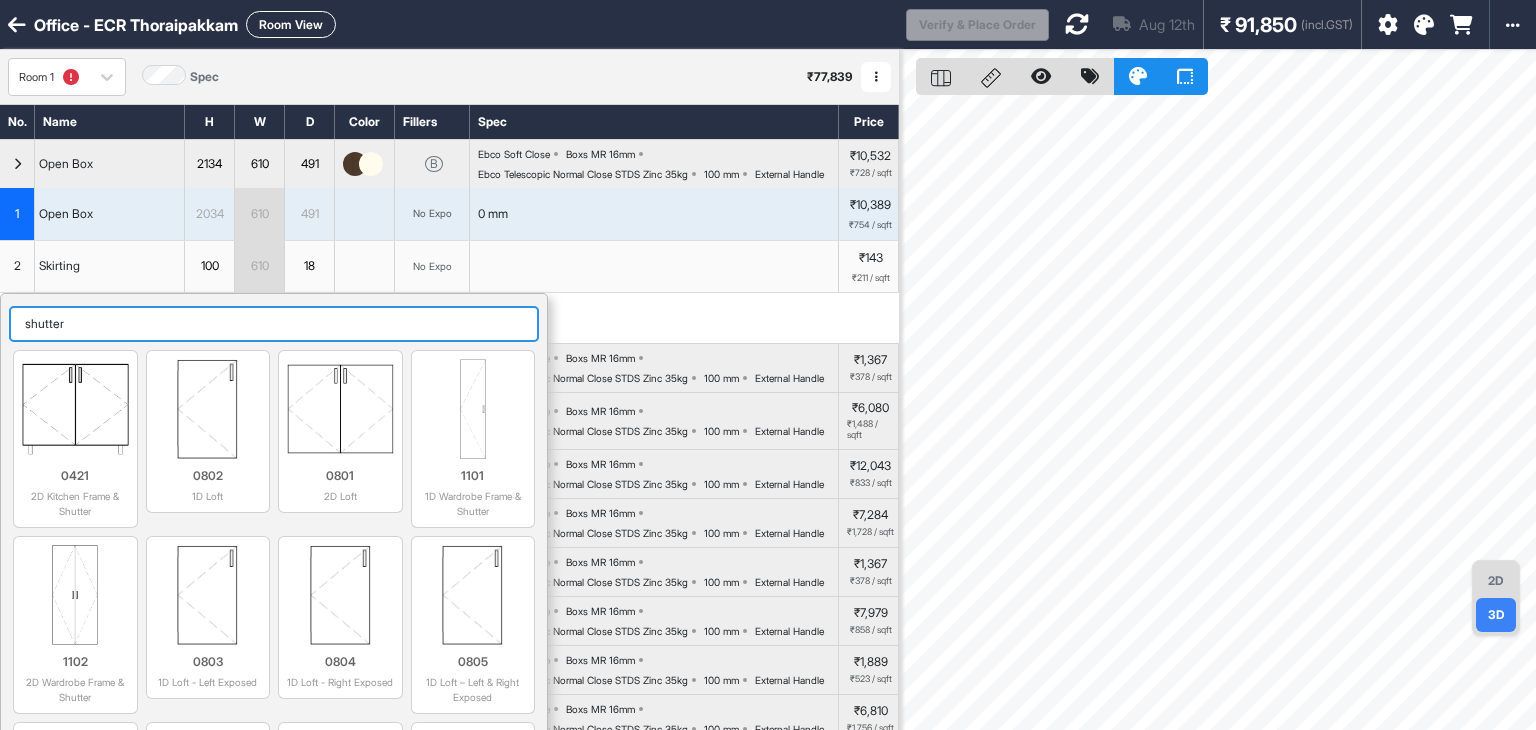 click on "shutter" at bounding box center [274, 324] 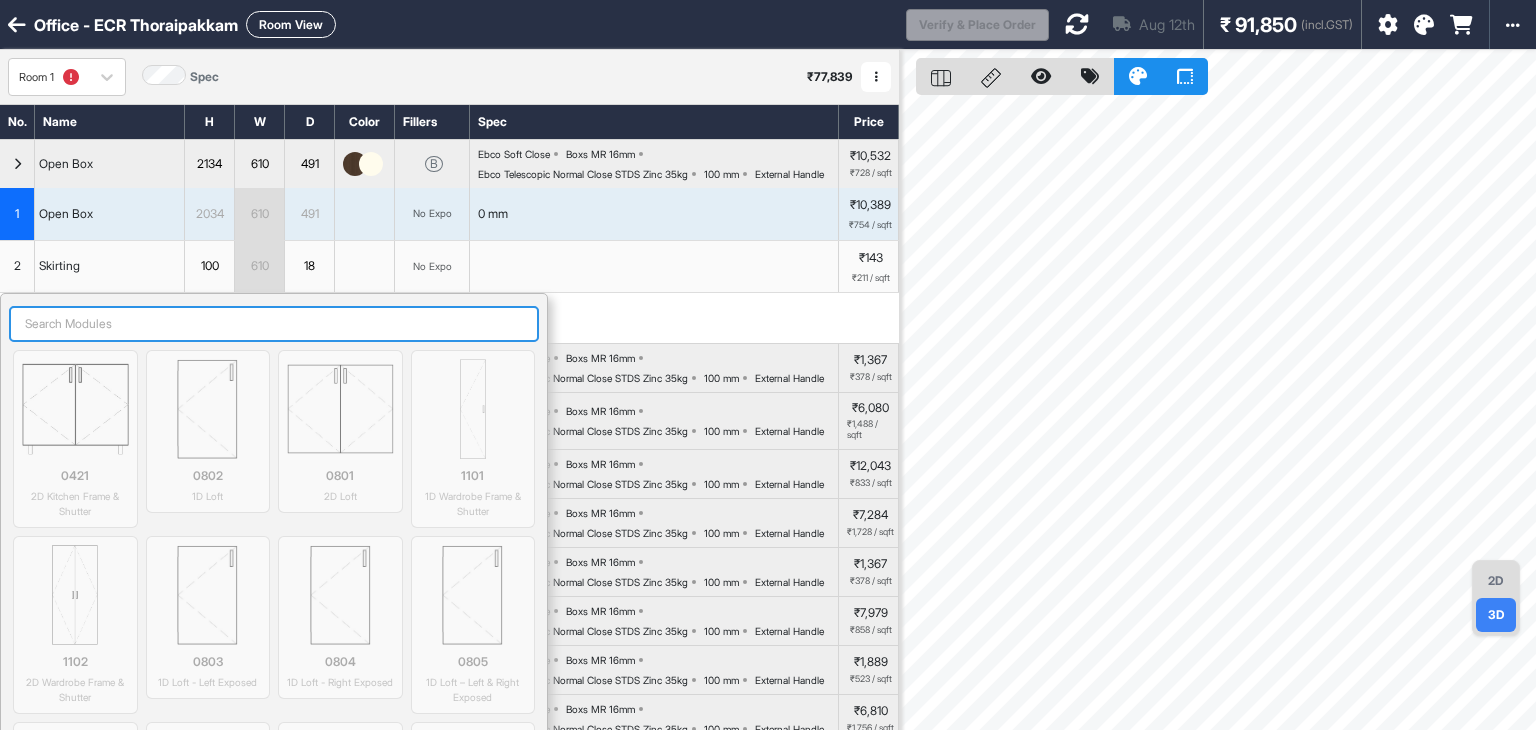 type 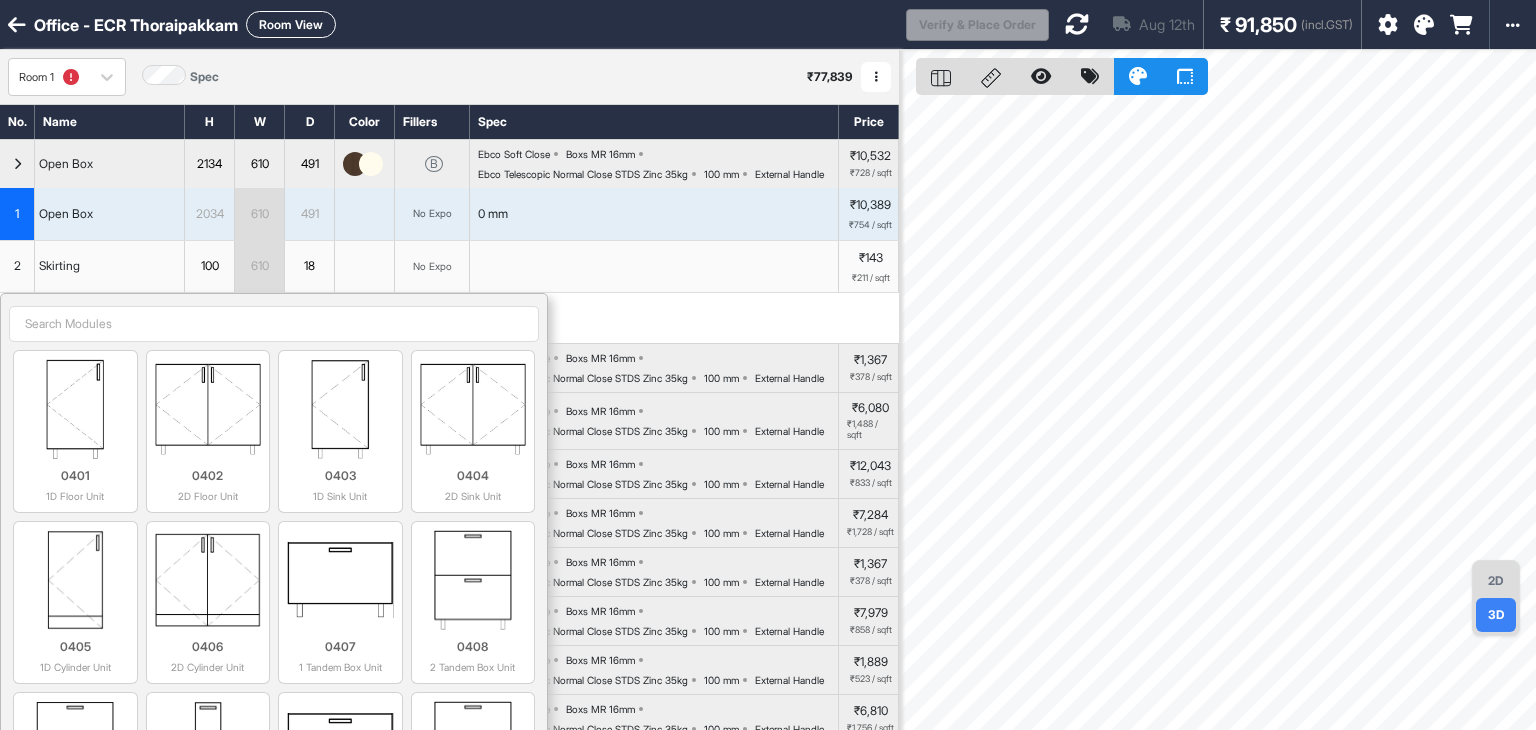 click on "Add modules 0401 1D Floor Unit 0402 2D Floor Unit 0403 1D Sink Unit 0404 2D Sink Unit 0405 1D Cylinder Unit 0406 2D Cylinder Unit 0407 1 Tandem Box Unit 0408 2 Tandem Box Unit 0409 3 Tandem Box Unit 0410 Bottle Pullout Unit 0411 1 Wire Basket Unit 0412 2 Wire Basket Unit 0413 3 Wire Basket Unit 0414 1 Wicker Basket Unit 0415 2 Wicker Basket Unit 0416 3 Wicker Basket Unit 0417 4 Wicker Basket Unit 0421 2D Kitchen Frame & Shutter 0424 L Box - 2D Unit 0424 1031 Pocket Door Unit 0425 Dishwasher Unit 0425 1311 Color Panel 1016 Skirting 1301 Left End Panel (18mm) 1001 1 Door Unit 1407 36mm Vertical Ledge - Left Exposed 1401 27mm Vertical Ledge - Left Exposed 1302 Right End Panel (18mm) 1017 U Skirting 1002 2 Door Unit 1408 36mm Vertical Ledge - Right Exposed 1402 27mm Vertical Ledge - Right Exposed 1303 Top Panel (18mm) 1018 L Skirting Left 1003 3 Door Unit 1403 27mm Ledge - Top Exposed 1203 Frame Carcass 1409 36mm Ledge - Top Exposed 0803 1D Loft - Left Exposed 1304 Bottom Panel (18mm) 1019 L Skirting Right 1410" at bounding box center [449, 318] 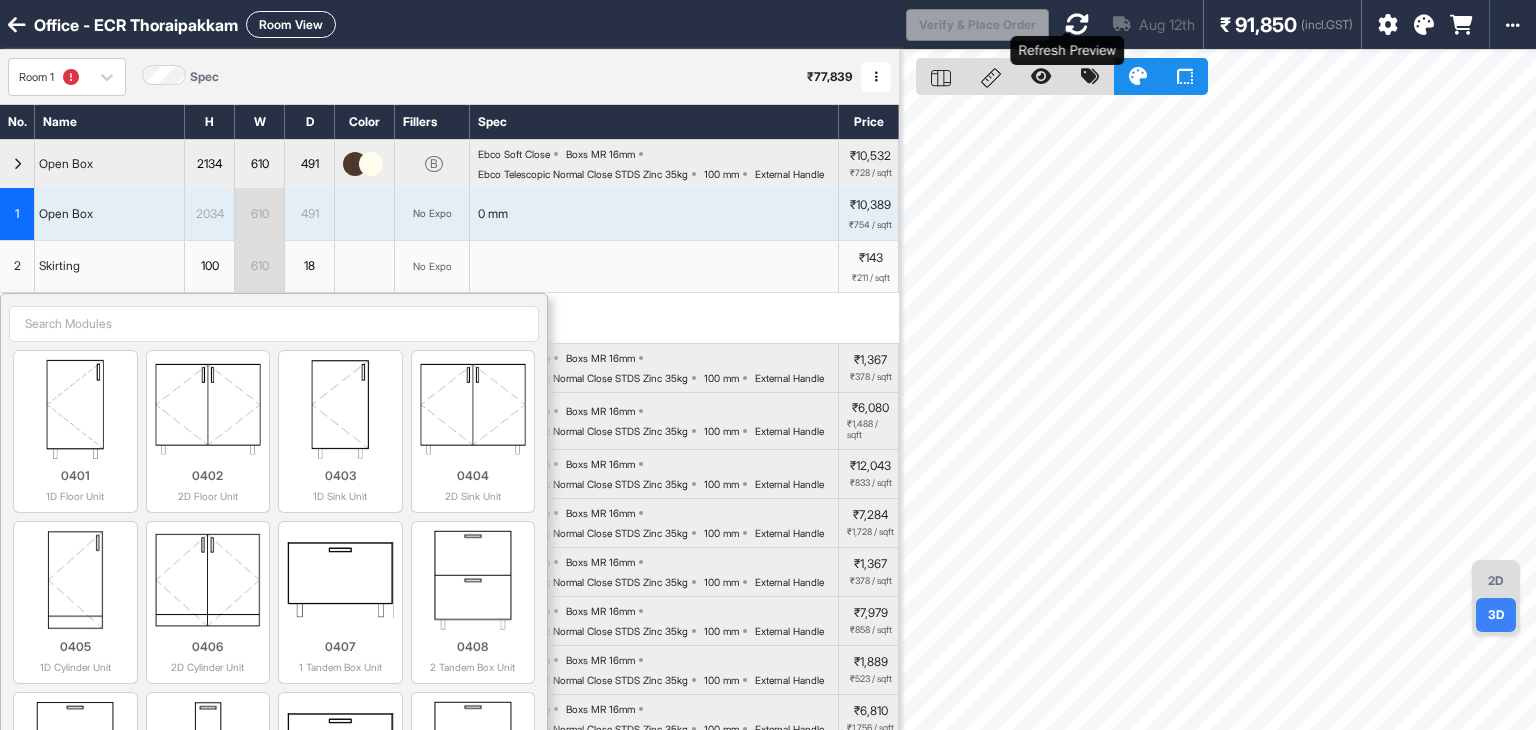 click at bounding box center (1077, 24) 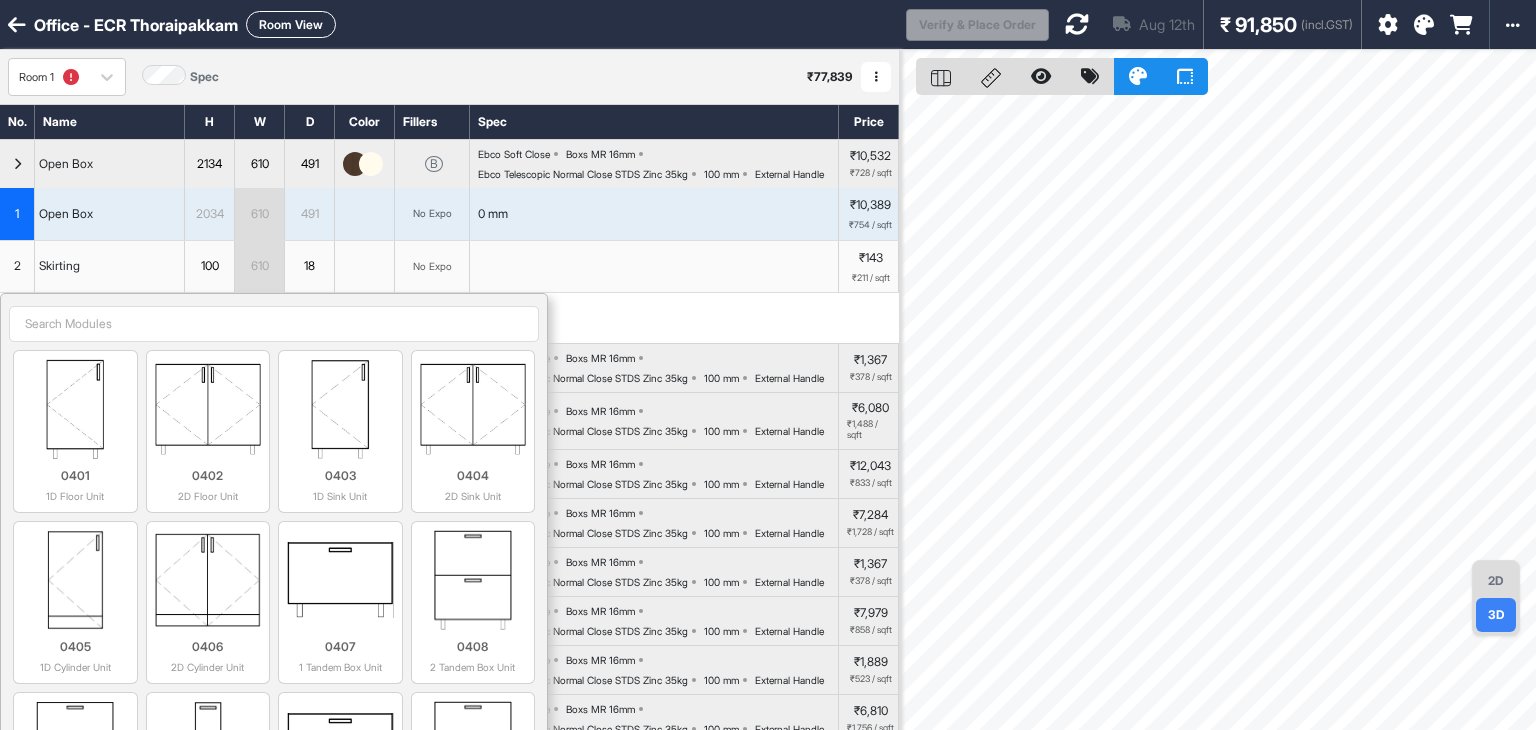 click on "Add modules 0401 1D Floor Unit 0402 2D Floor Unit 0403 1D Sink Unit 0404 2D Sink Unit 0405 1D Cylinder Unit 0406 2D Cylinder Unit 0407 1 Tandem Box Unit 0408 2 Tandem Box Unit 0409 3 Tandem Box Unit 0410 Bottle Pullout Unit 0411 1 Wire Basket Unit 0412 2 Wire Basket Unit 0413 3 Wire Basket Unit 0414 1 Wicker Basket Unit 0415 2 Wicker Basket Unit 0416 3 Wicker Basket Unit 0417 4 Wicker Basket Unit 0421 2D Kitchen Frame & Shutter 0424 L Box - 2D Unit 0424 1031 Pocket Door Unit 0425 Dishwasher Unit 0425 1311 Color Panel 1016 Skirting 1301 Left End Panel (18mm) 1001 1 Door Unit 1407 36mm Vertical Ledge - Left Exposed 1401 27mm Vertical Ledge - Left Exposed 1302 Right End Panel (18mm) 1017 U Skirting 1002 2 Door Unit 1408 36mm Vertical Ledge - Right Exposed 1402 27mm Vertical Ledge - Right Exposed 1303 Top Panel (18mm) 1018 L Skirting Left 1003 3 Door Unit 1403 27mm Ledge - Top Exposed 1203 Frame Carcass 1409 36mm Ledge - Top Exposed 0803 1D Loft - Left Exposed 1304 Bottom Panel (18mm) 1019 L Skirting Right 1410" at bounding box center (449, 318) 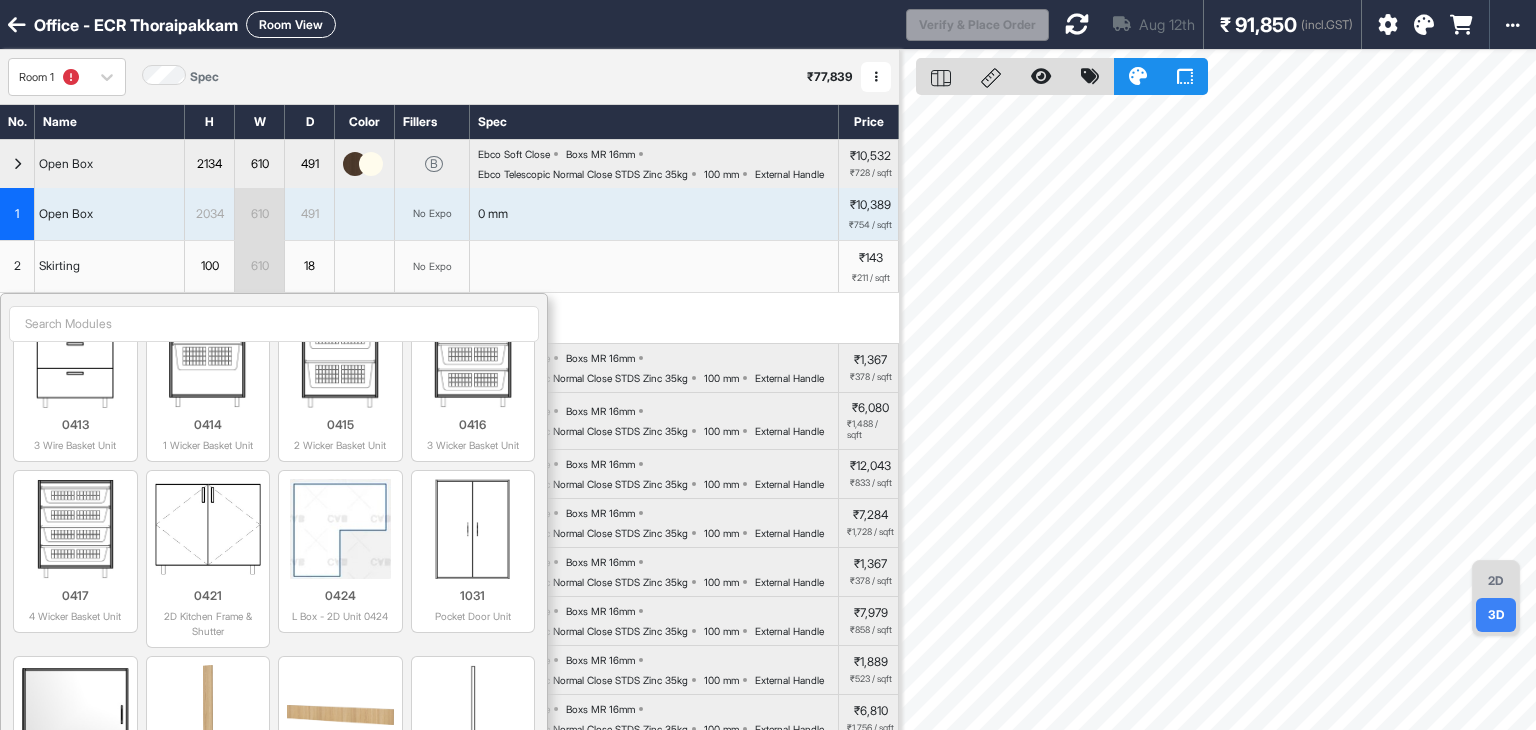 scroll, scrollTop: 800, scrollLeft: 0, axis: vertical 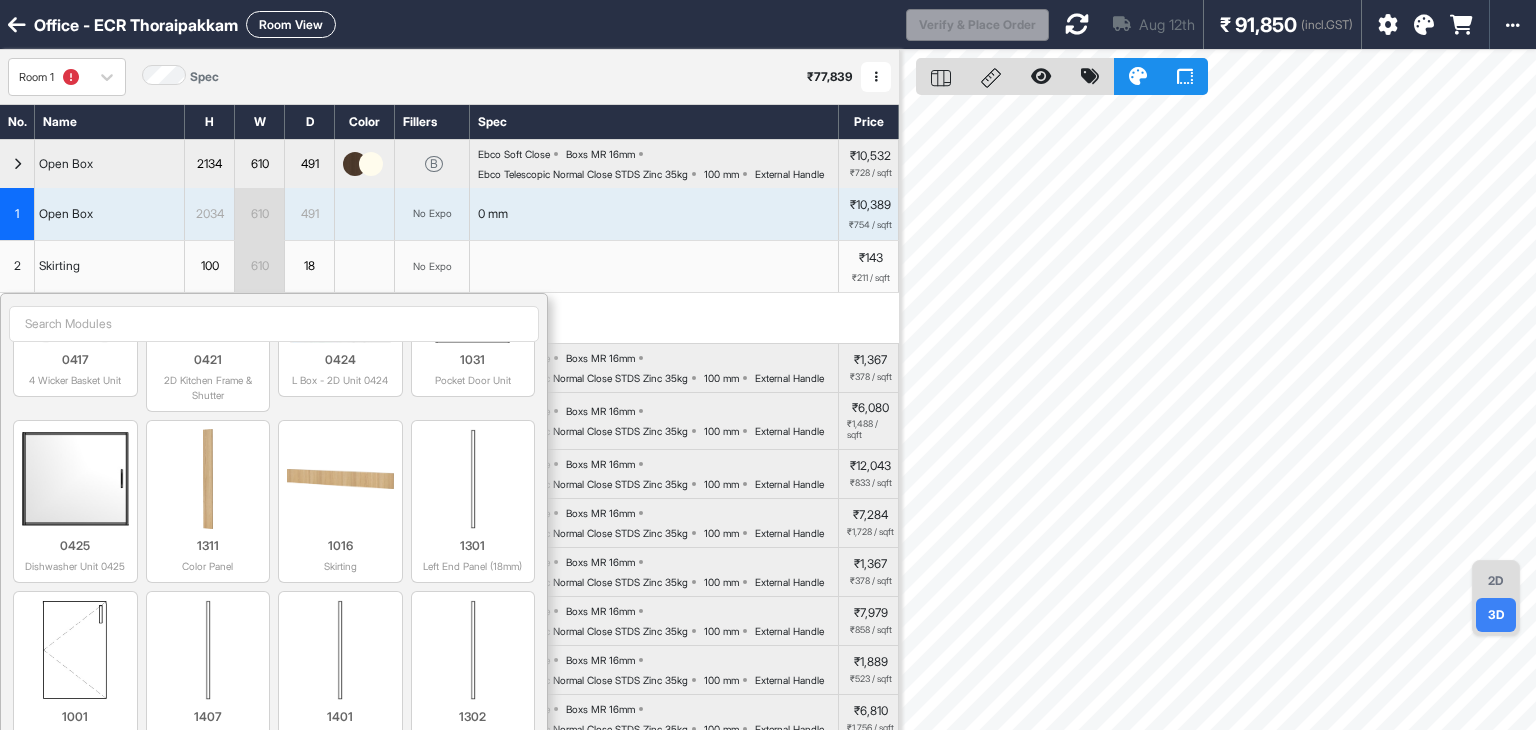 click on "Open Box" at bounding box center (110, 164) 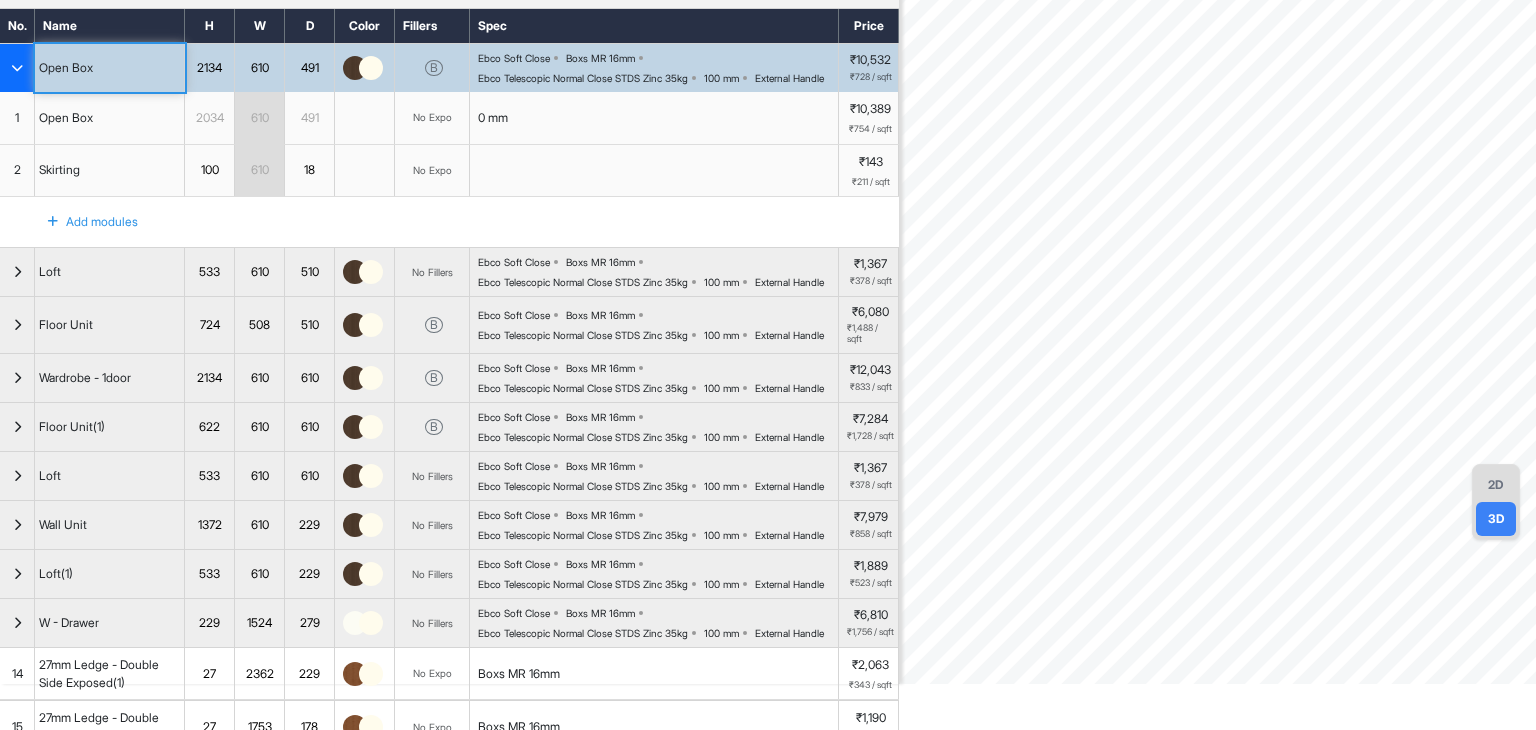 scroll, scrollTop: 100, scrollLeft: 0, axis: vertical 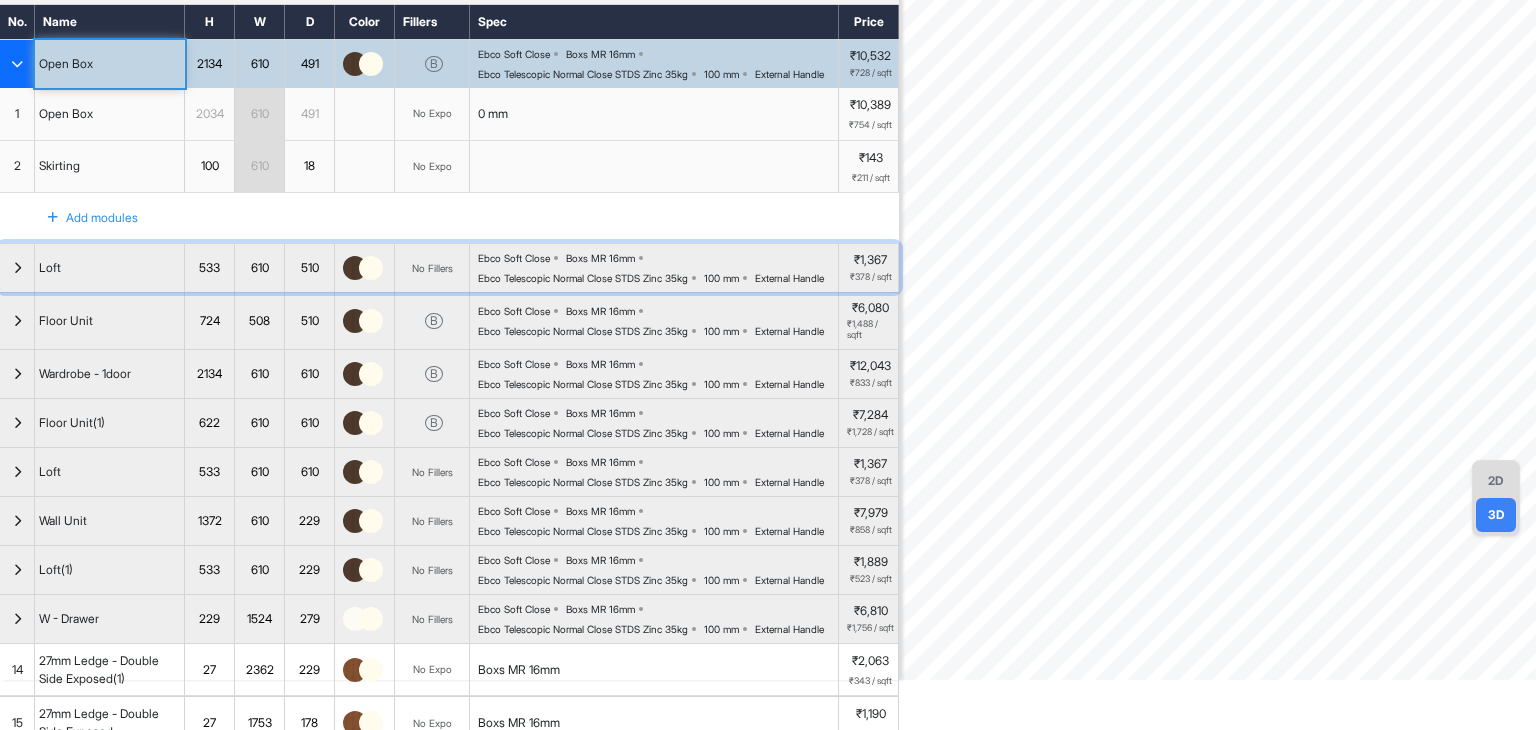 click at bounding box center (17, 268) 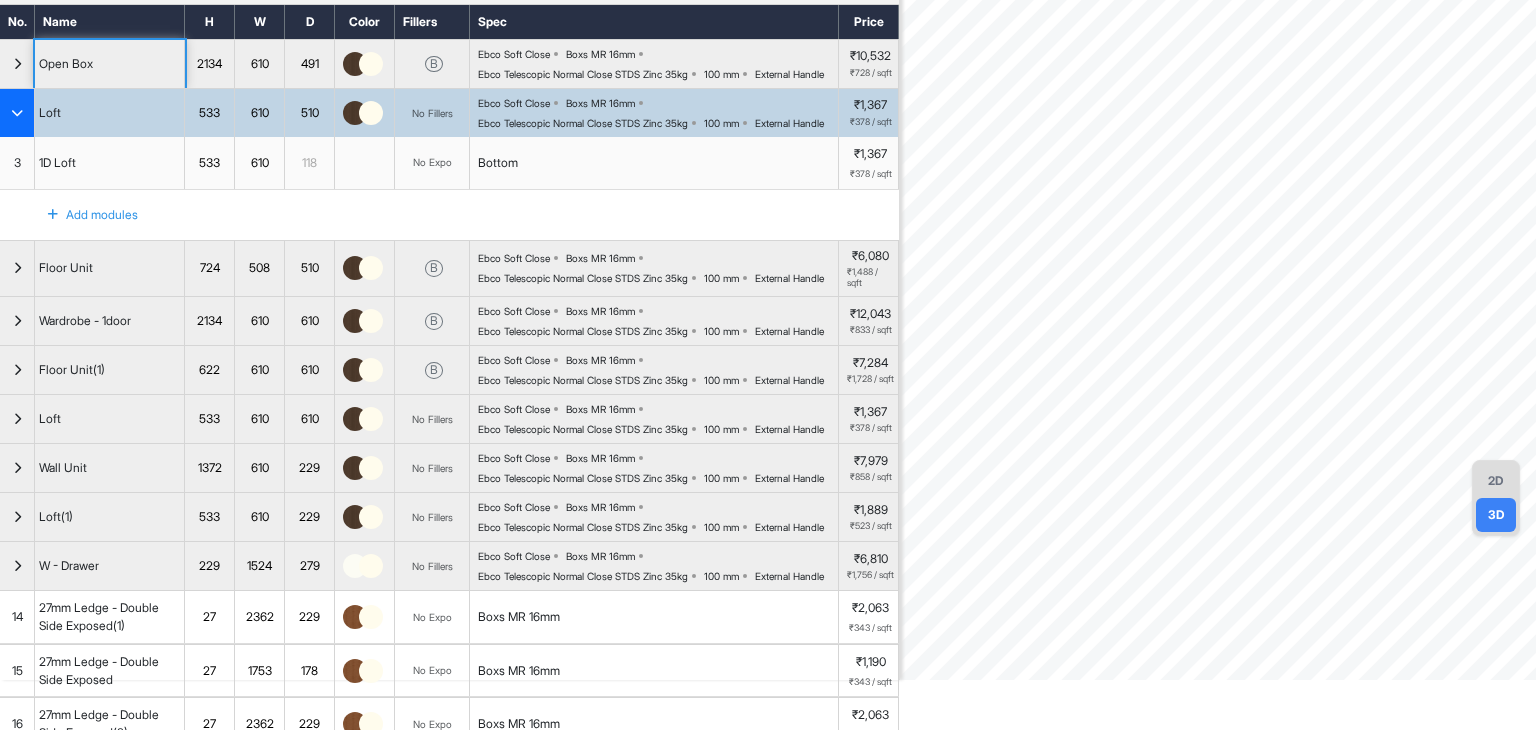 click at bounding box center [17, 113] 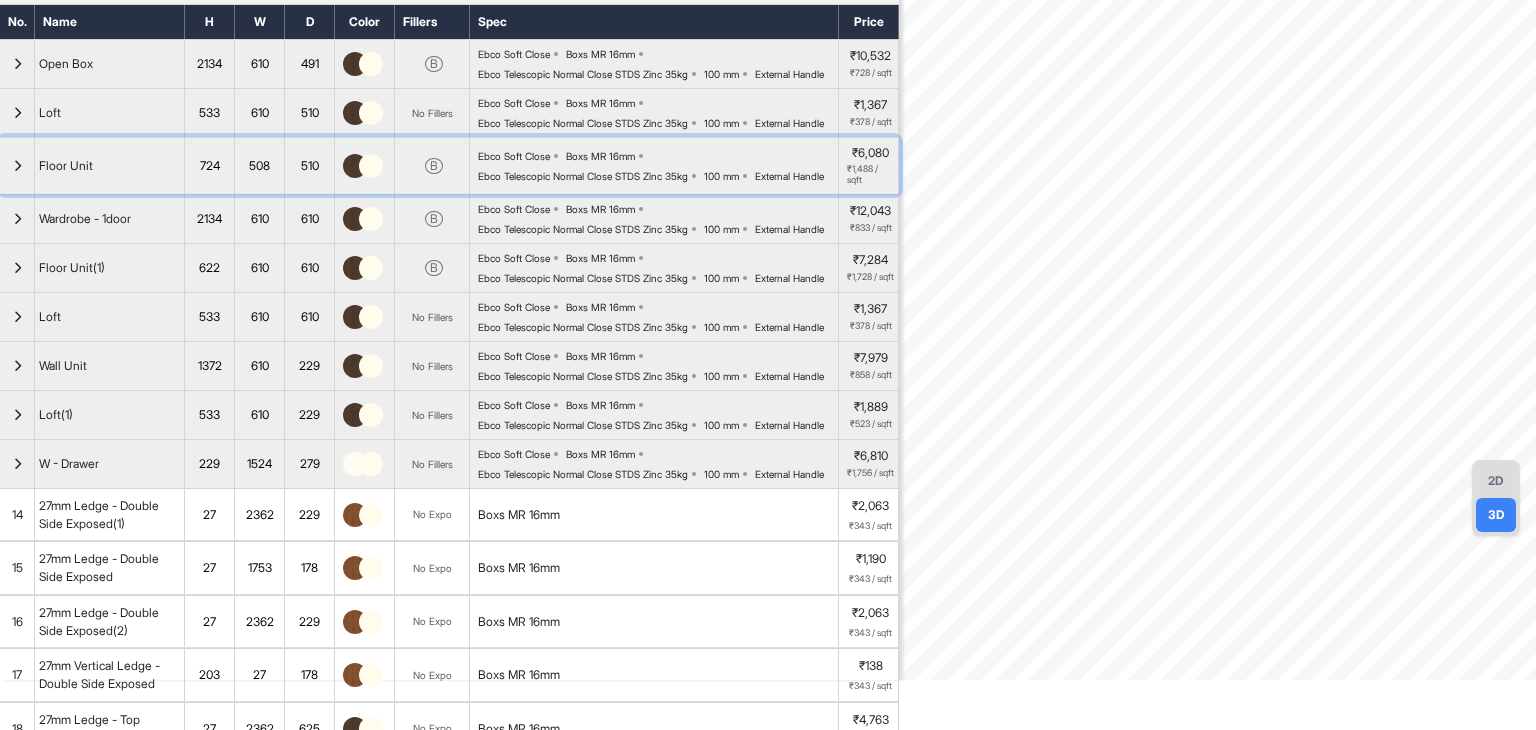 click at bounding box center (17, 166) 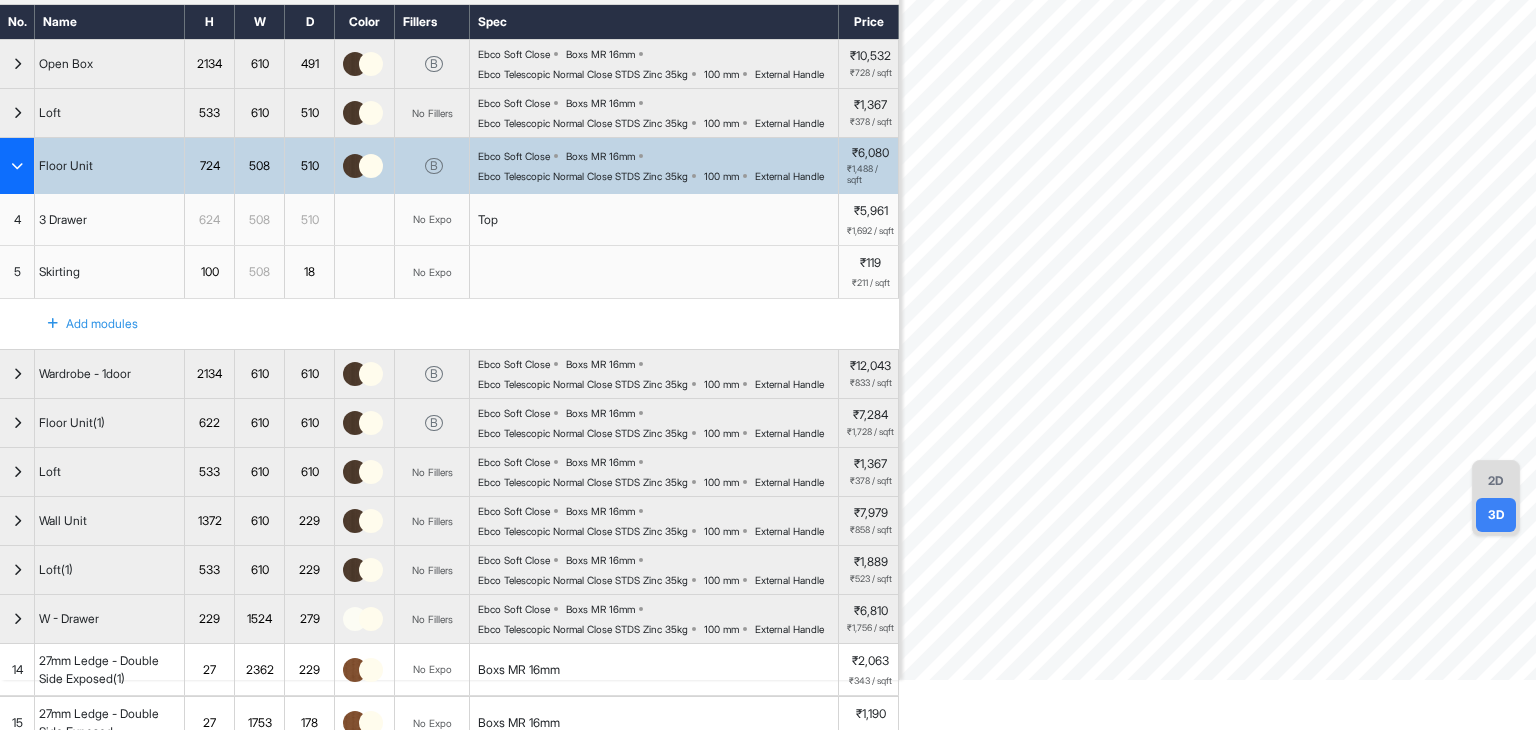 click at bounding box center (17, 166) 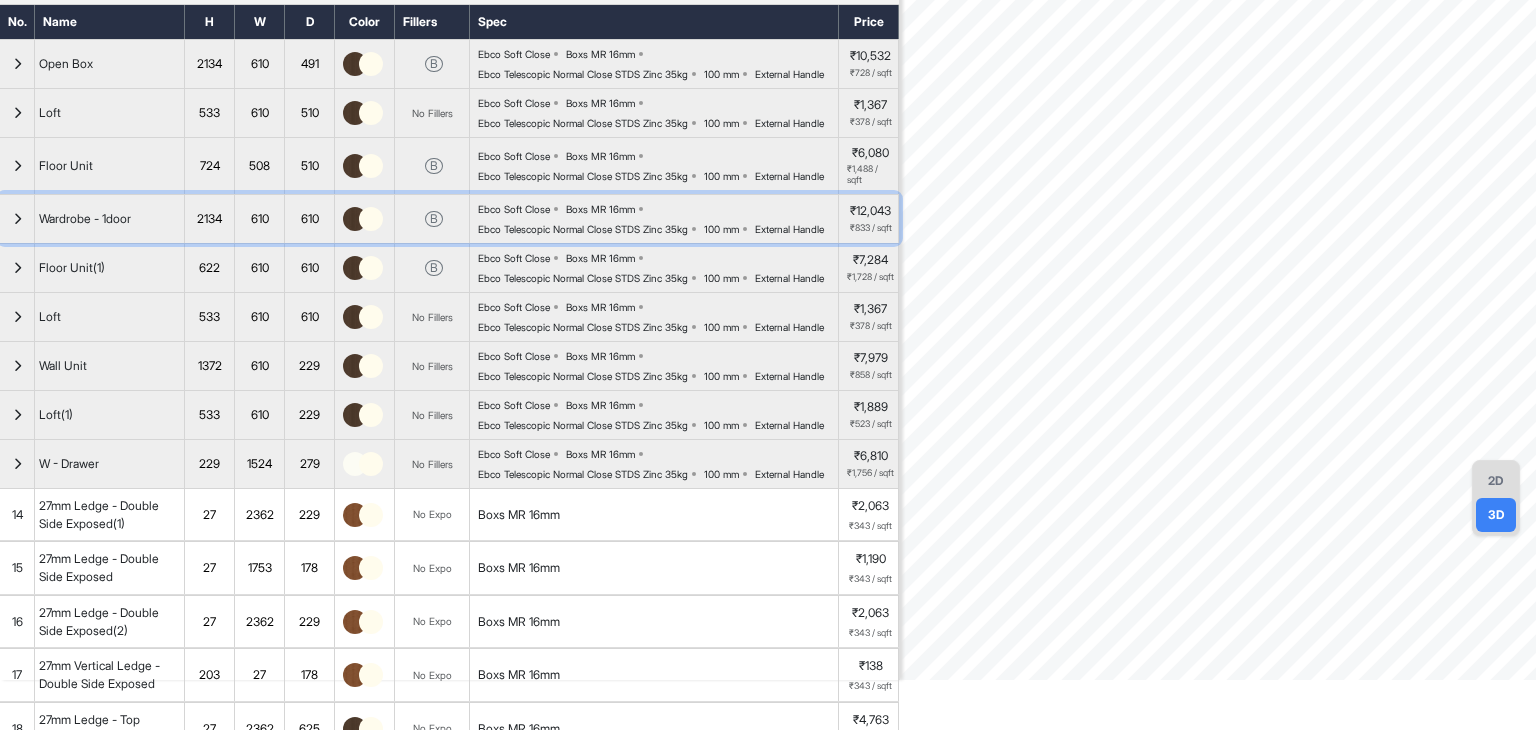 click at bounding box center [17, 219] 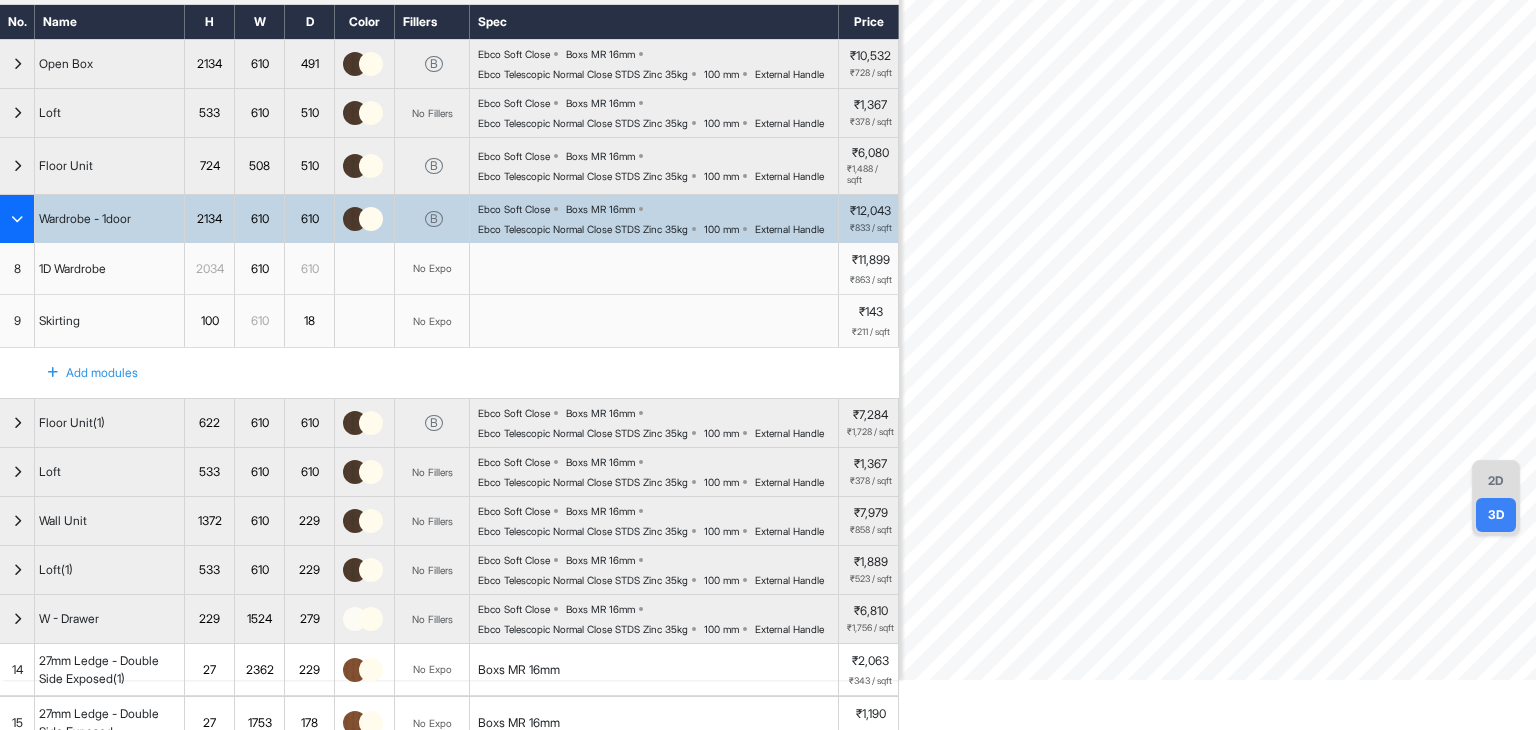 click at bounding box center (17, 219) 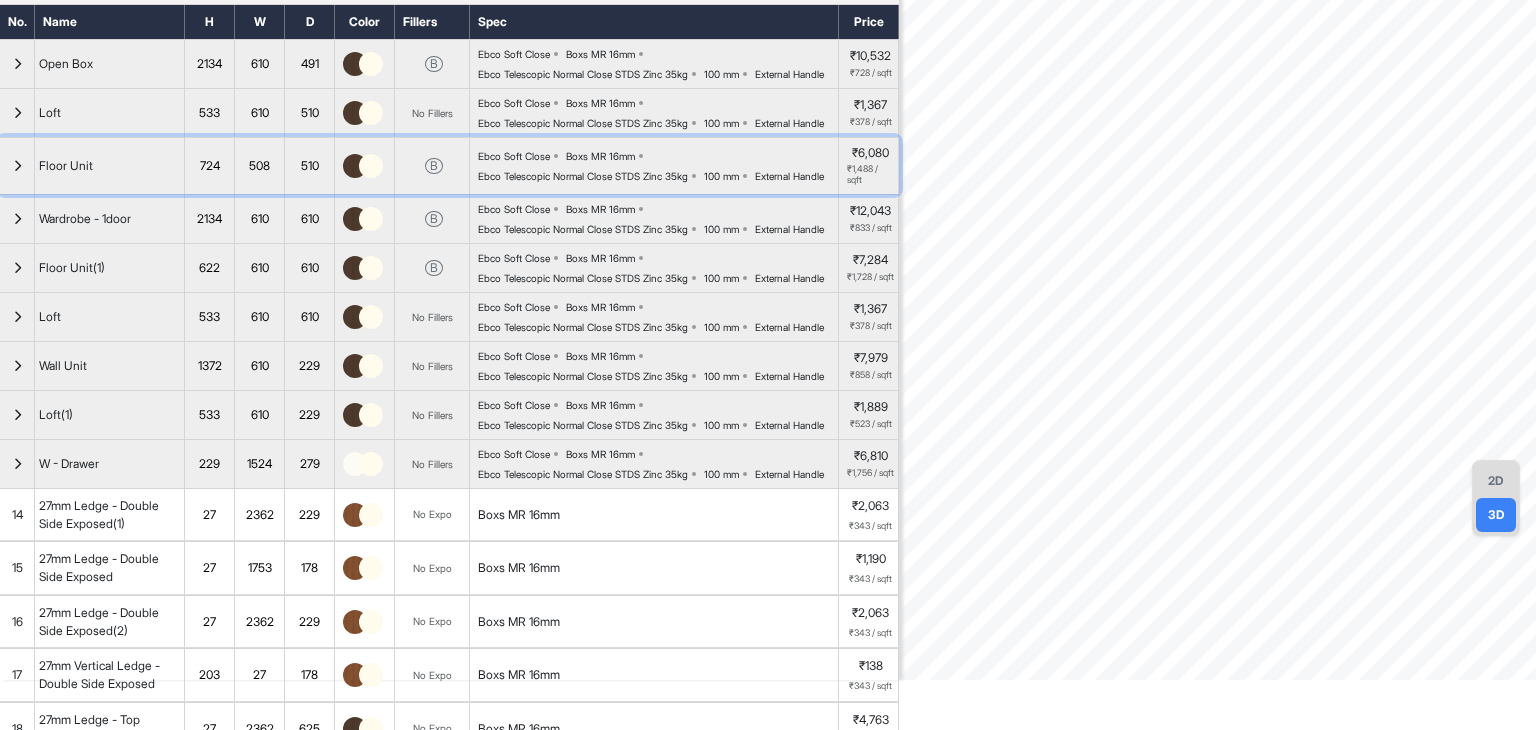 click at bounding box center (17, 166) 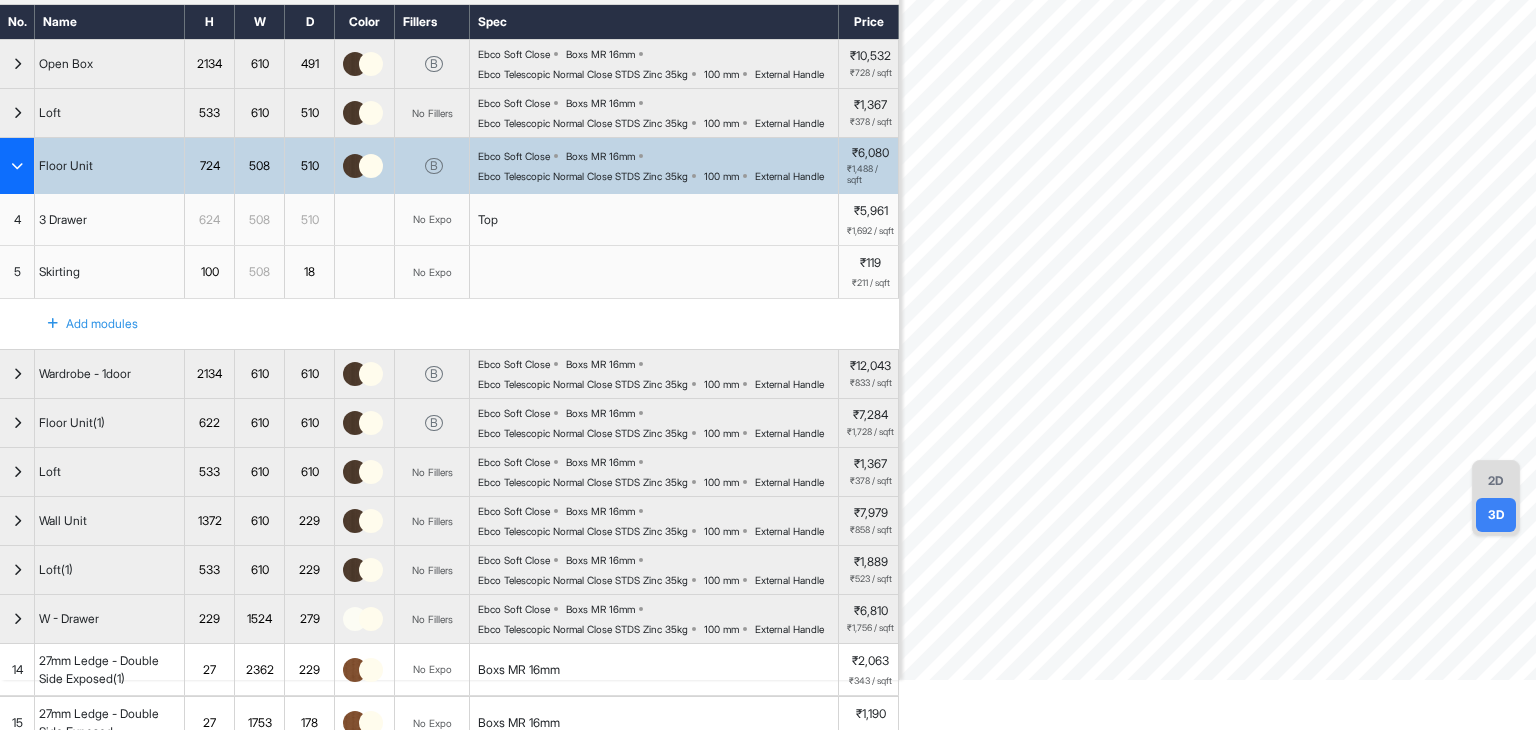 click on "3 Drawer" at bounding box center [110, 220] 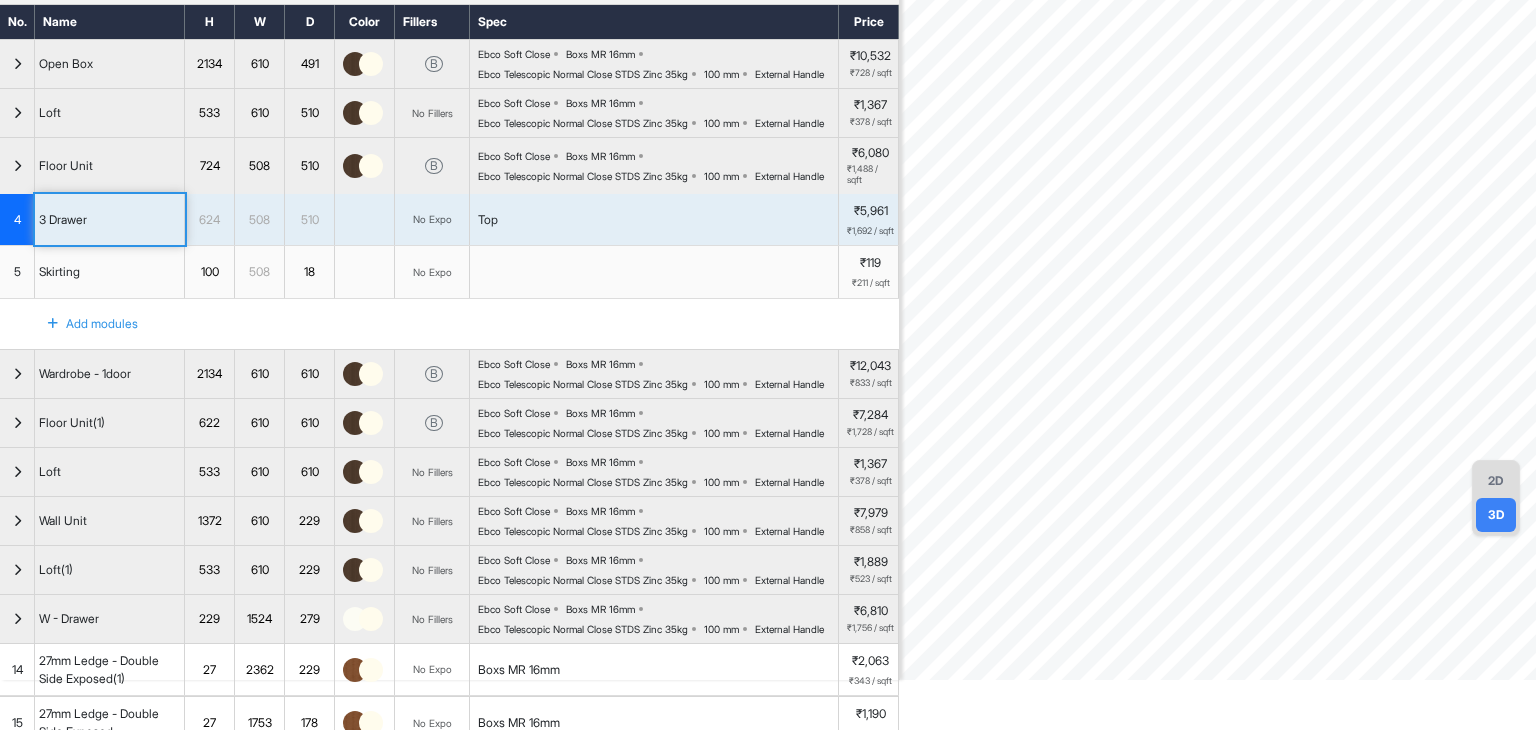 click on "Top" at bounding box center (654, 220) 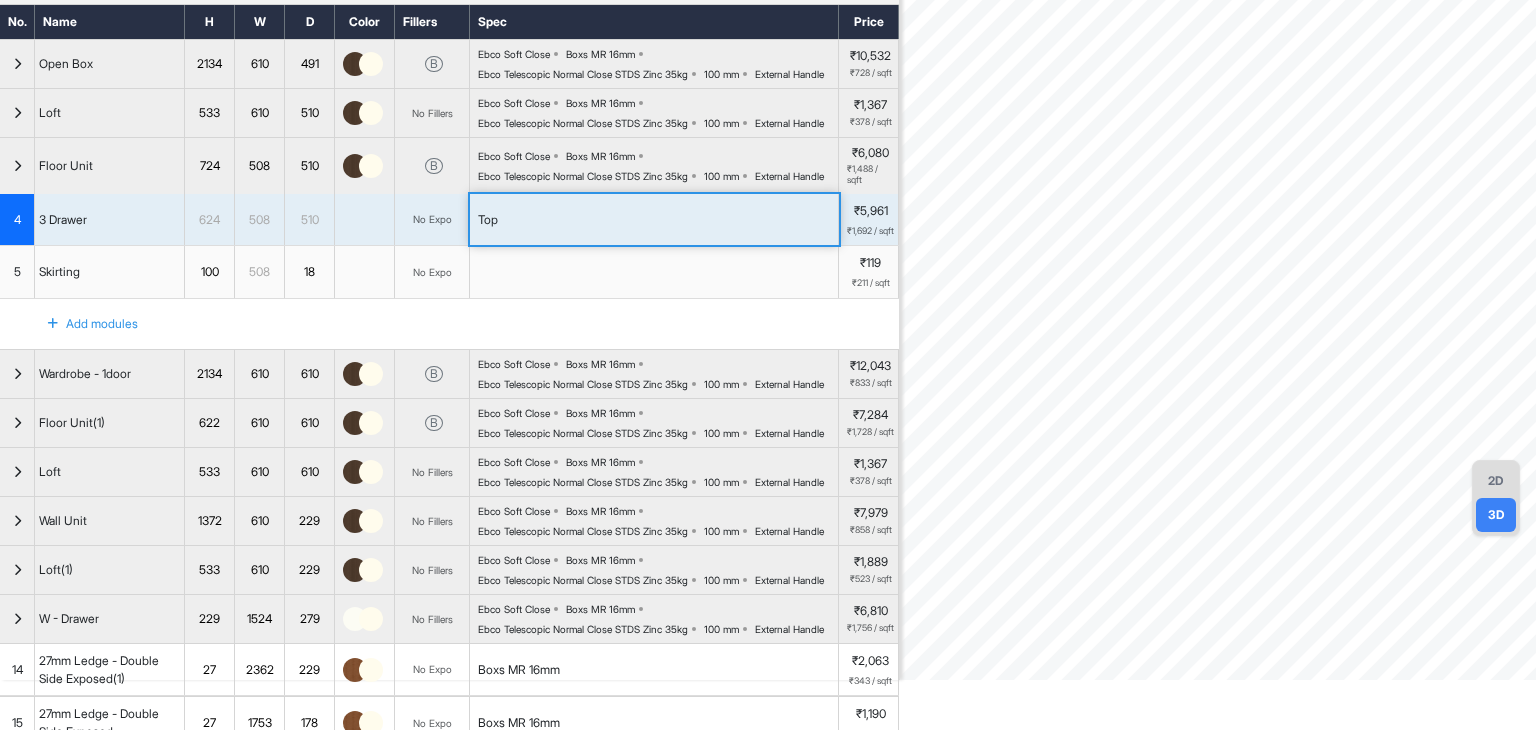 click on "Top" at bounding box center (654, 220) 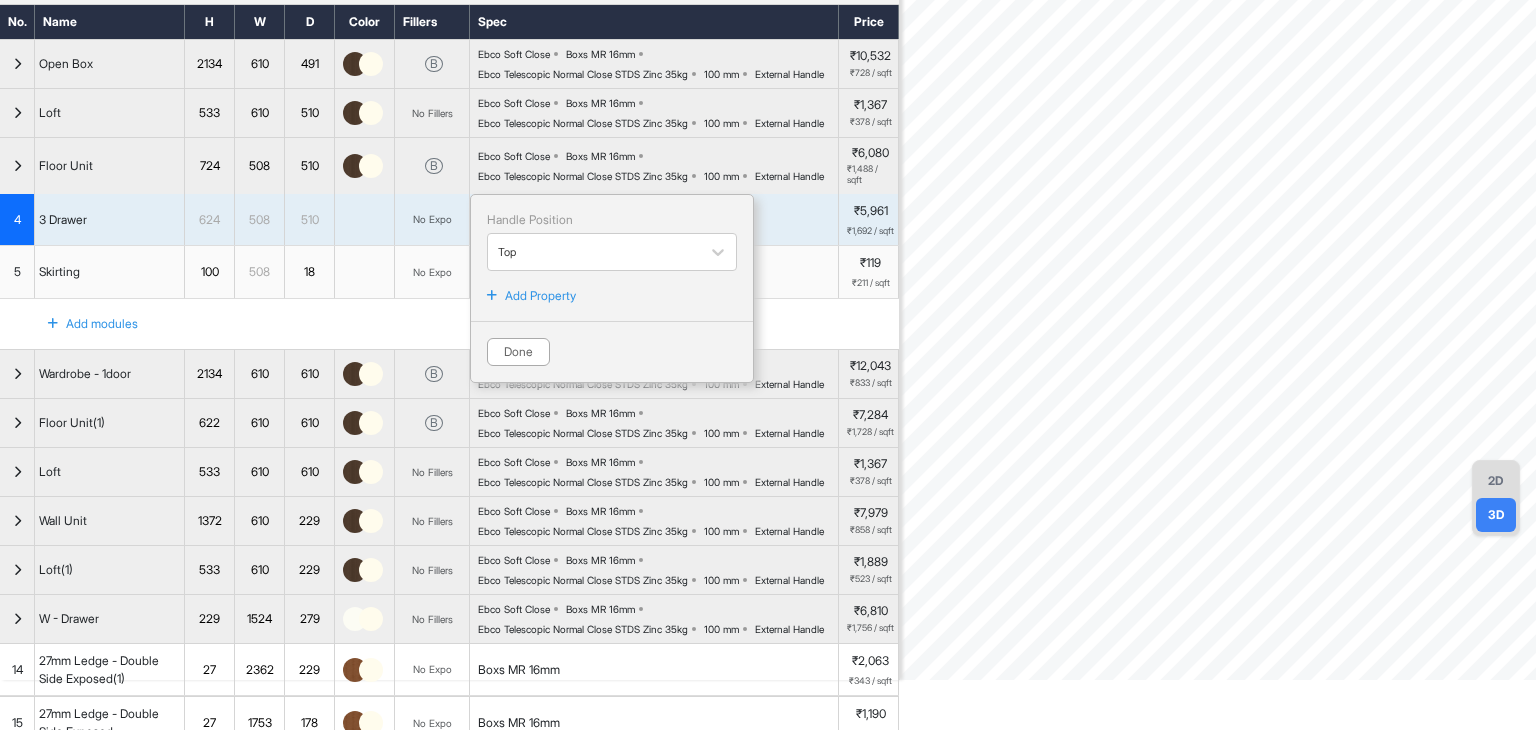 click on "Add Property" at bounding box center [540, 296] 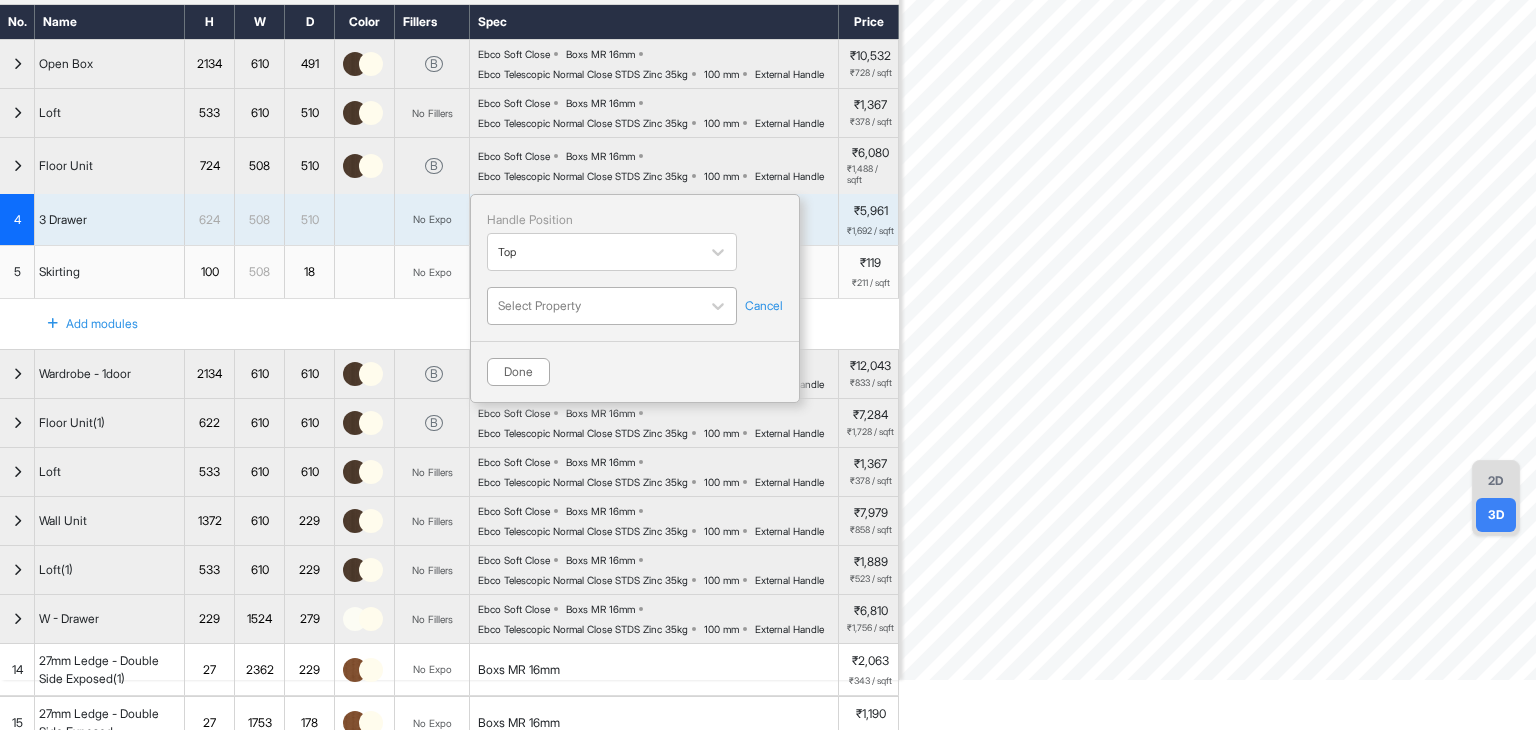click on "Select Property" at bounding box center [594, 306] 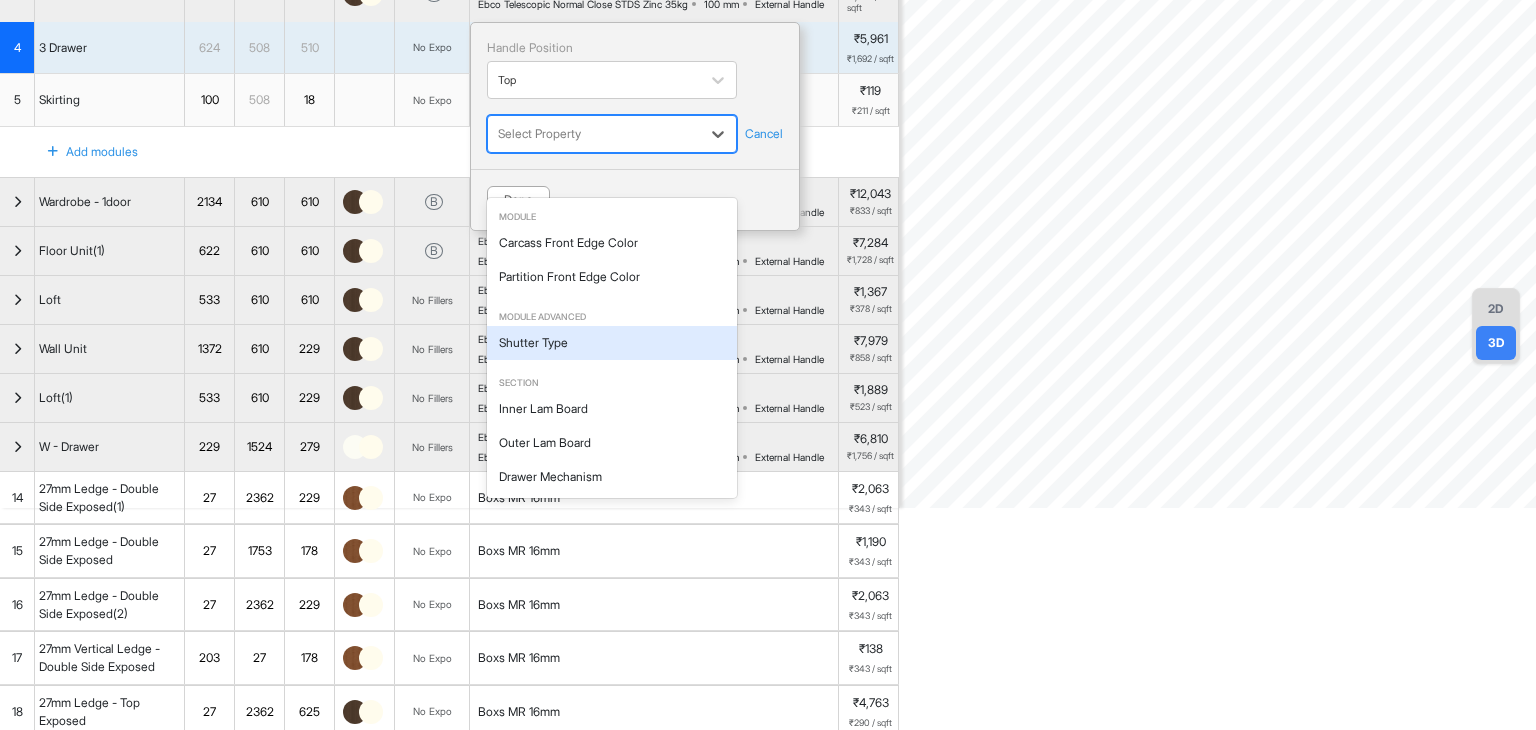 scroll, scrollTop: 300, scrollLeft: 0, axis: vertical 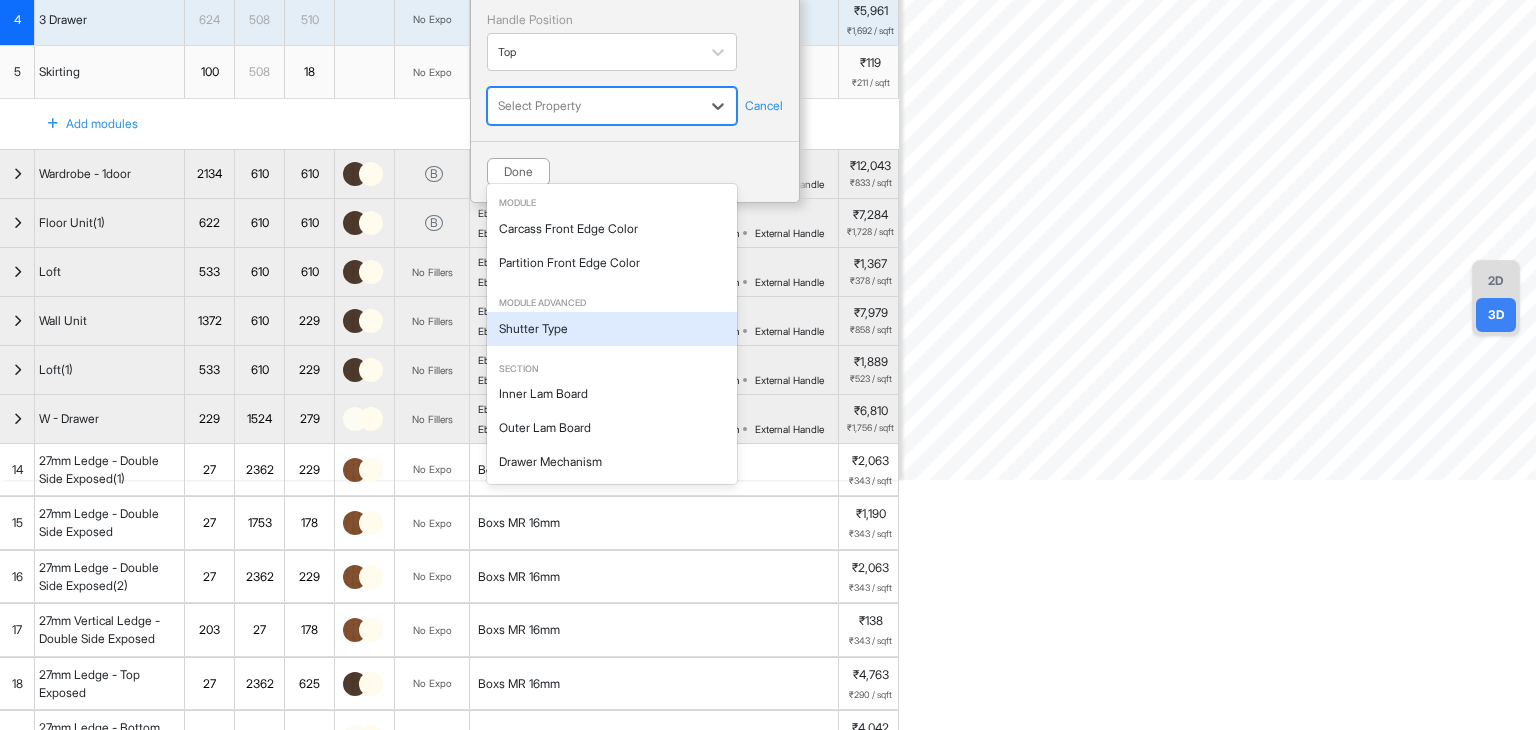 click on "16 results available. Use Up and Down to choose options, press Enter to select the currently focused option, press Escape to exit the menu, press Tab to select the option and exit the menu. Select Property Cancel" at bounding box center [635, 106] 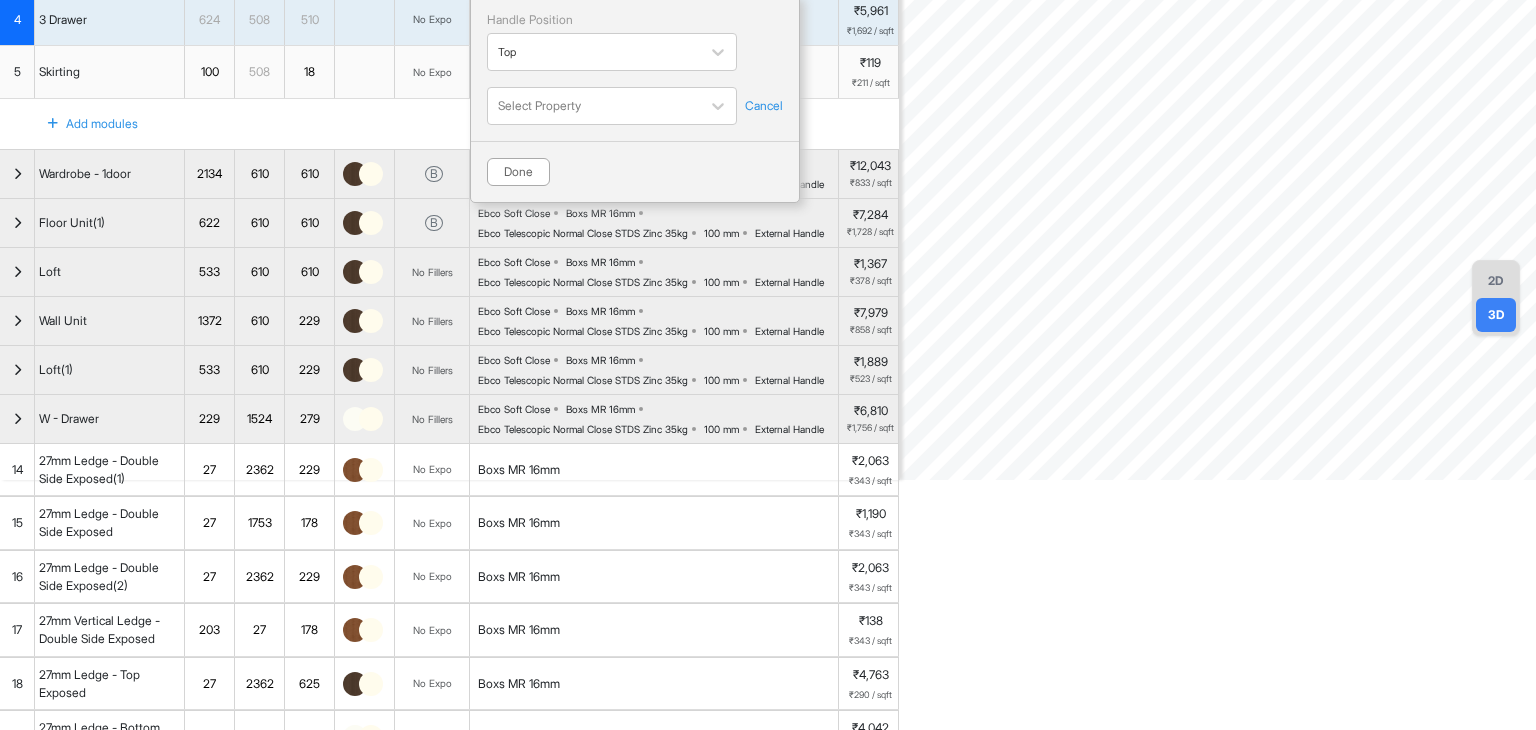 click on "Cancel" at bounding box center [764, 106] 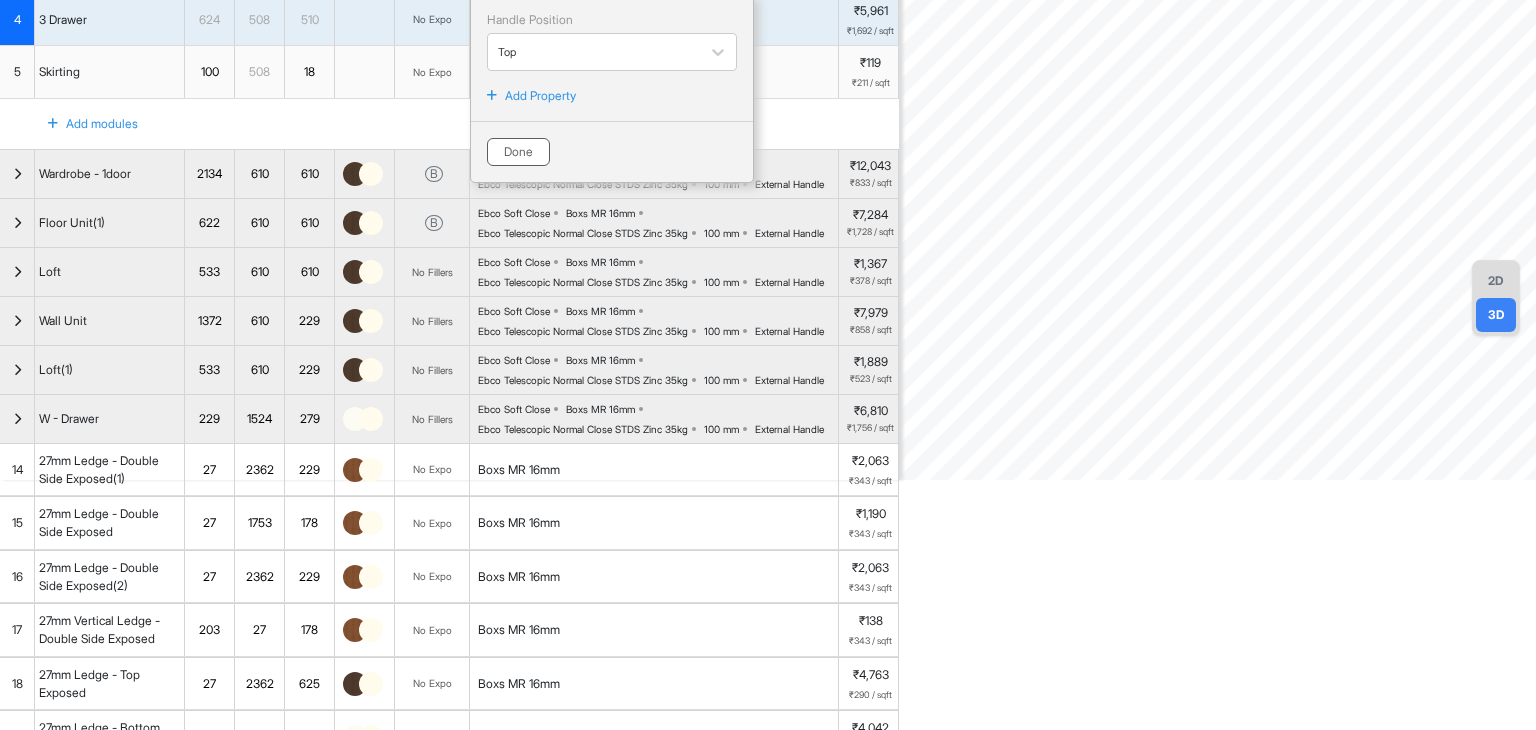 click on "Done" at bounding box center (518, 152) 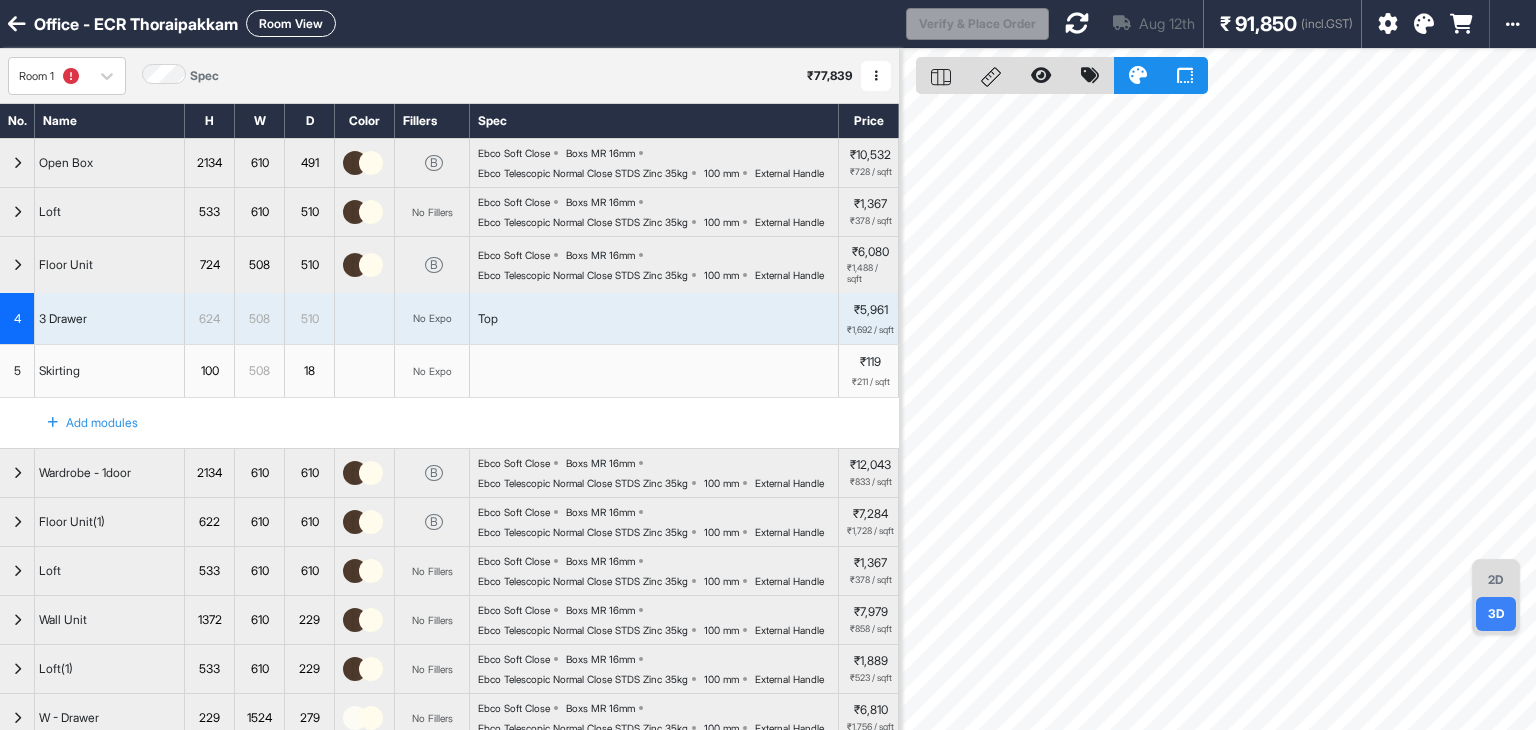 scroll, scrollTop: 0, scrollLeft: 0, axis: both 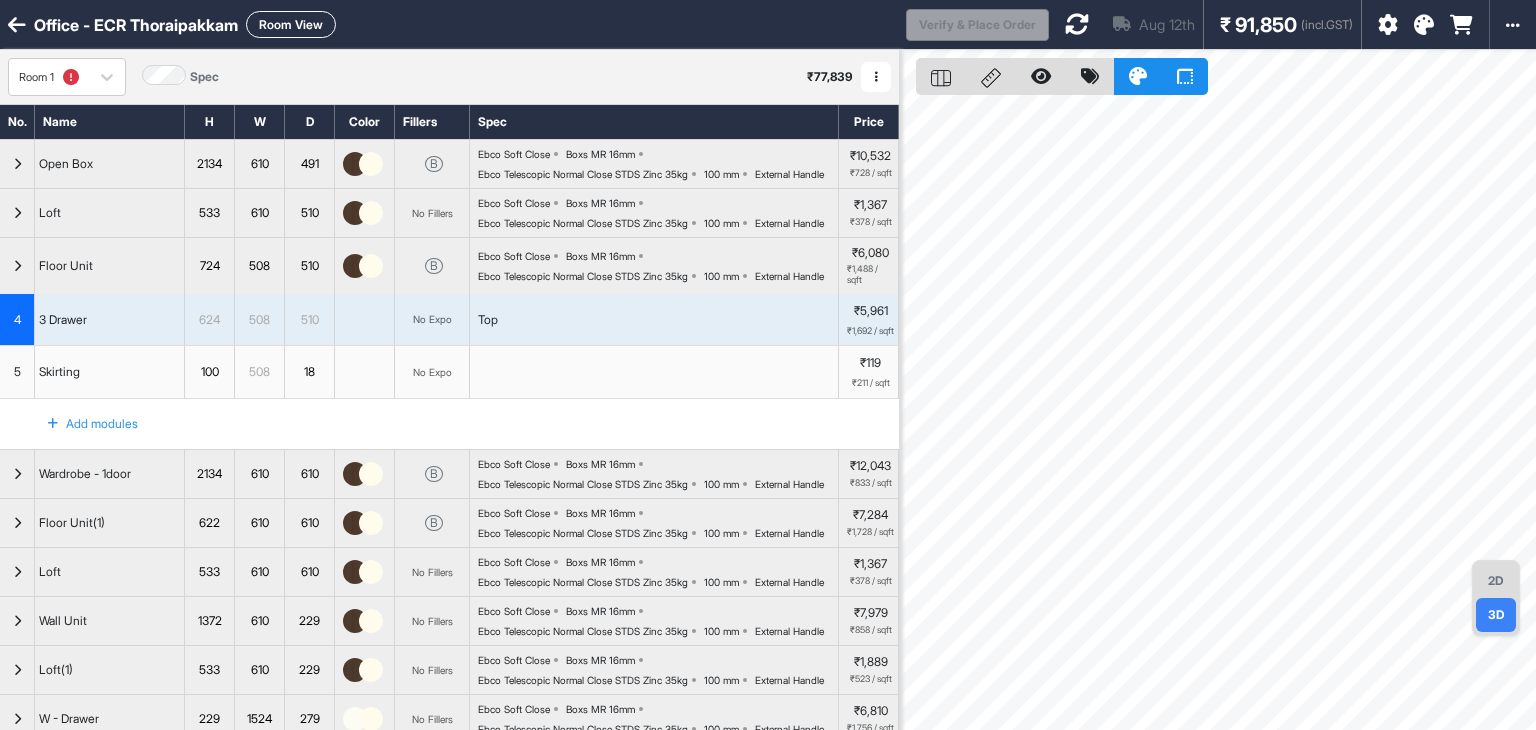 click on "Top" at bounding box center (654, 320) 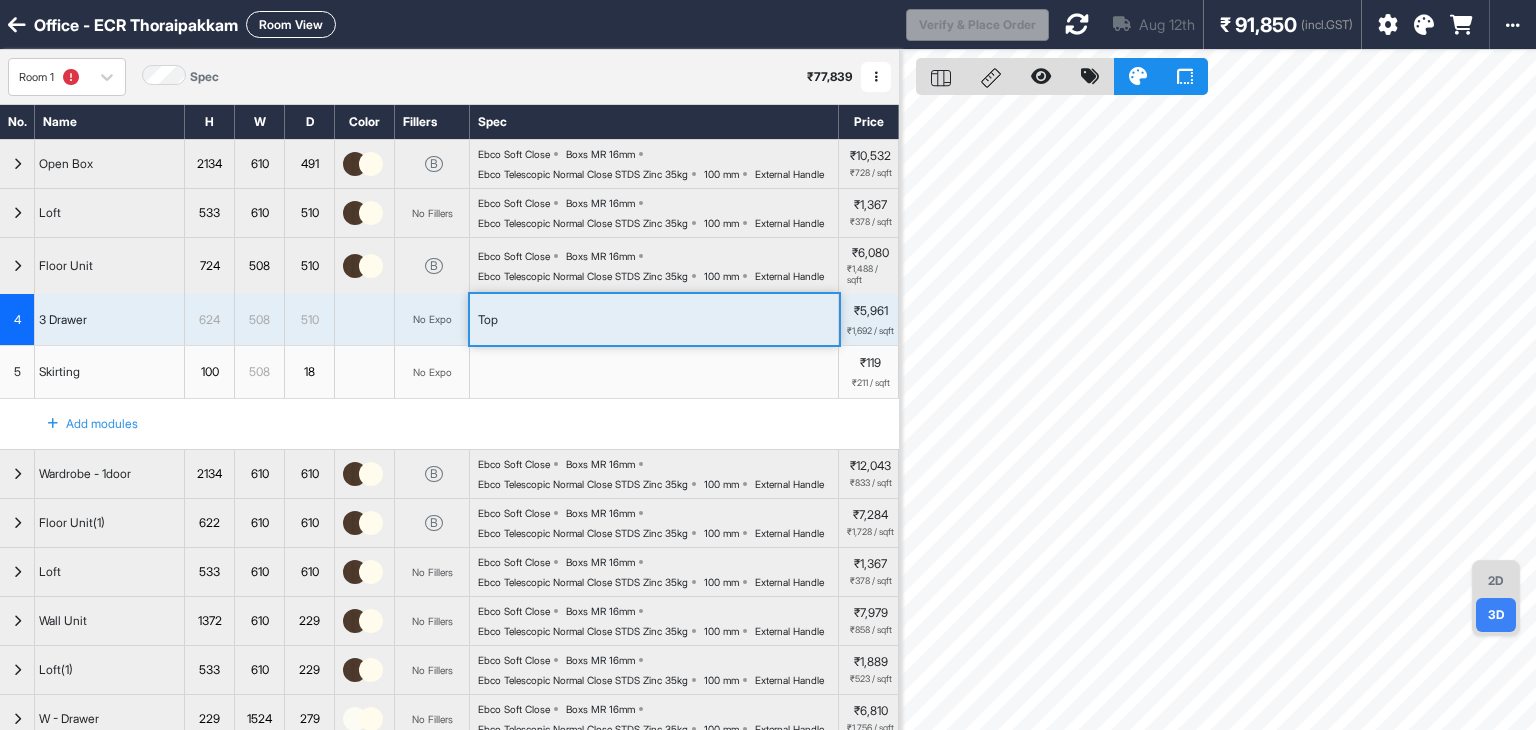 click on "Top" at bounding box center (654, 320) 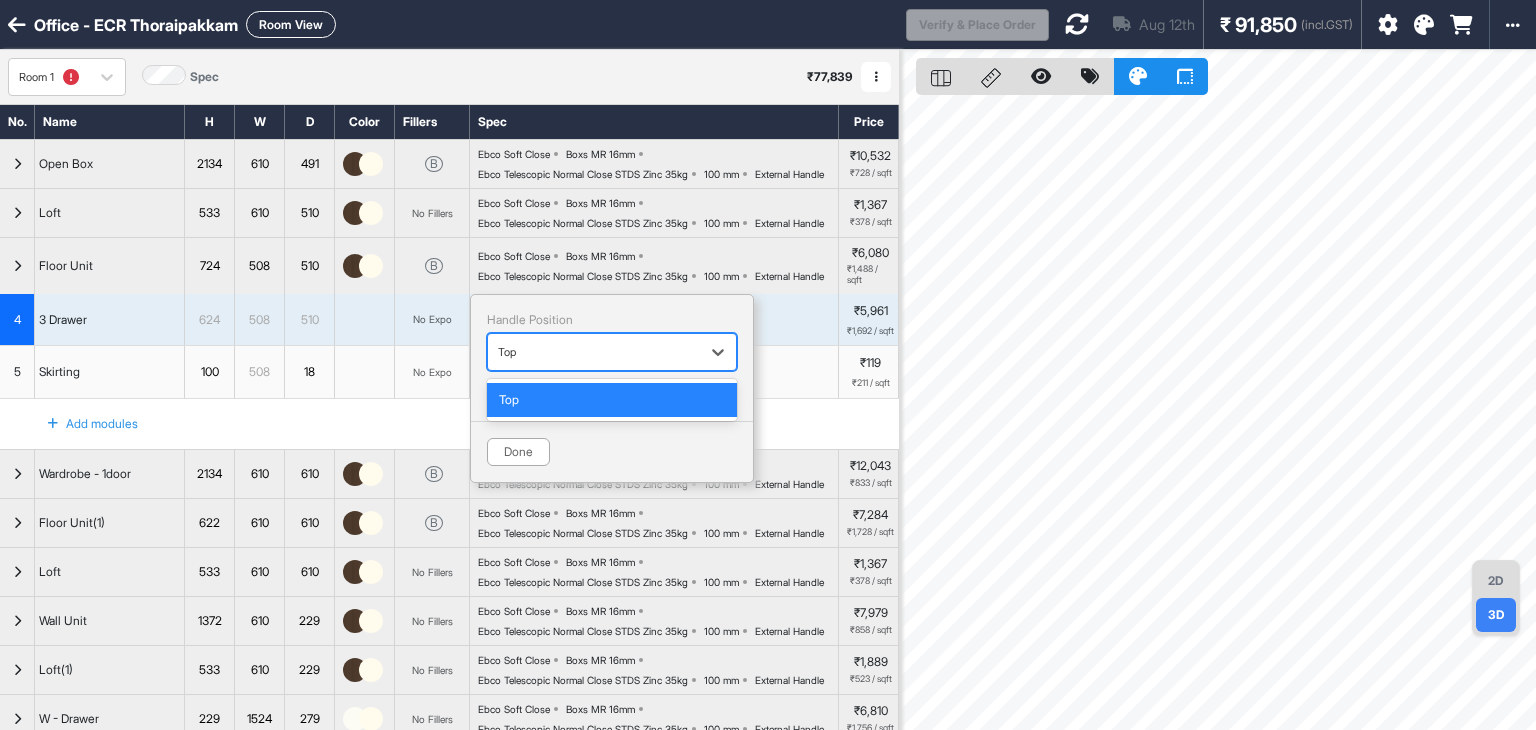 click at bounding box center [594, 352] 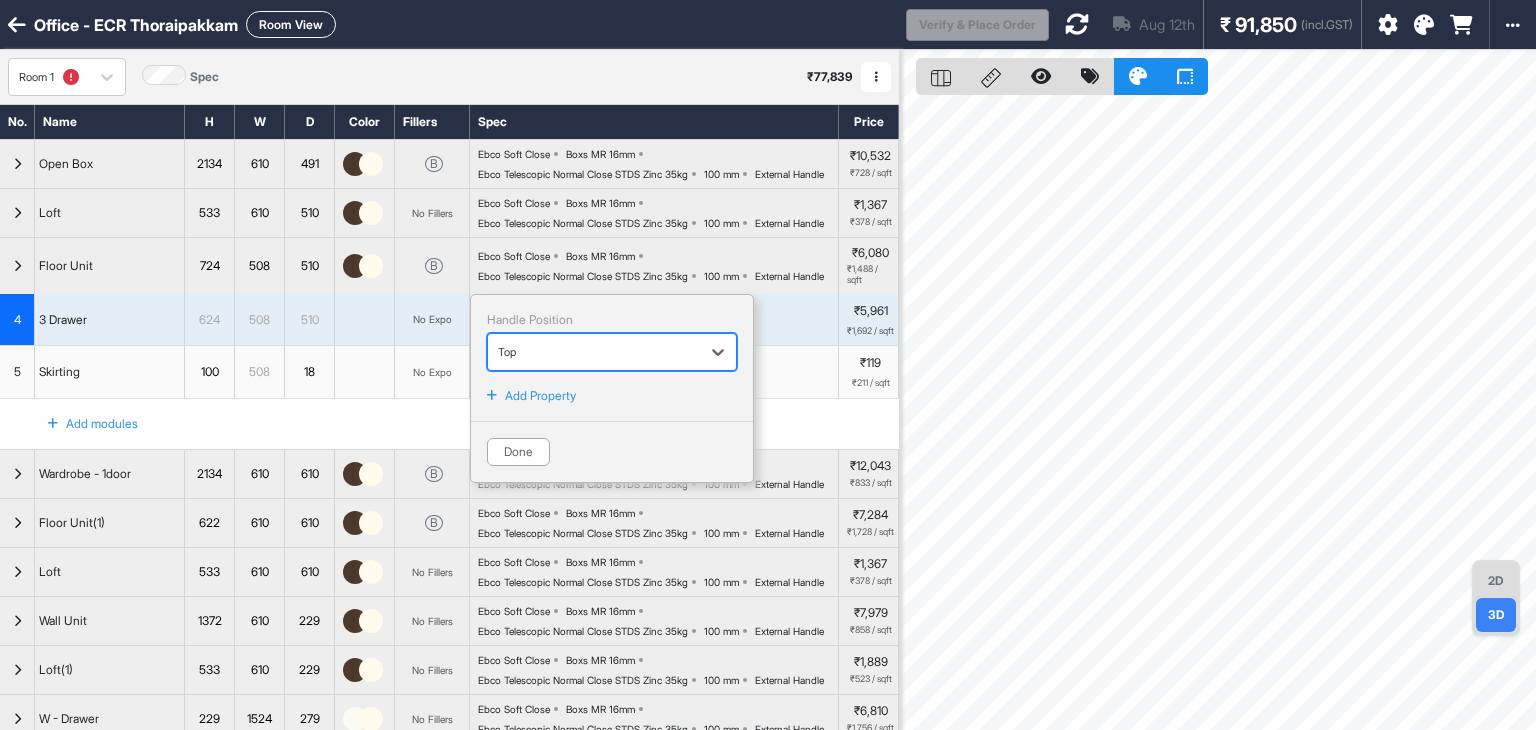 click at bounding box center (594, 352) 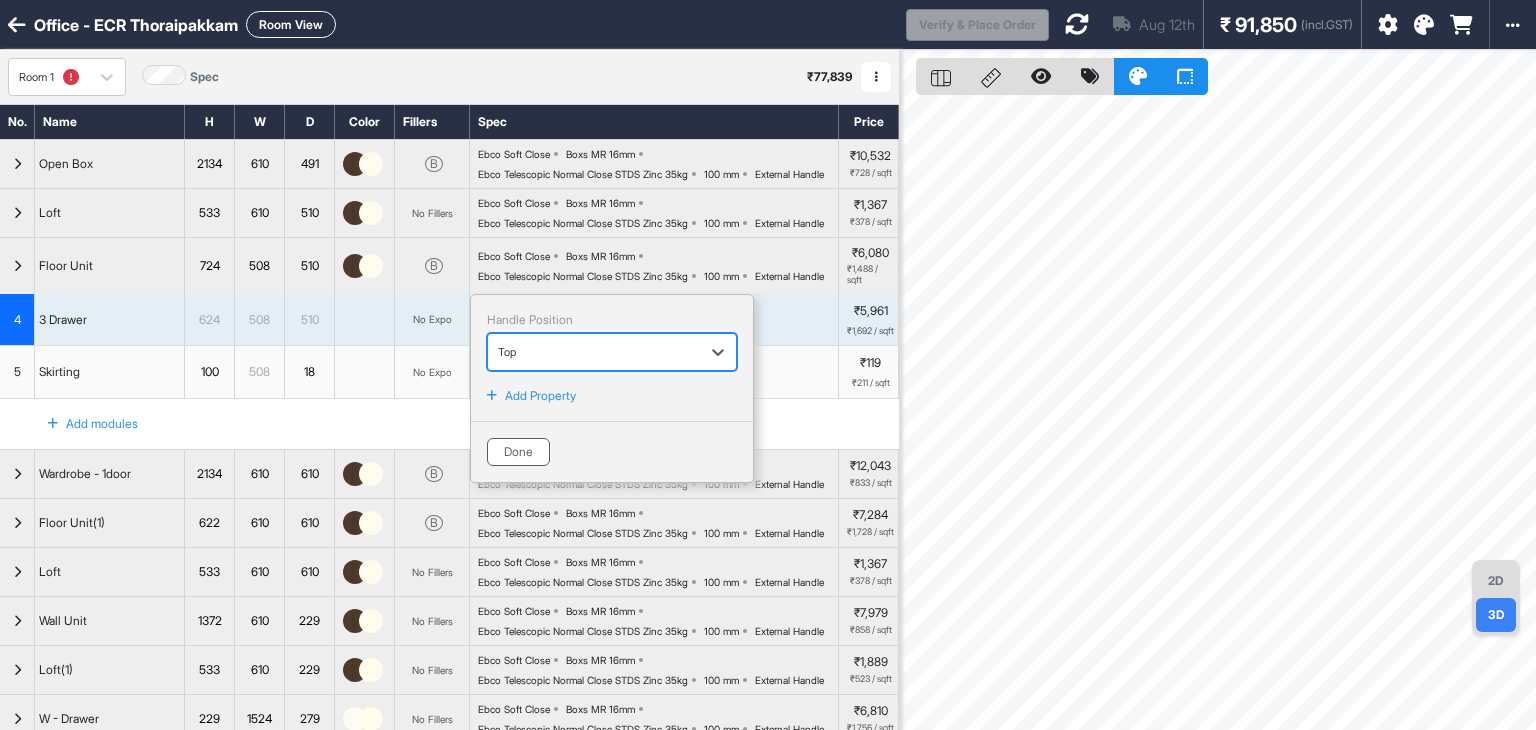 click on "Done" at bounding box center [518, 452] 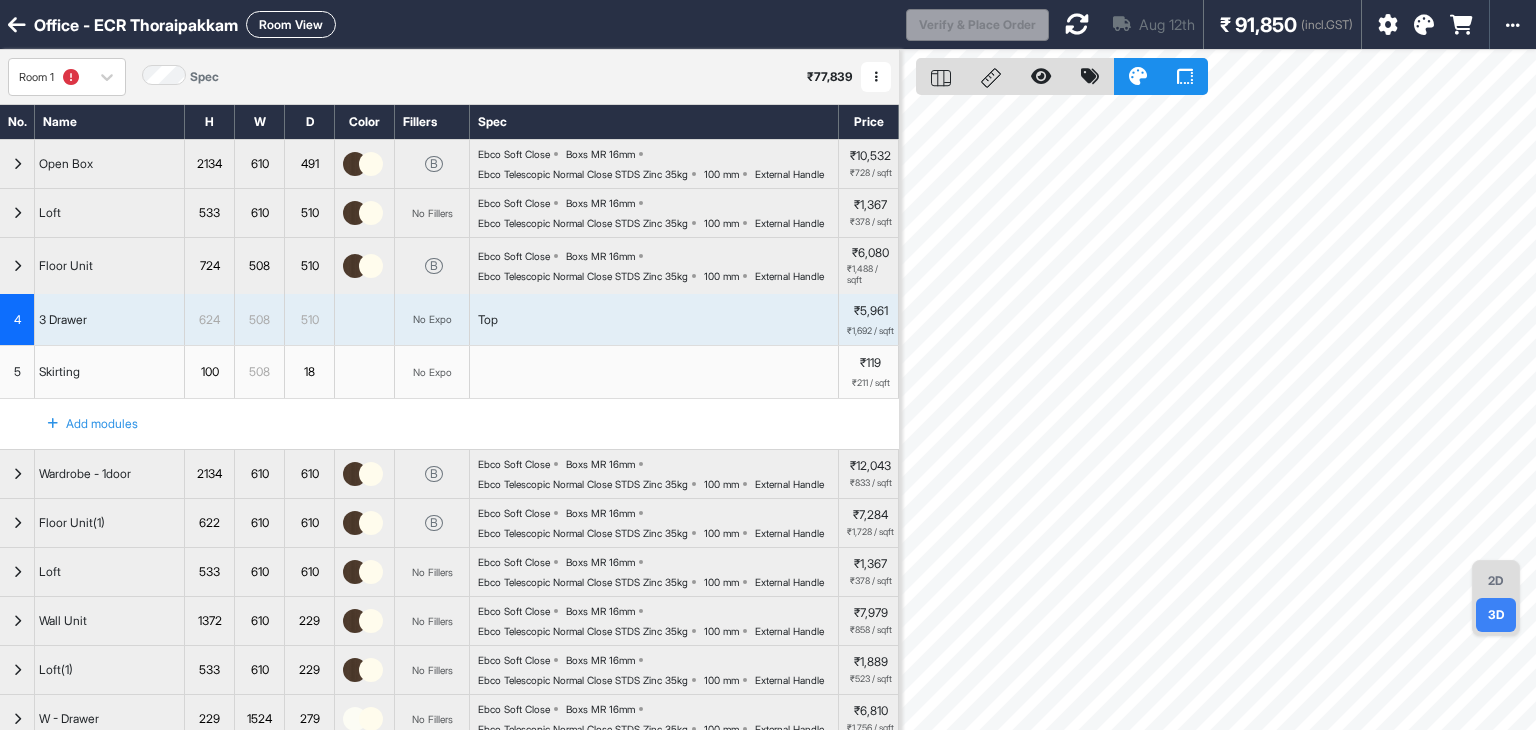 click on "No Expo" at bounding box center [432, 319] 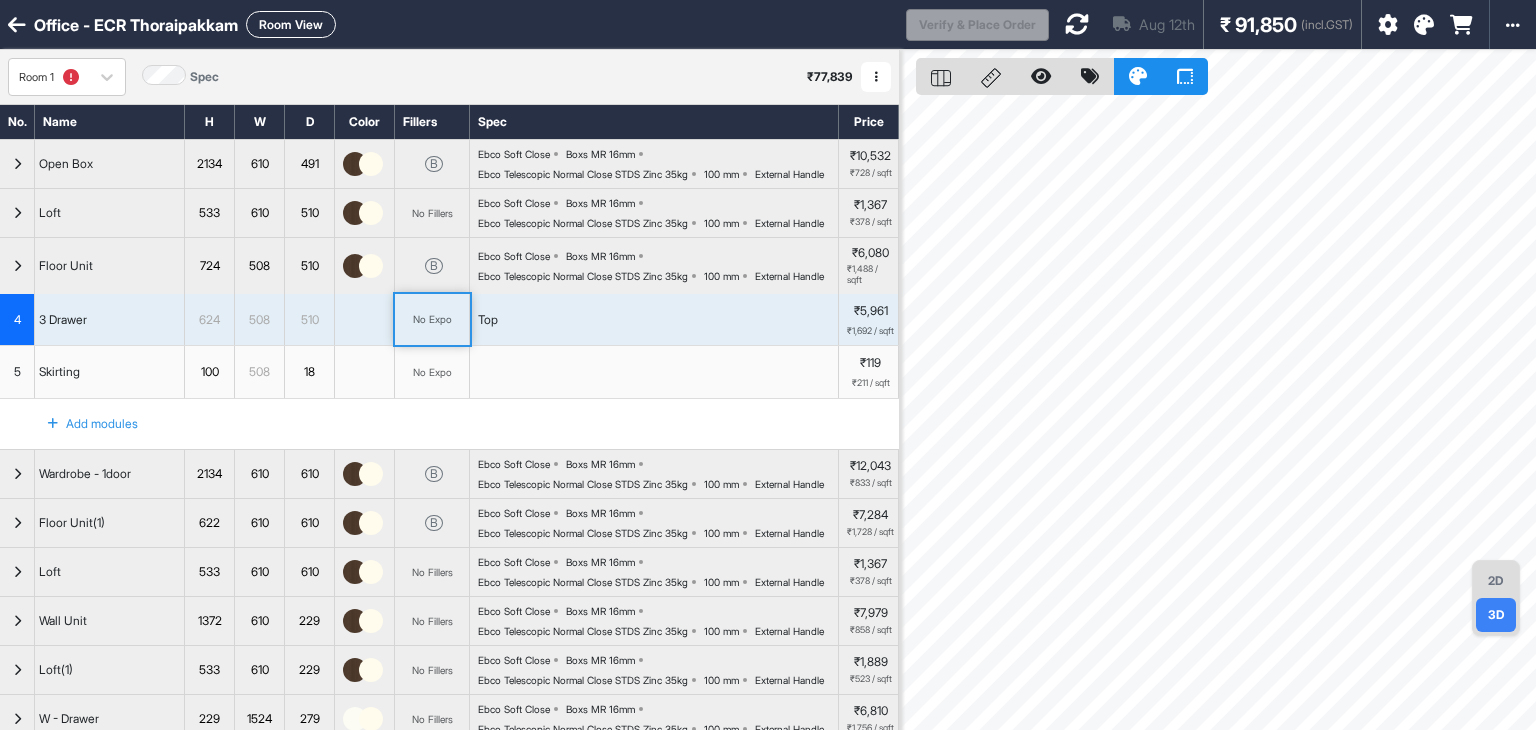 click on "No Expo" at bounding box center [432, 319] 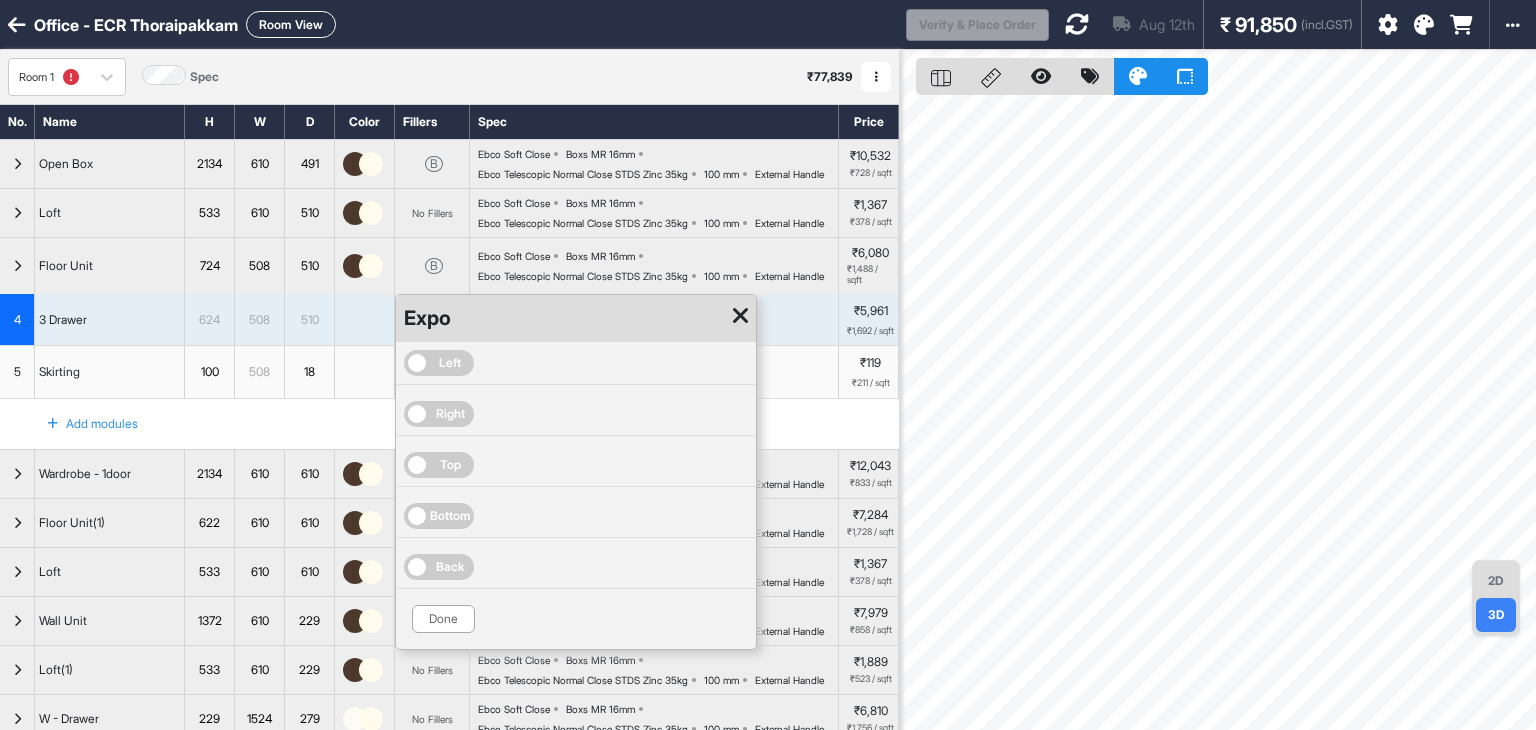 click at bounding box center (740, 316) 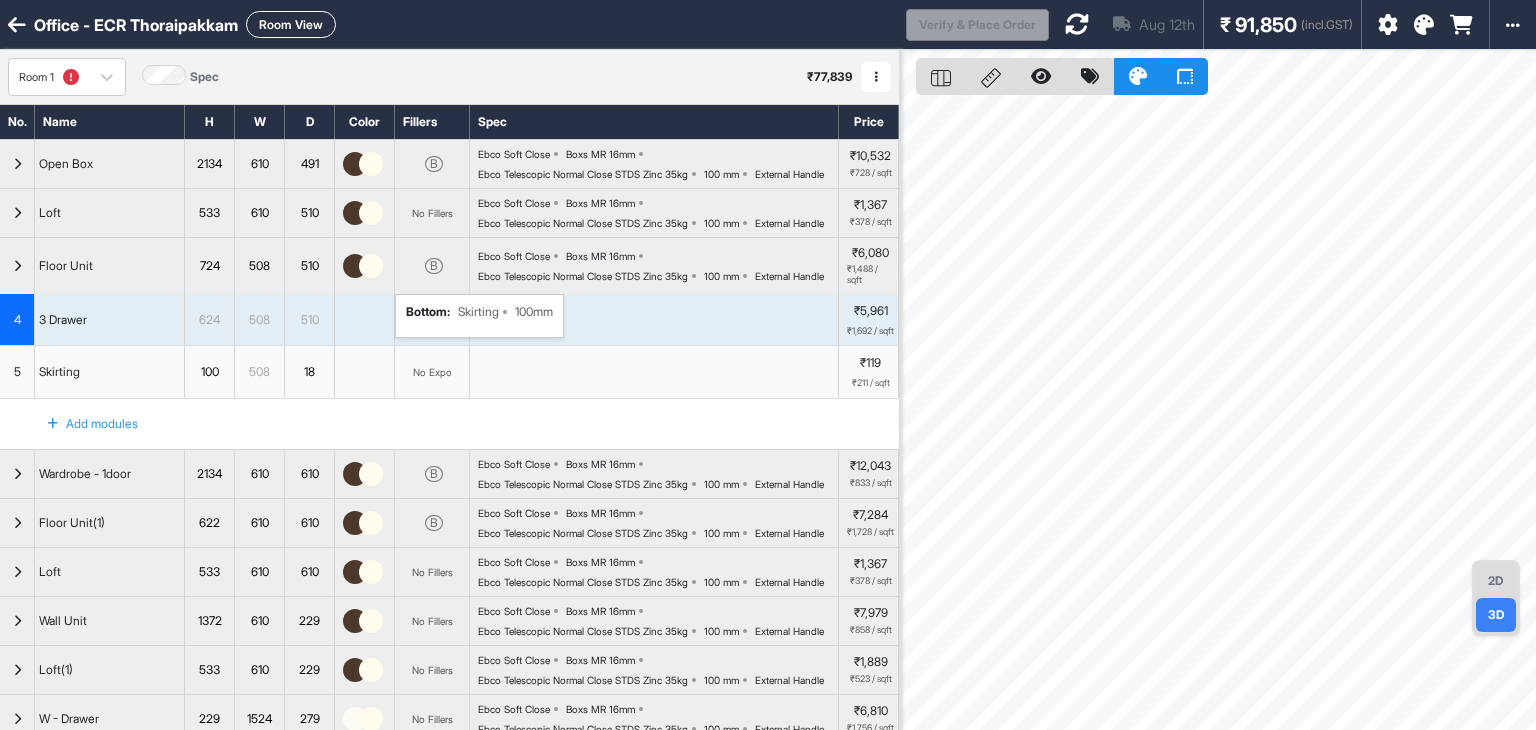 click on "B" at bounding box center [434, 266] 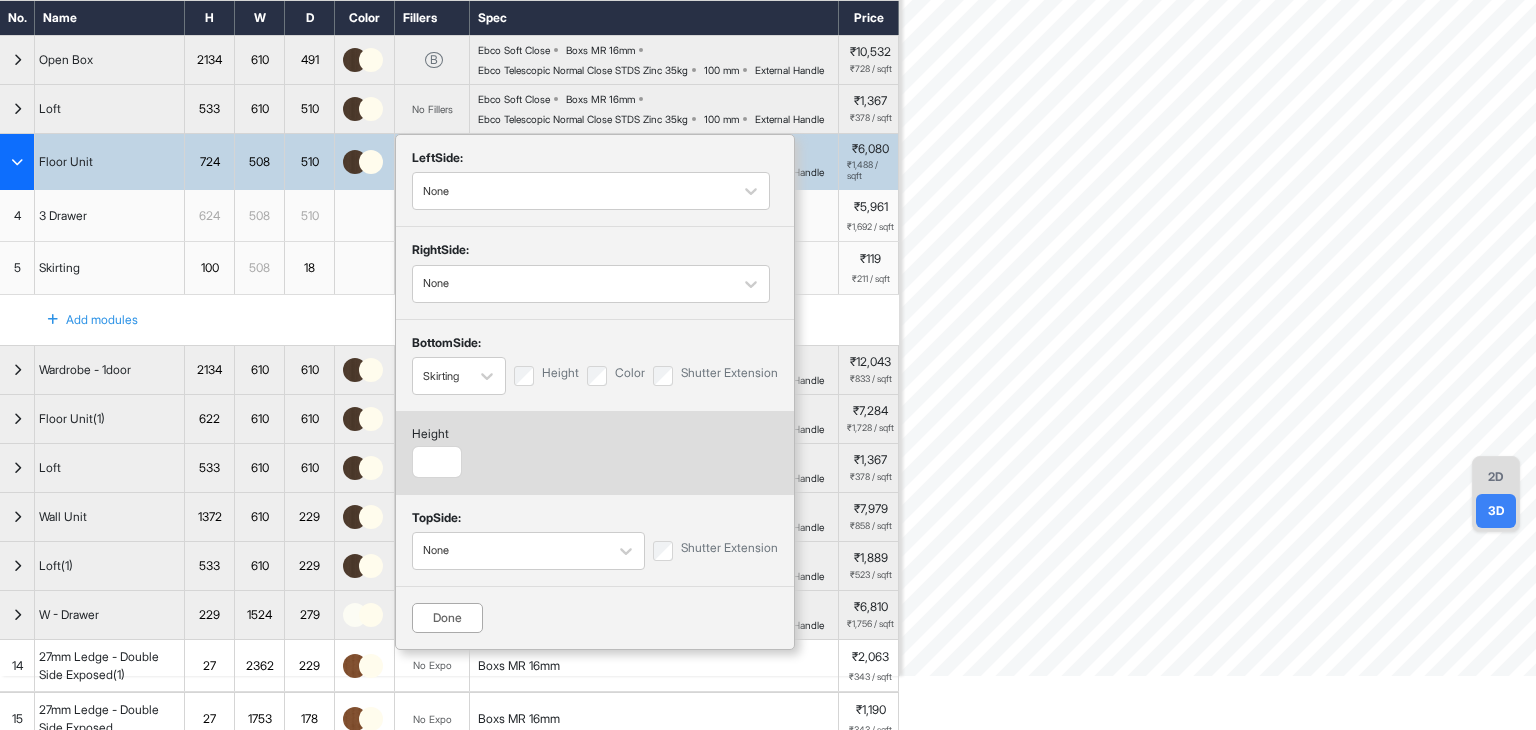 scroll, scrollTop: 100, scrollLeft: 0, axis: vertical 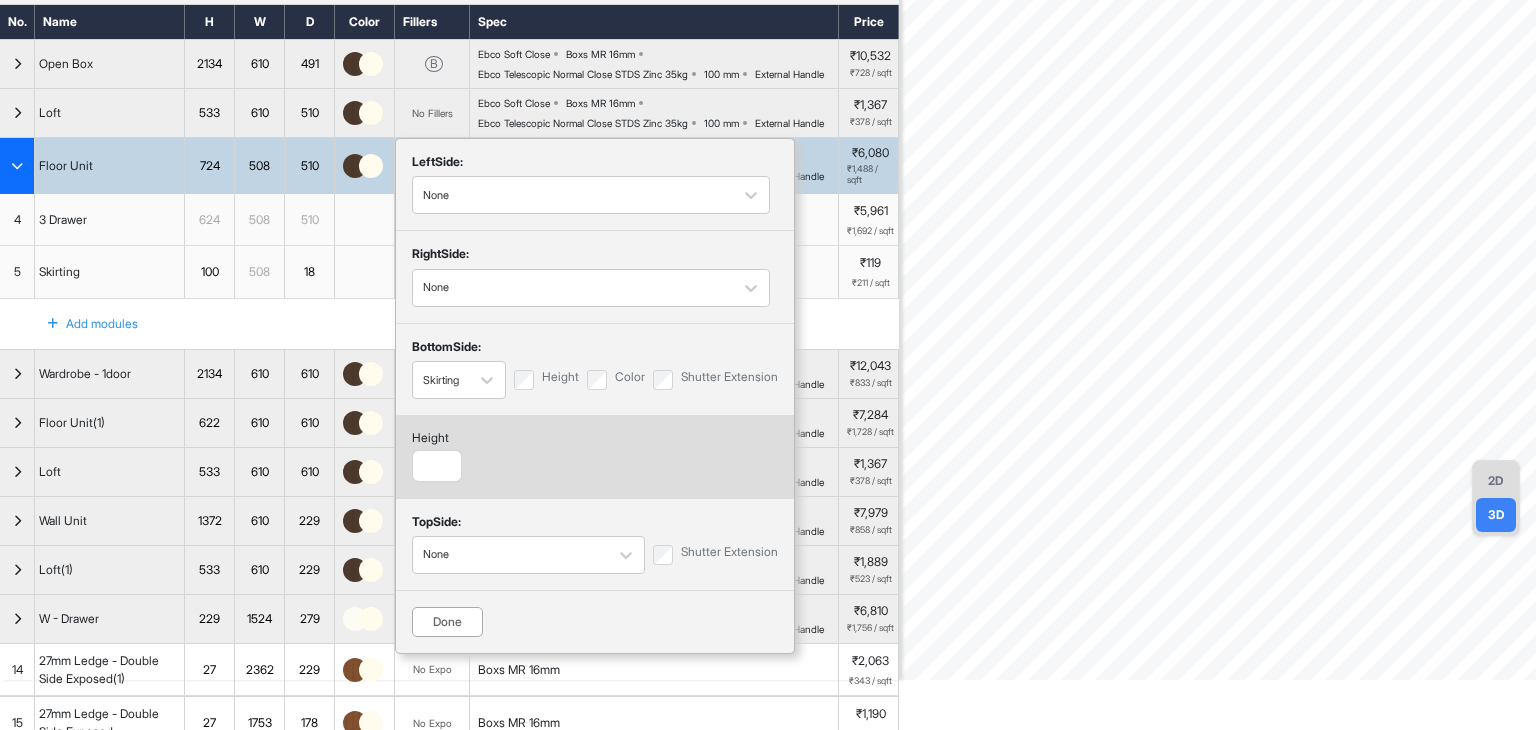 click on "Done" at bounding box center (447, 622) 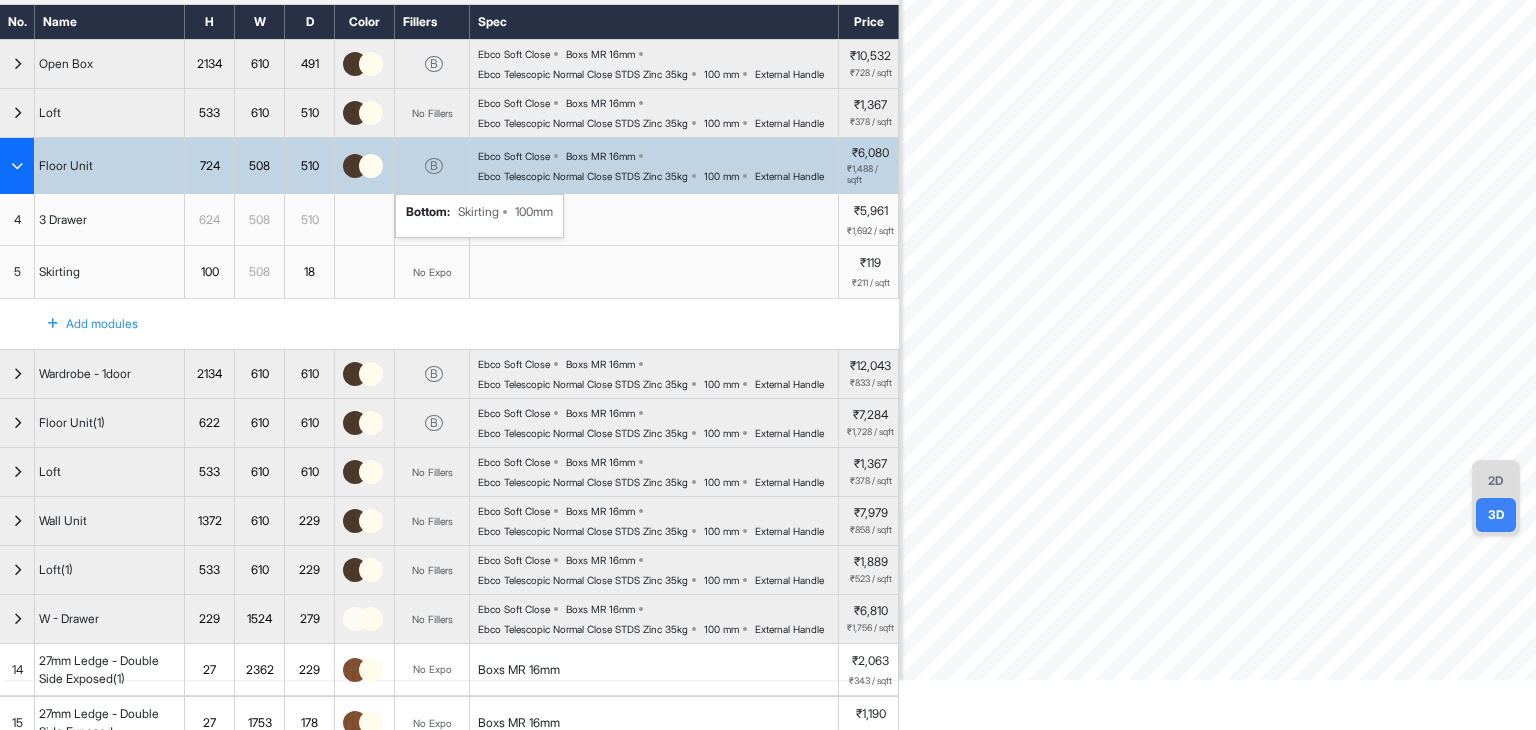 click on "No Expo" at bounding box center [432, 220] 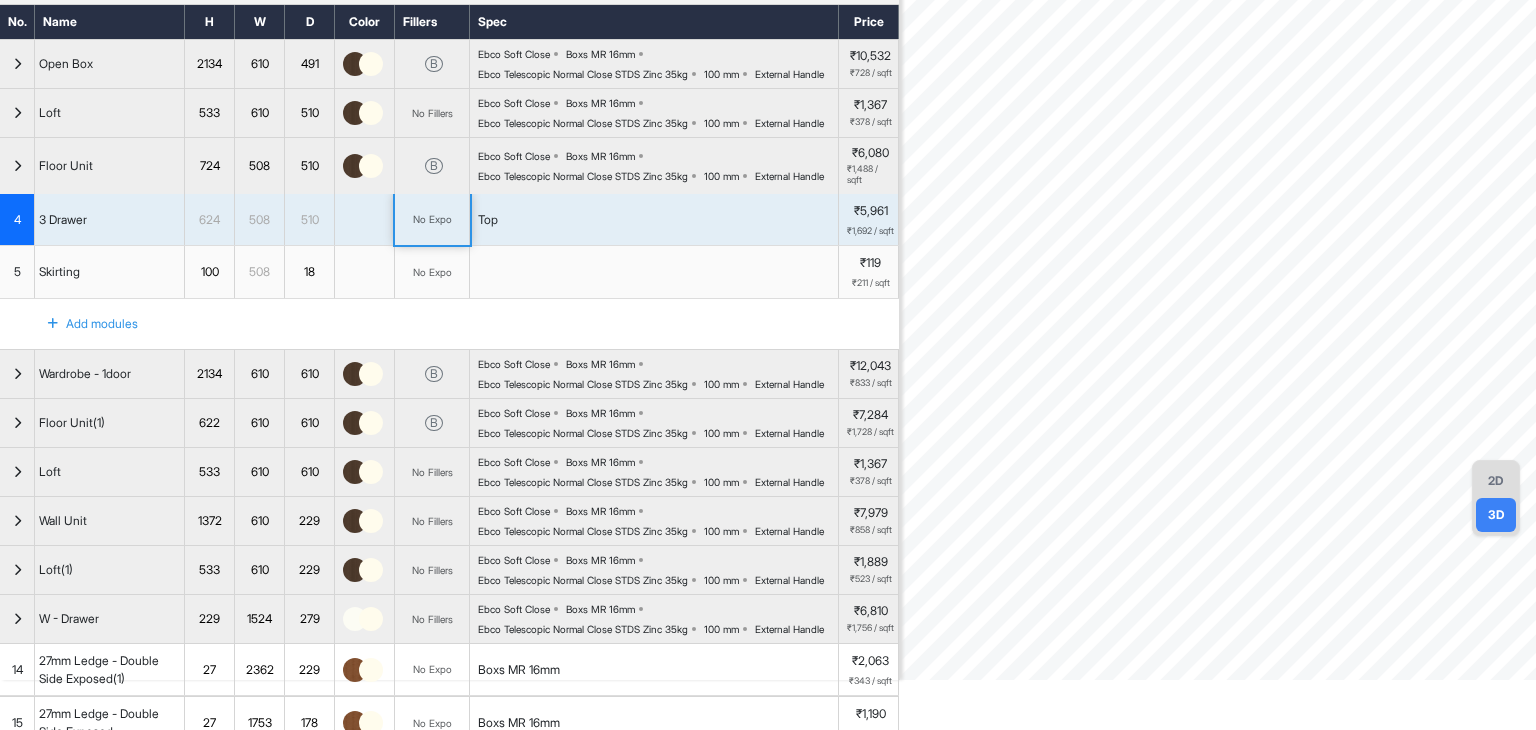 click on "No Expo" at bounding box center (432, 220) 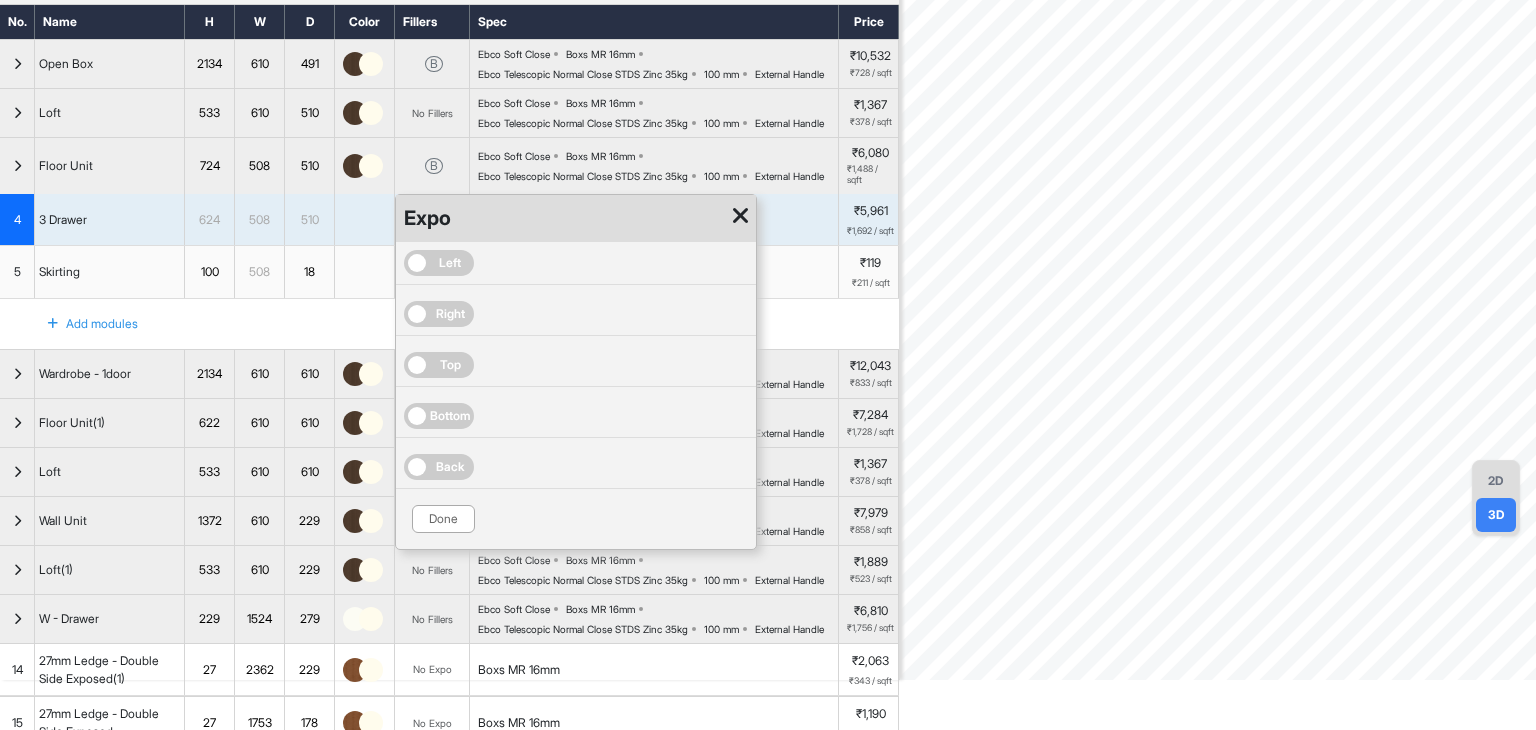 click on "Right" at bounding box center (450, 314) 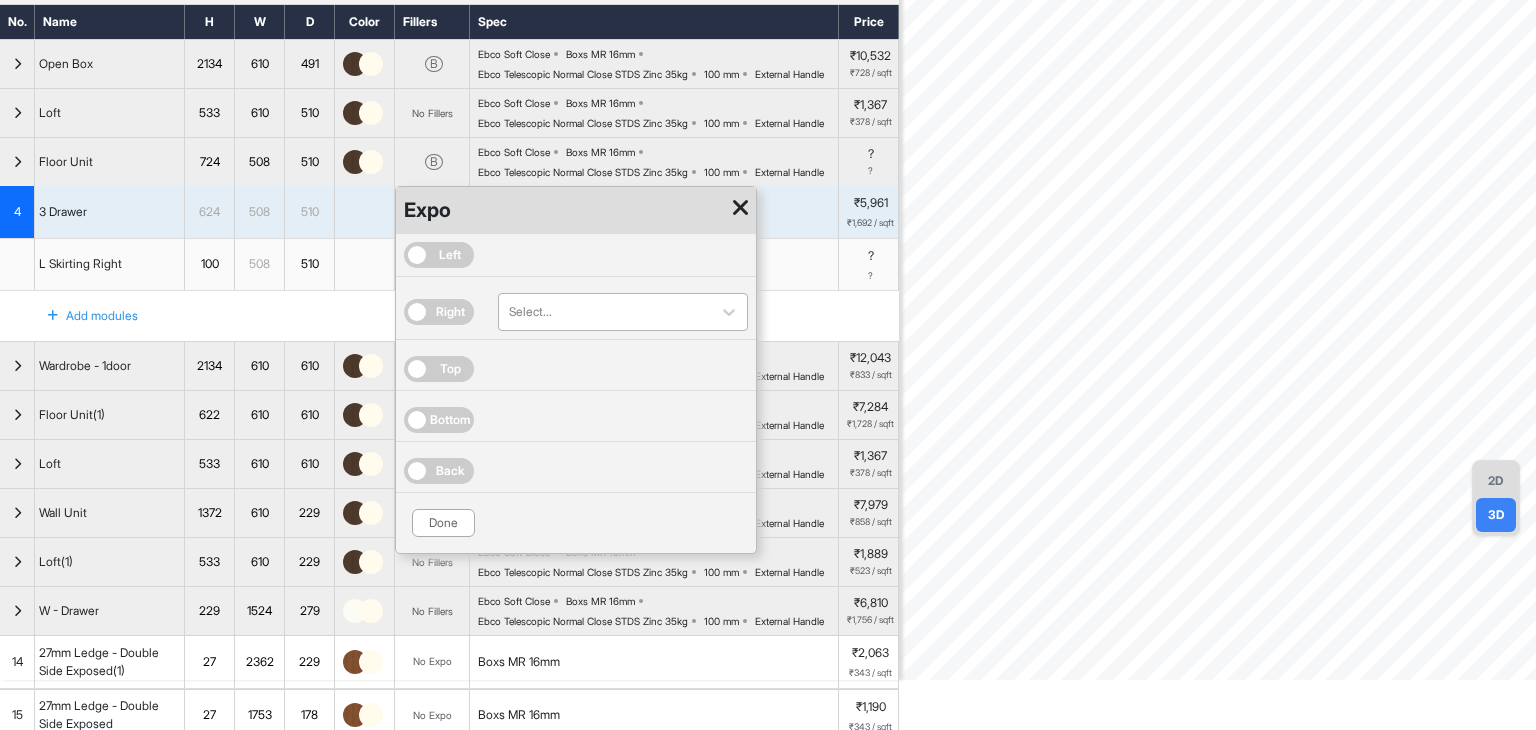 click at bounding box center (605, 312) 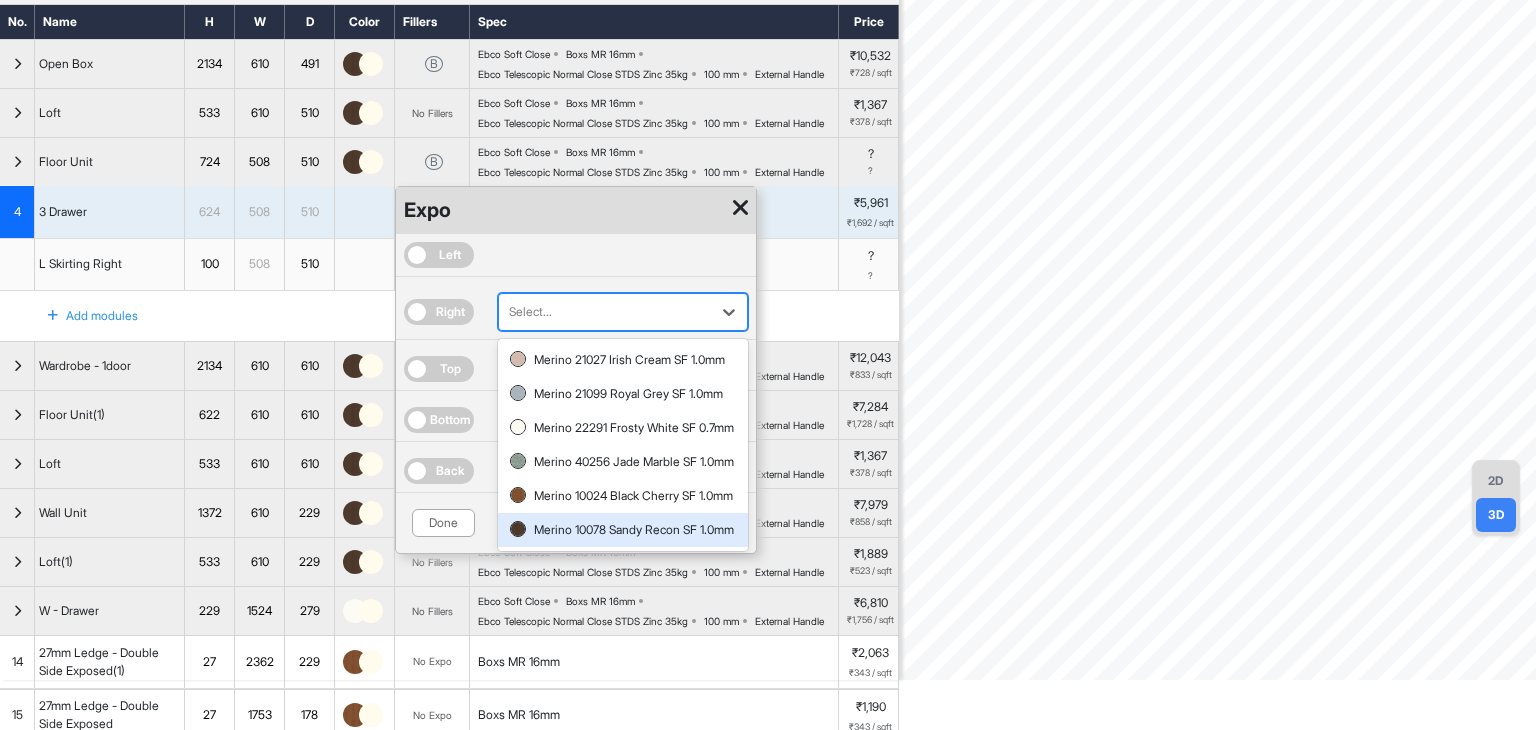 click on "Merino 10078 Sandy Recon SF 1.0mm" at bounding box center [623, 530] 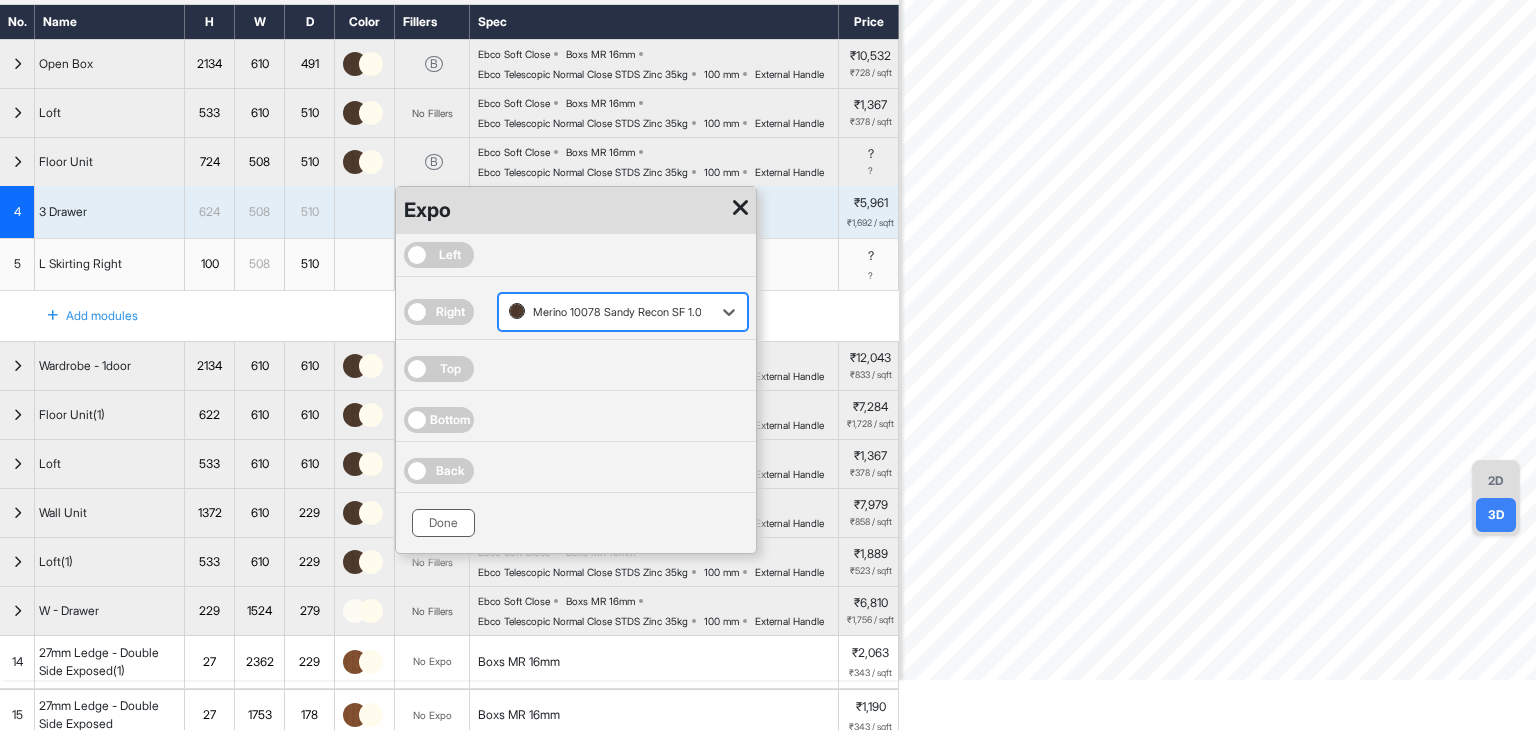 click on "Done" at bounding box center (443, 523) 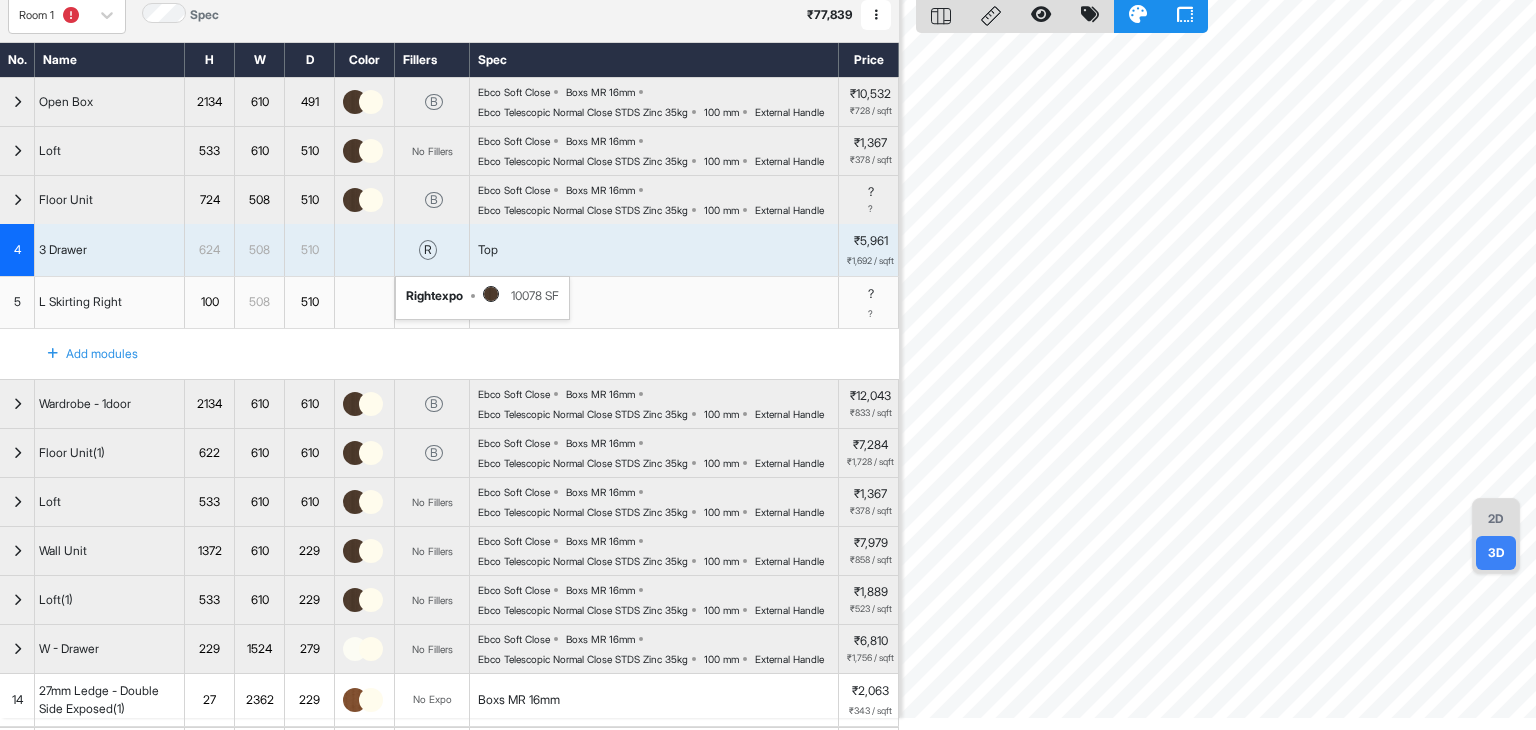 scroll, scrollTop: 0, scrollLeft: 0, axis: both 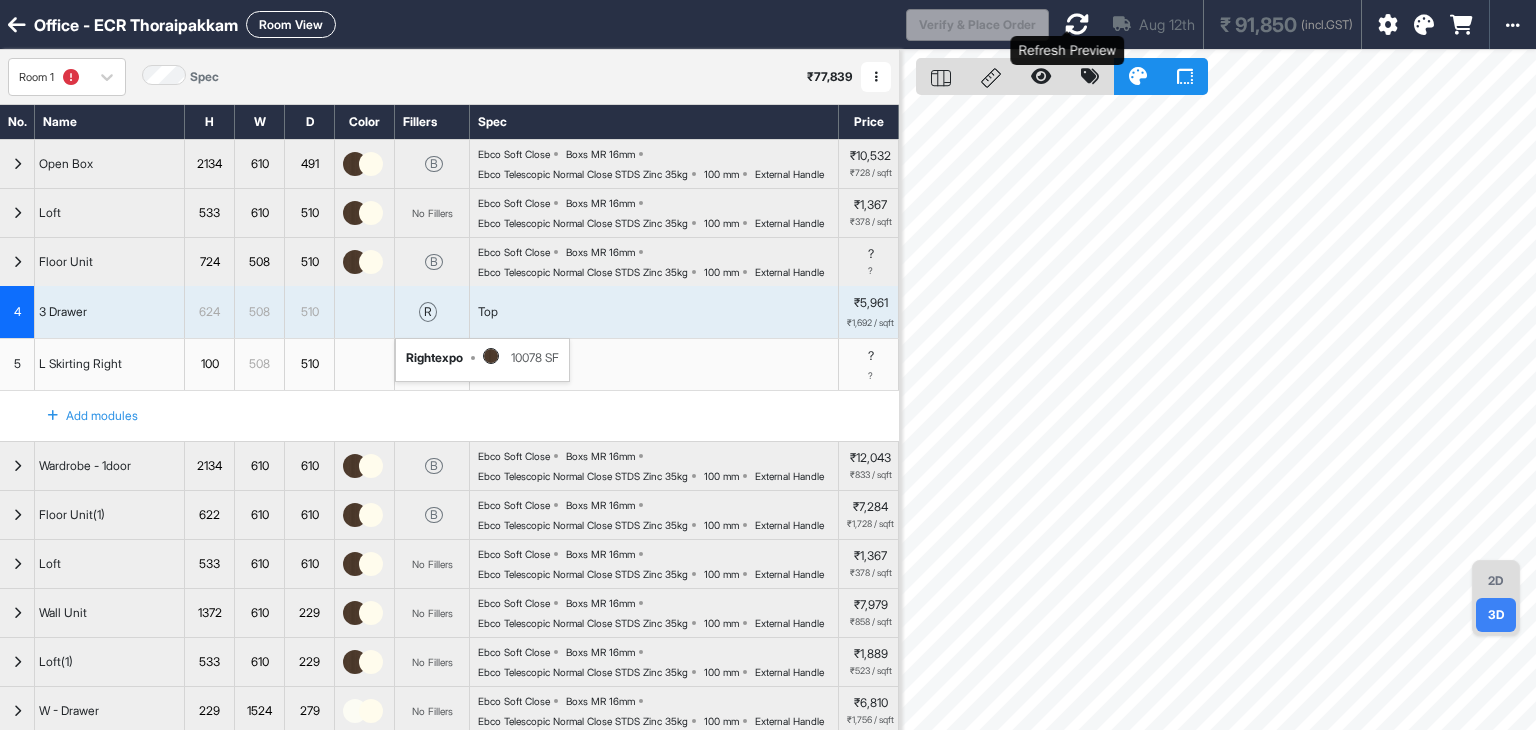 click at bounding box center (1077, 24) 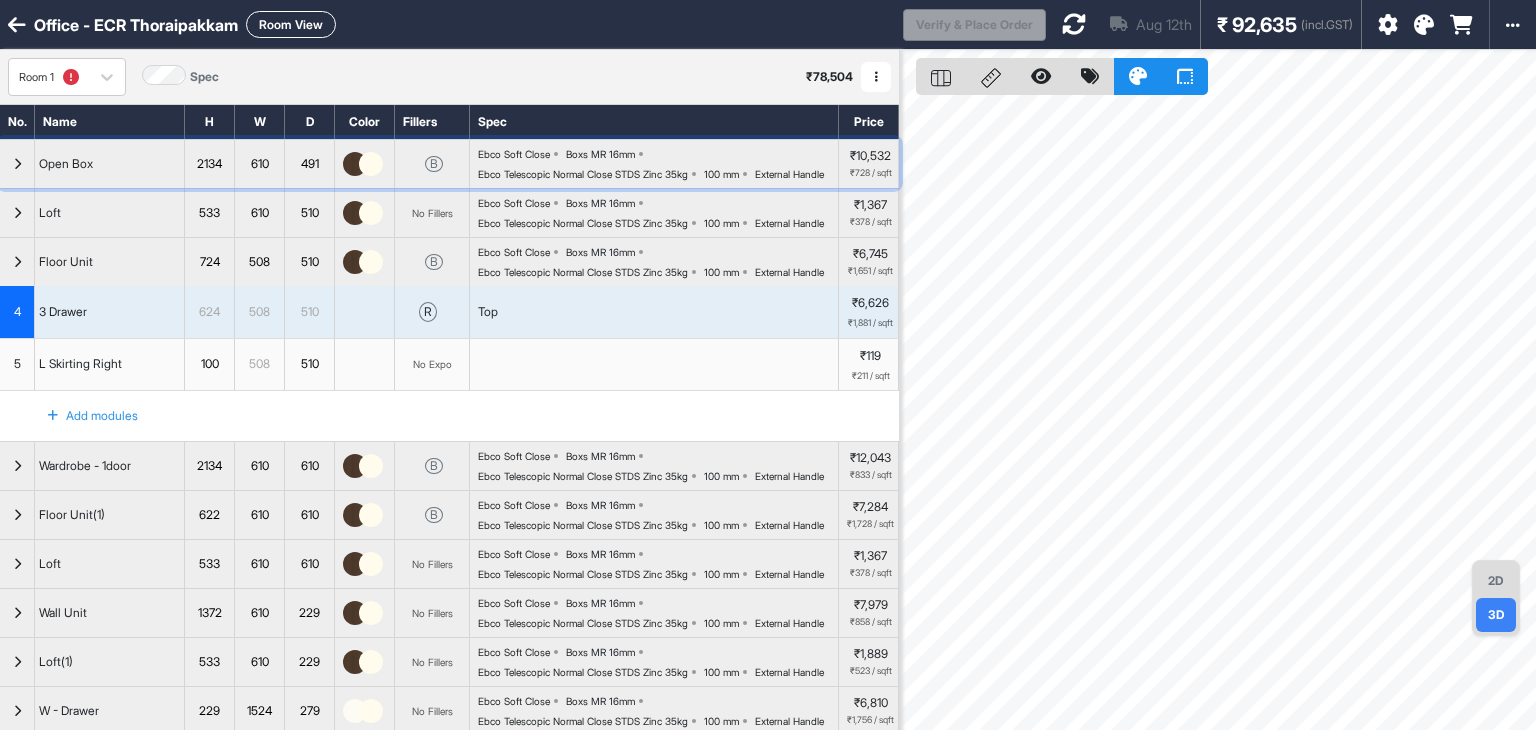 click at bounding box center [17, 164] 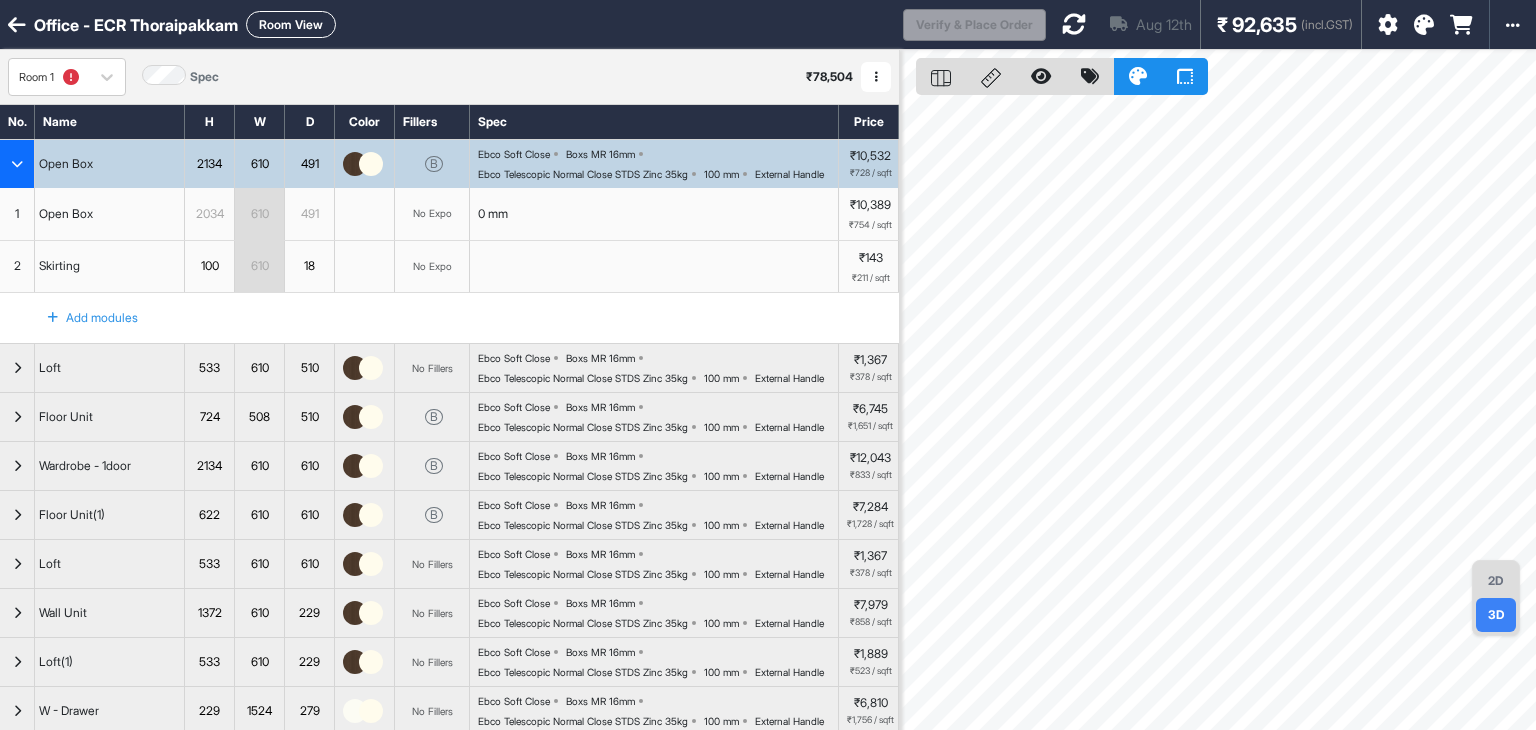 click on "Open Box" at bounding box center [66, 214] 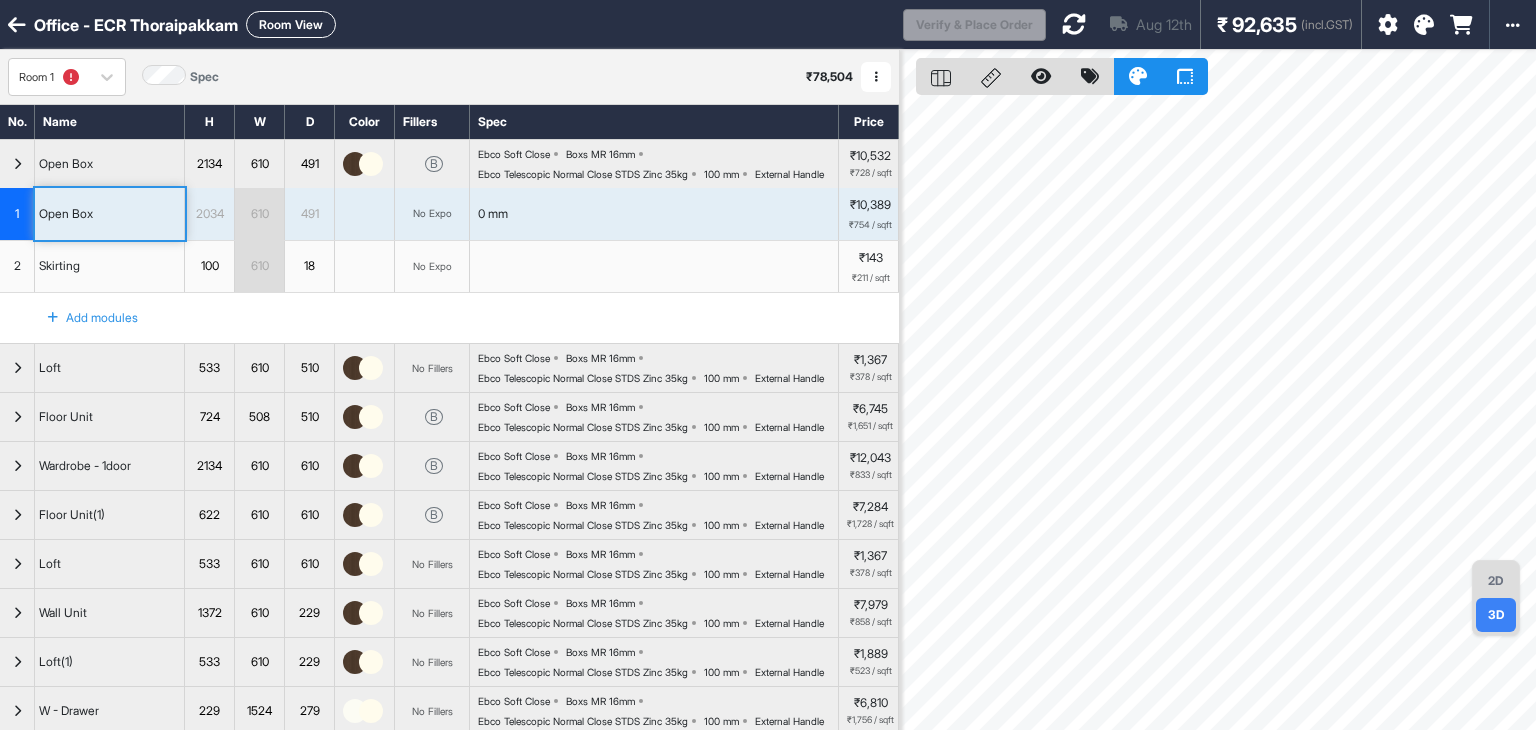 click on "No Expo" at bounding box center [432, 214] 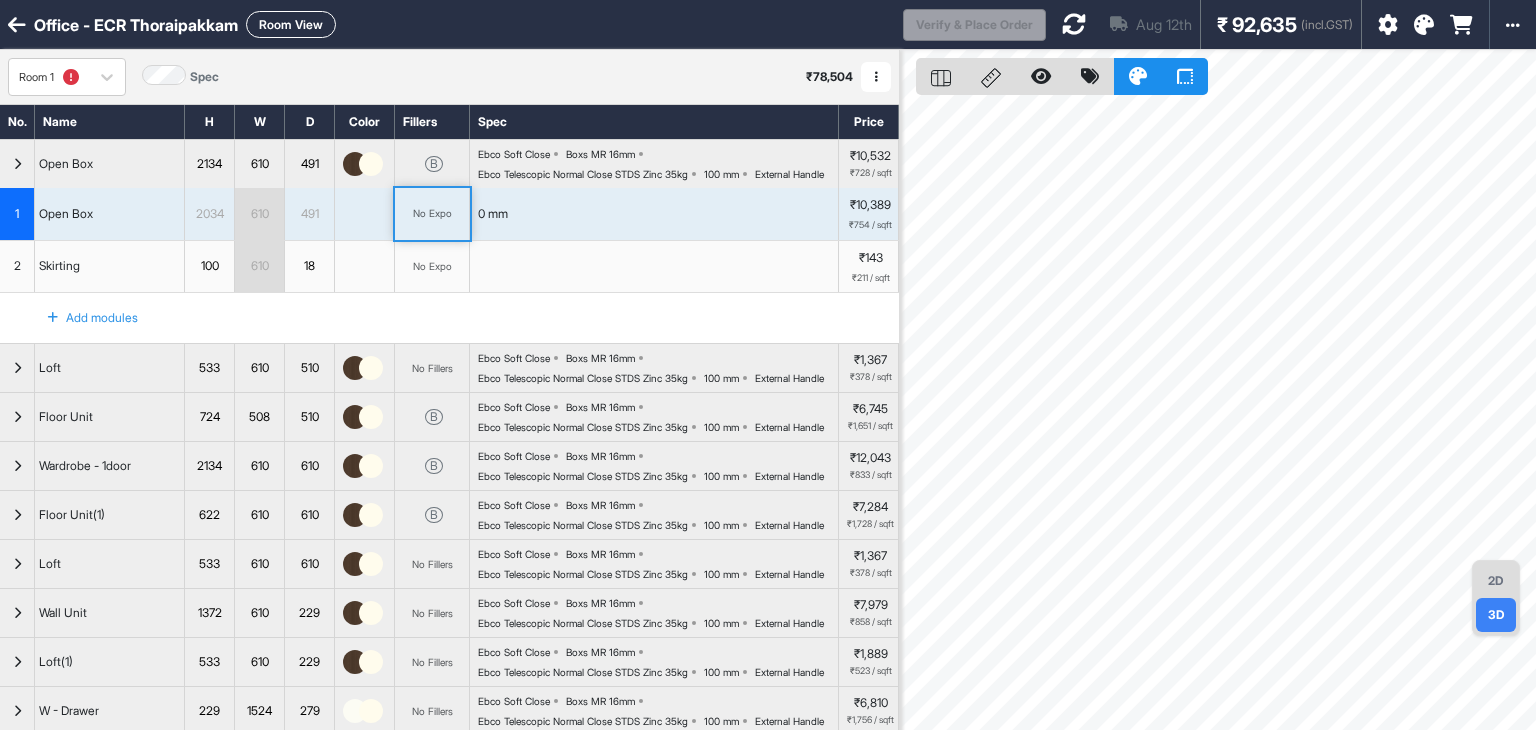 click on "No Expo" at bounding box center [432, 214] 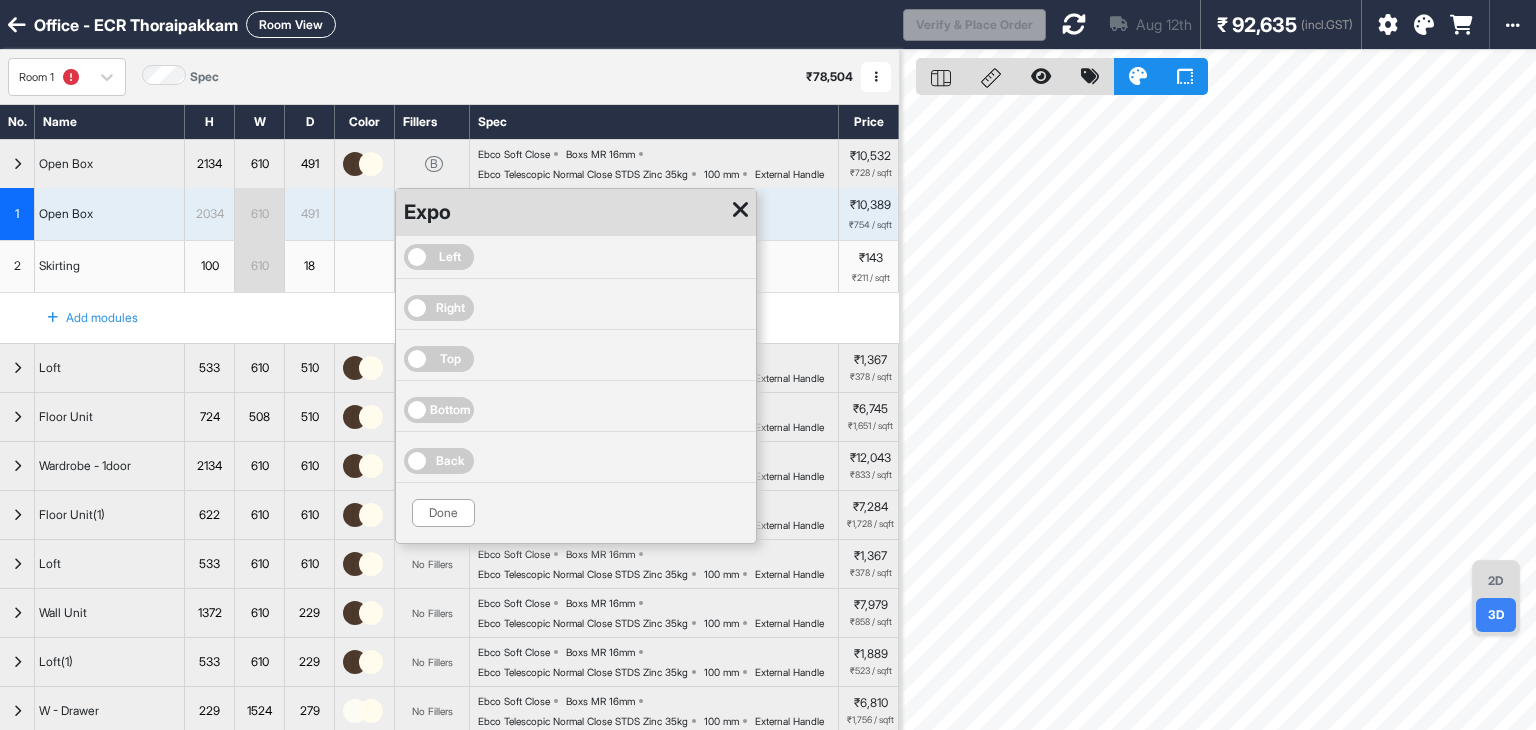 click on "Right" at bounding box center [439, 308] 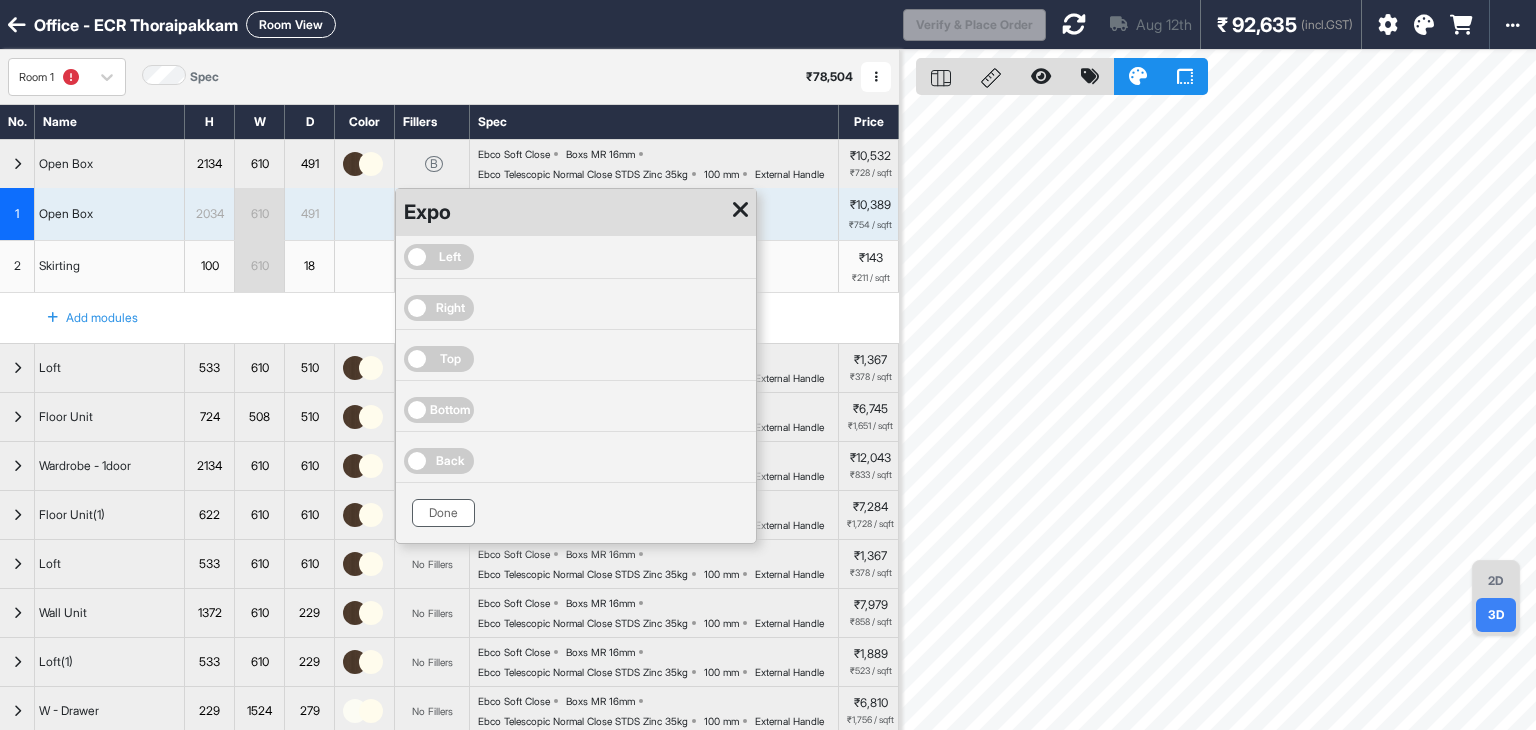 click on "Done" at bounding box center [443, 513] 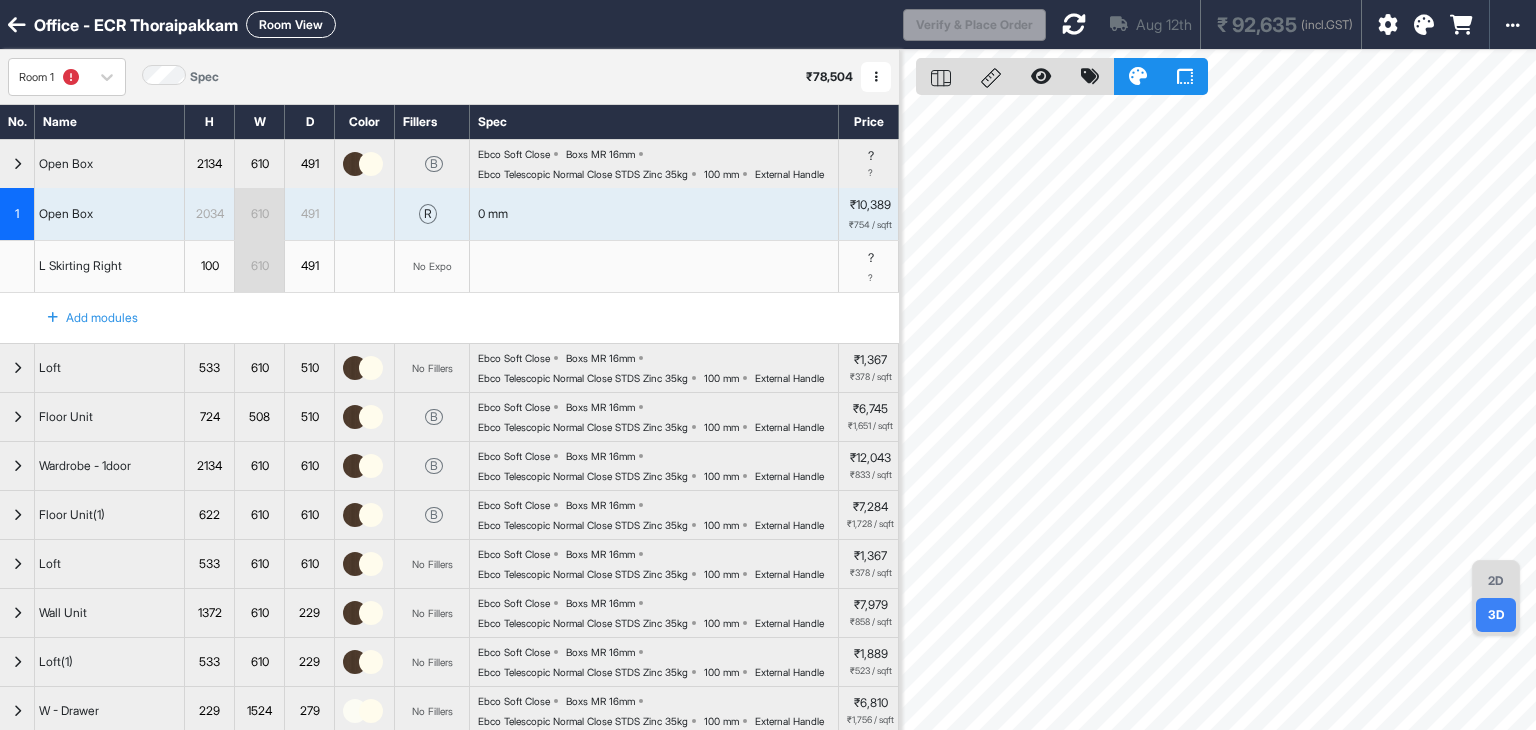 click at bounding box center (1074, 24) 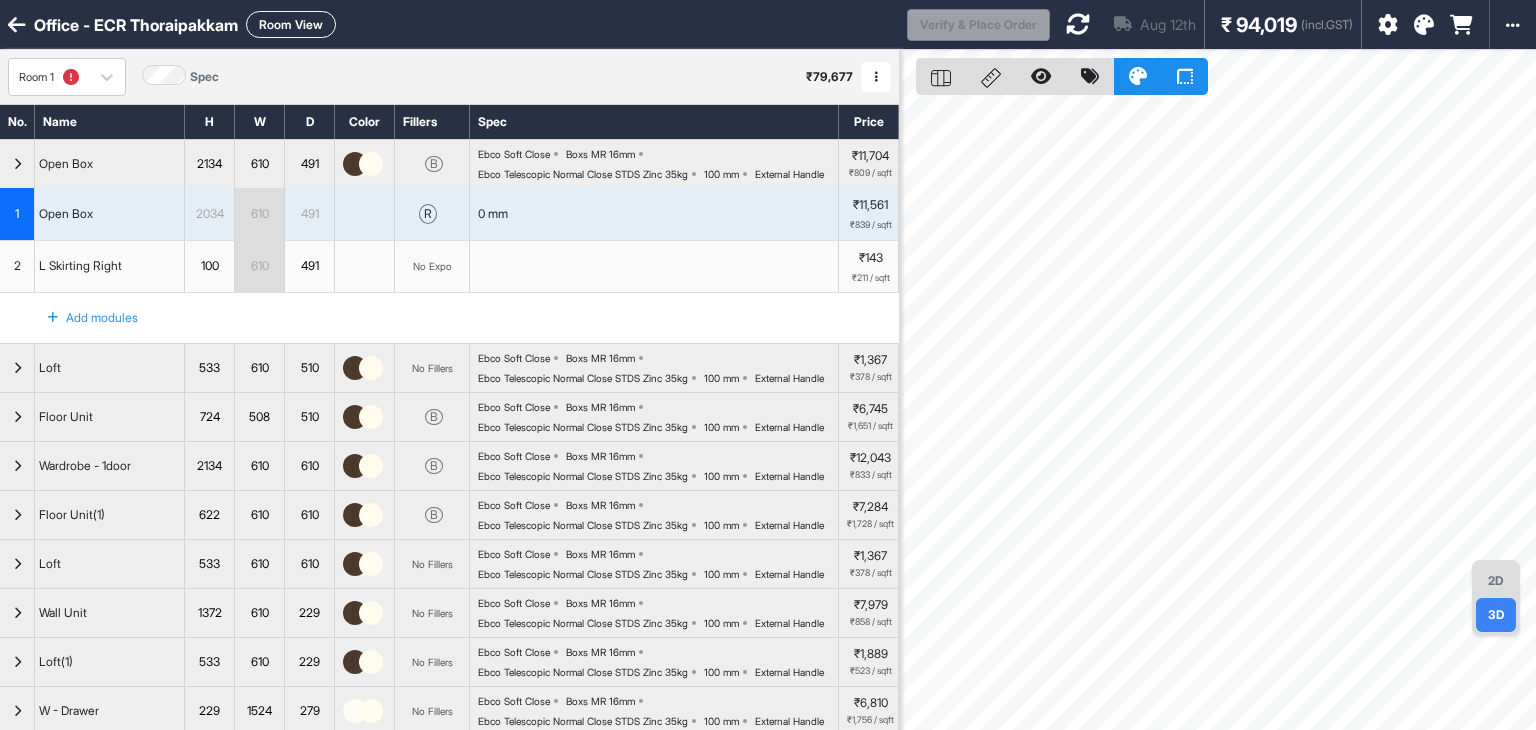 click at bounding box center (17, 164) 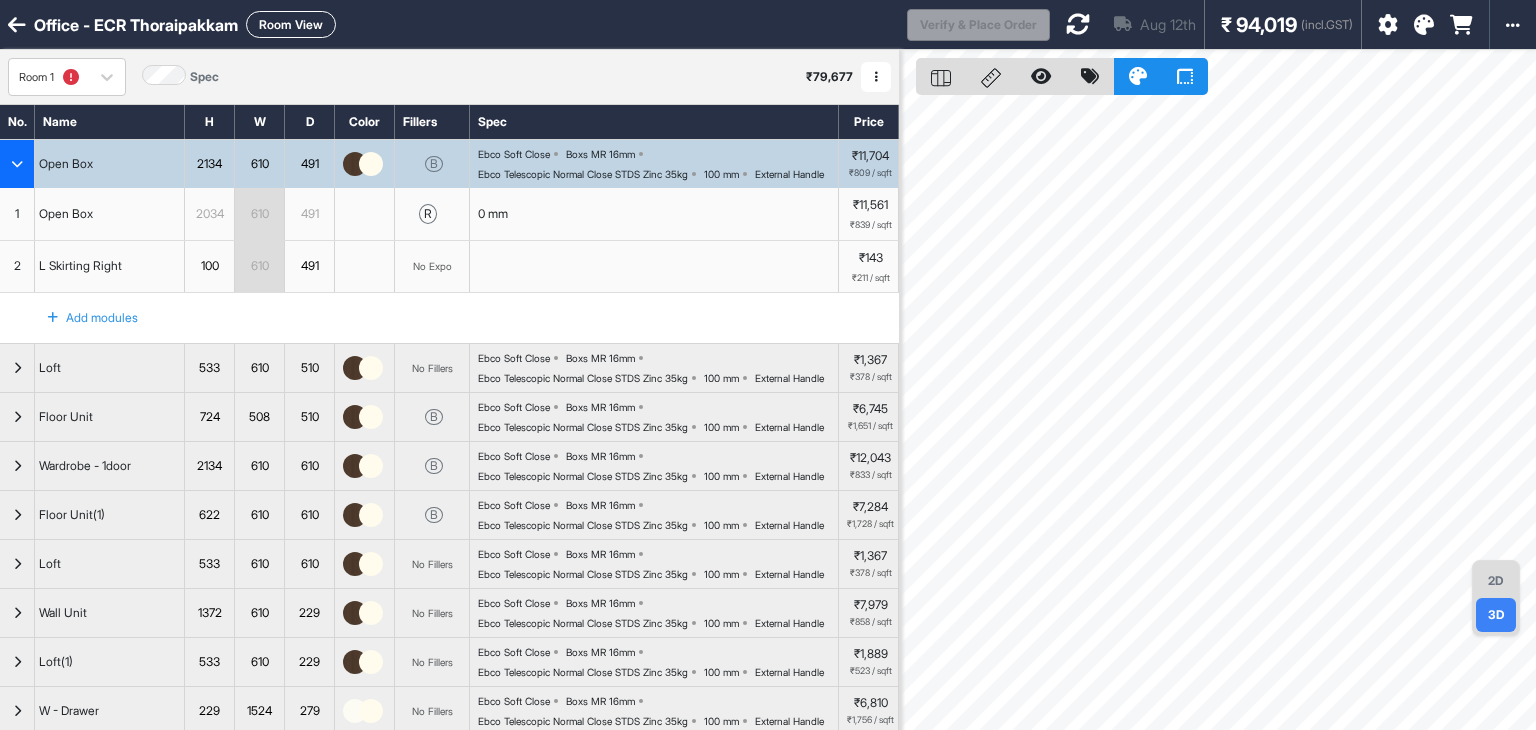 click at bounding box center (17, 164) 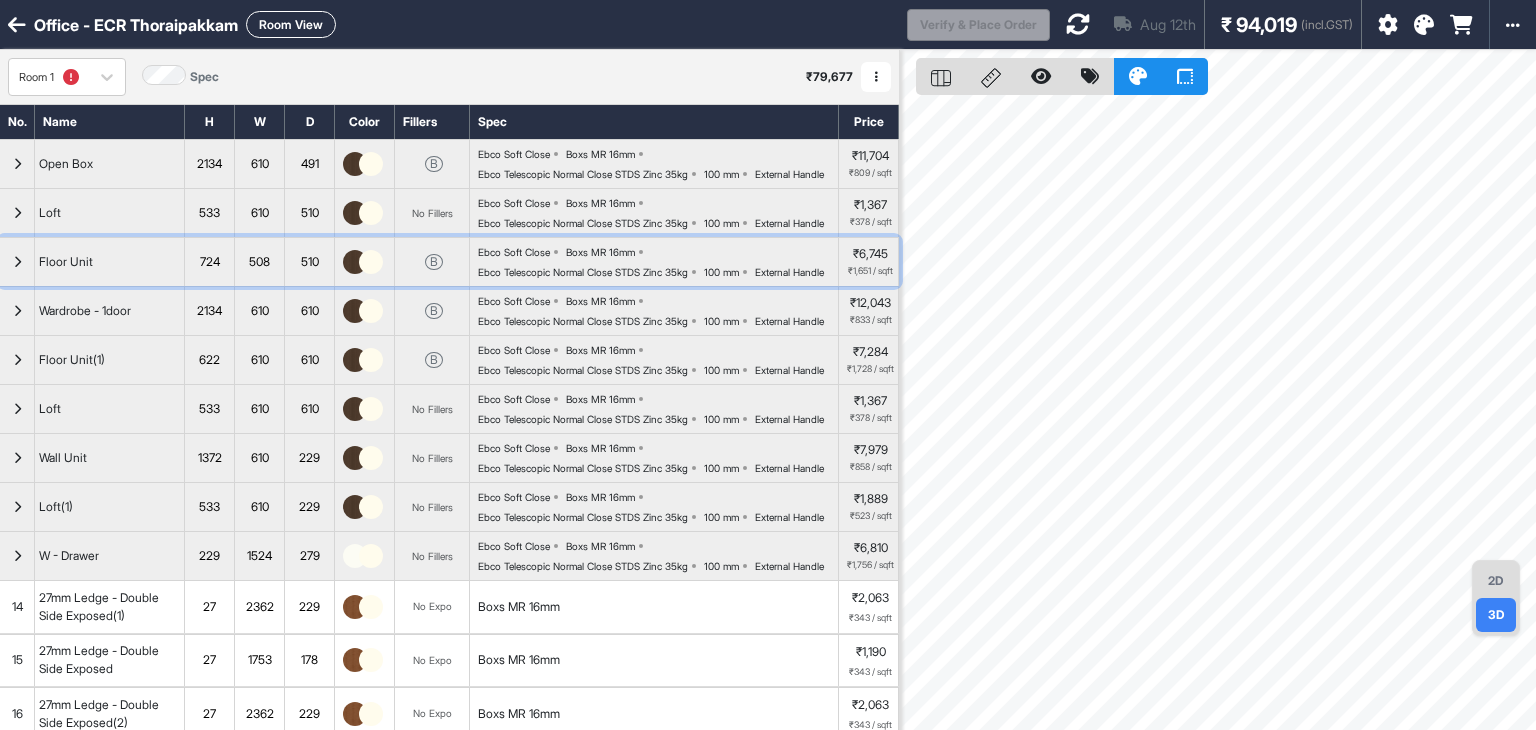 click at bounding box center [17, 262] 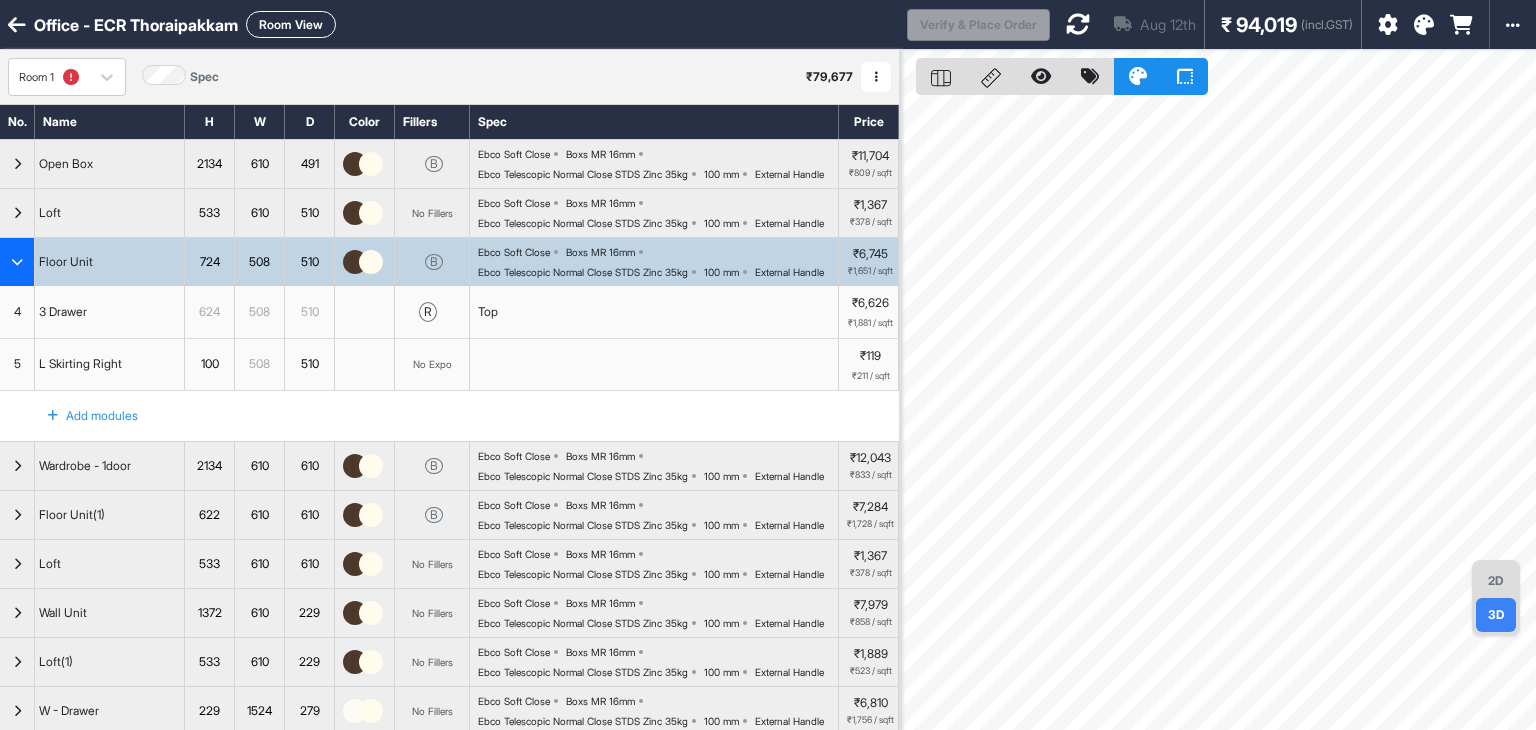 drag, startPoint x: 3, startPoint y: 310, endPoint x: 0, endPoint y: 296, distance: 14.3178215 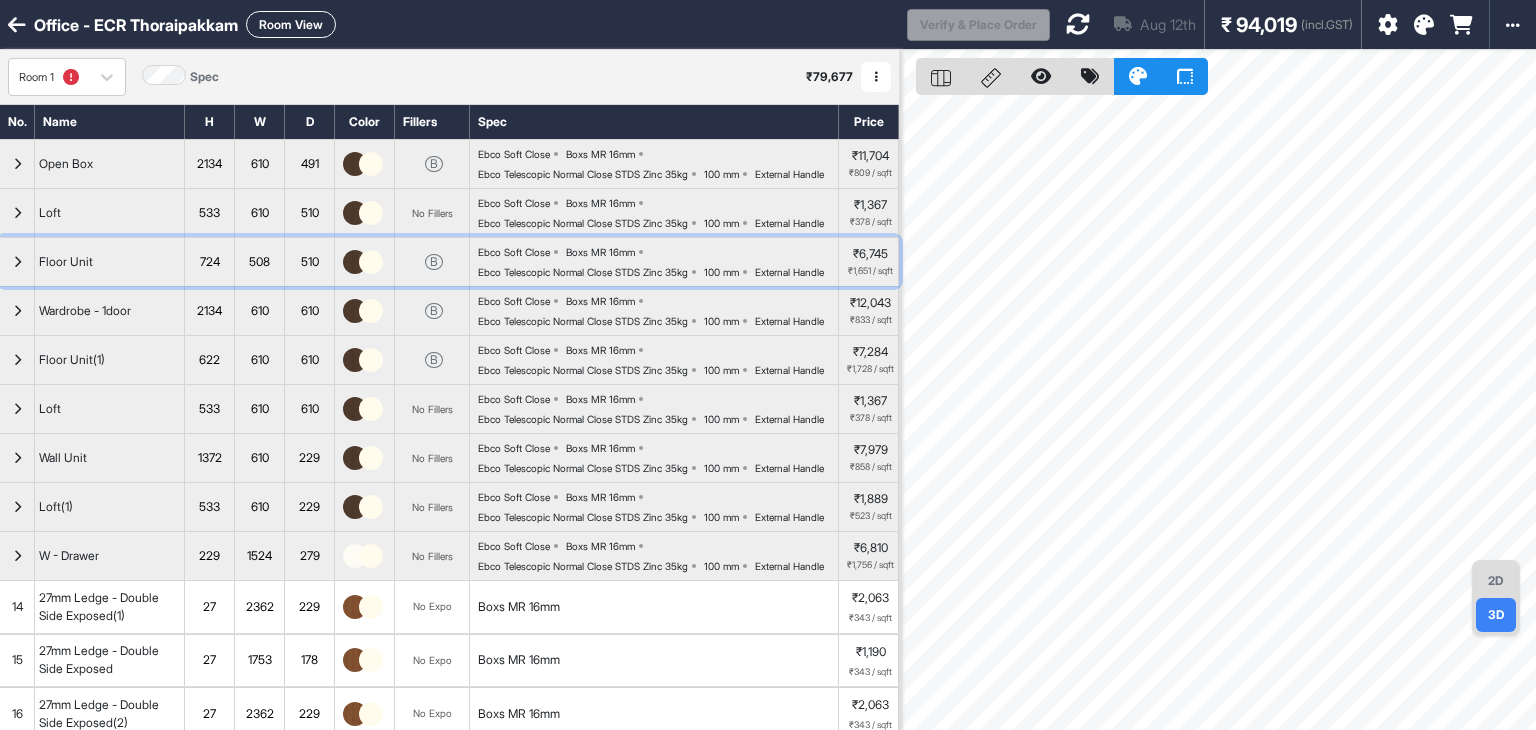 click at bounding box center [17, 262] 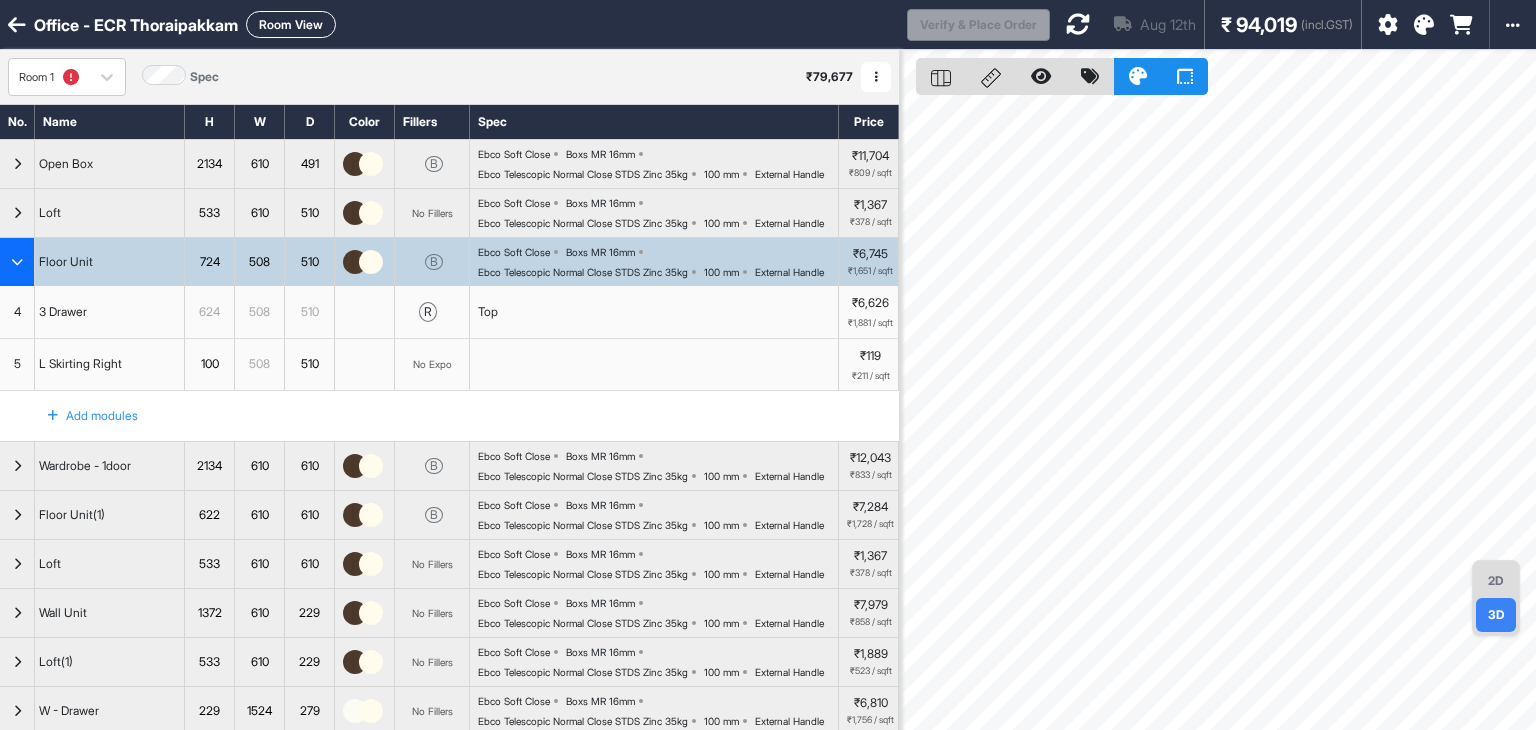 click on "Top" at bounding box center (488, 312) 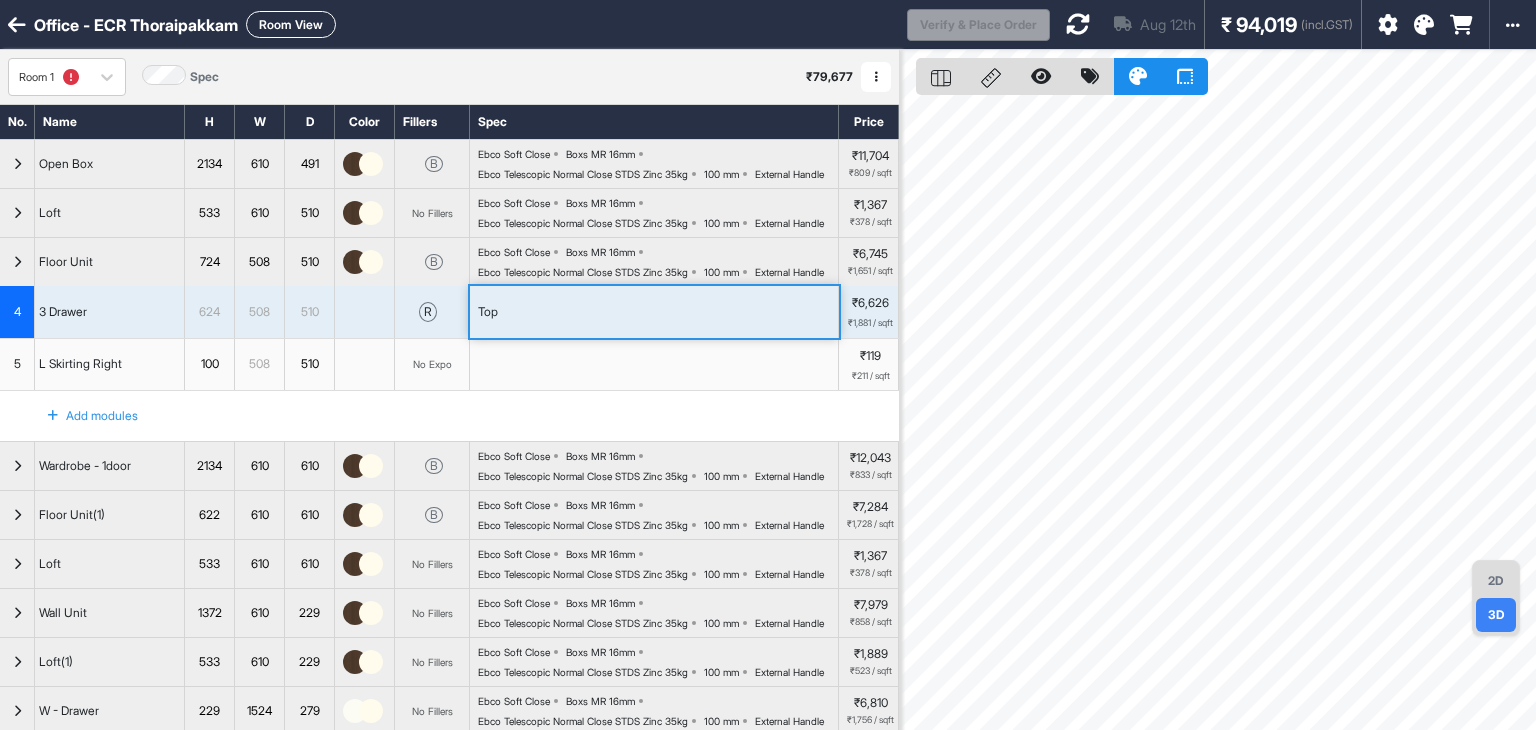 click on "Top" at bounding box center [488, 312] 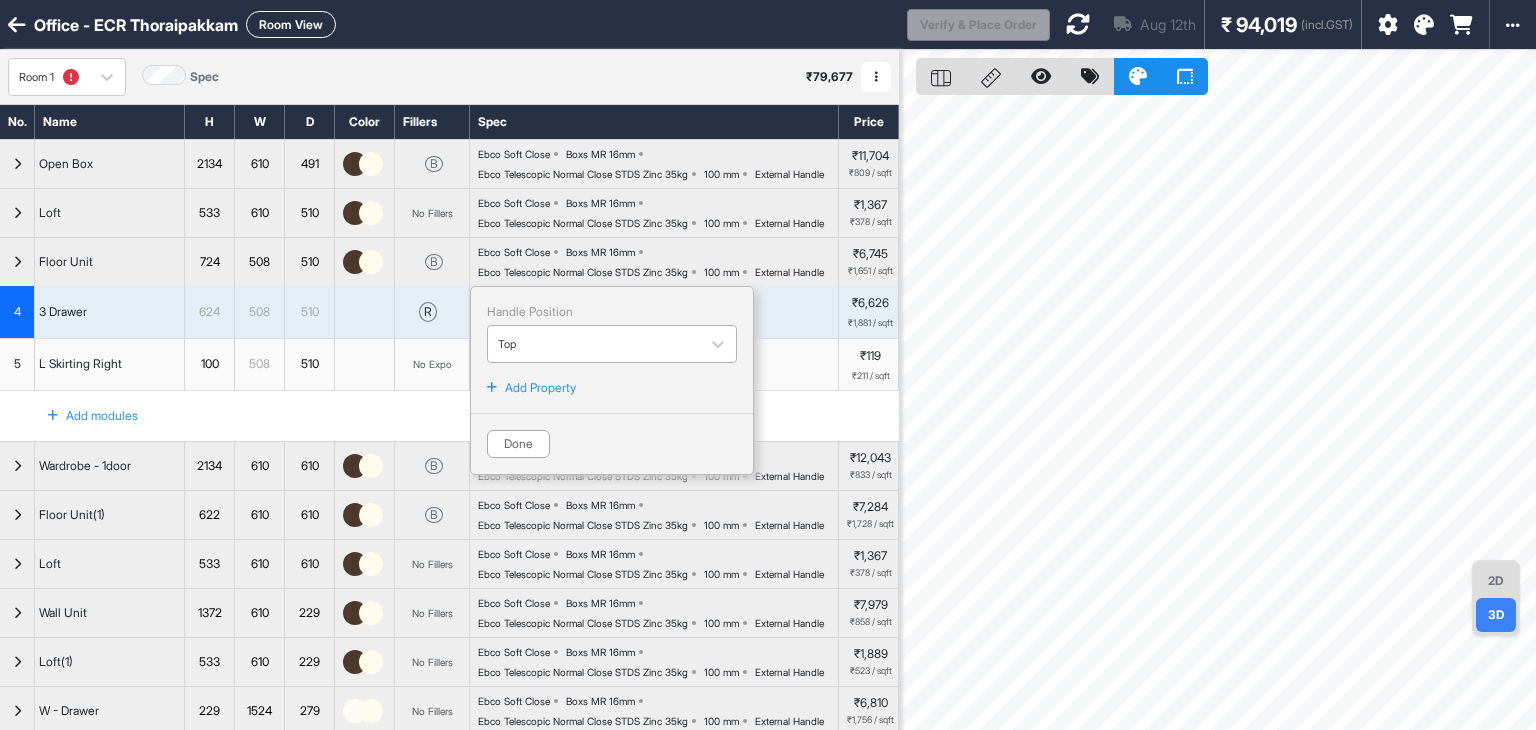 click at bounding box center (594, 344) 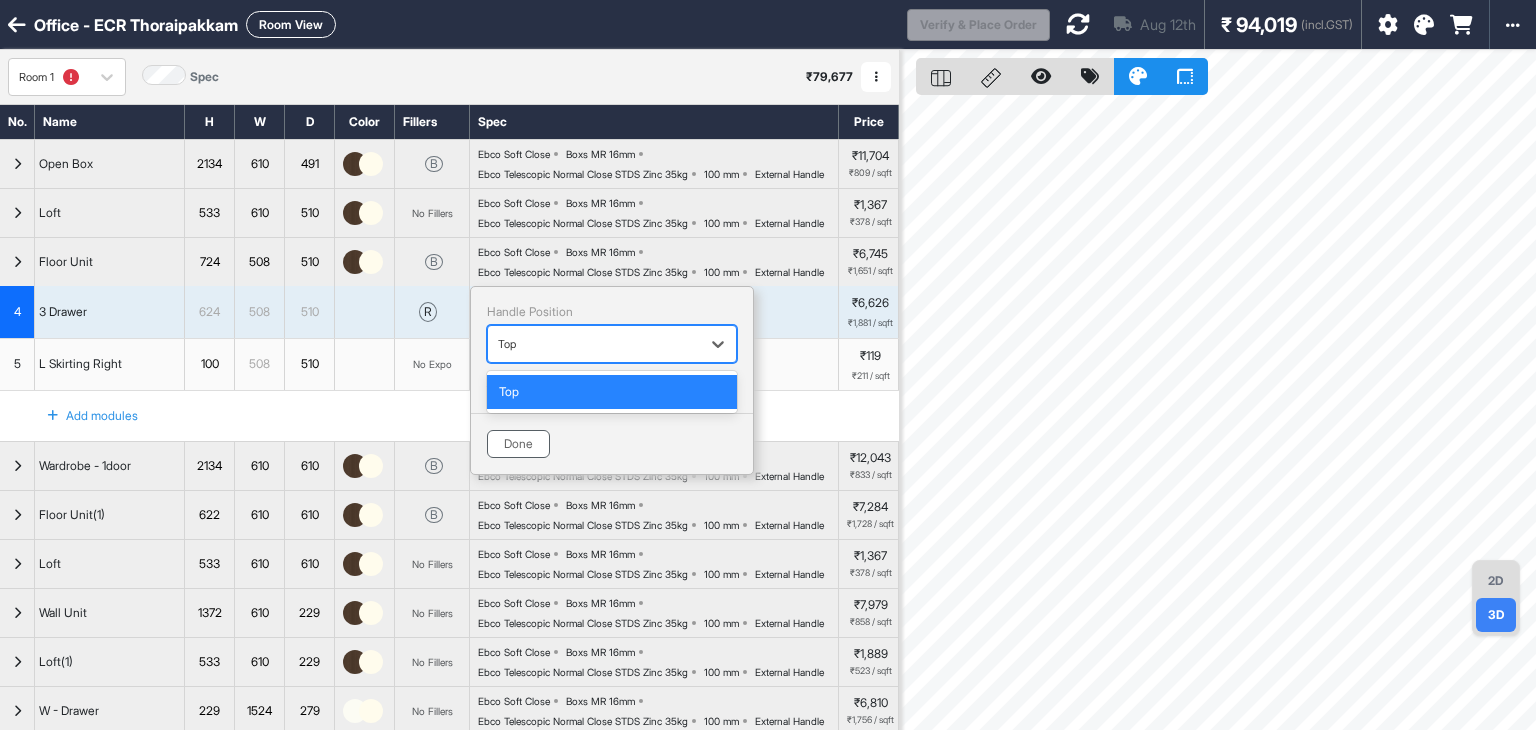 click on "Done" at bounding box center (518, 444) 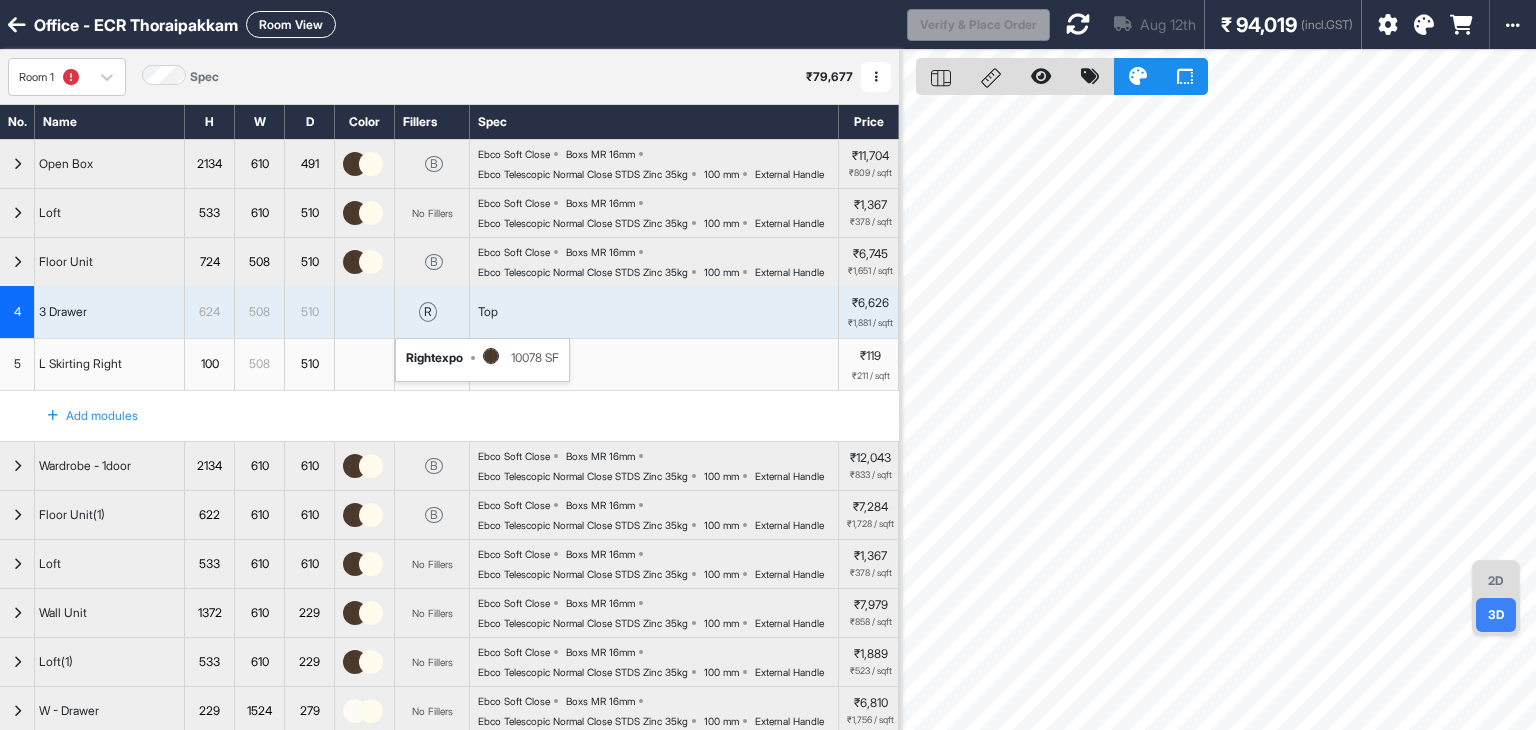 click on "r right  expo 10078 SF" at bounding box center [432, 312] 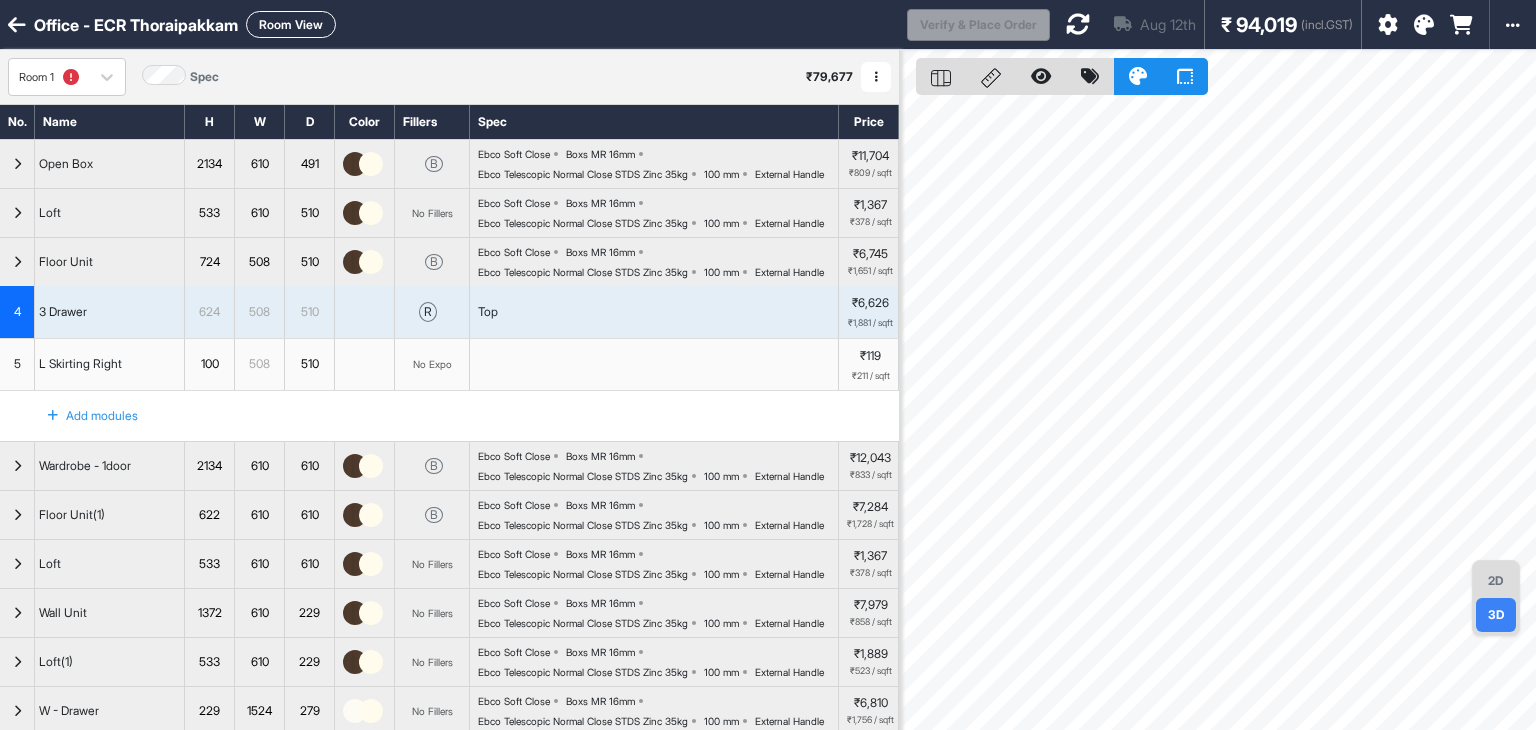 click on "Top" at bounding box center [654, 312] 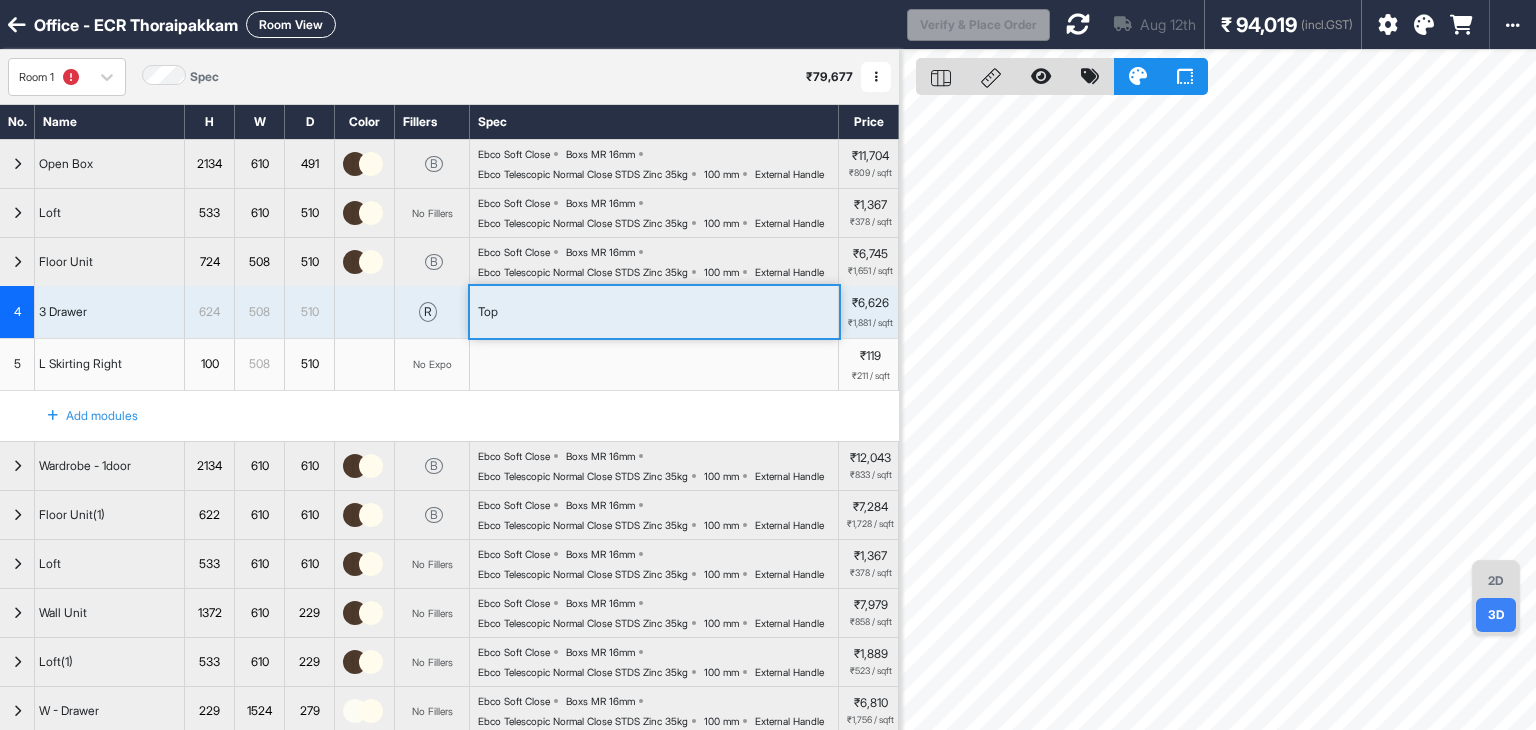 click on "Top" at bounding box center [654, 312] 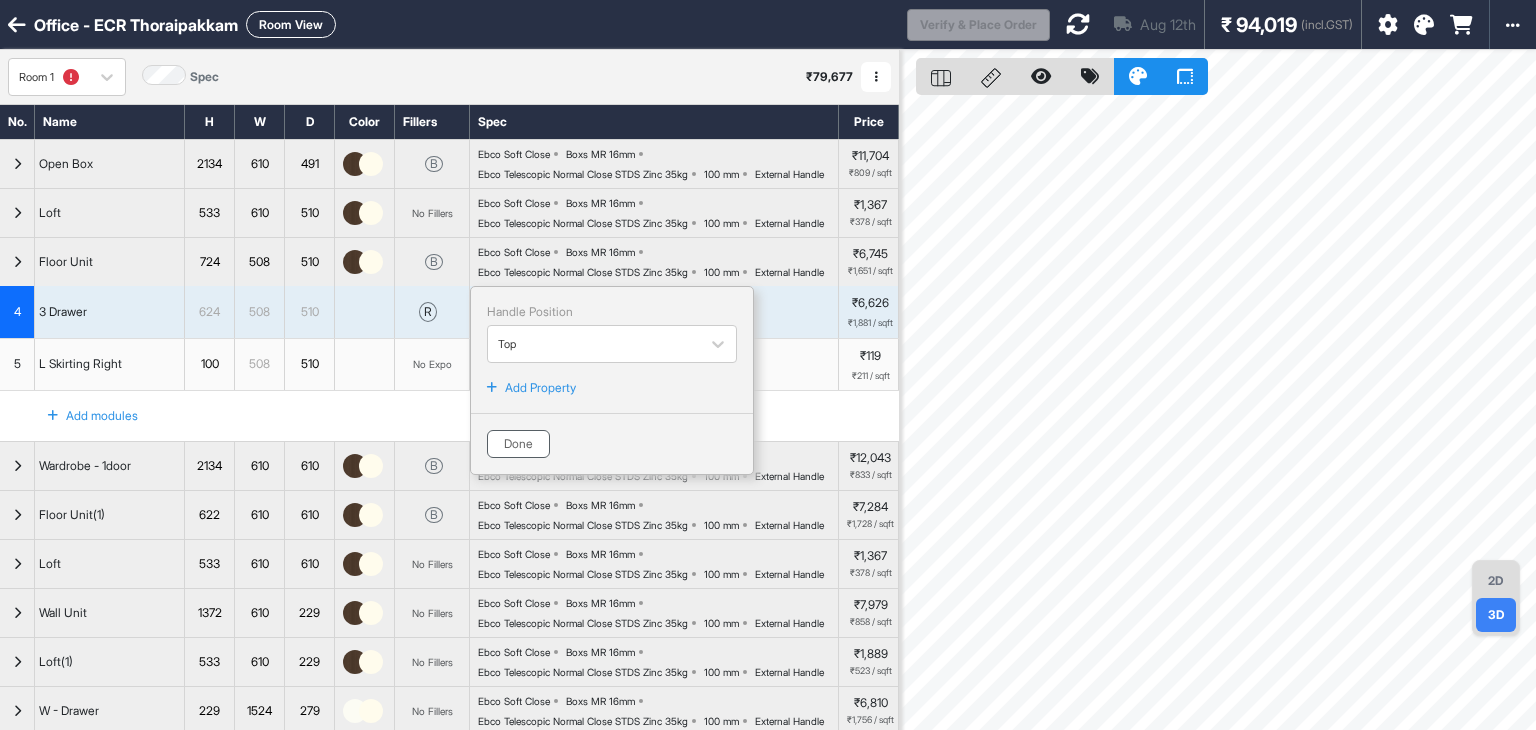 click on "Done" at bounding box center [518, 444] 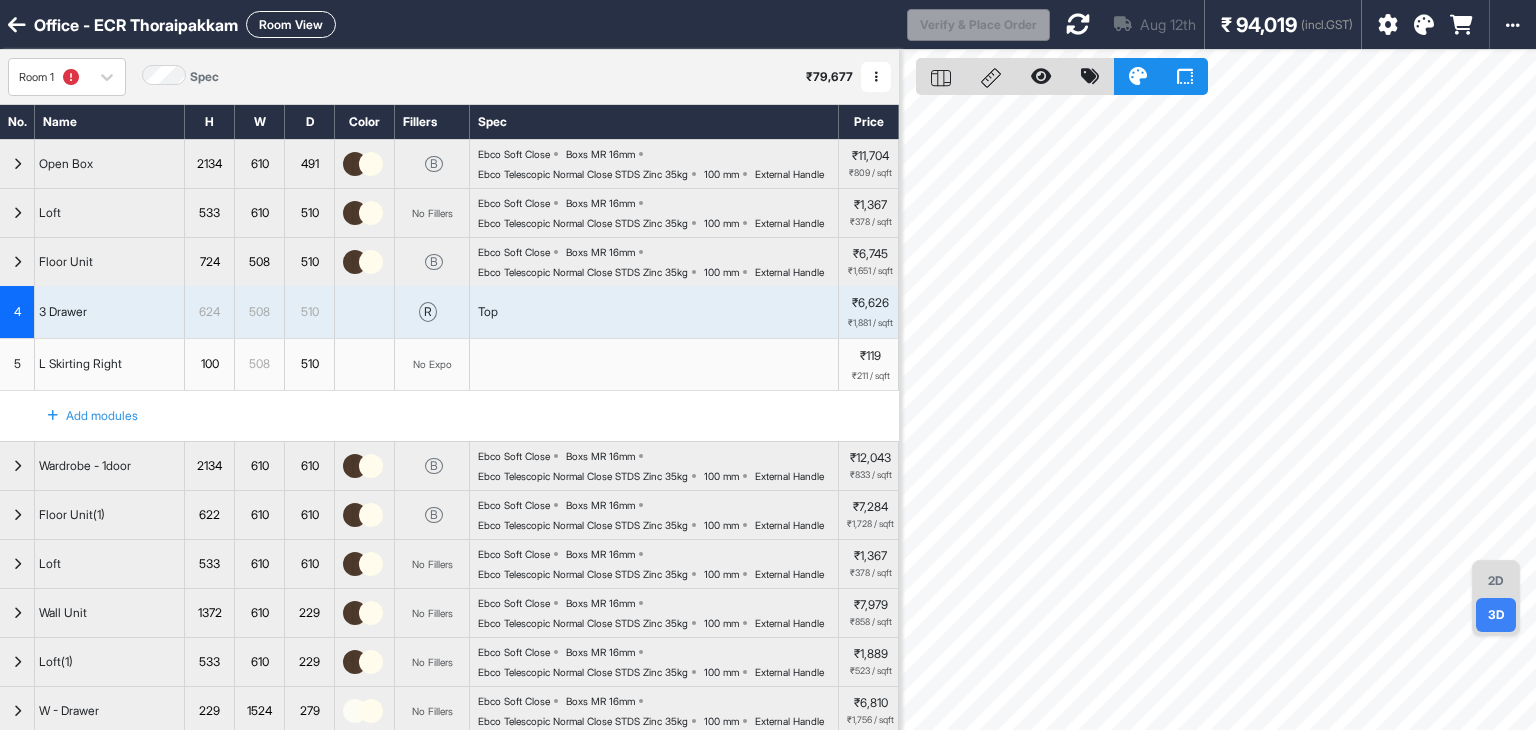 click on "Room View" at bounding box center [291, 24] 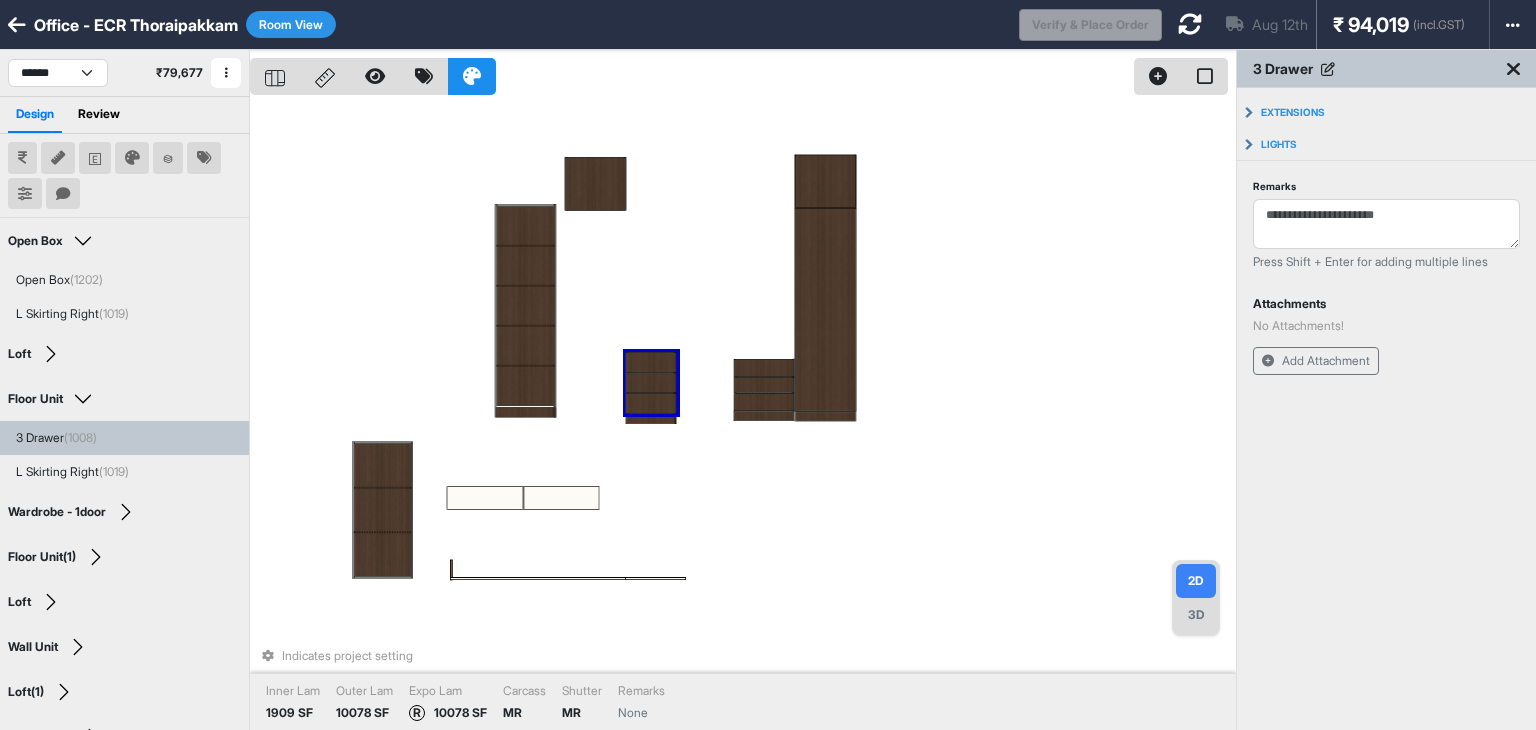 click at bounding box center (651, 383) 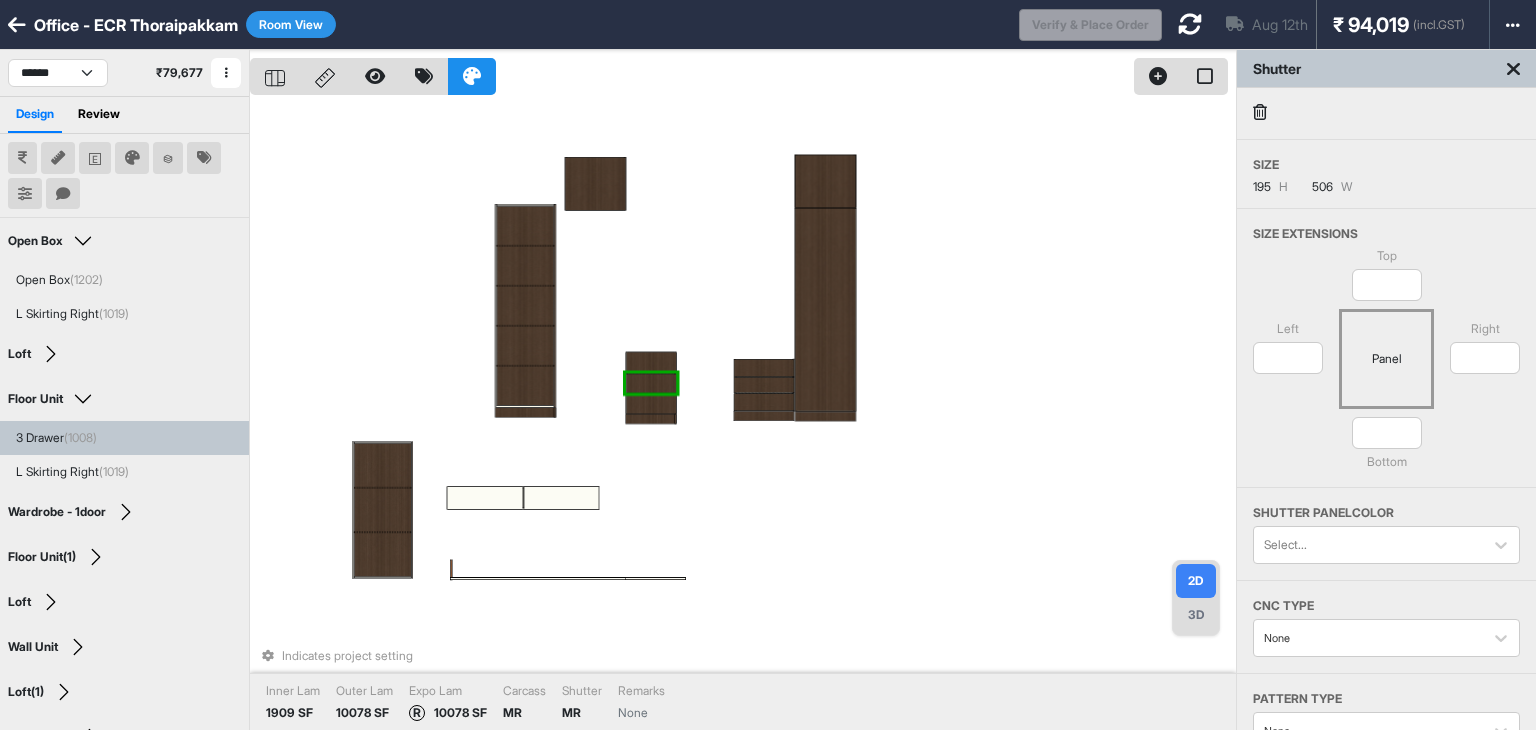 click at bounding box center (651, 383) 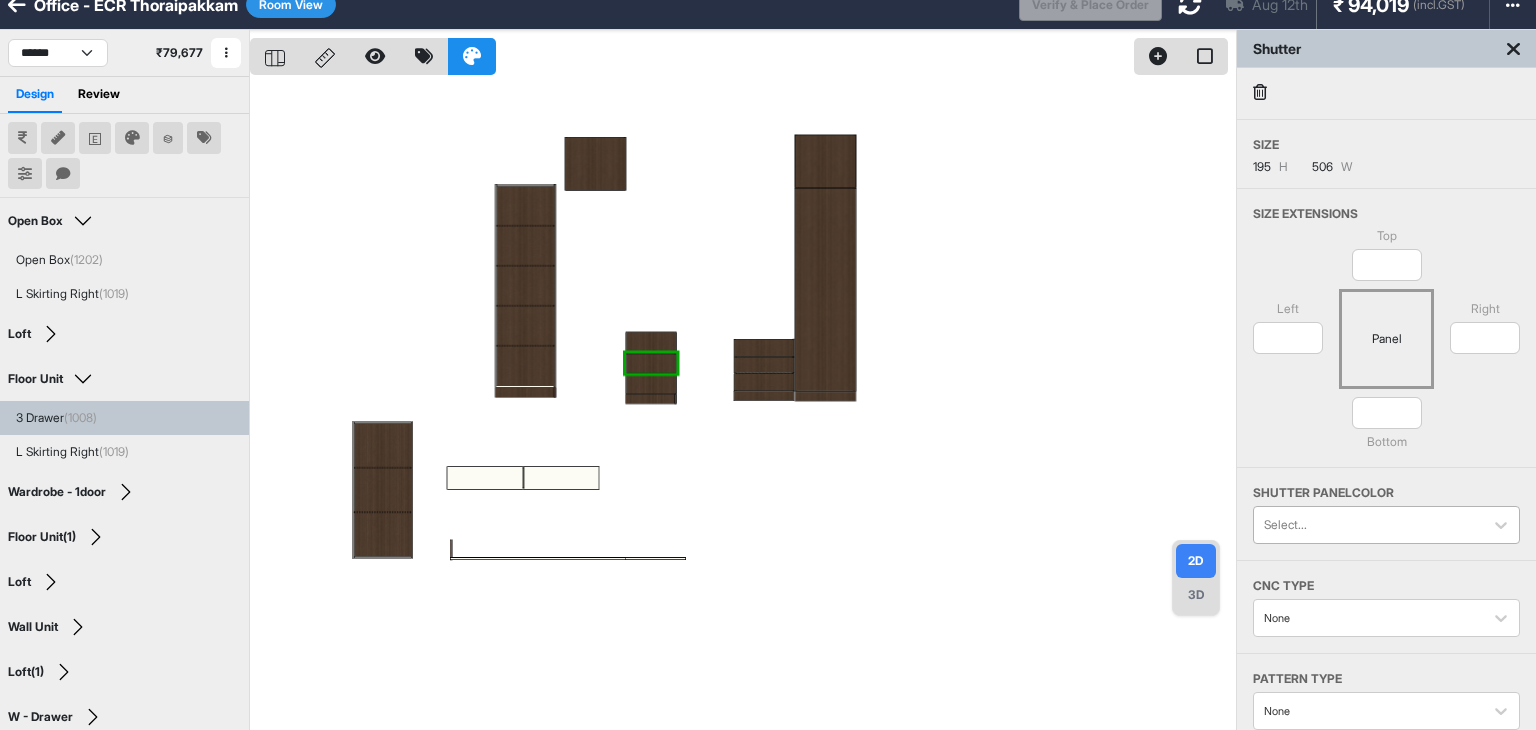 scroll, scrollTop: 0, scrollLeft: 0, axis: both 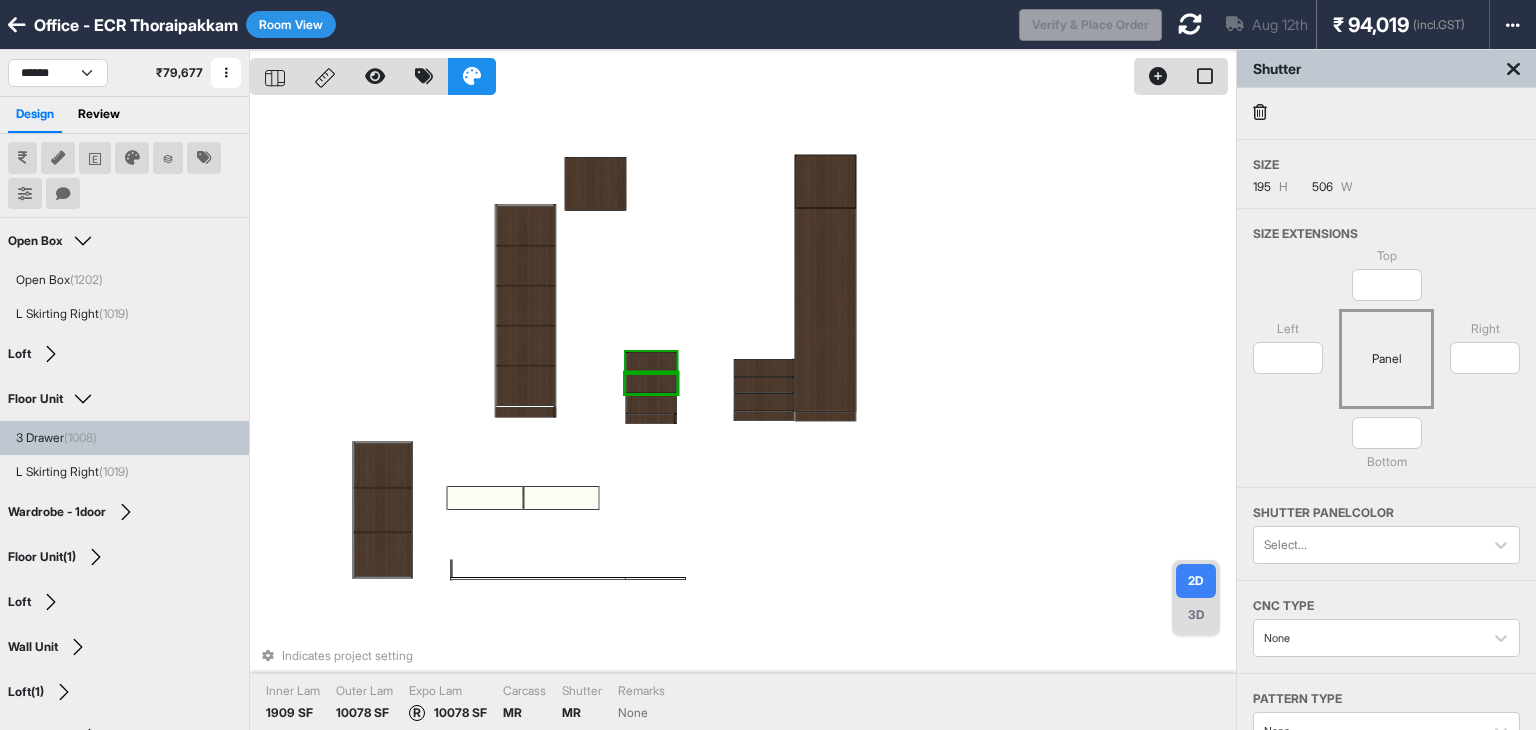 click at bounding box center (651, 362) 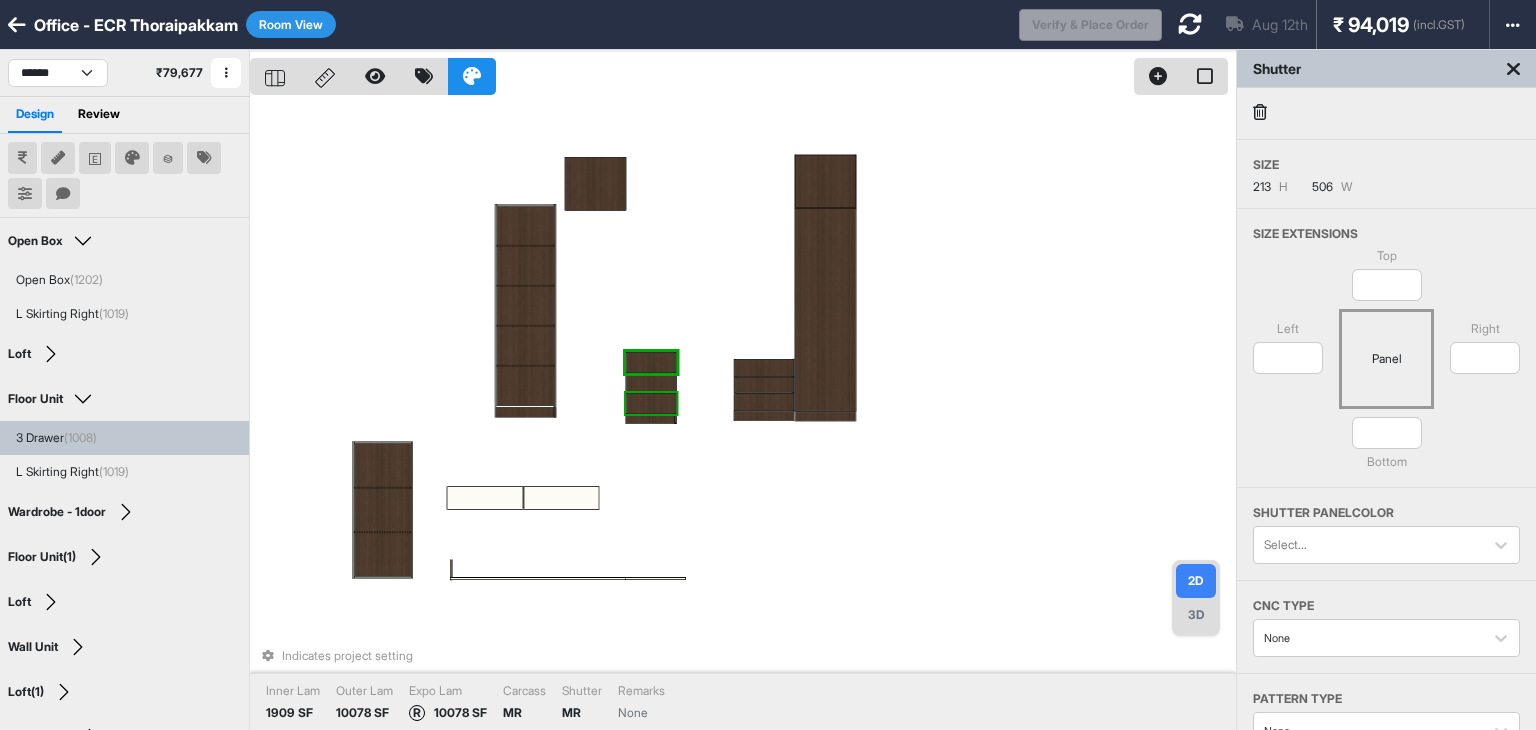 click at bounding box center (651, 403) 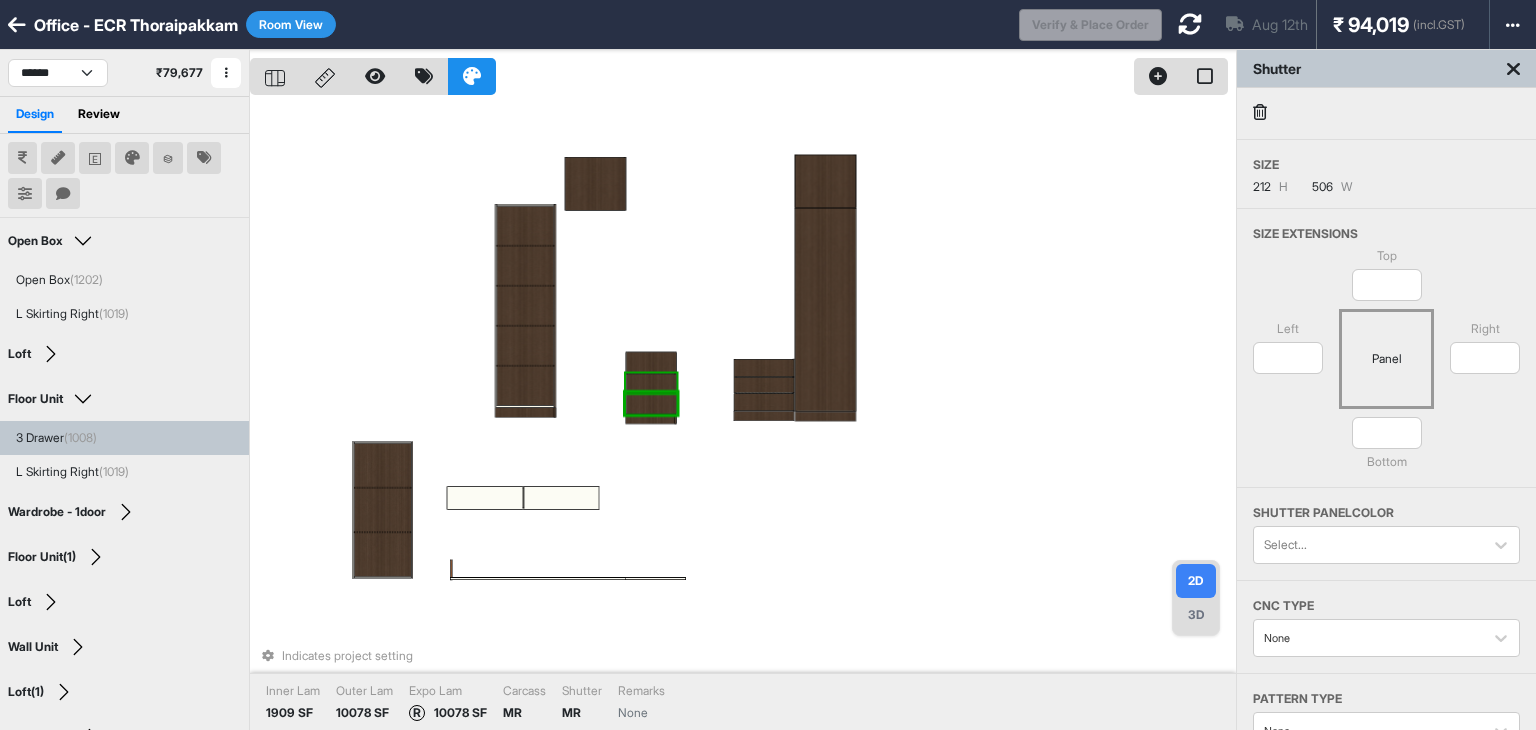 click at bounding box center (651, 383) 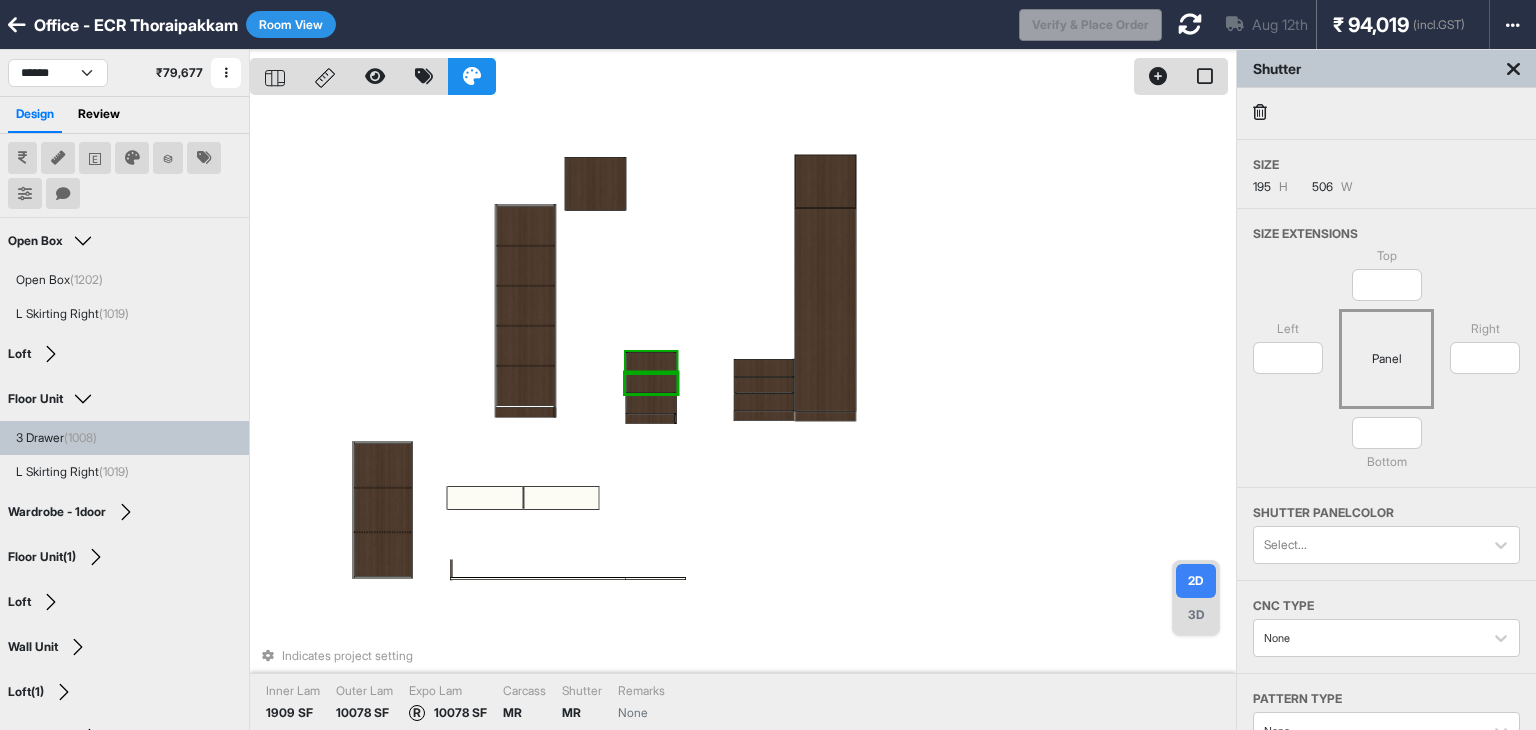 click at bounding box center (651, 362) 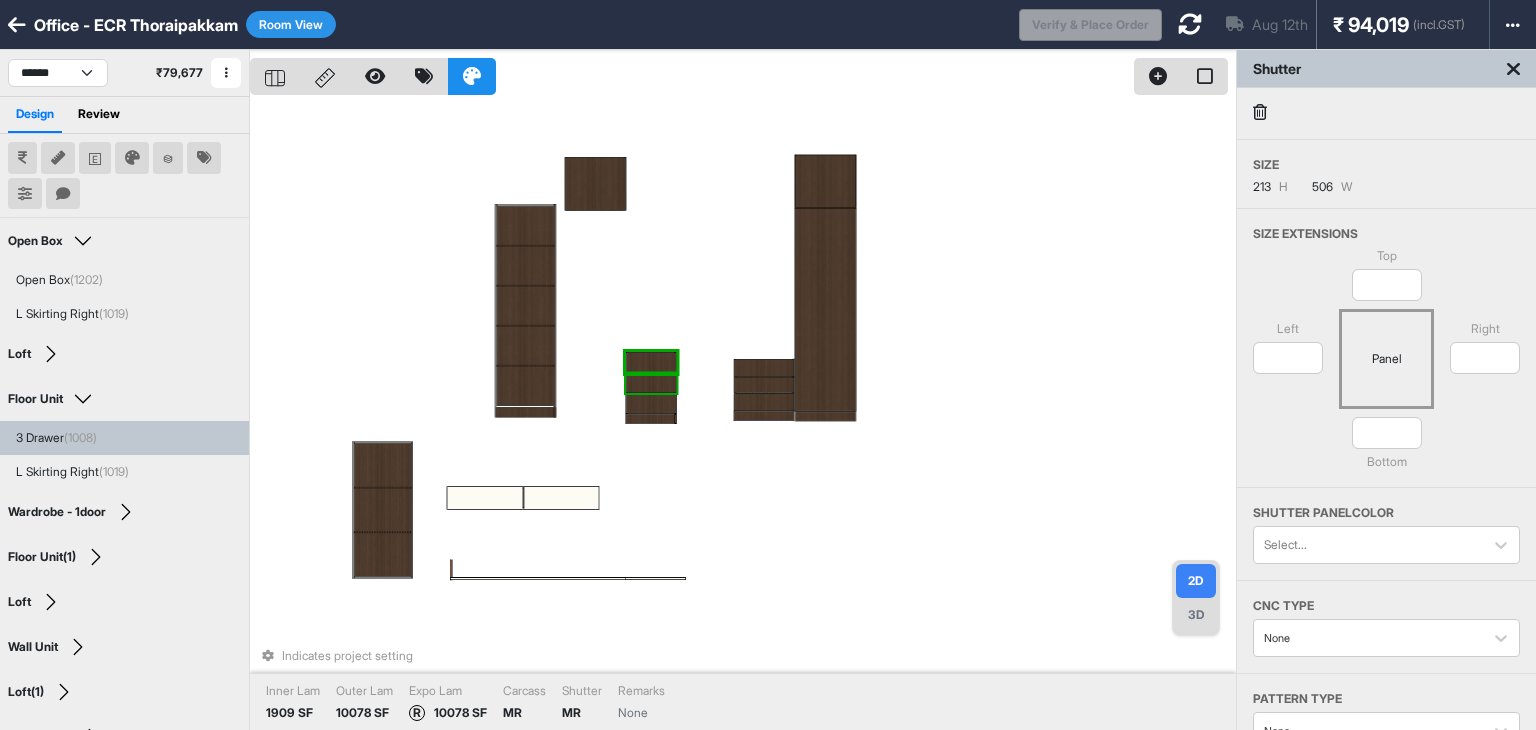 click at bounding box center [651, 383] 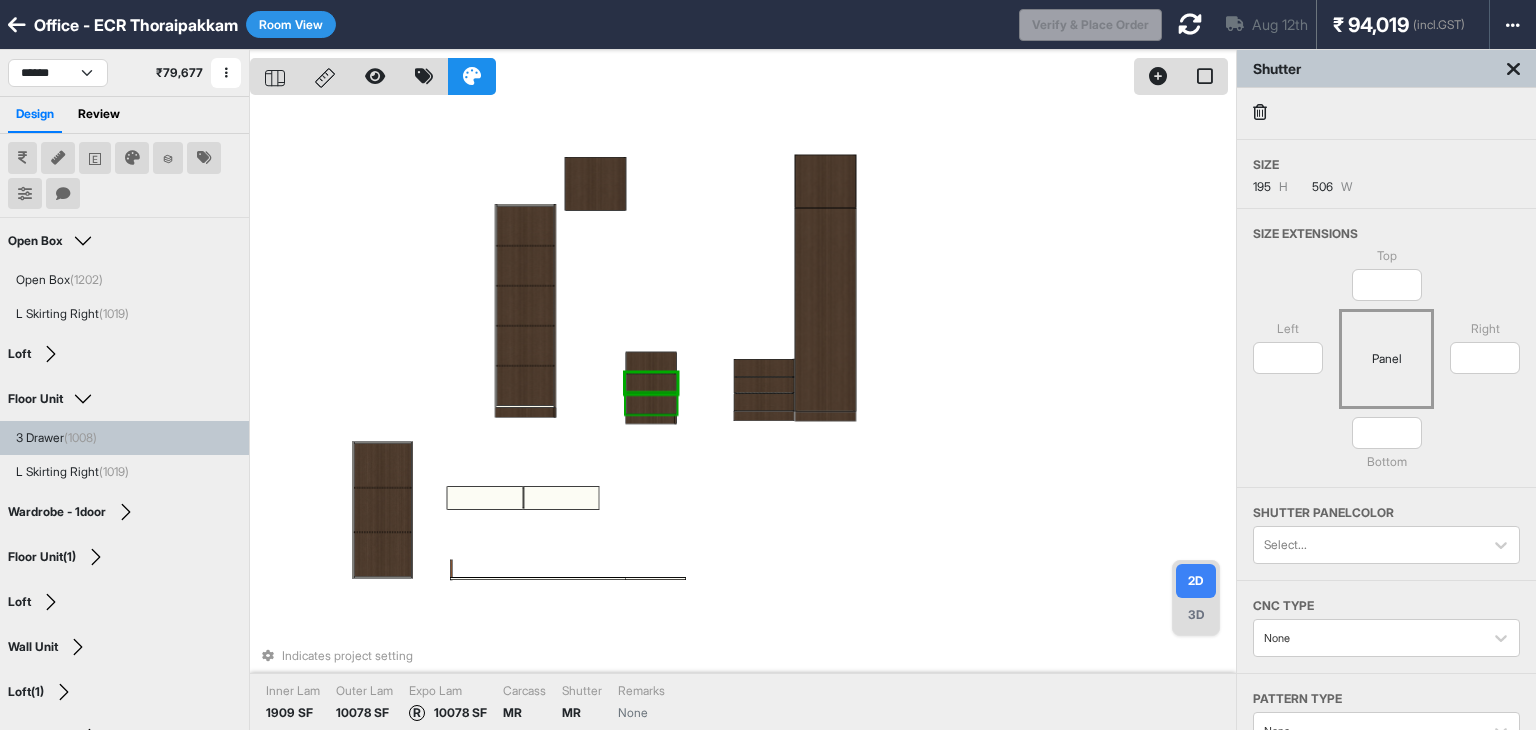 click at bounding box center [651, 403] 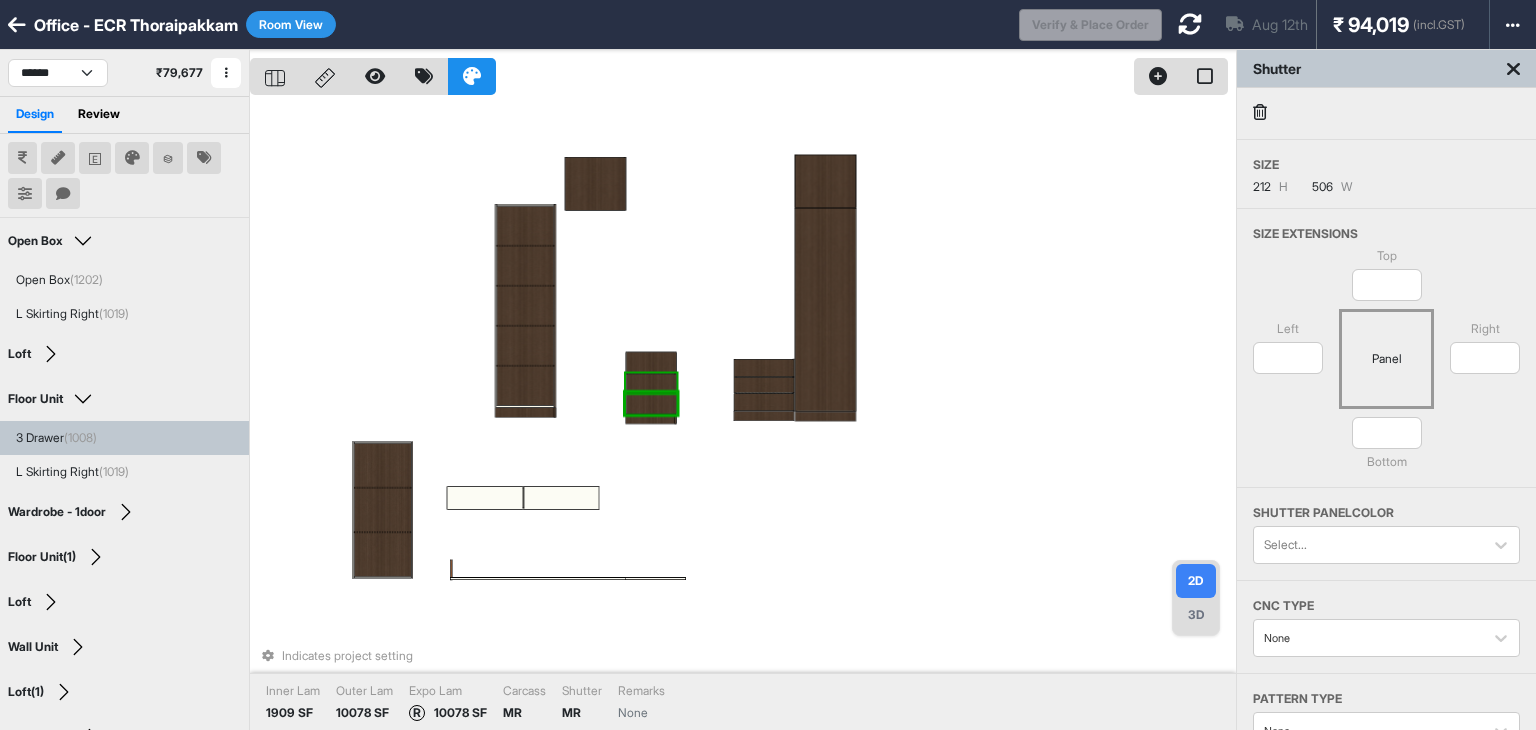click at bounding box center (651, 383) 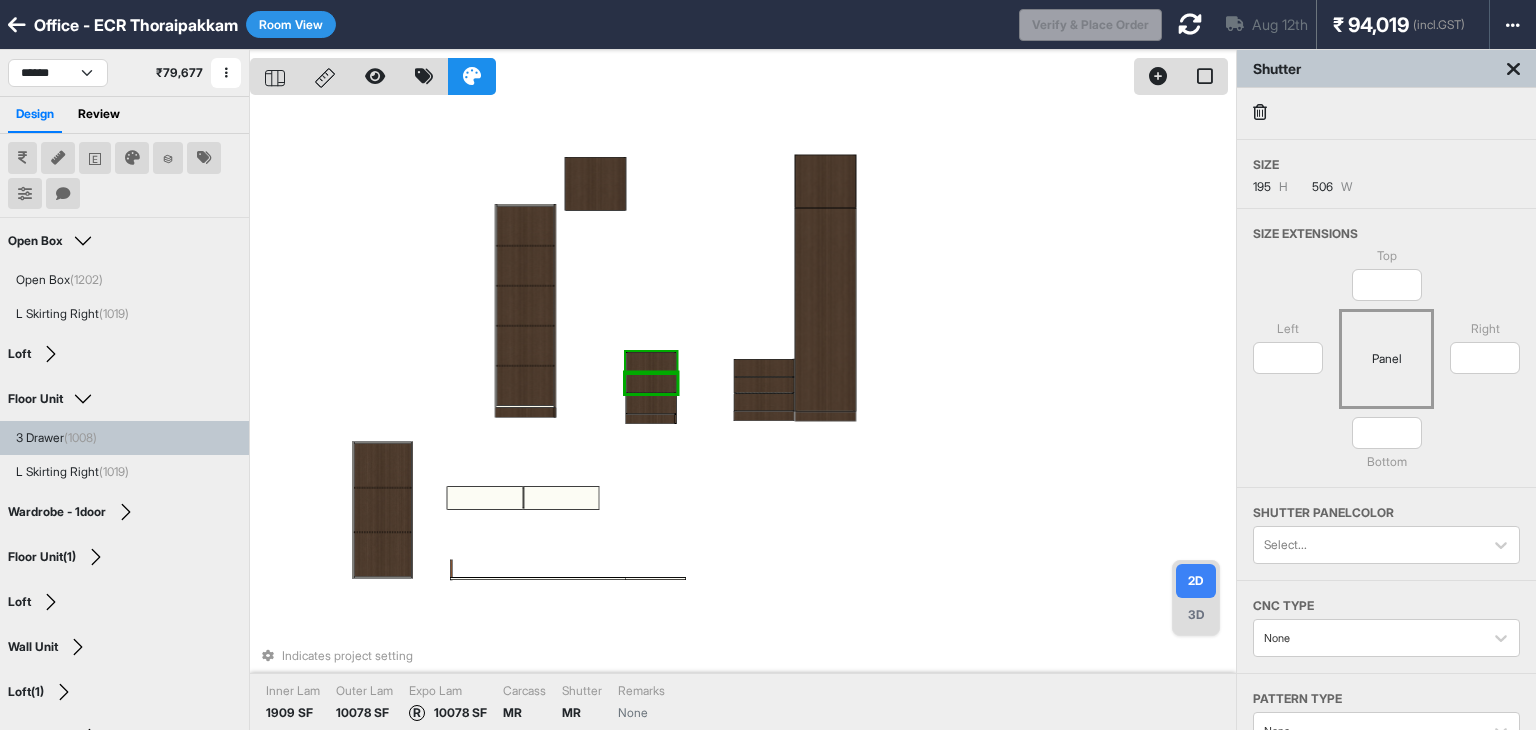 click at bounding box center (651, 362) 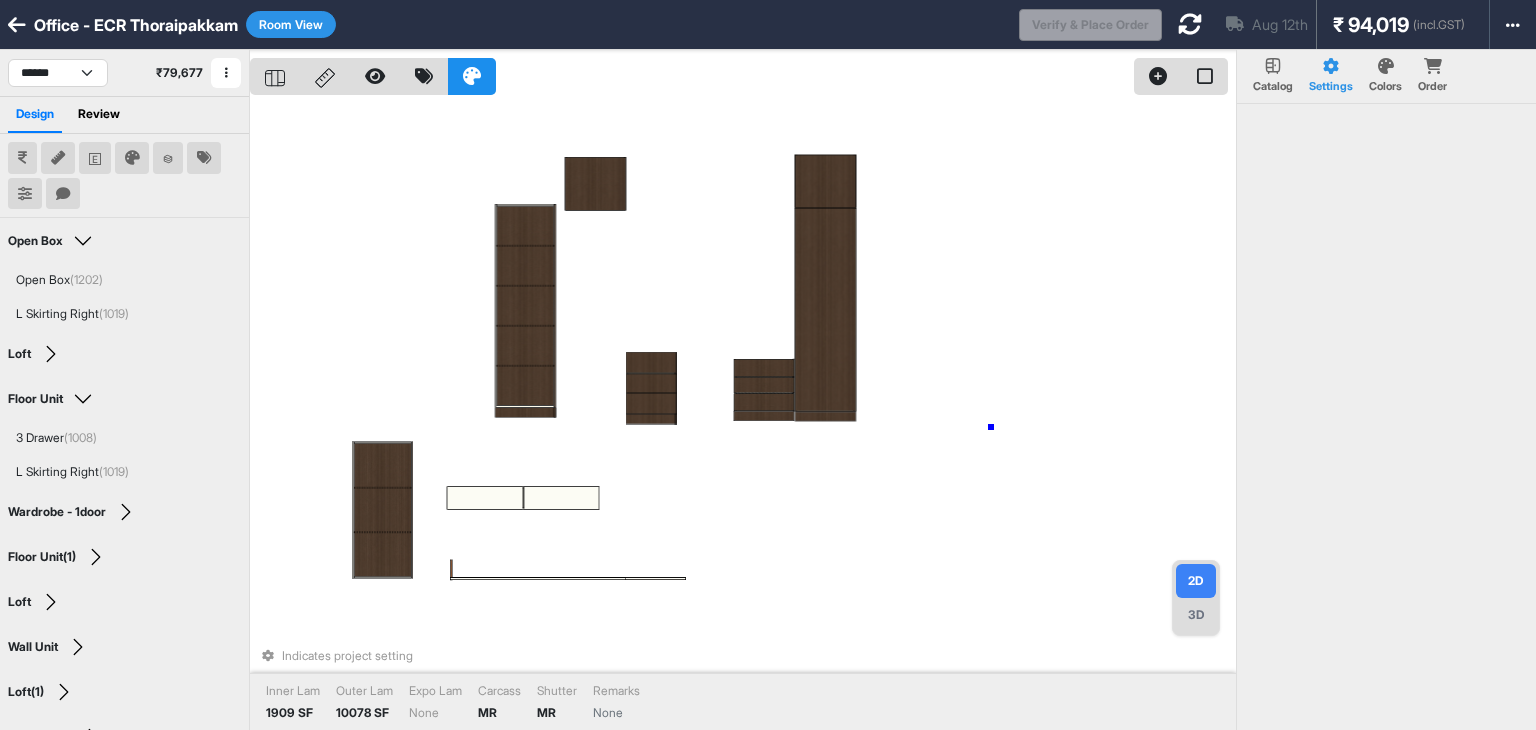 click on "Indicates project setting Inner Lam 1909 SF Outer Lam 10078 SF Expo Lam None Carcass MR Shutter MR Remarks None" at bounding box center (743, 415) 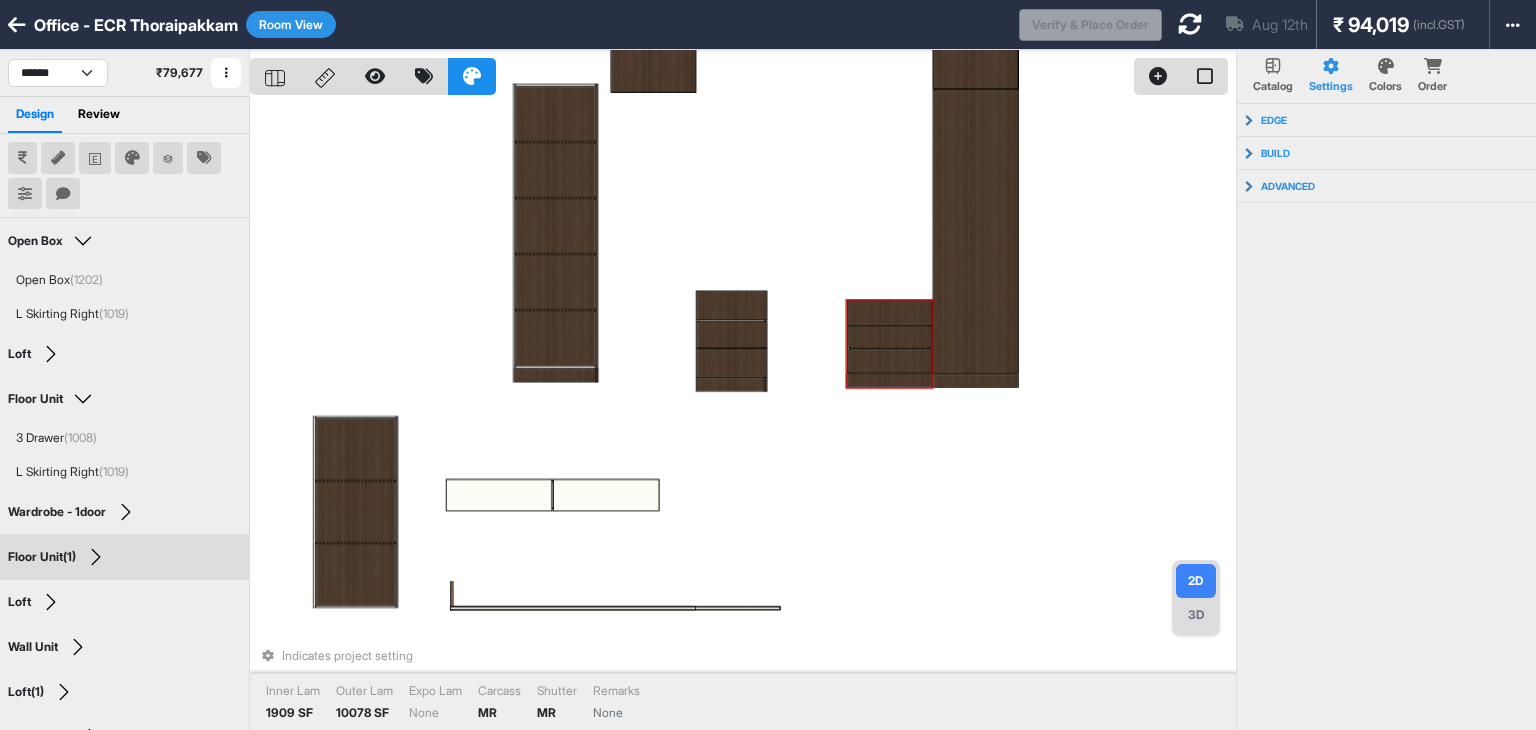 click on "Catalog" at bounding box center [1273, 86] 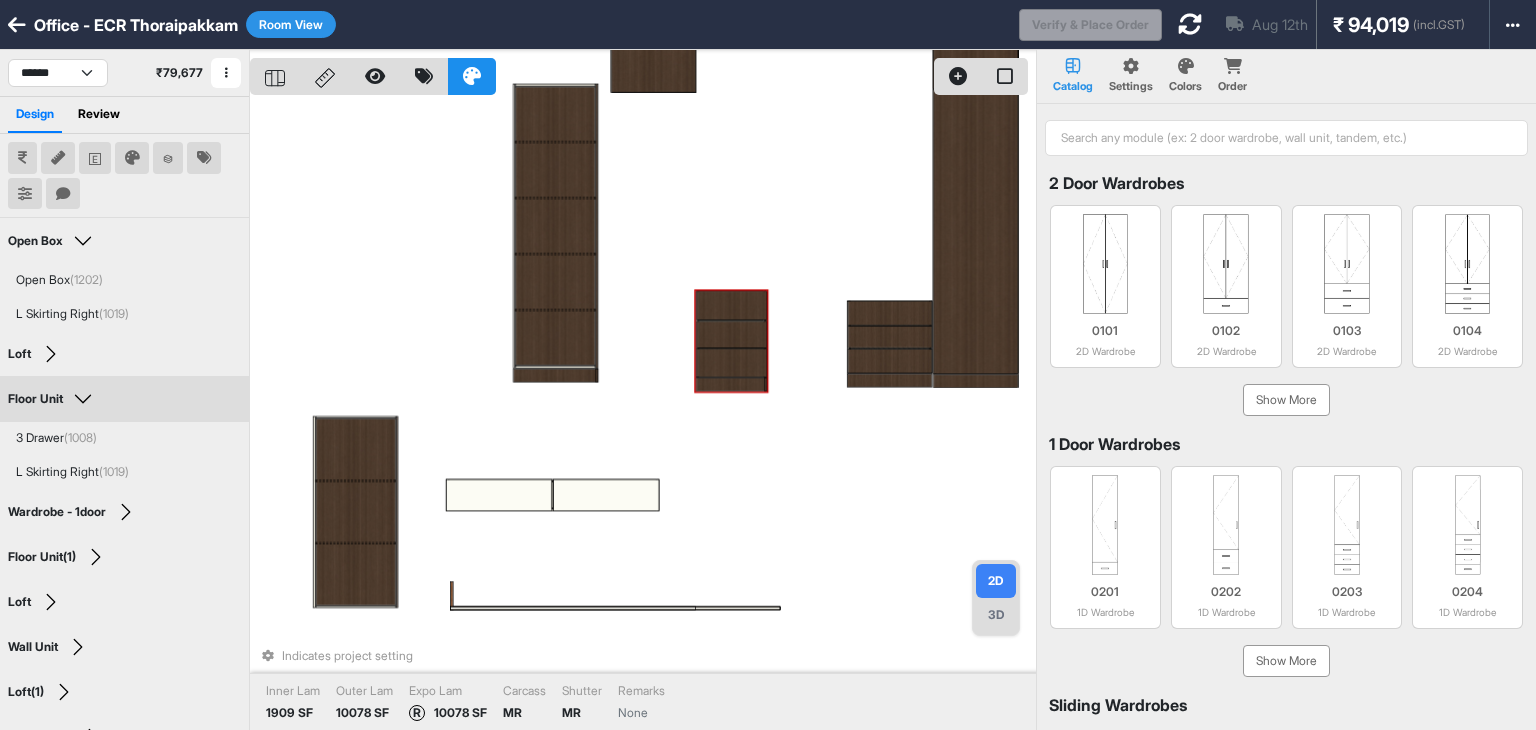 click at bounding box center [731, 363] 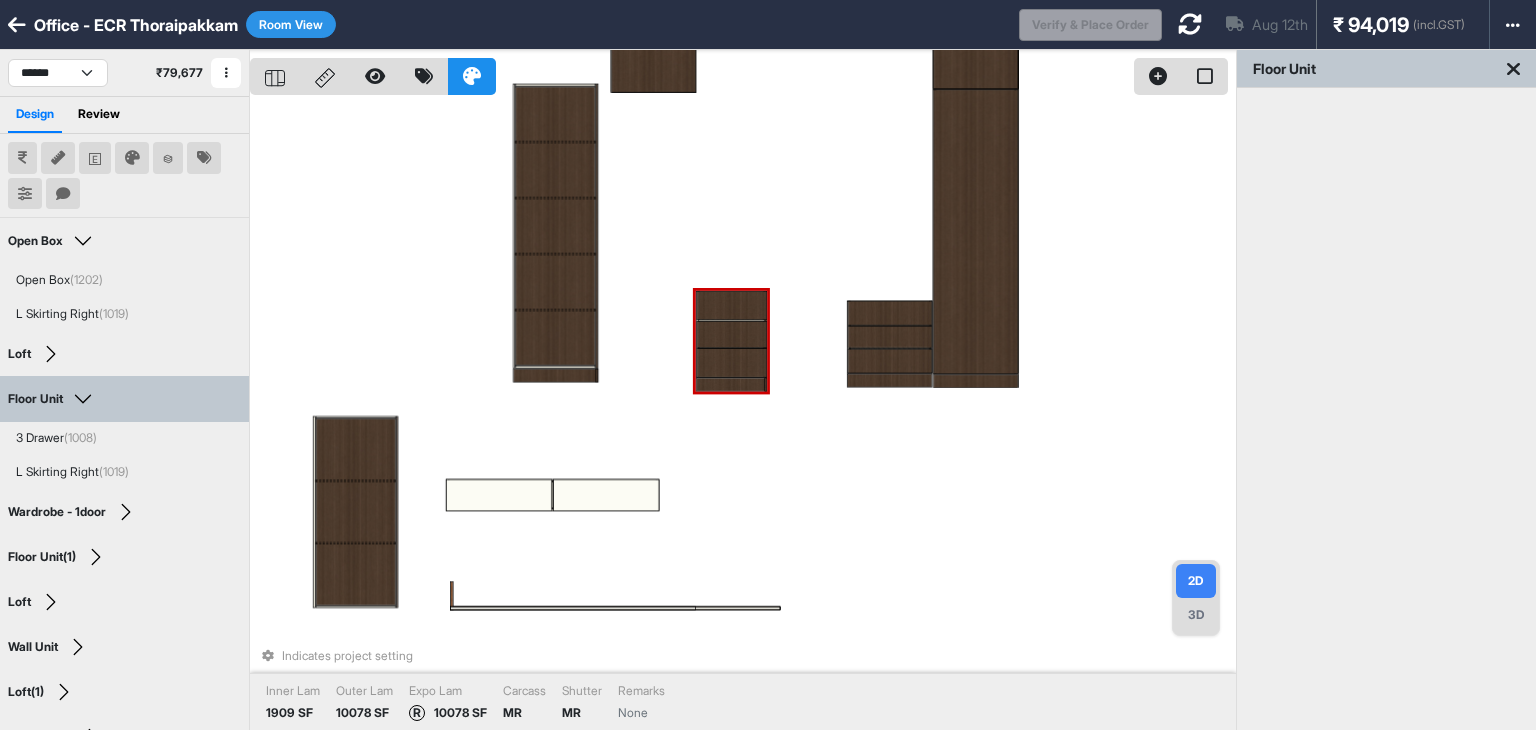 click at bounding box center [731, 334] 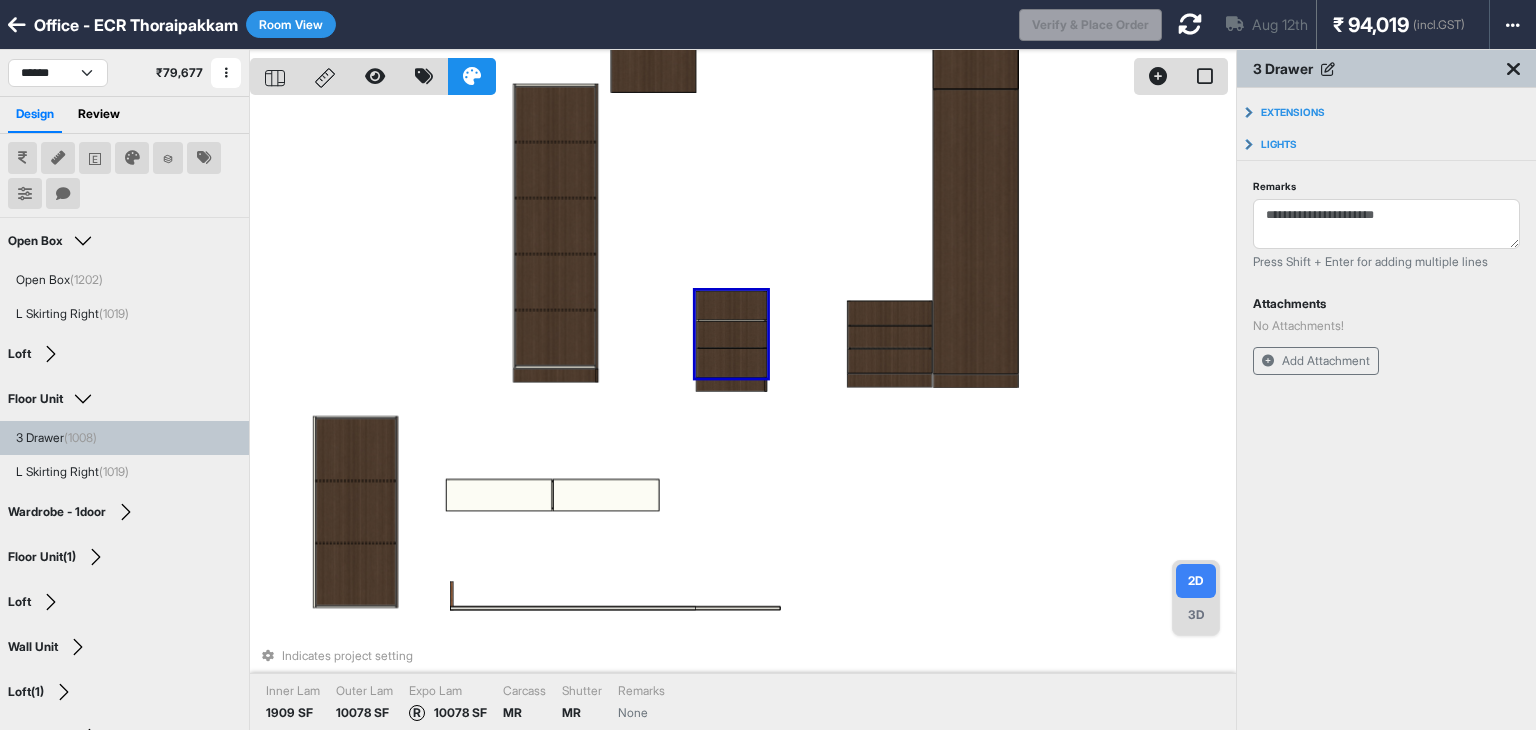 click at bounding box center (731, 306) 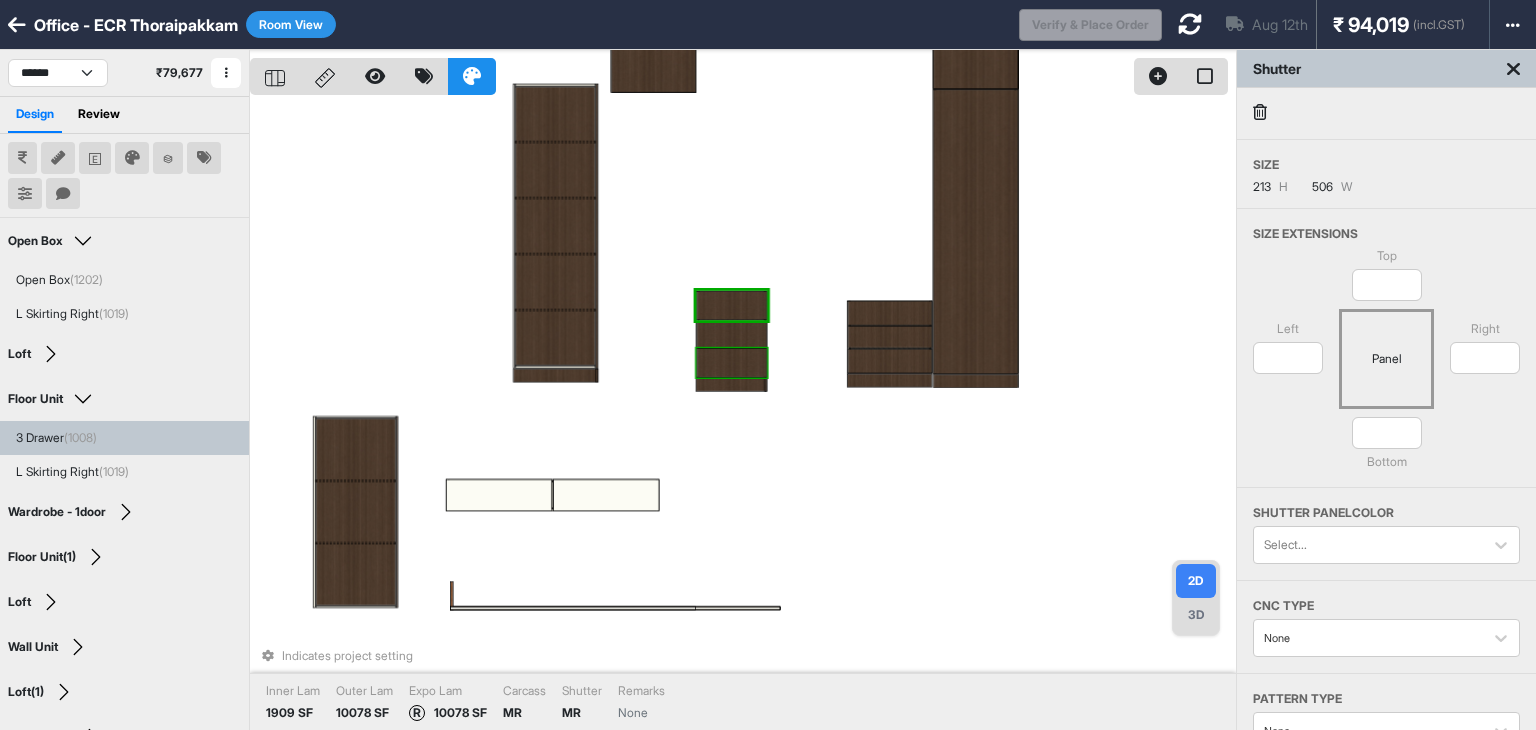 click at bounding box center [731, 363] 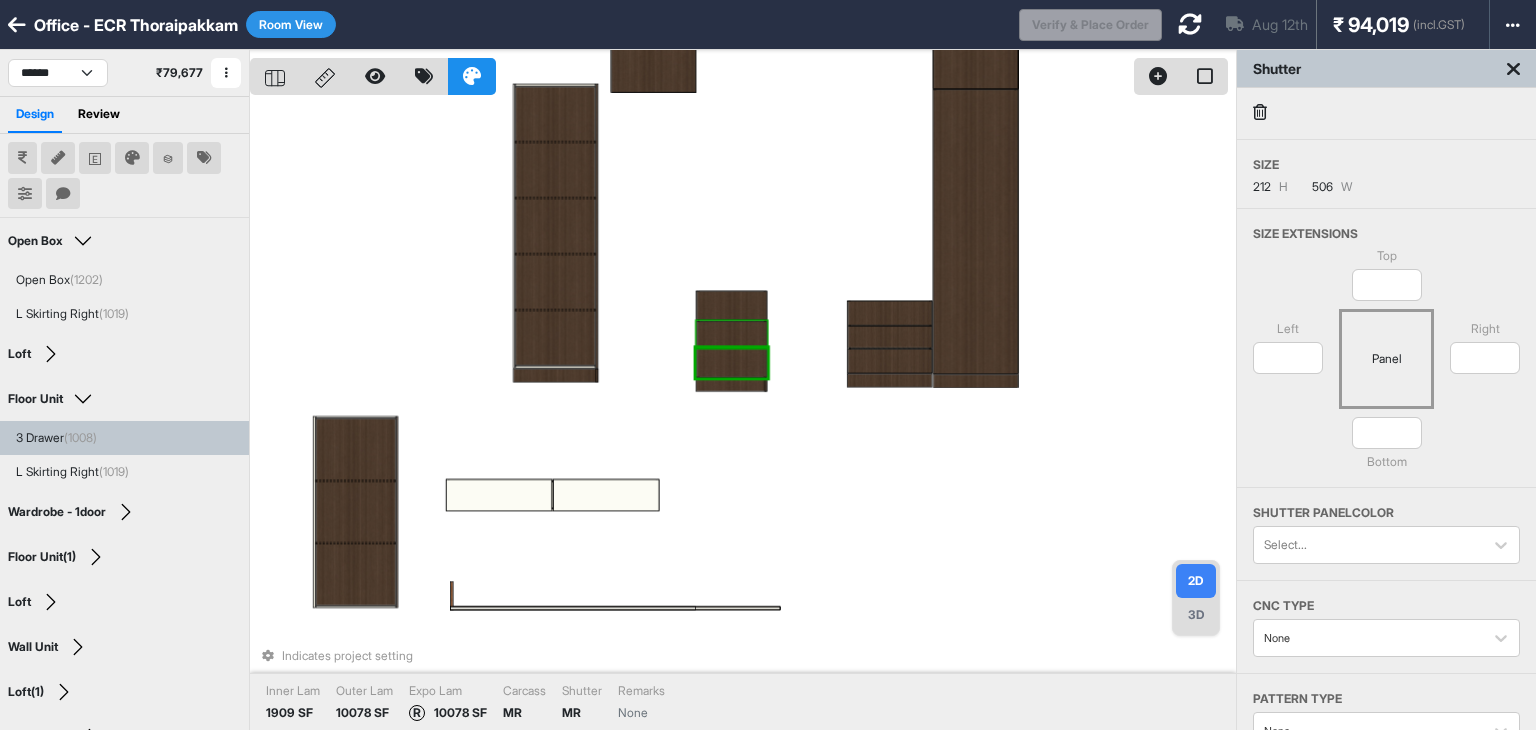 click at bounding box center [731, 334] 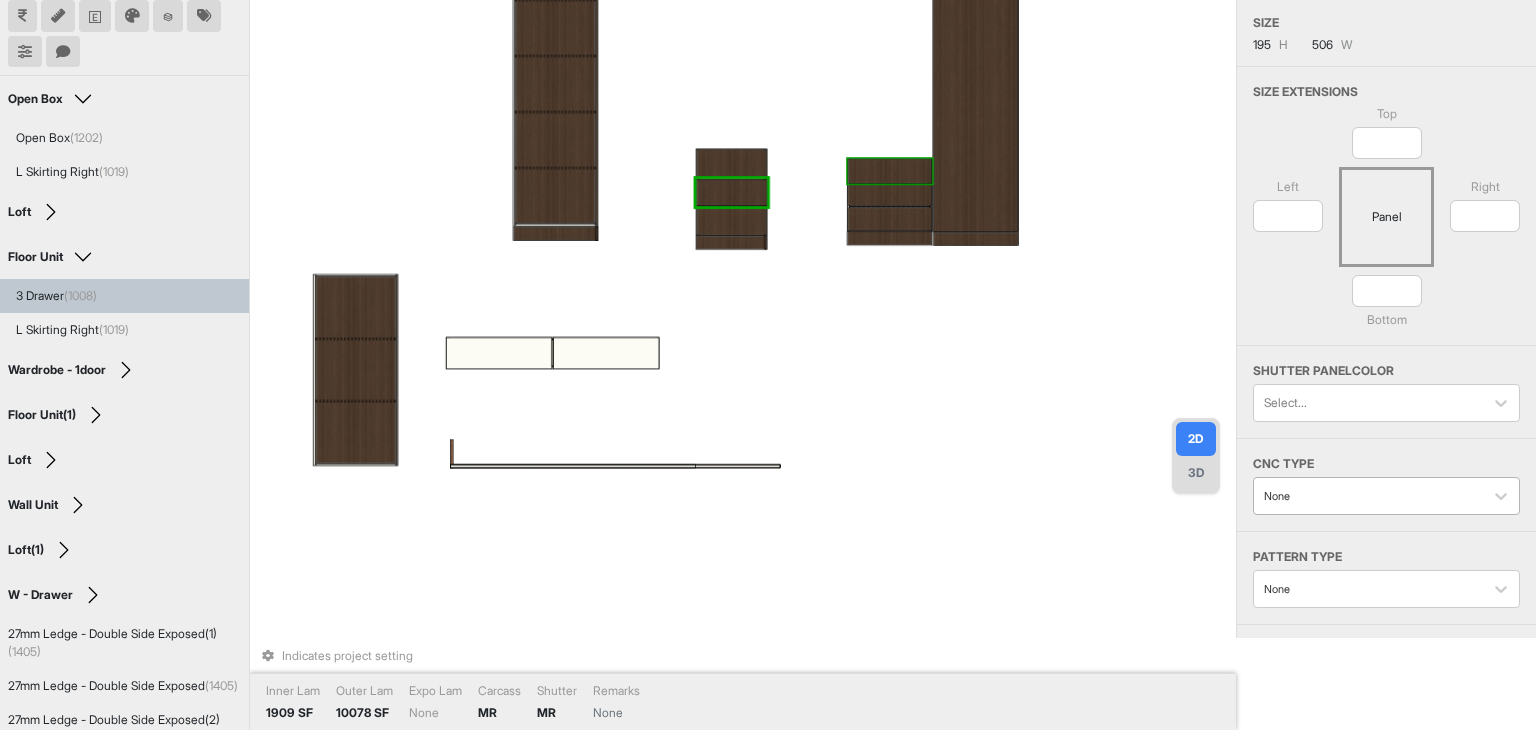 scroll, scrollTop: 200, scrollLeft: 0, axis: vertical 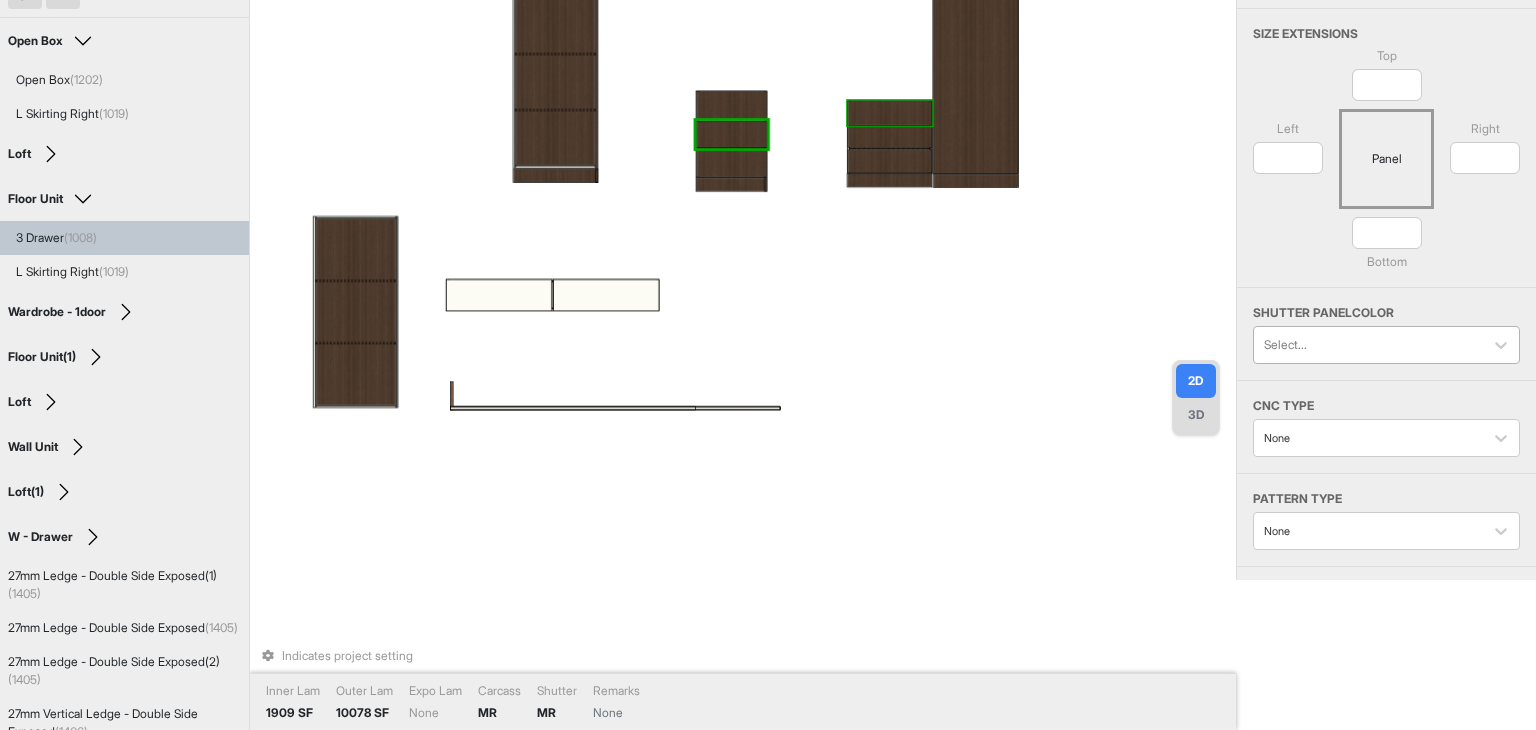 click at bounding box center (1368, 345) 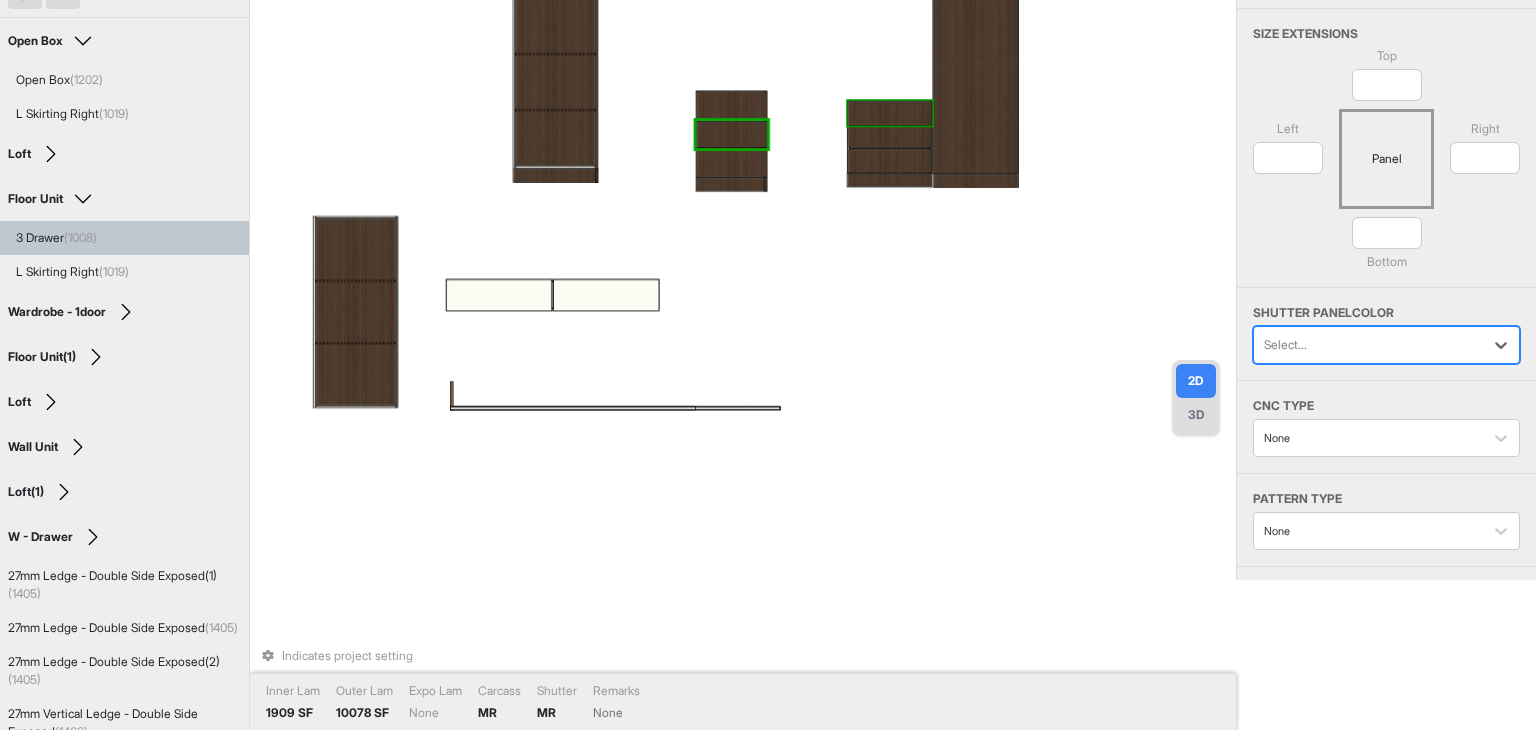 click at bounding box center [1368, 345] 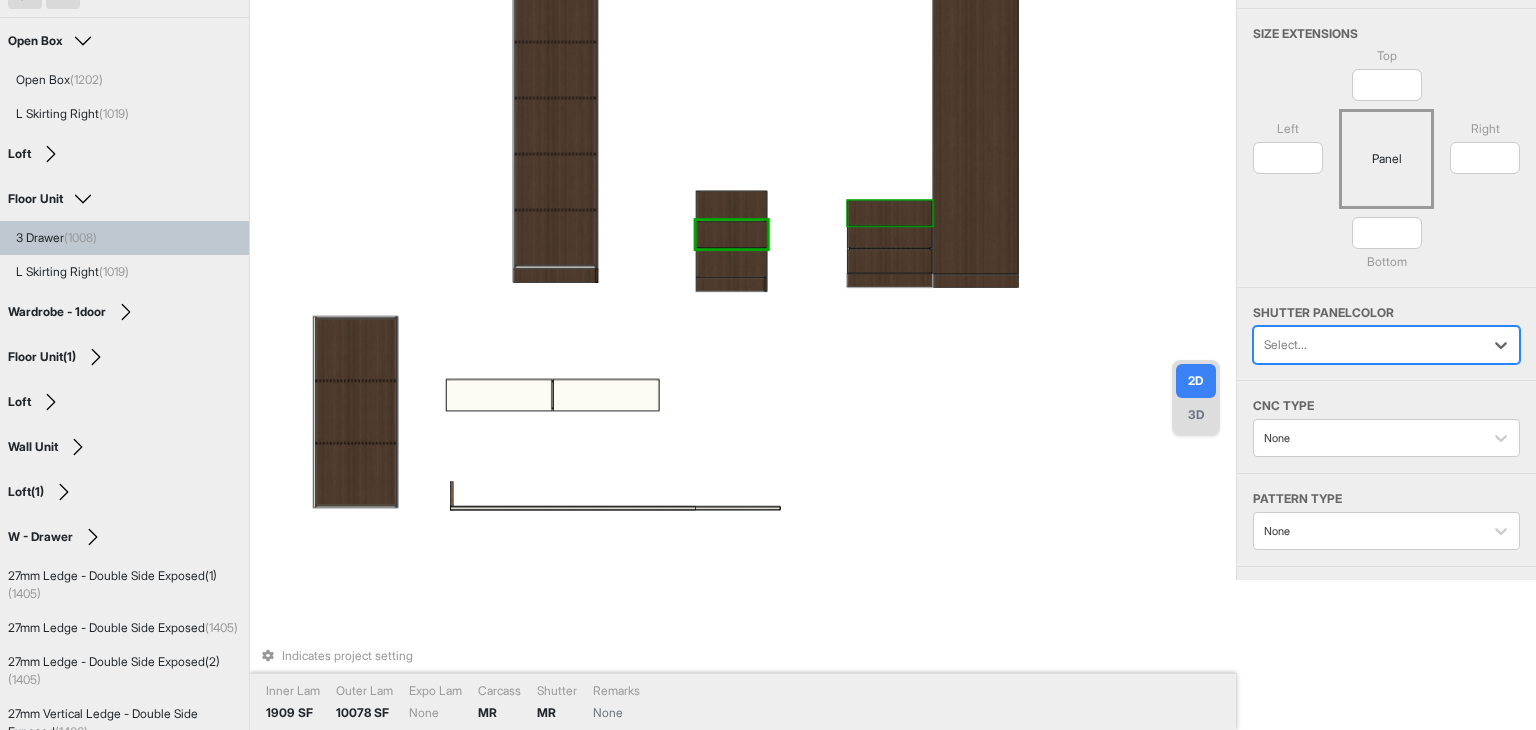 click on "Indicates project setting Inner Lam 1909 SF Outer Lam 10078 SF Expo Lam None Carcass MR Shutter MR Remarks None" at bounding box center (743, 215) 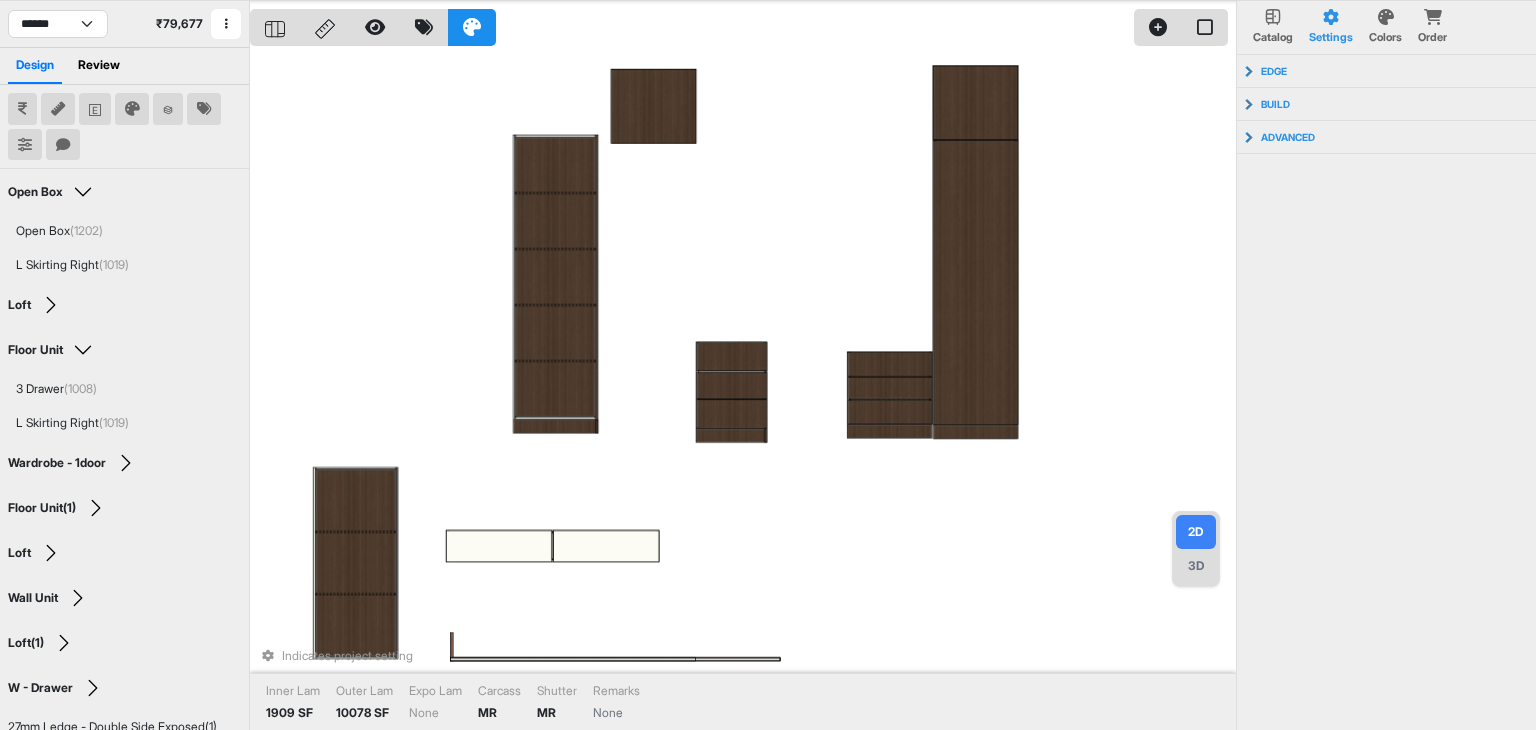scroll, scrollTop: 0, scrollLeft: 0, axis: both 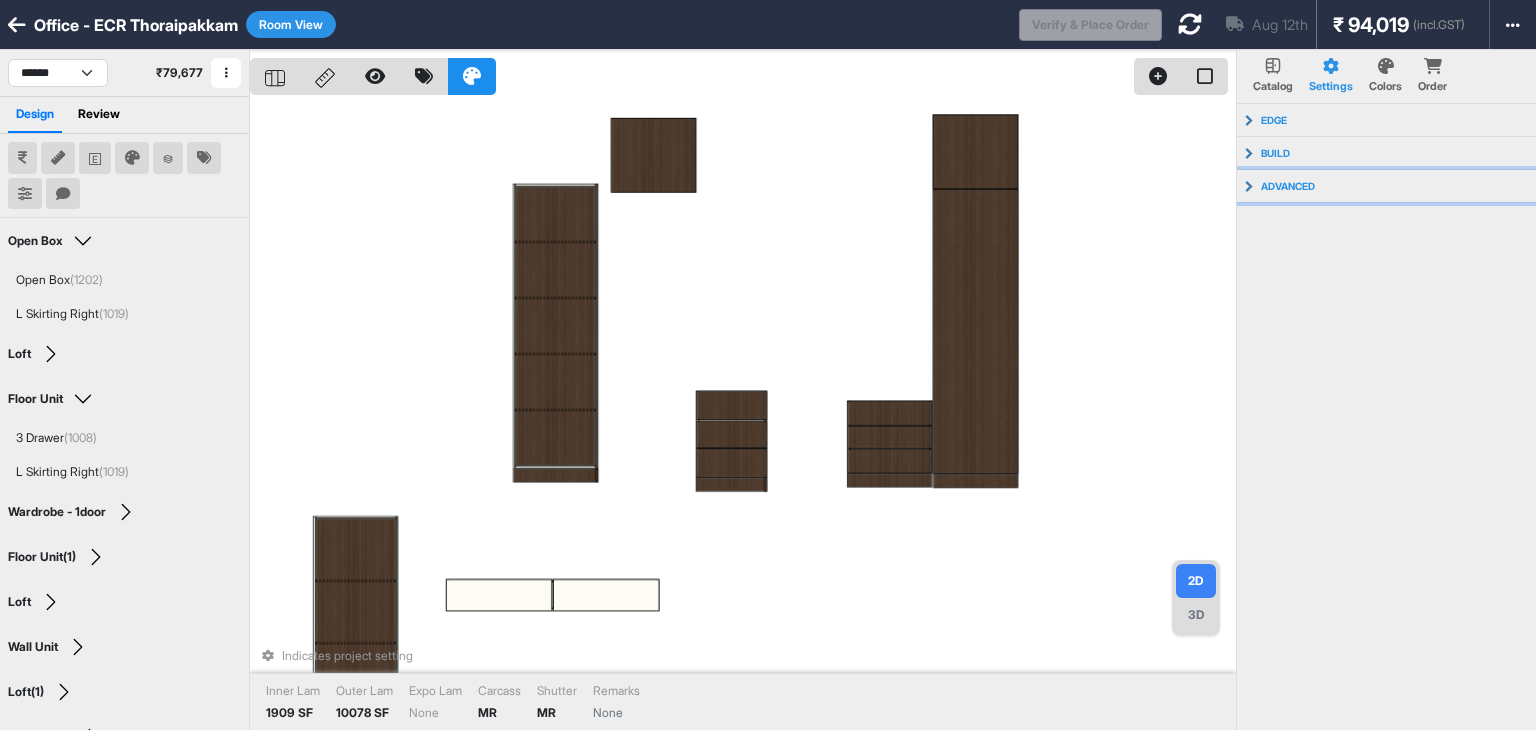 click on "advanced" at bounding box center [1288, 186] 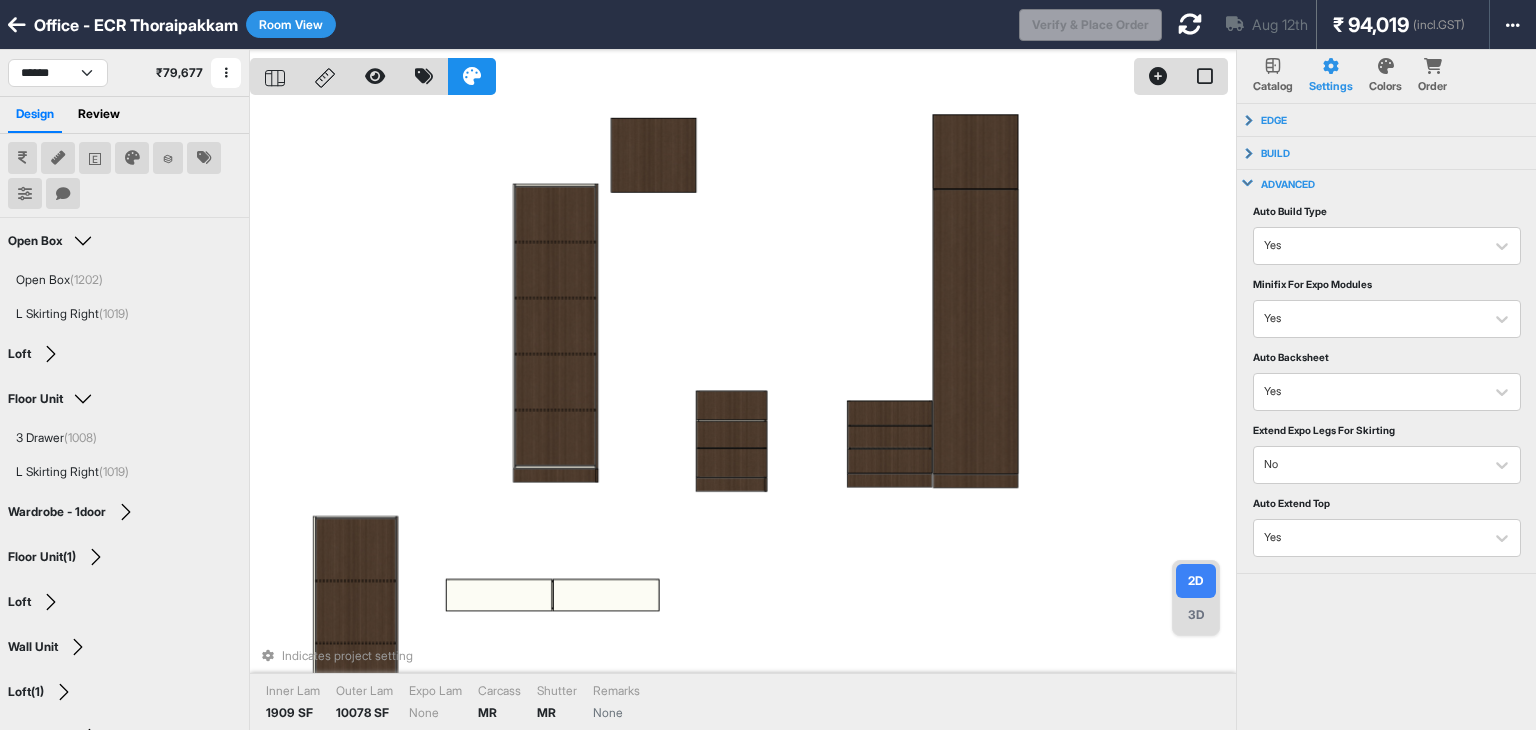 click on "advanced" at bounding box center (1387, 184) 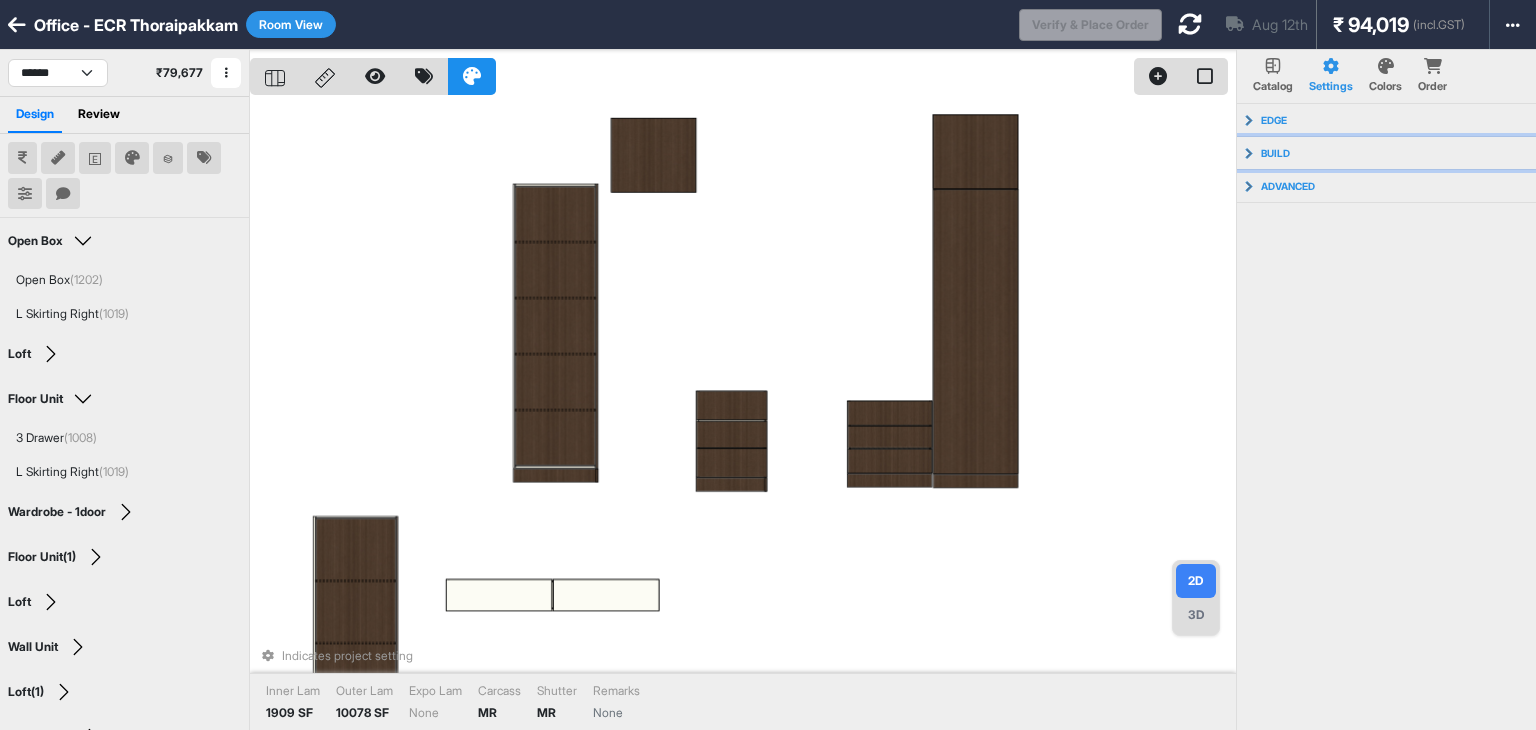 click on "build" at bounding box center (1387, 153) 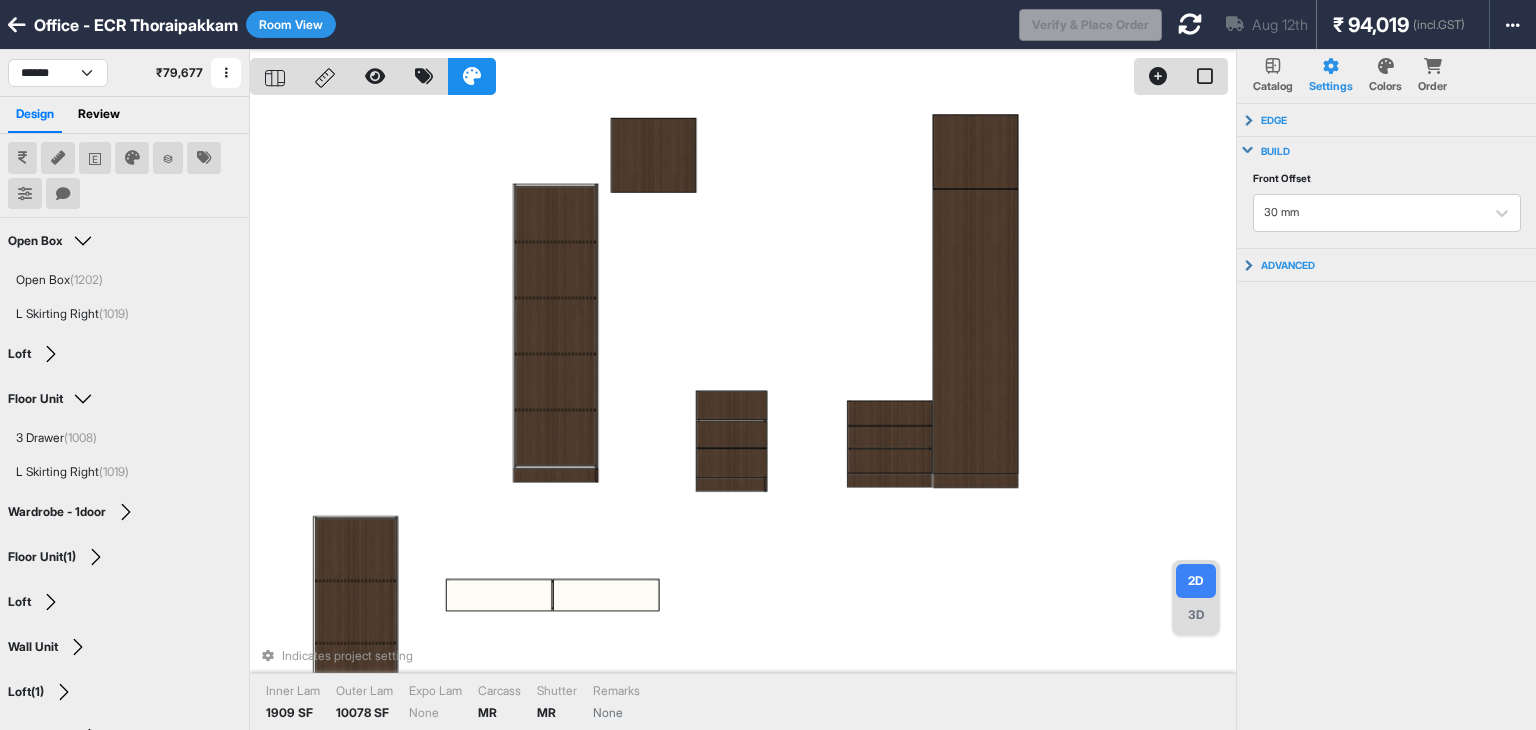 click on "build" at bounding box center (1387, 151) 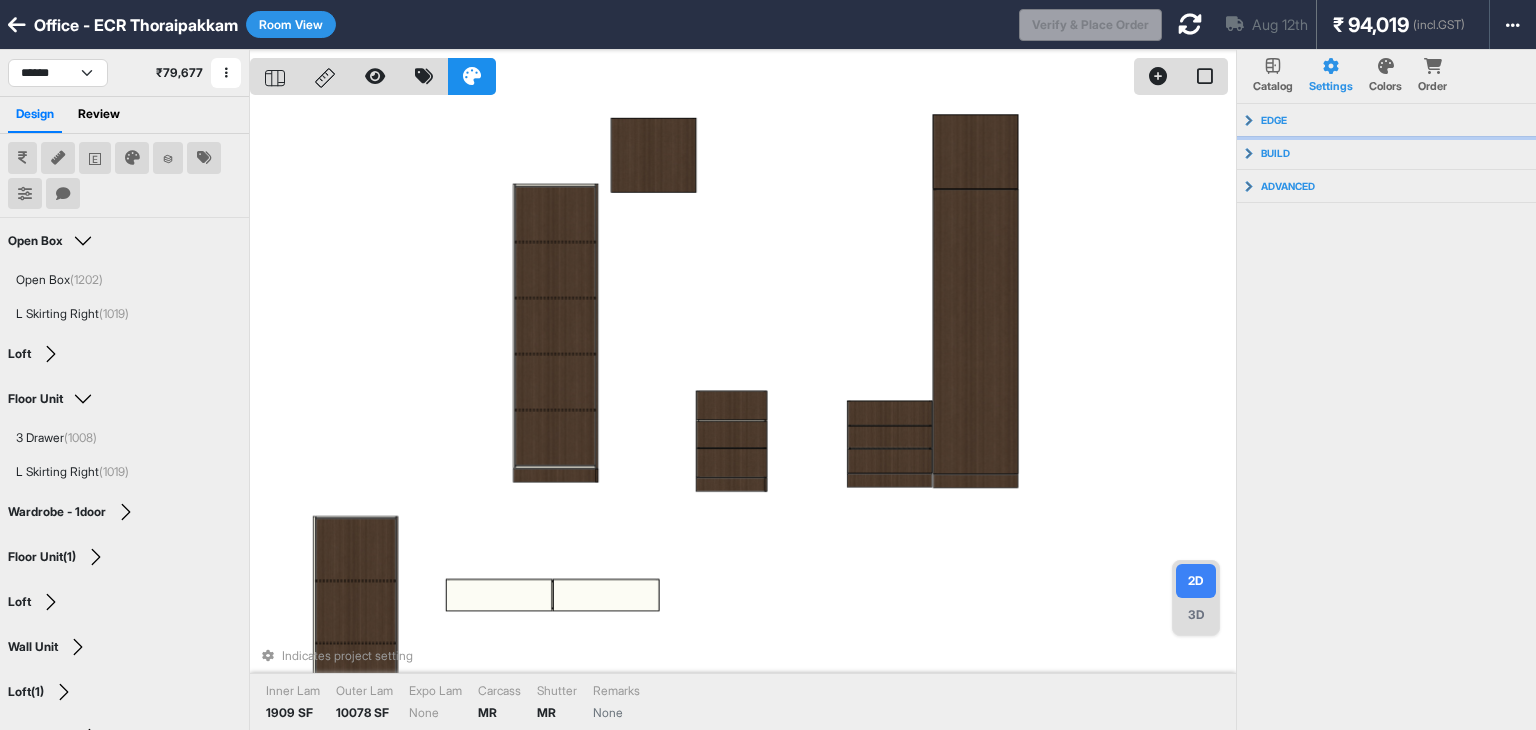 click on "edge" at bounding box center [1387, 120] 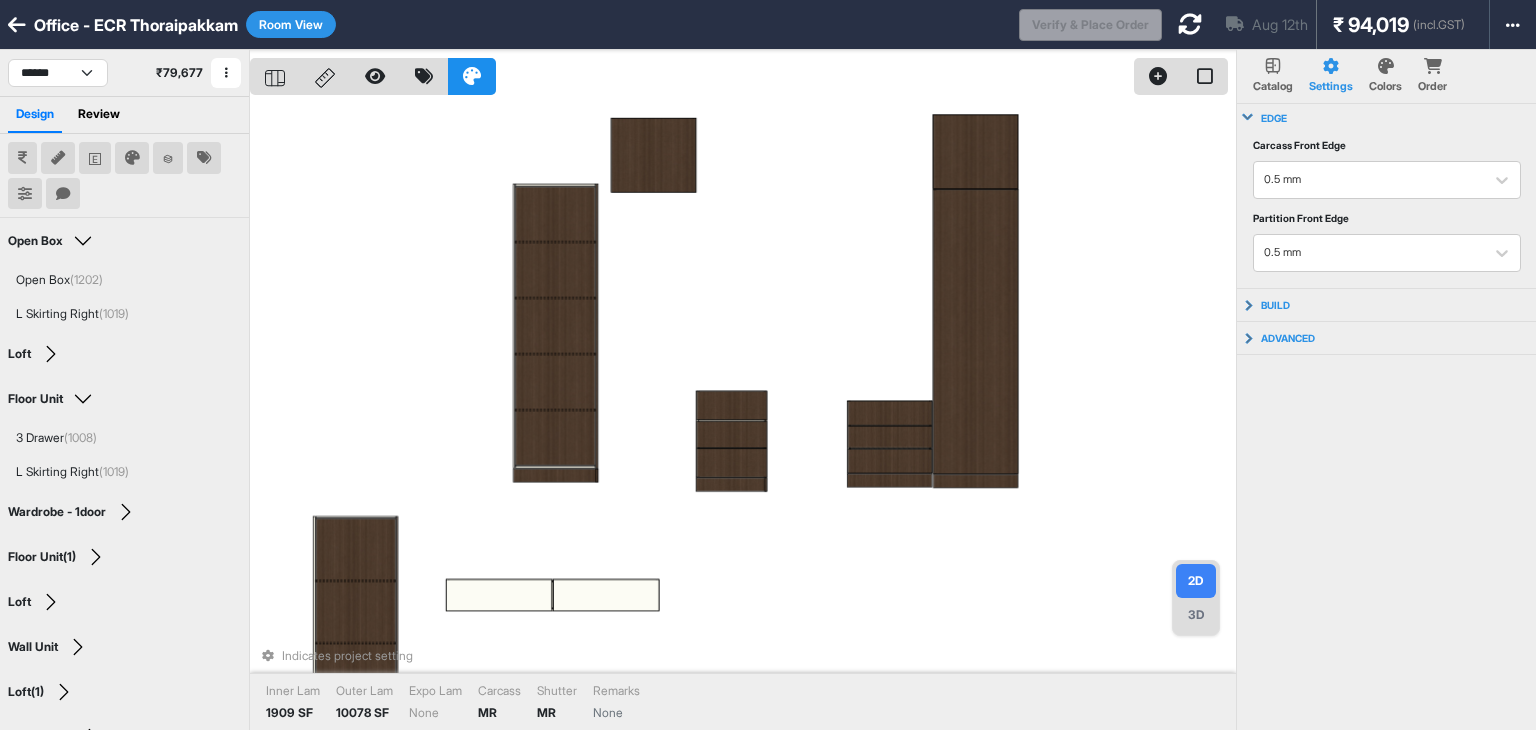 click on "edge" at bounding box center [1387, 118] 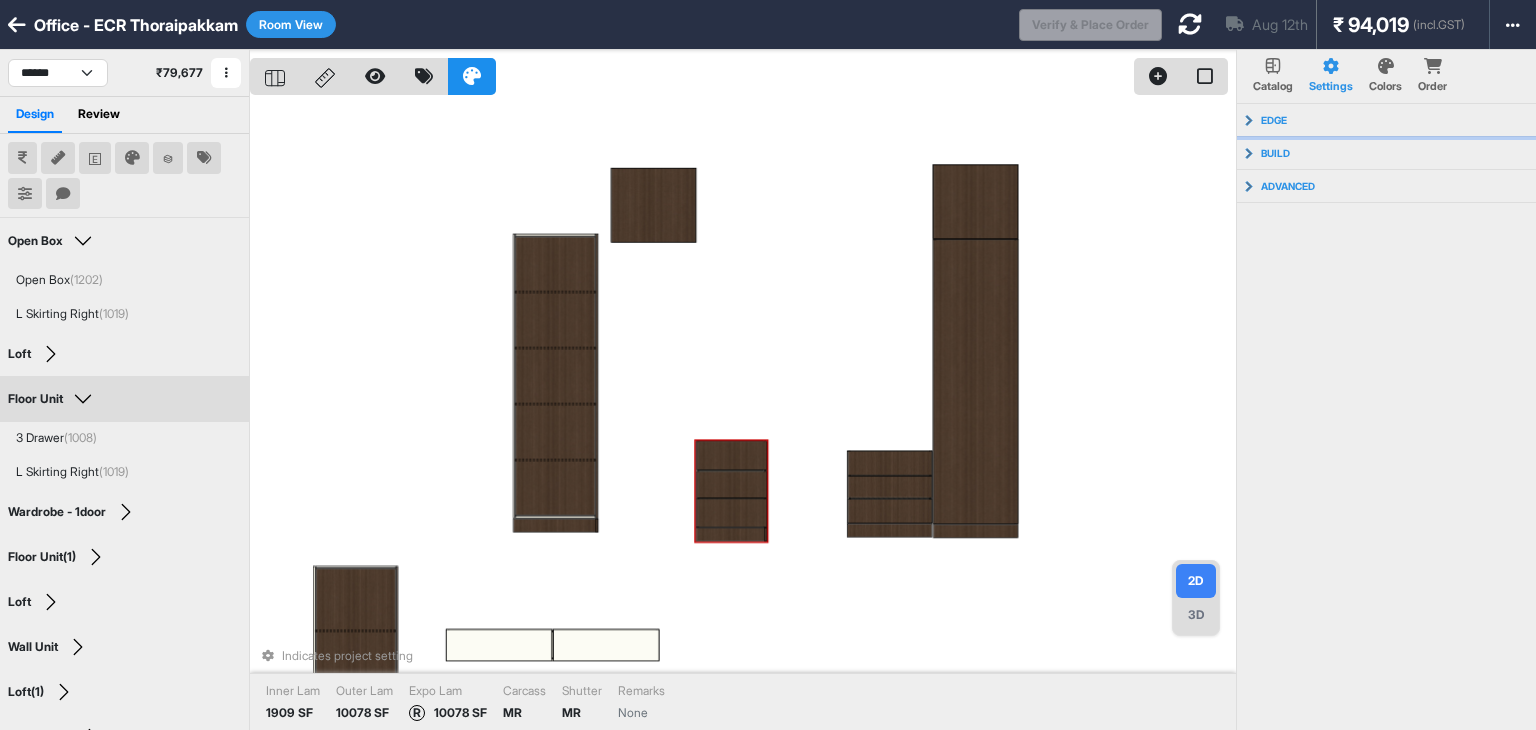 type 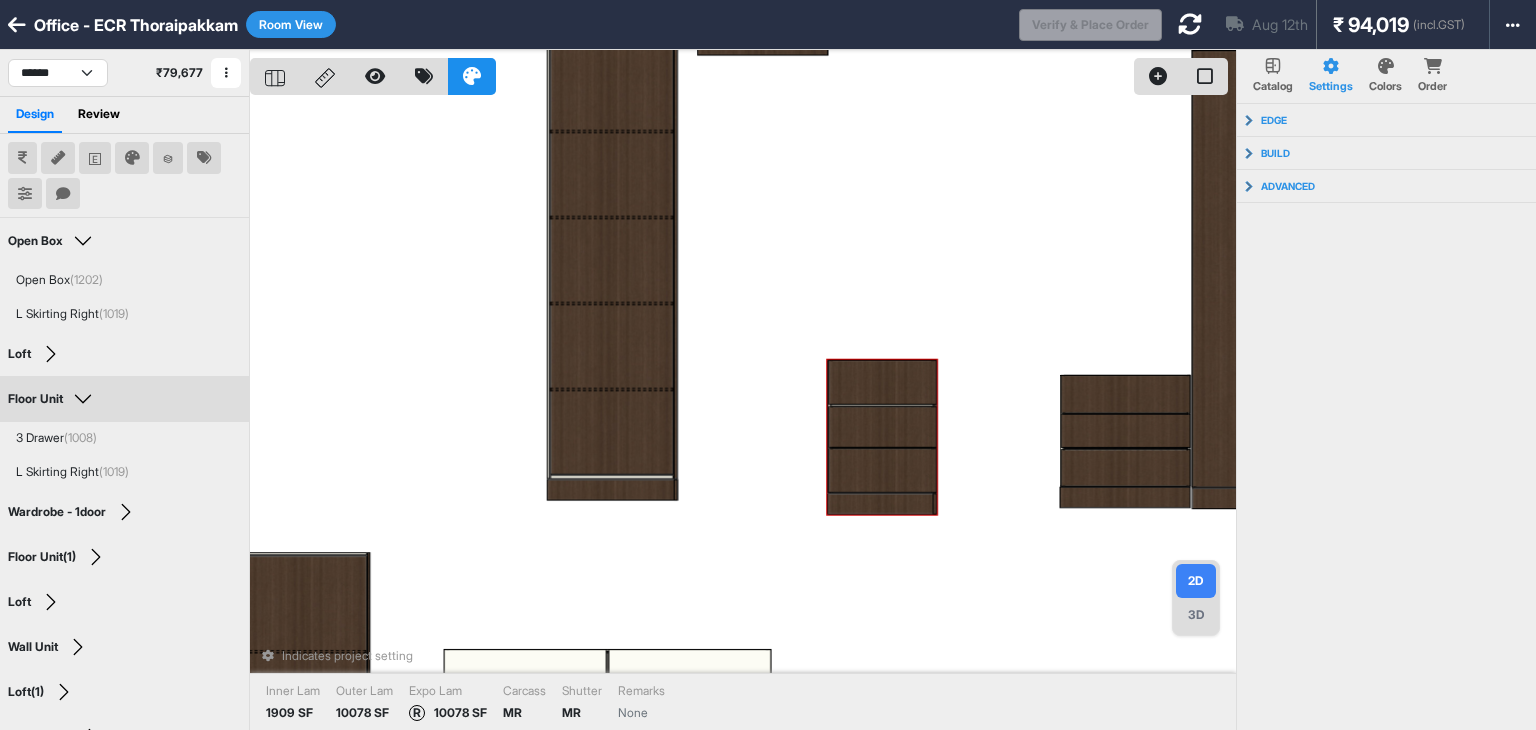 click at bounding box center [882, 427] 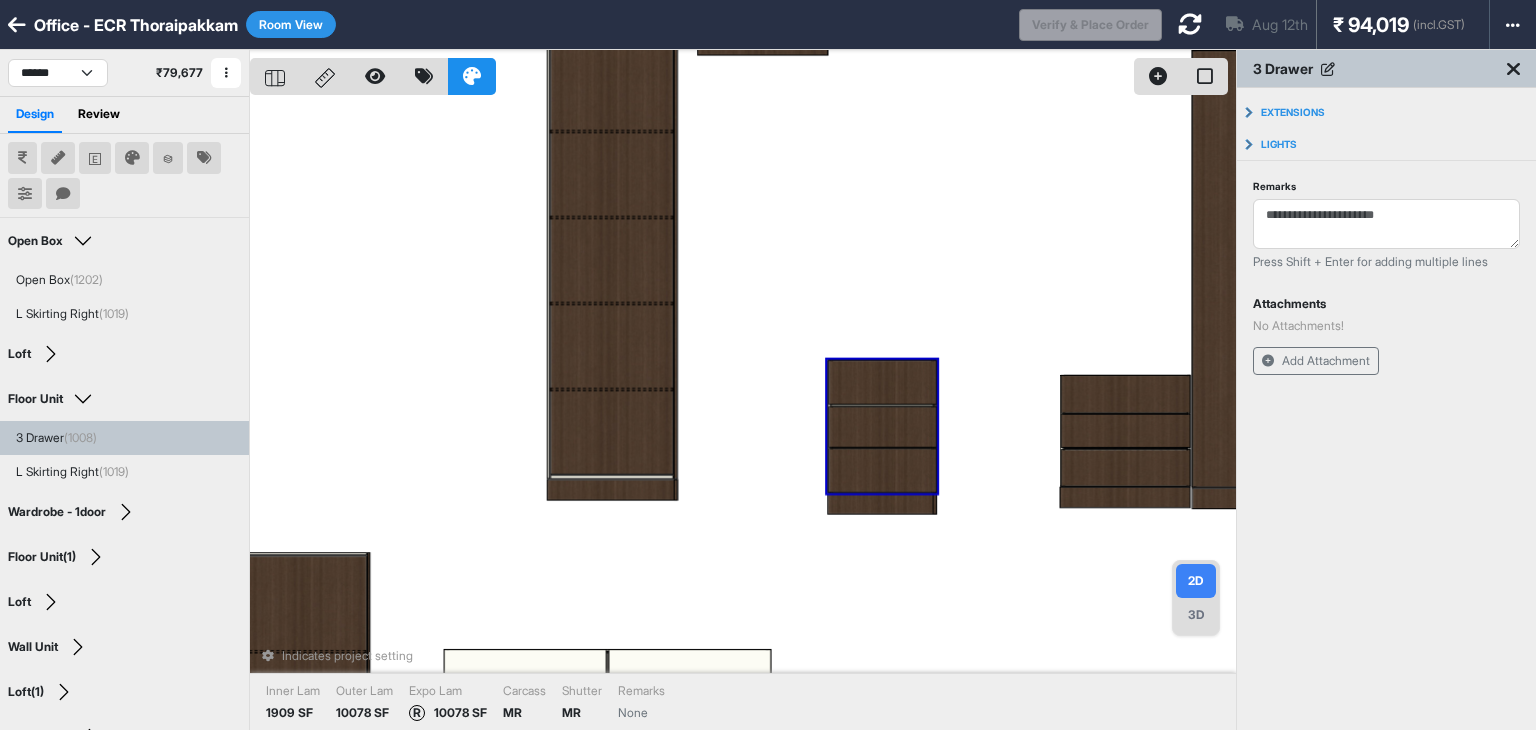 click at bounding box center [882, 427] 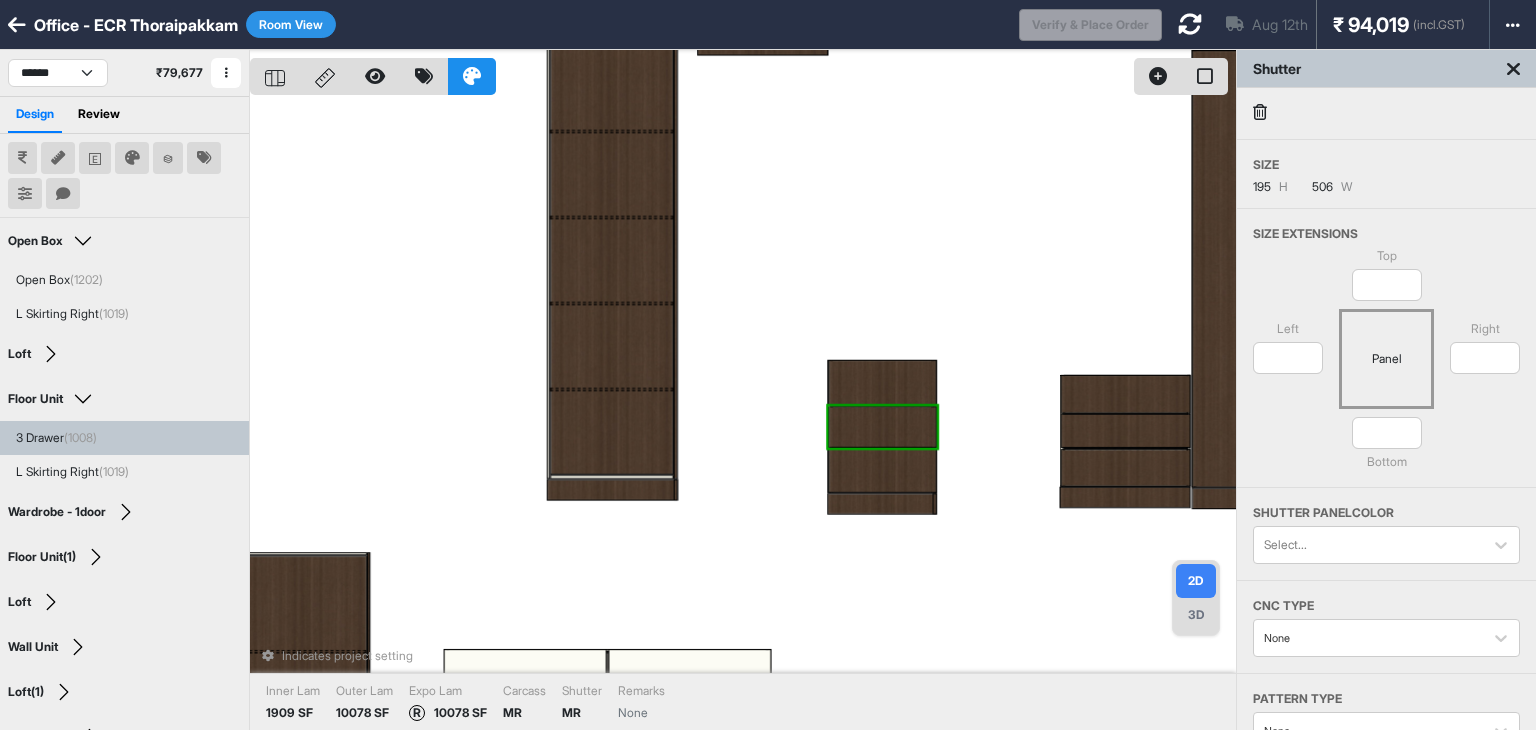 click at bounding box center (882, 427) 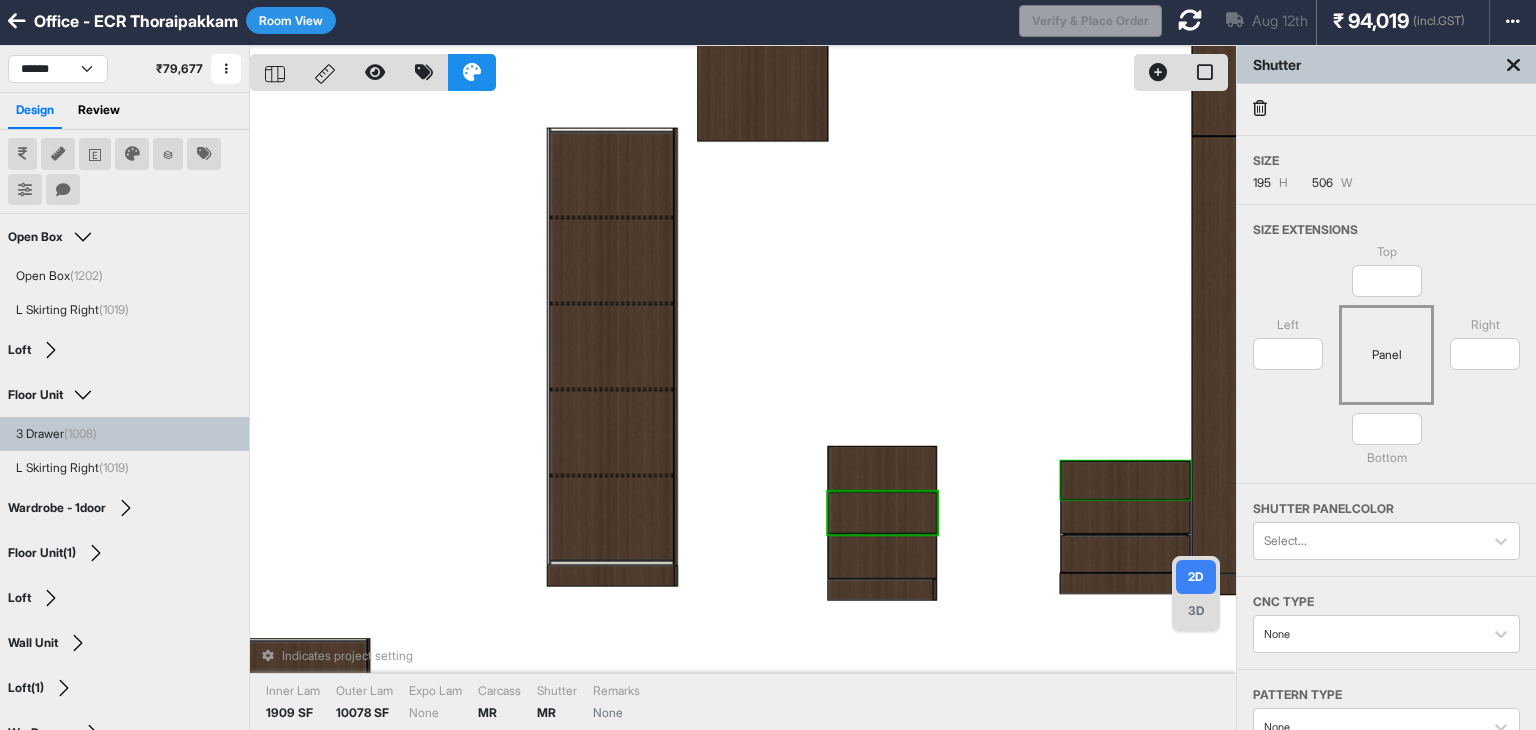 scroll, scrollTop: 0, scrollLeft: 0, axis: both 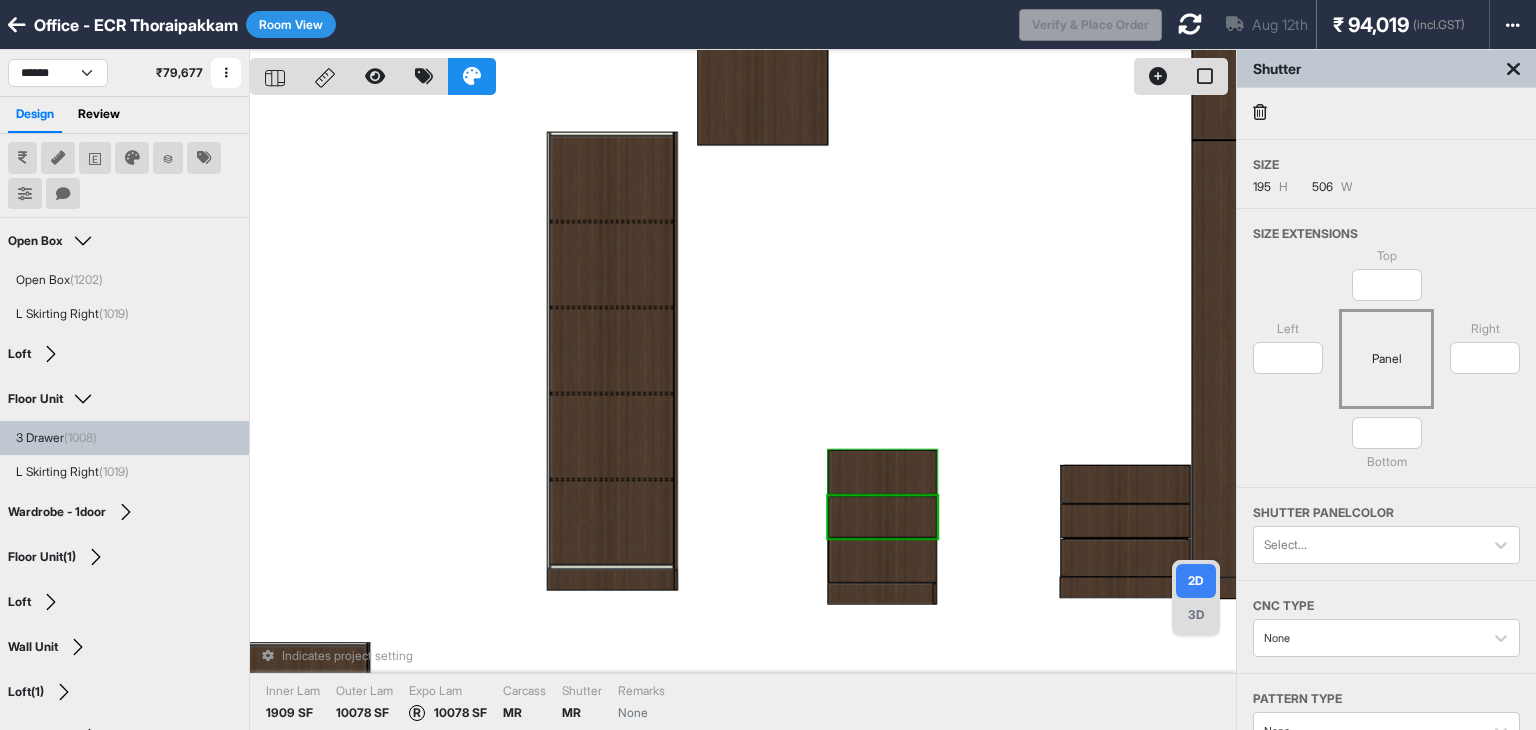 click at bounding box center [882, 473] 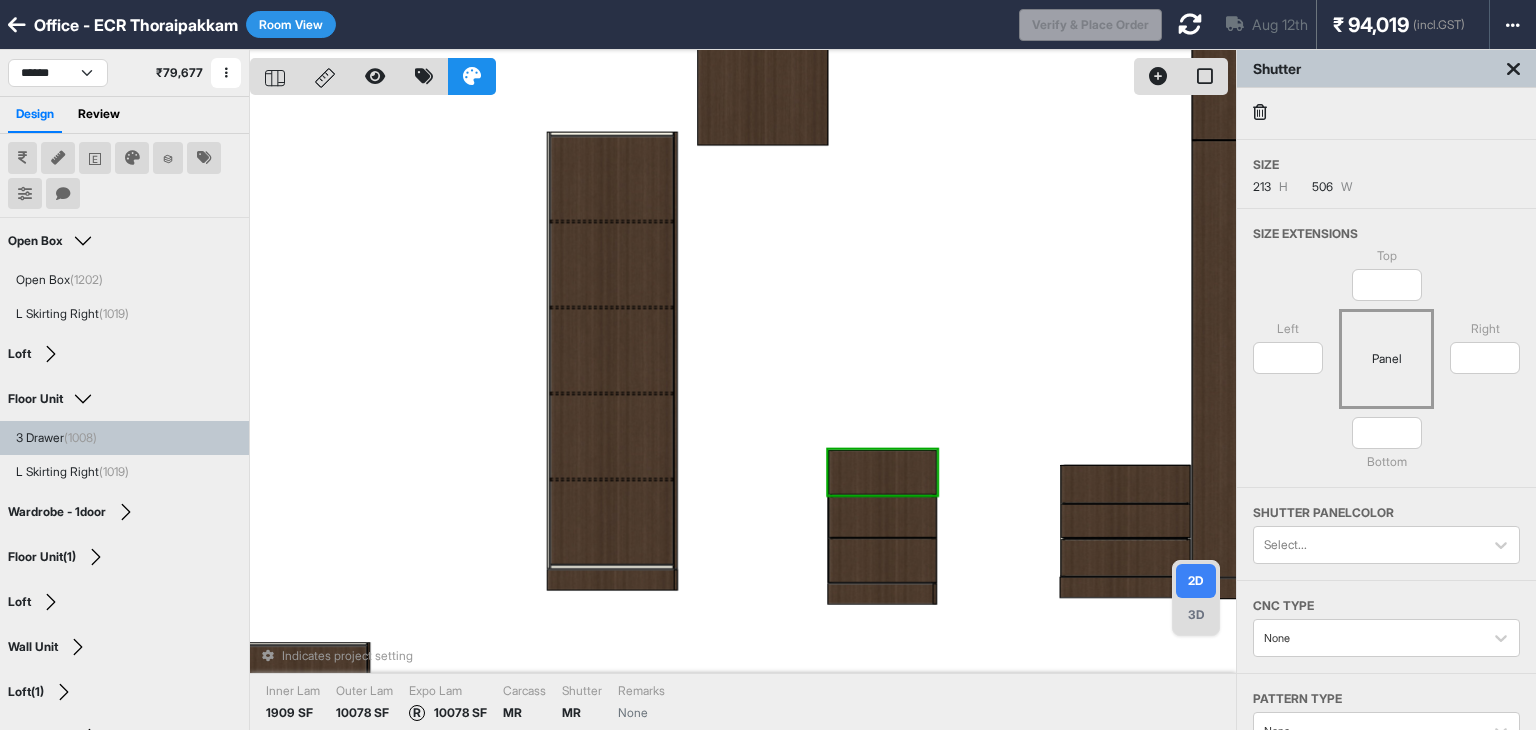 click at bounding box center (882, 473) 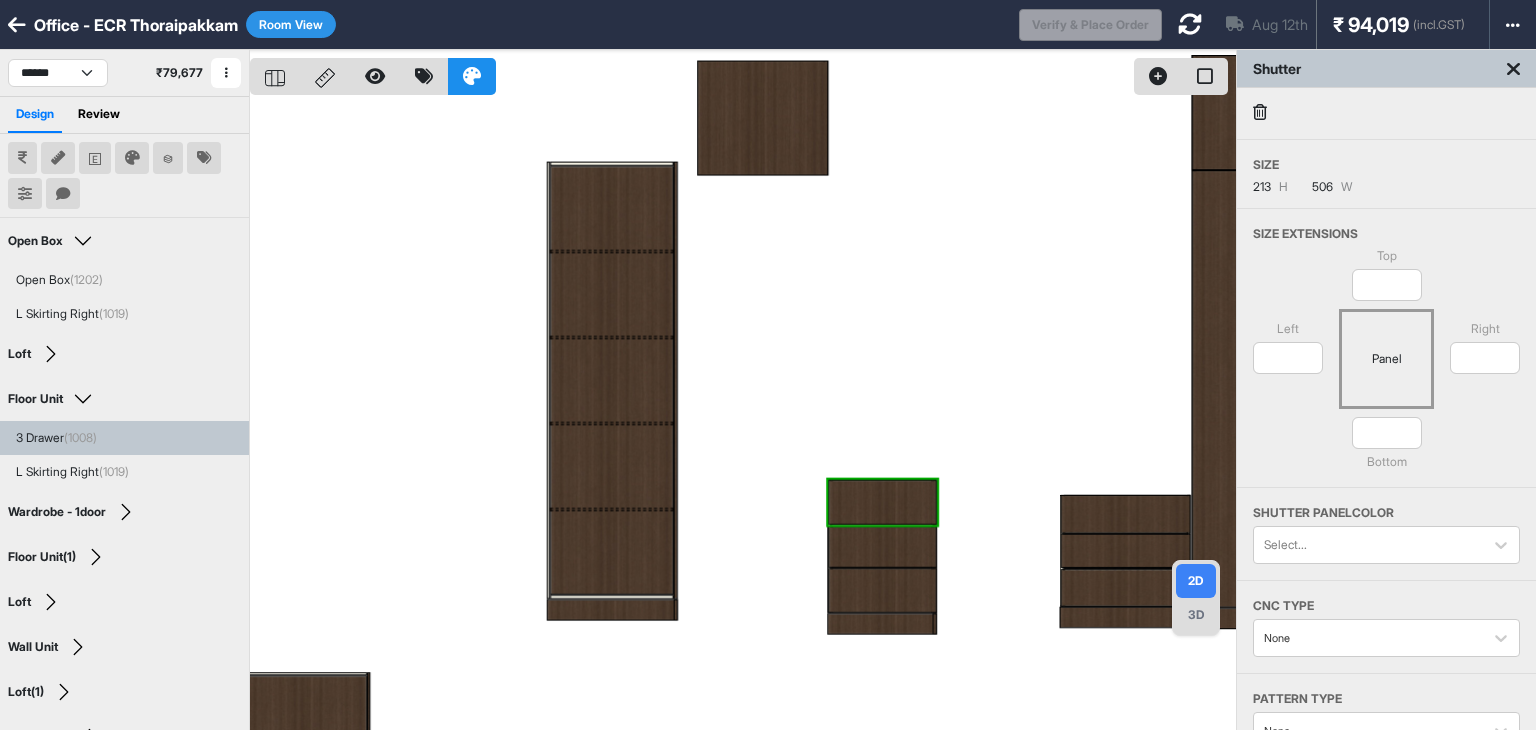 click at bounding box center (1513, 69) 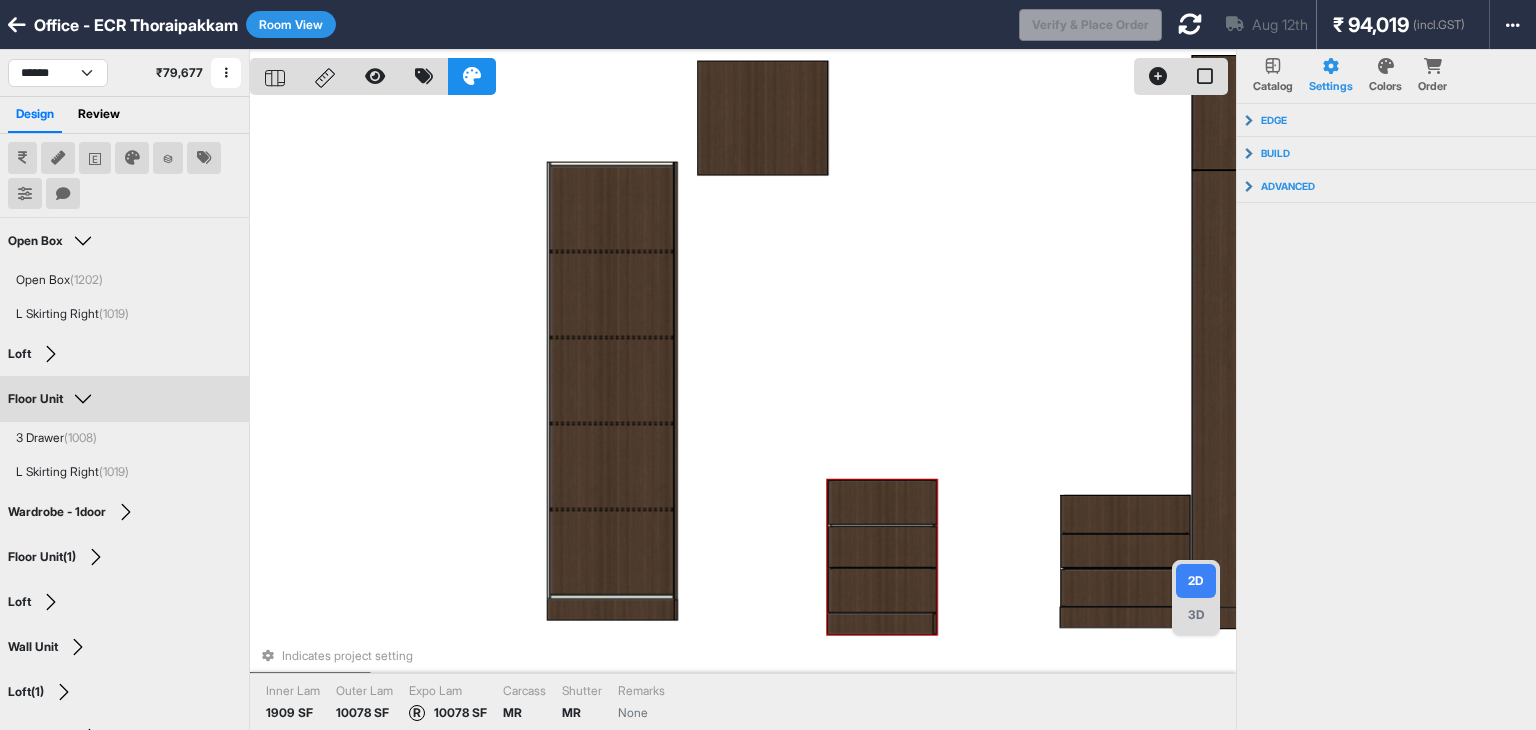 click at bounding box center [882, 503] 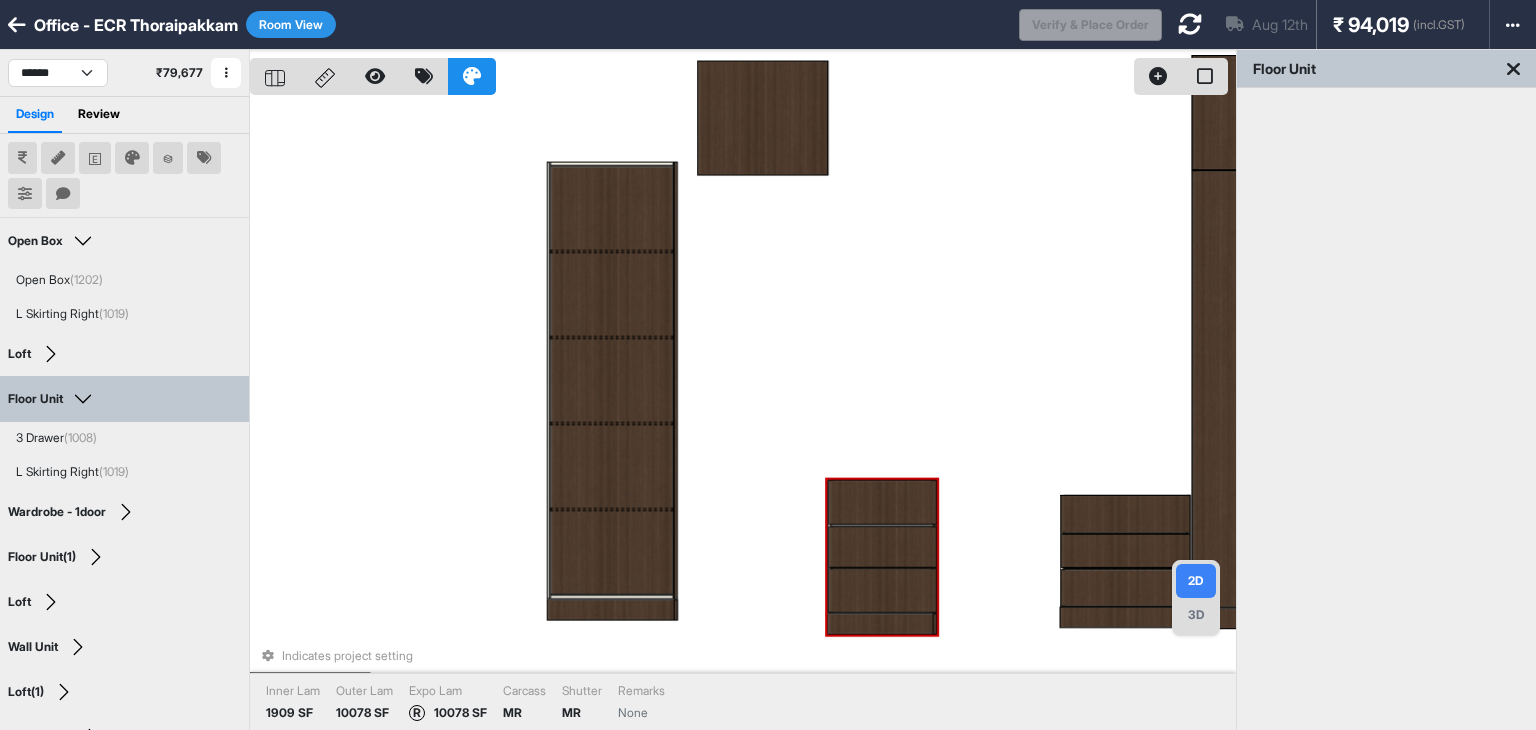 click at bounding box center (882, 503) 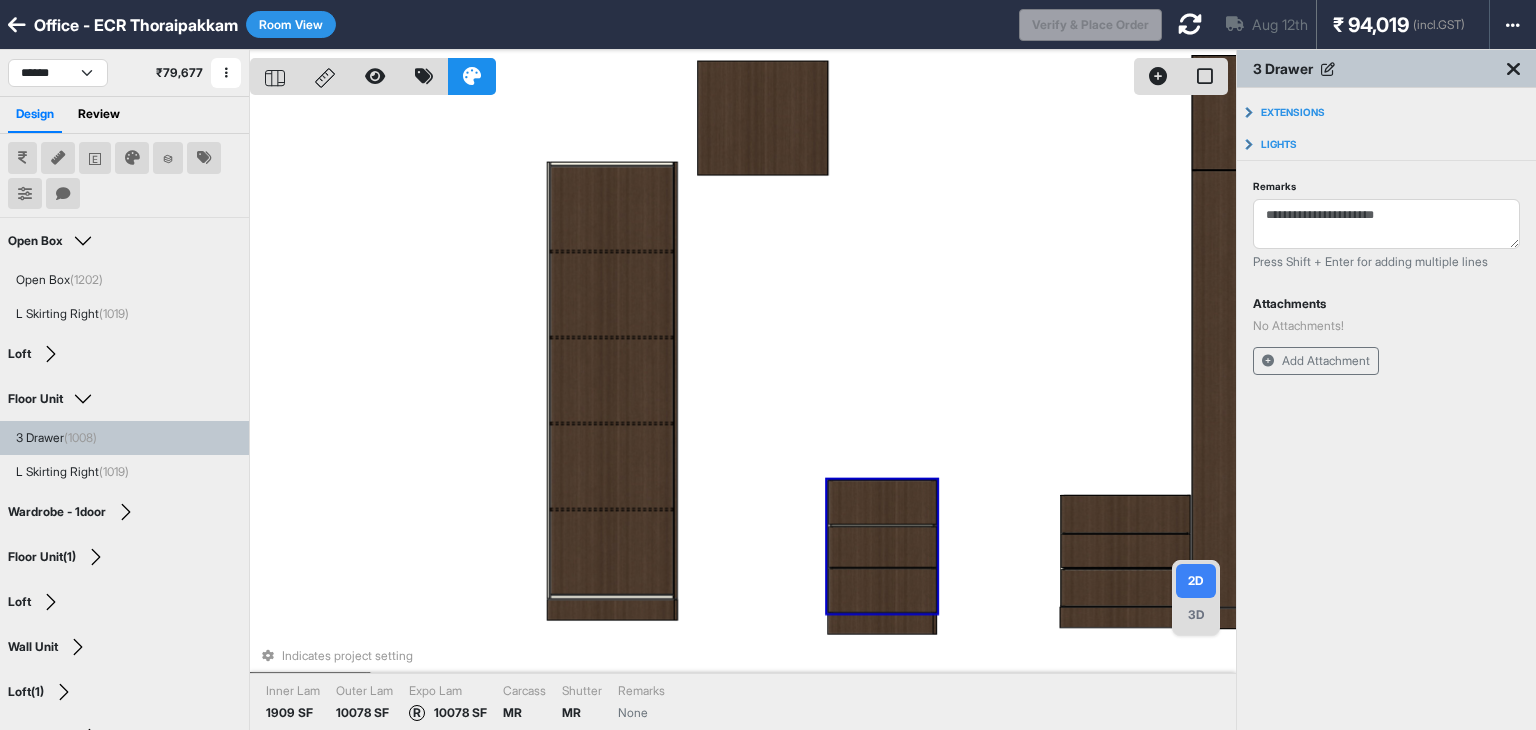 click at bounding box center (882, 503) 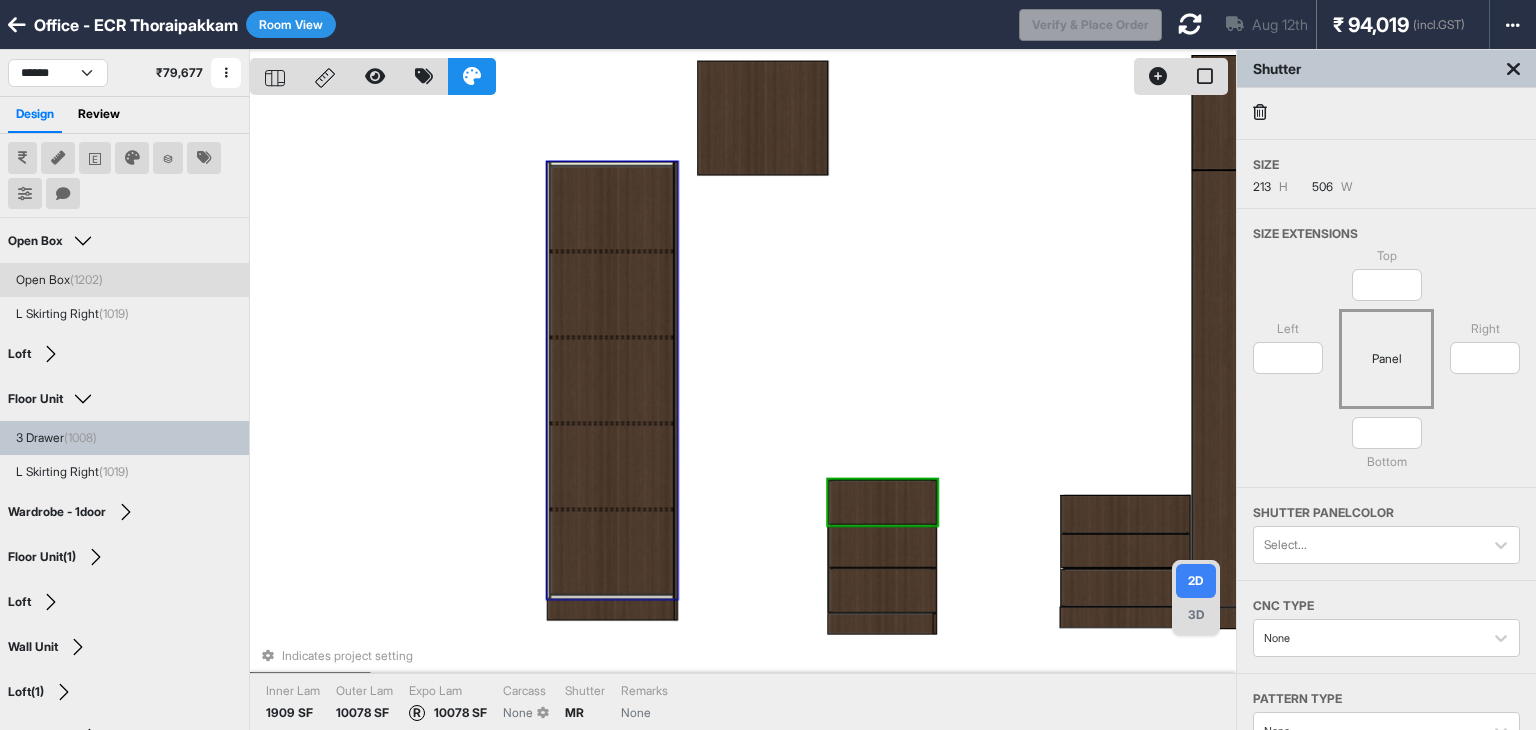 click at bounding box center [17, 25] 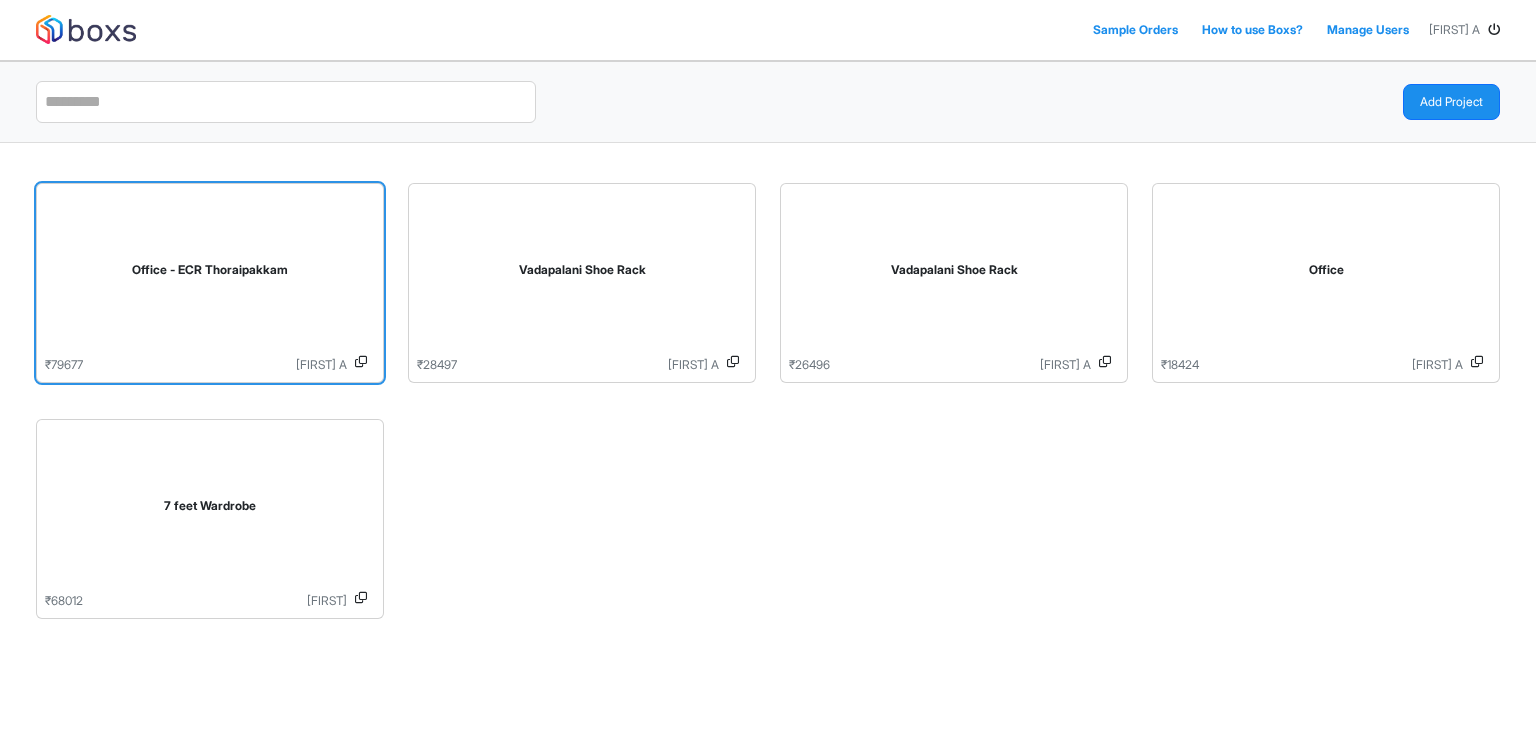 click on "Office - ECR Thoraipakkam" at bounding box center [210, 274] 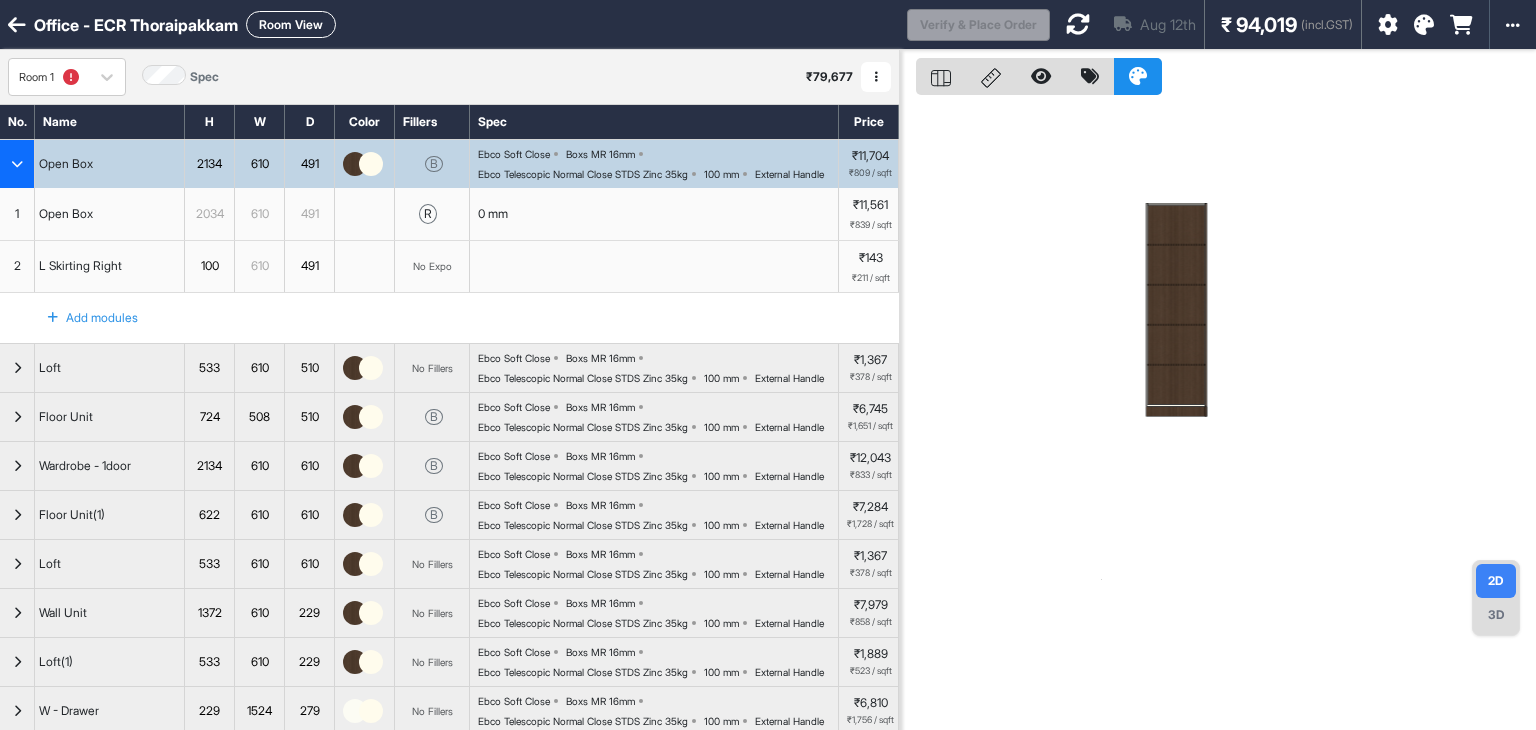 click at bounding box center [17, 164] 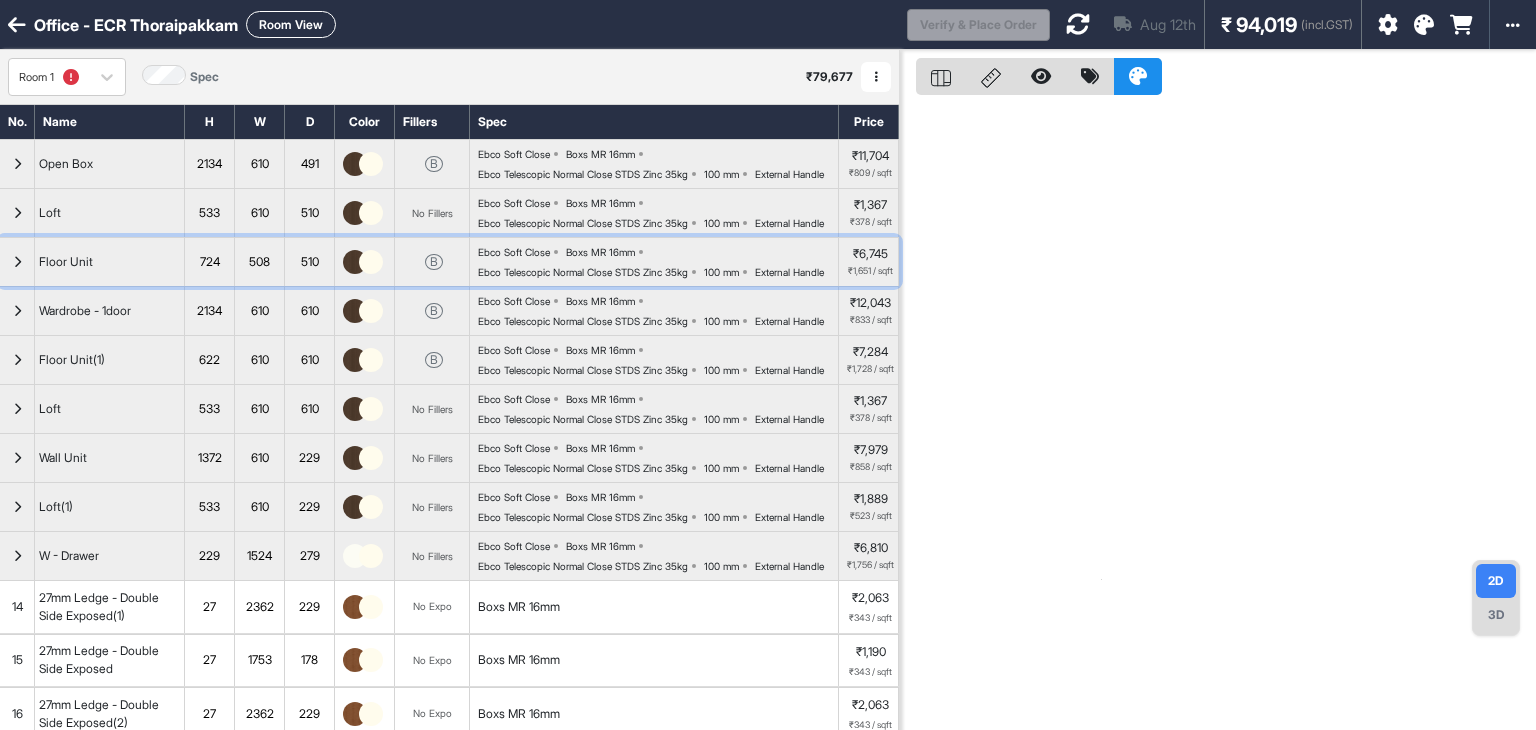 click at bounding box center [17, 262] 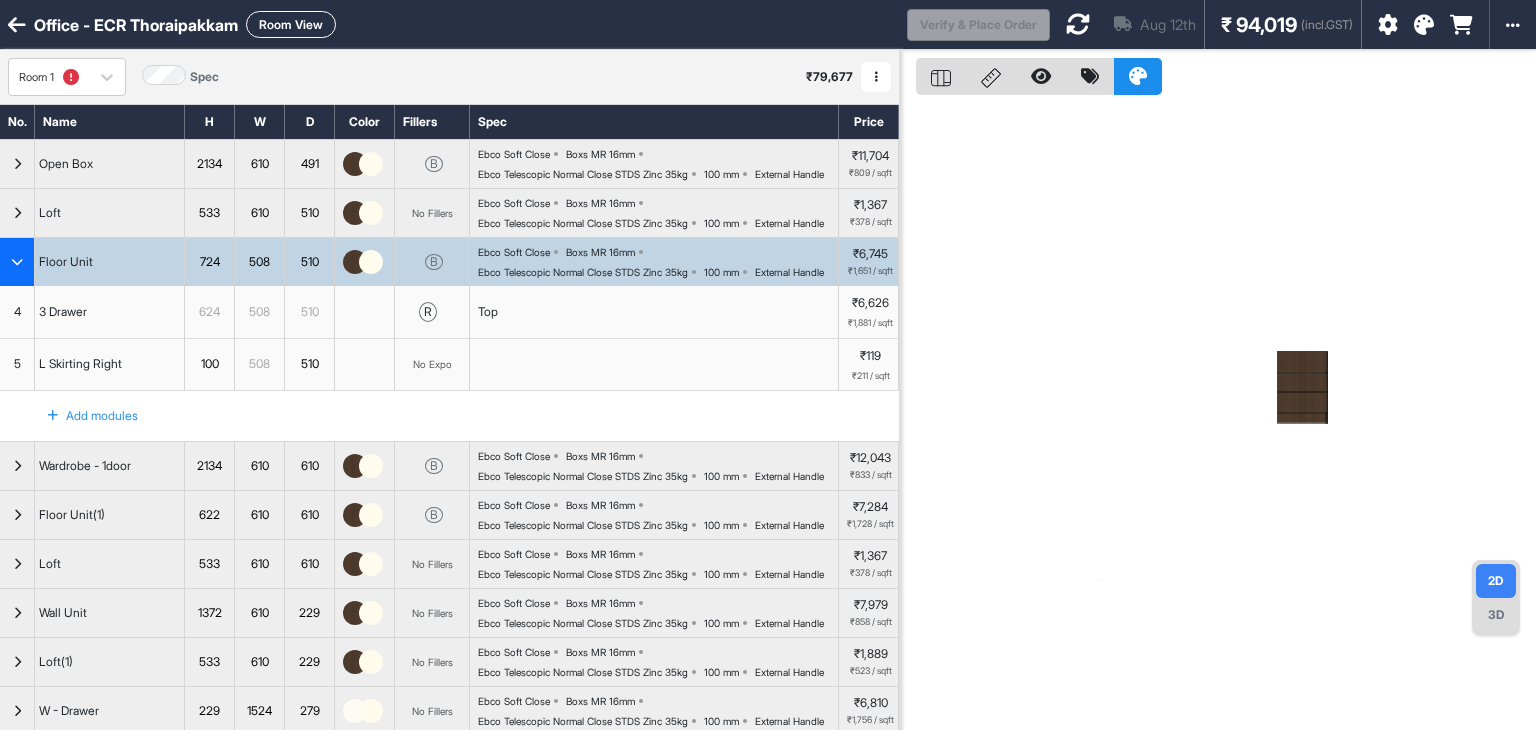 click at bounding box center [17, 262] 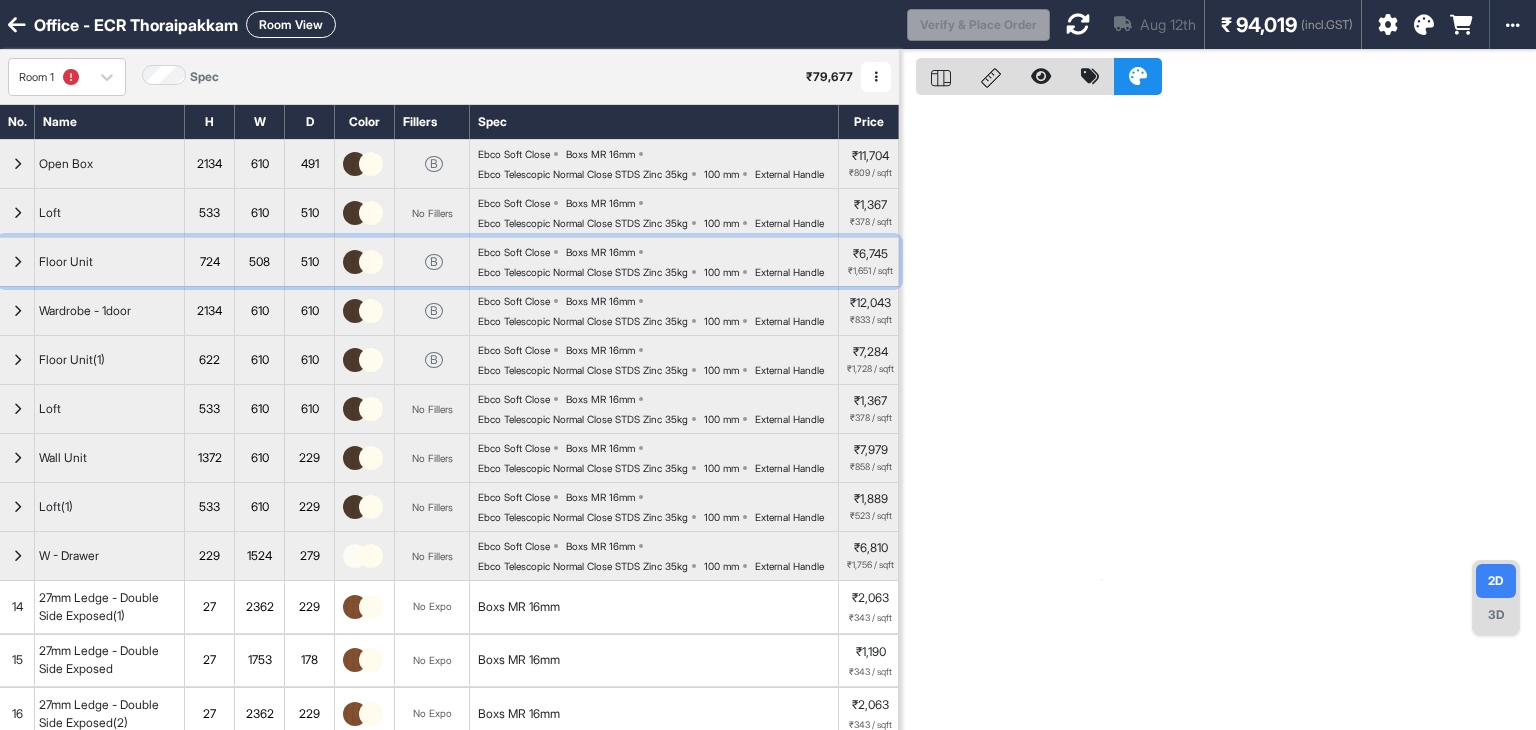 click at bounding box center (17, 262) 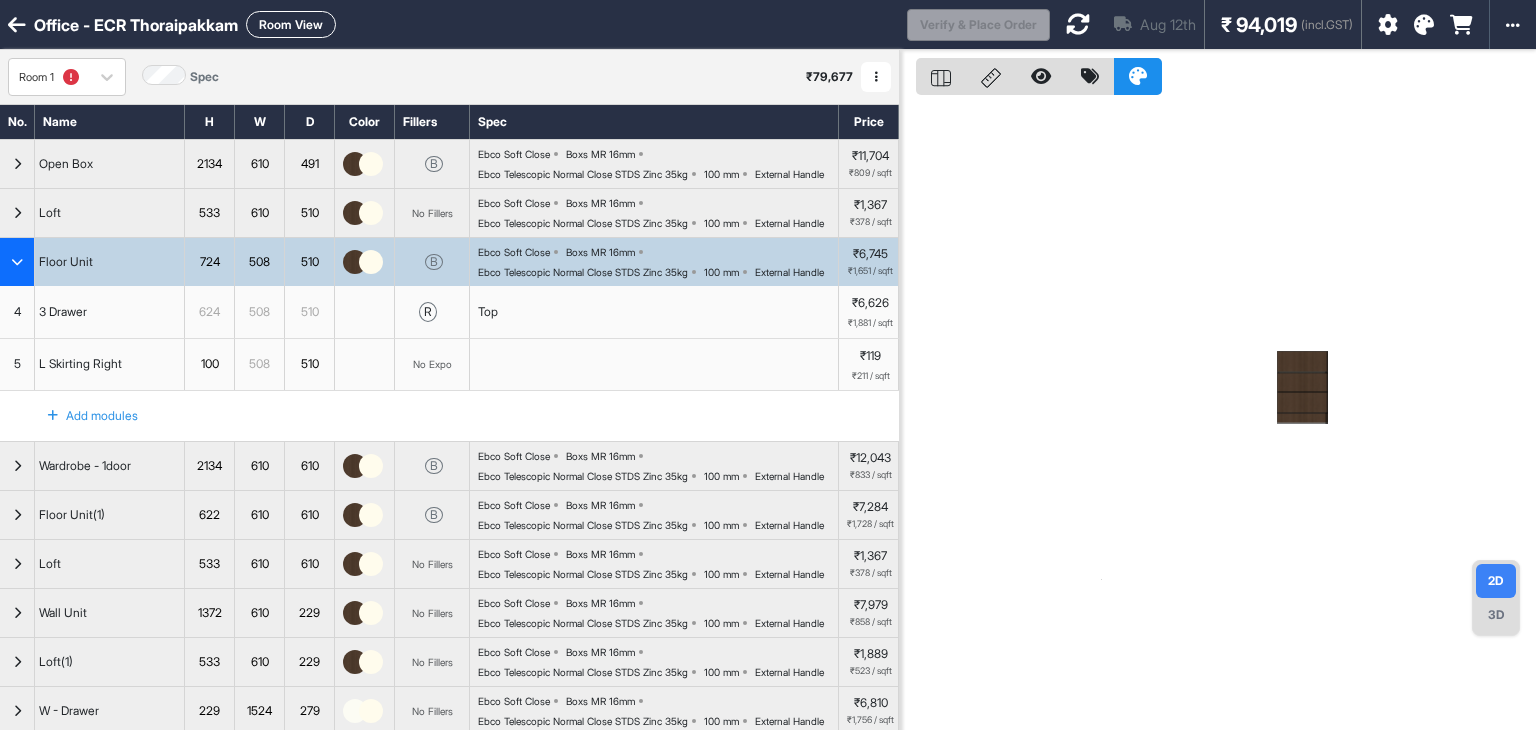 click at bounding box center (17, 262) 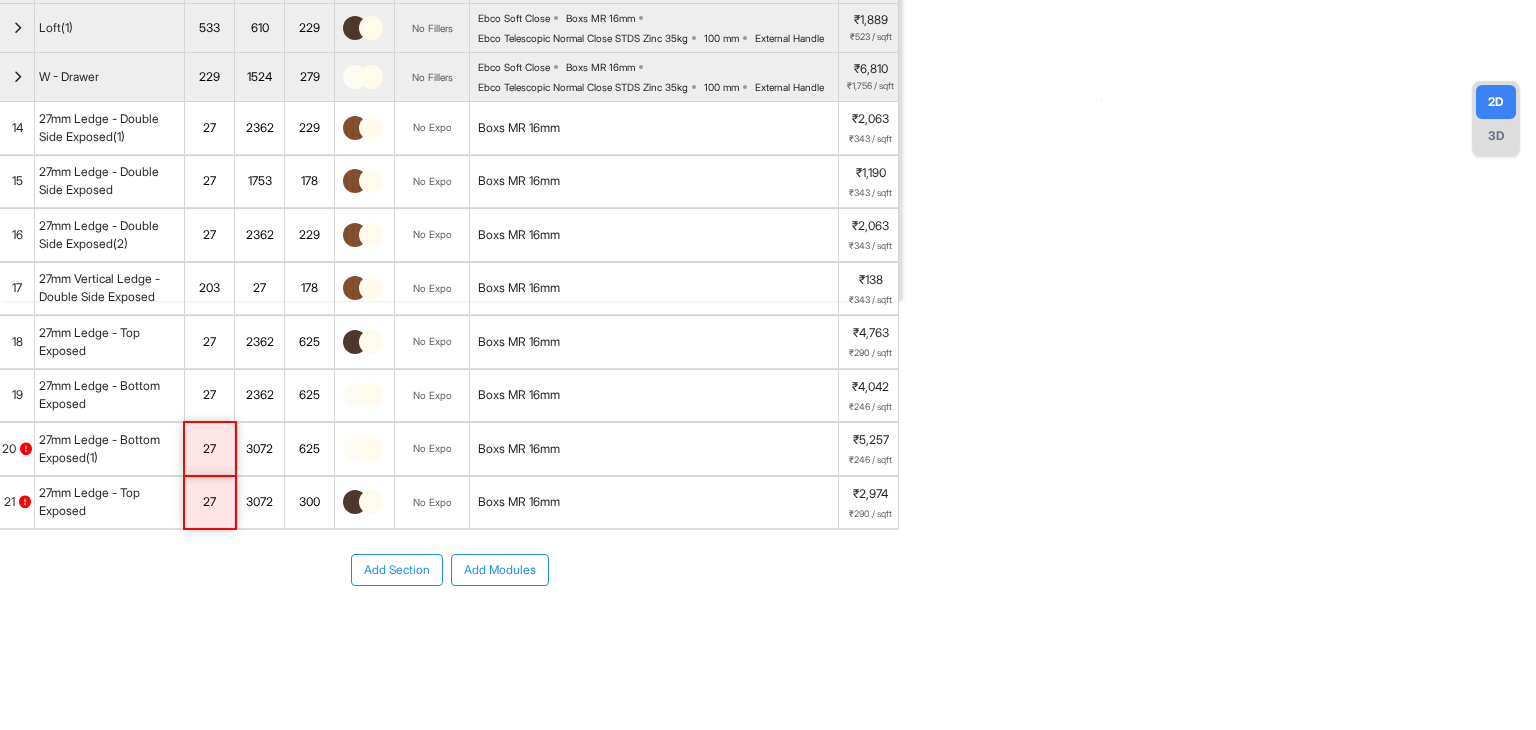 scroll, scrollTop: 600, scrollLeft: 0, axis: vertical 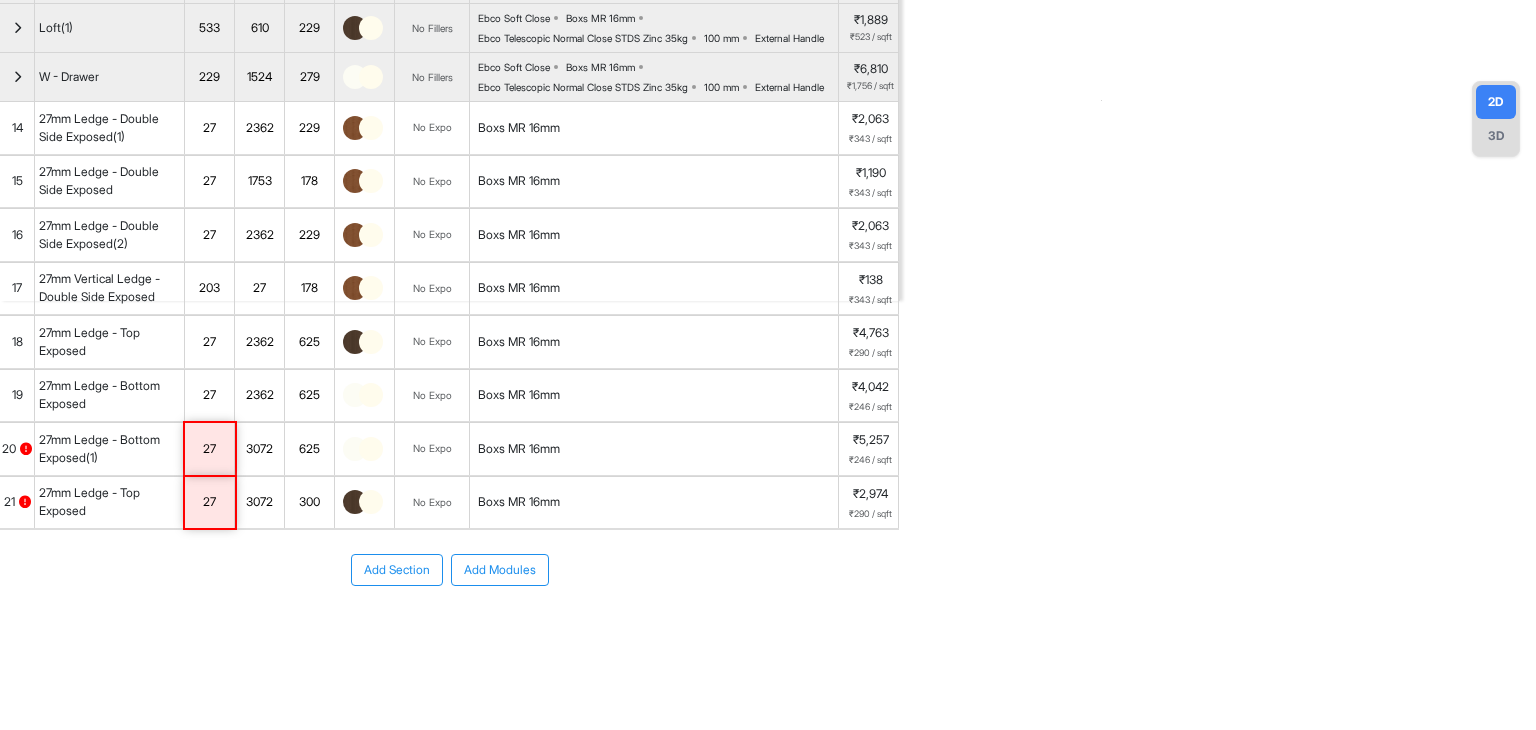 click on "19" at bounding box center [17, 395] 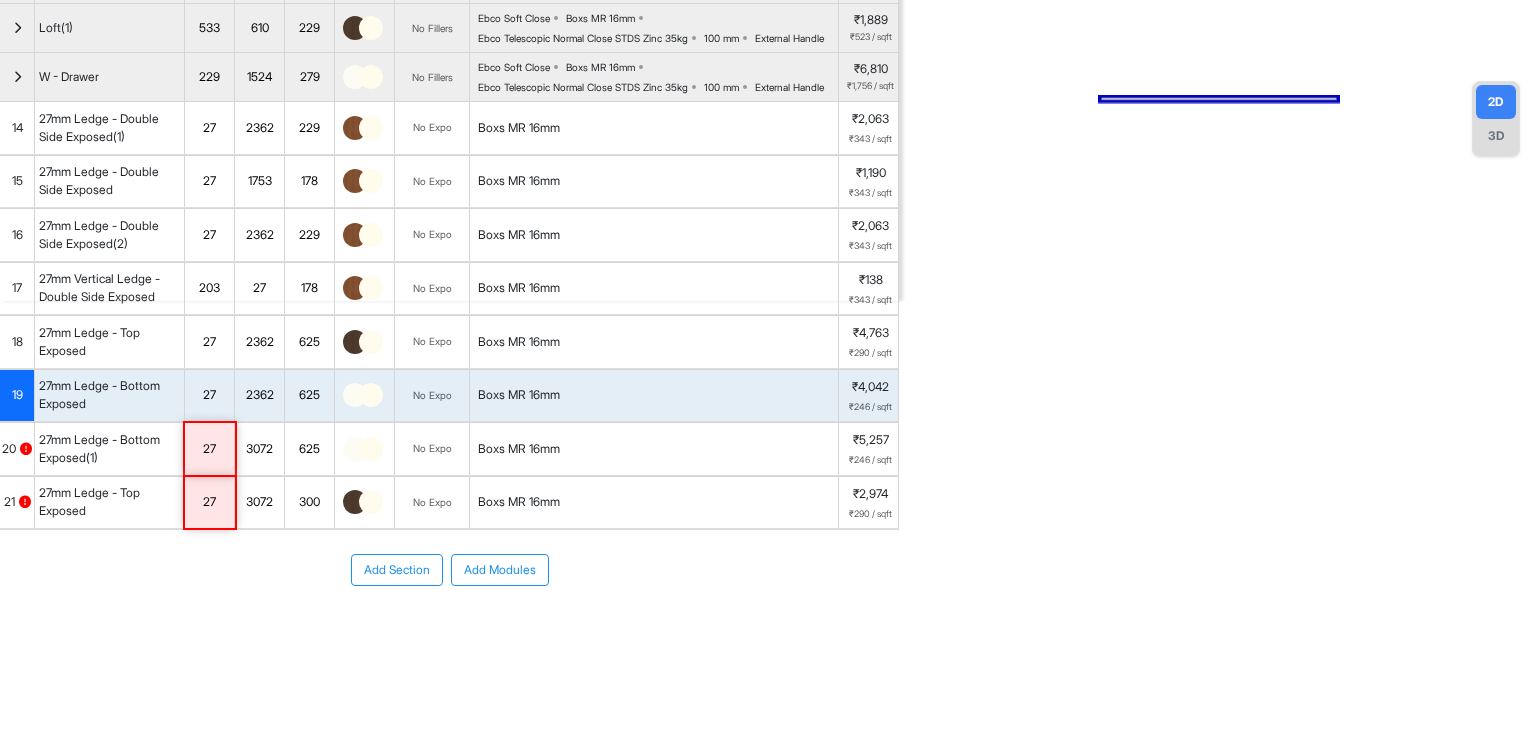 click on "14" at bounding box center [17, 128] 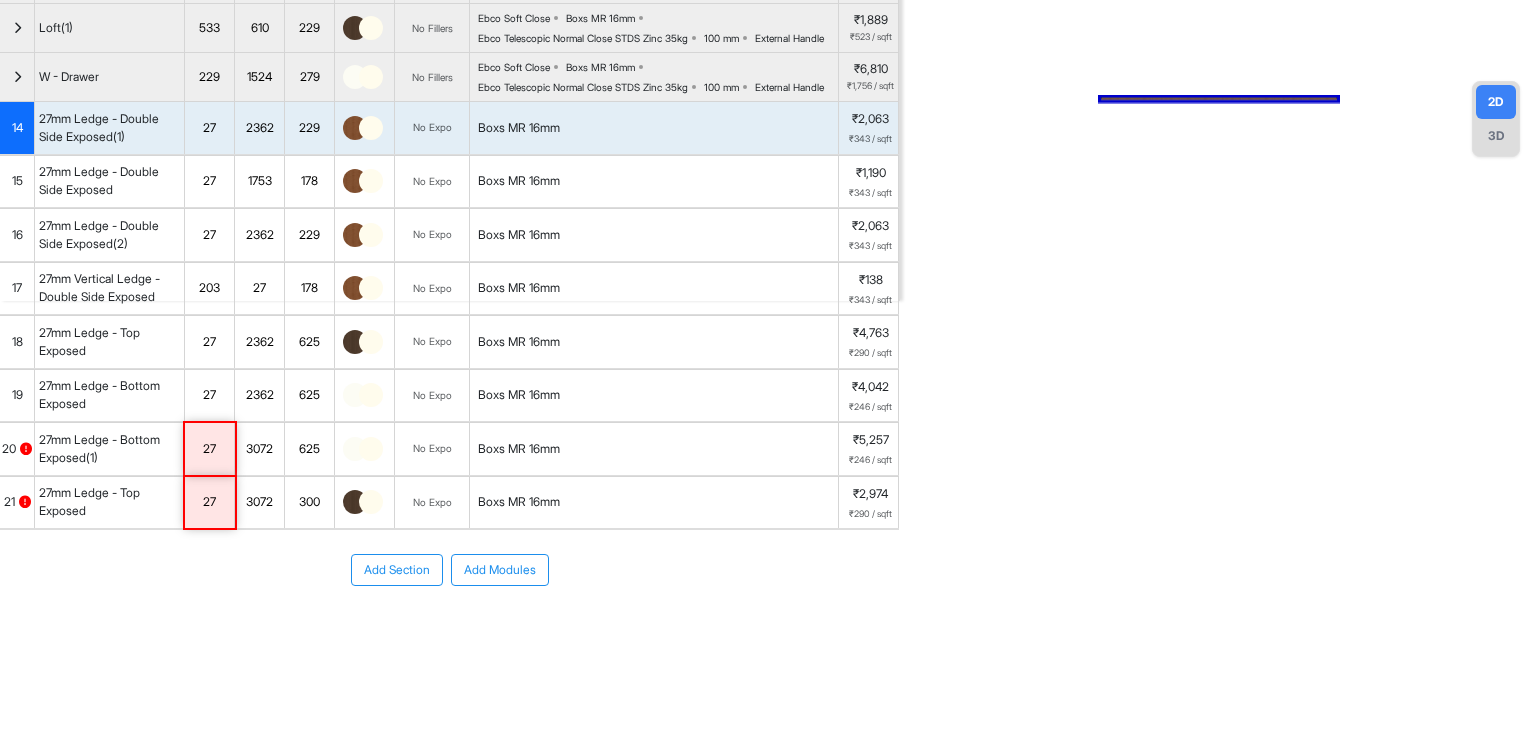 click on "15" at bounding box center [17, 181] 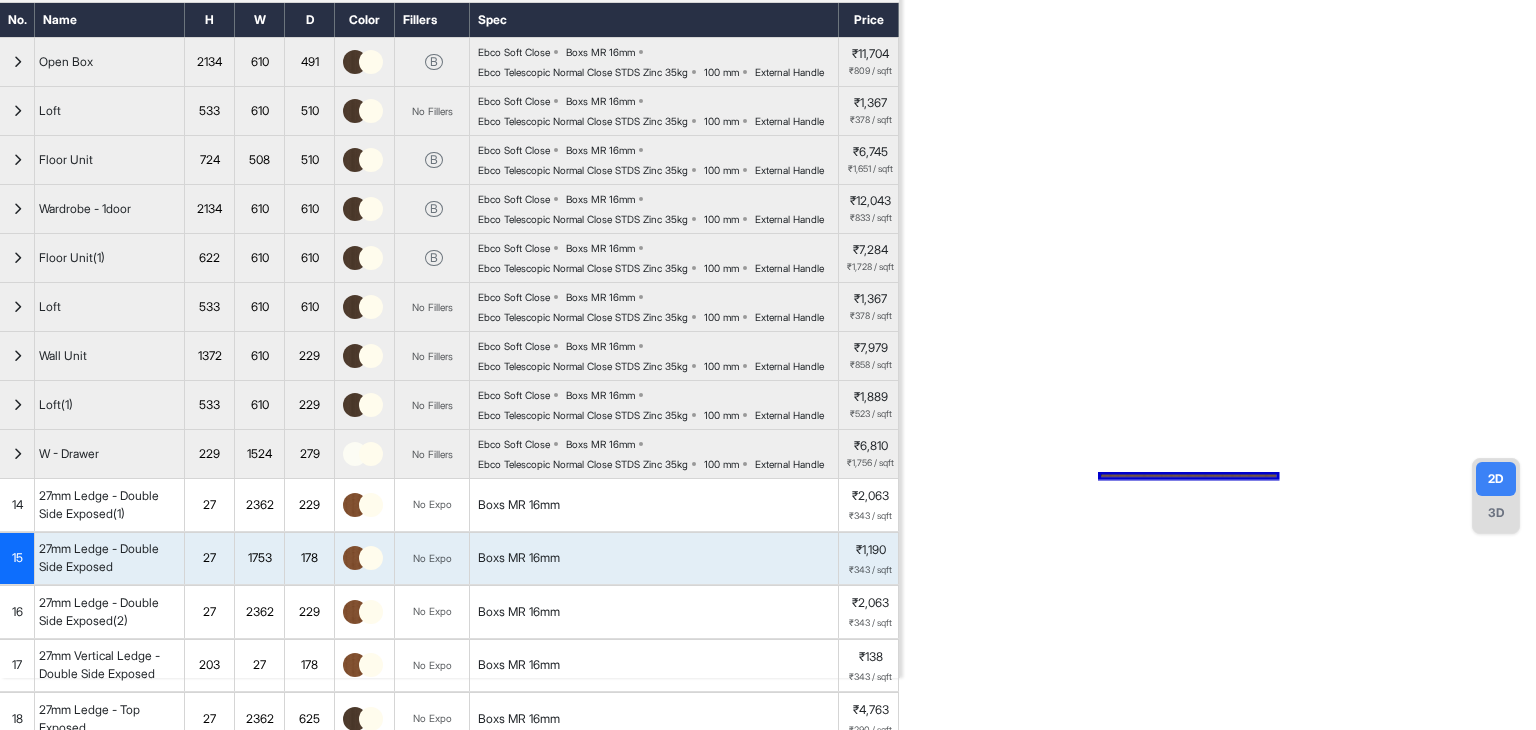 scroll, scrollTop: 100, scrollLeft: 0, axis: vertical 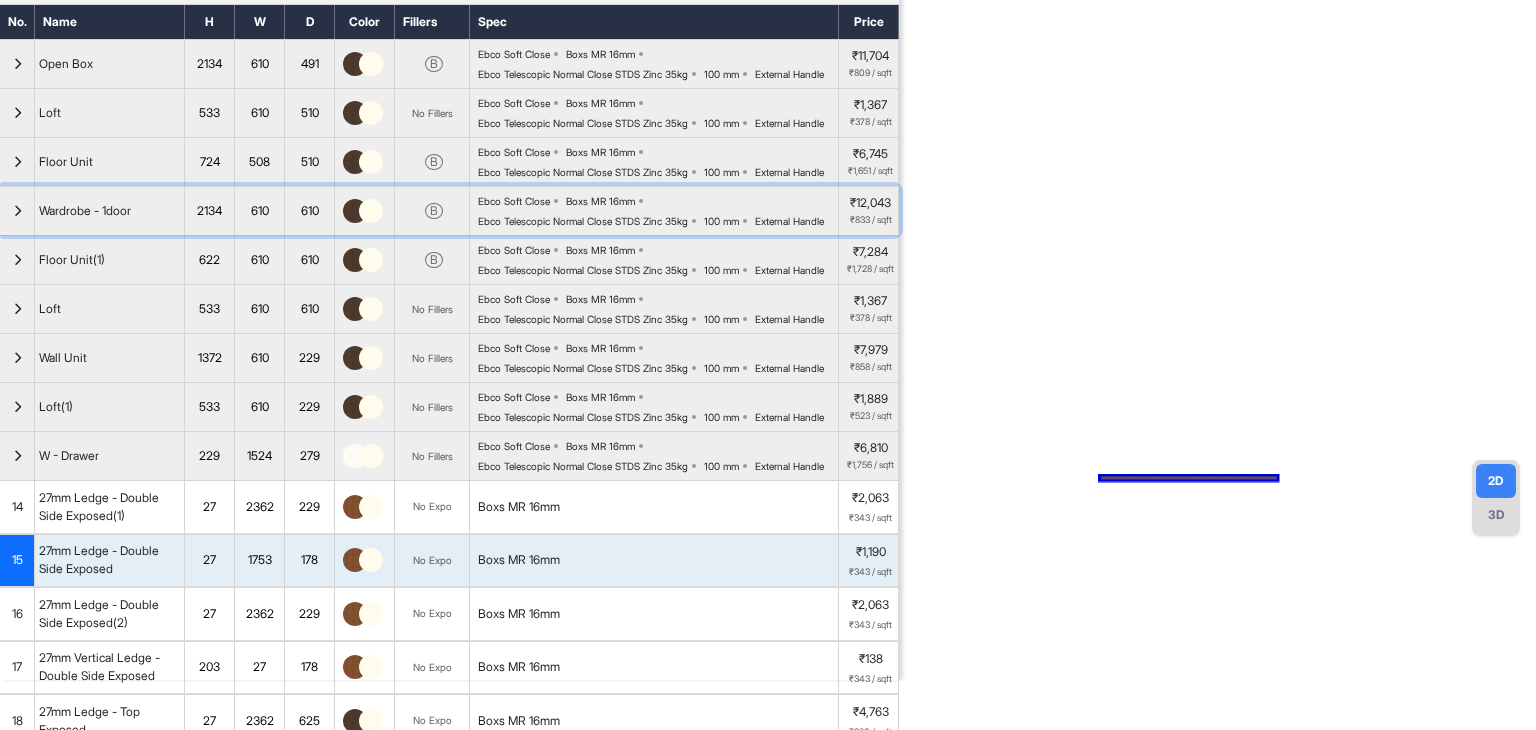 click at bounding box center (17, 211) 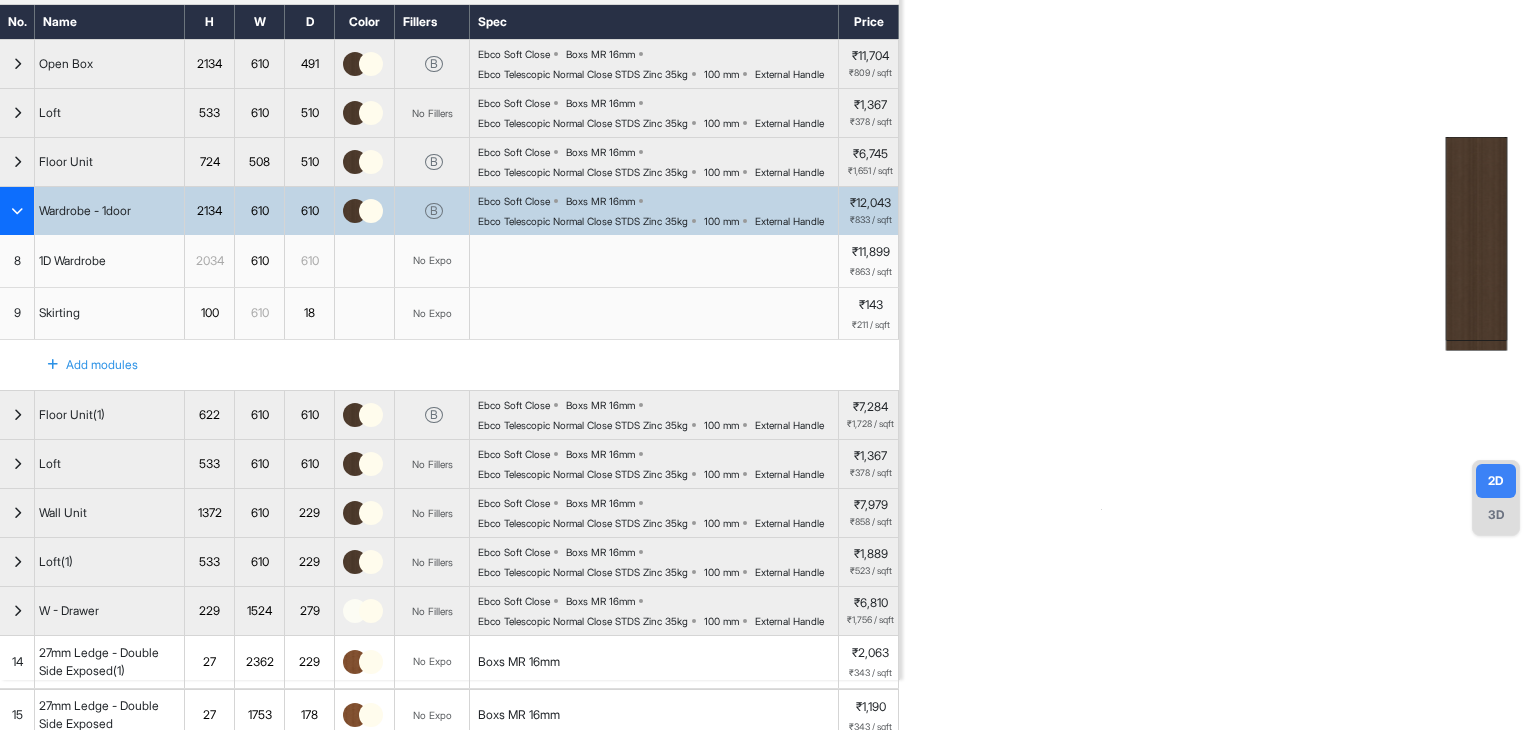 click on "3D" at bounding box center [1496, 515] 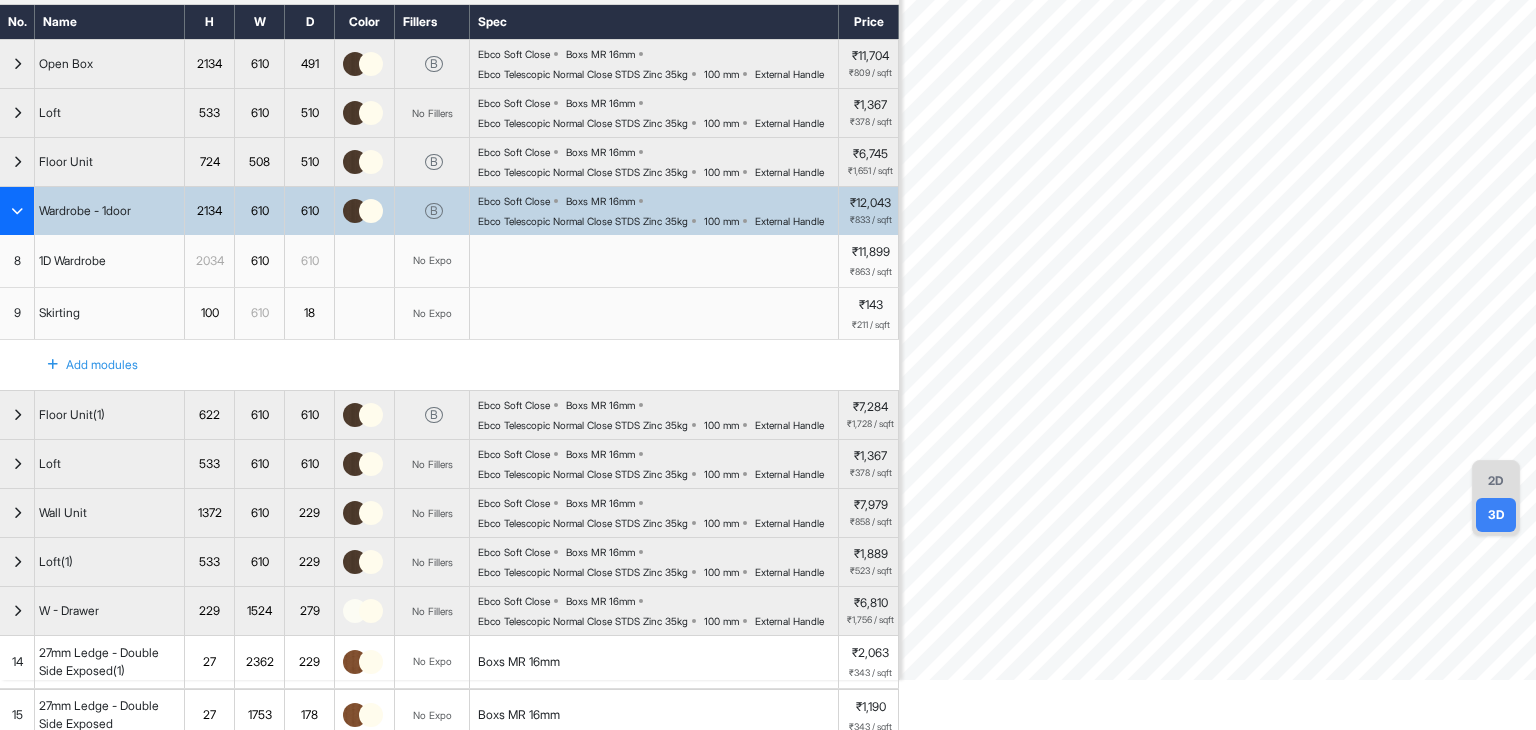click at bounding box center (17, 211) 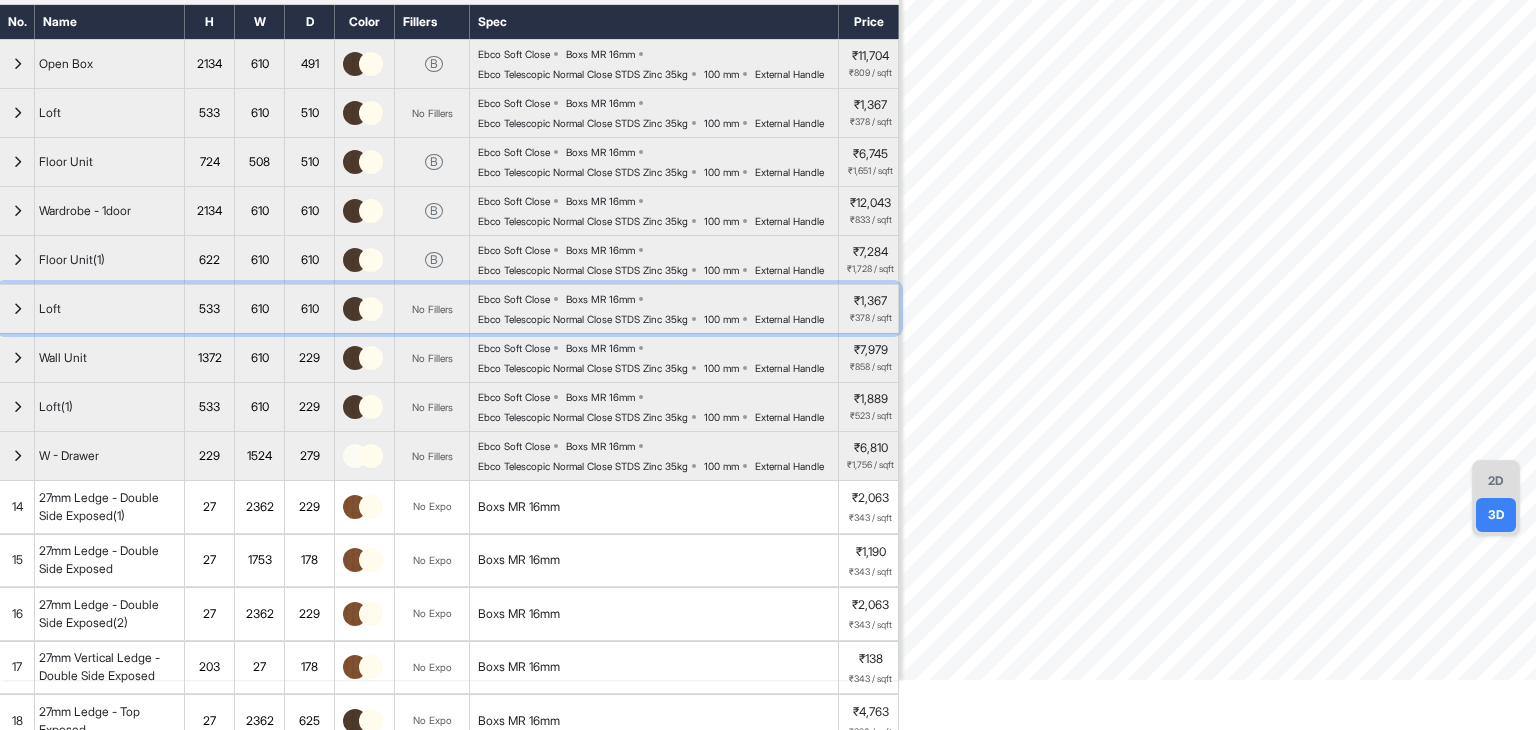 click at bounding box center (17, 309) 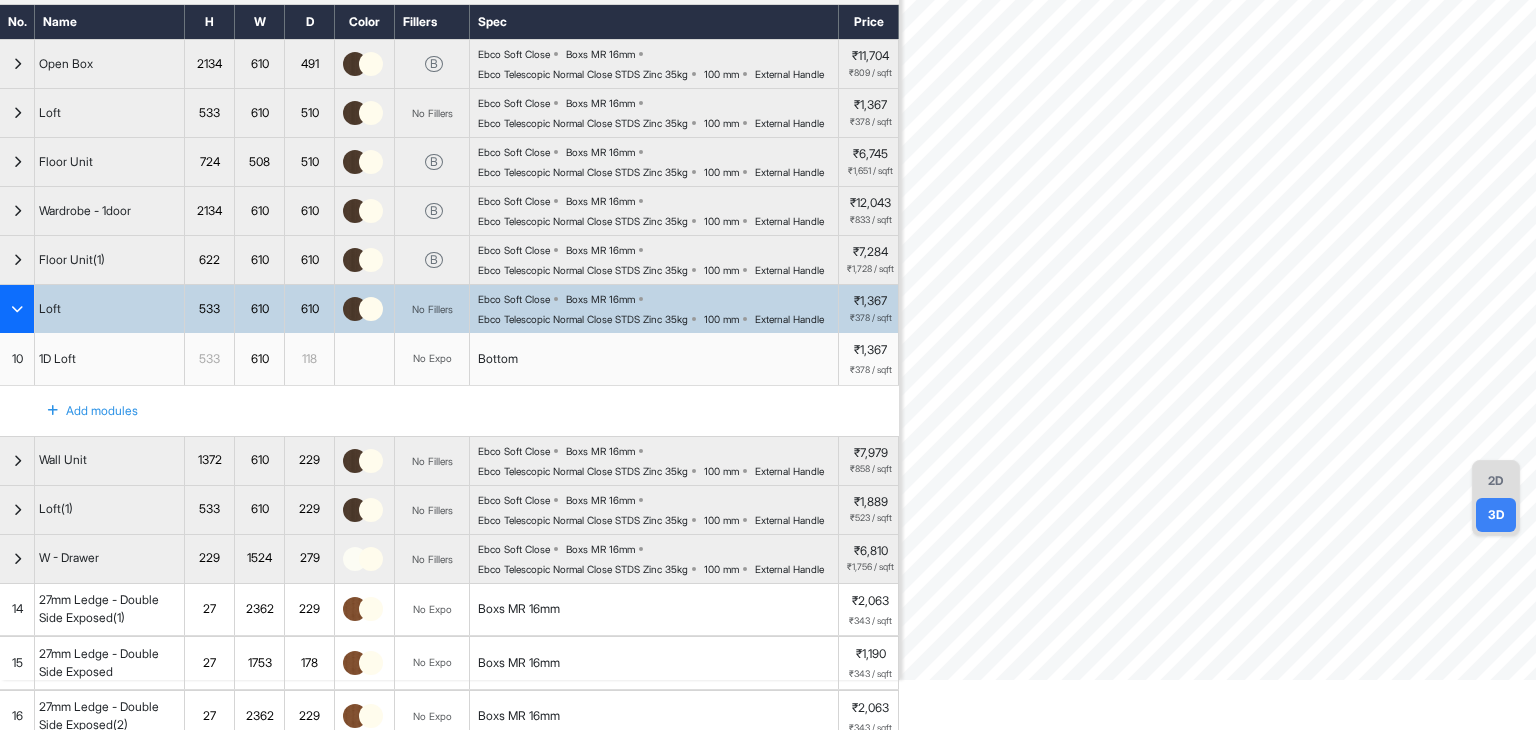 click at bounding box center (17, 309) 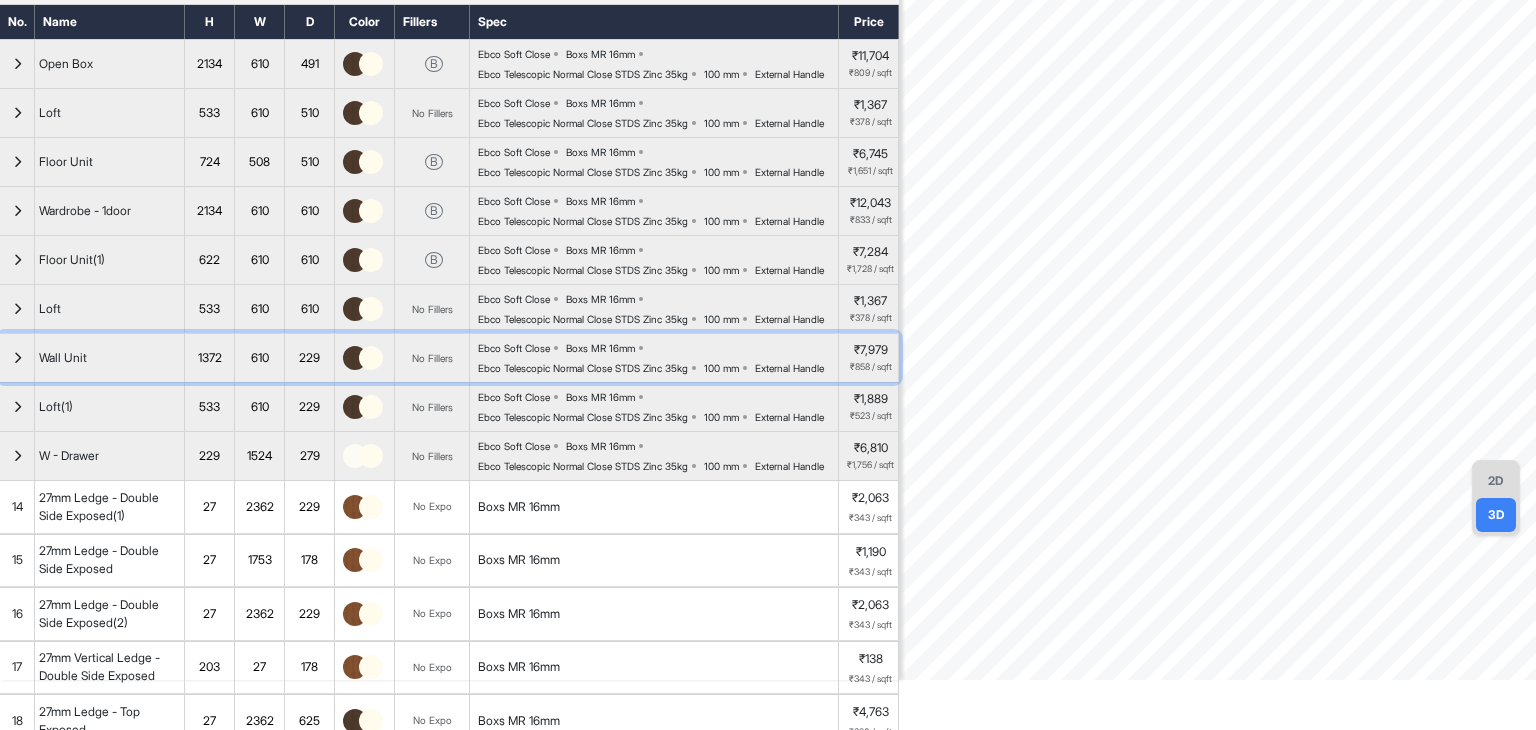 click at bounding box center (17, 358) 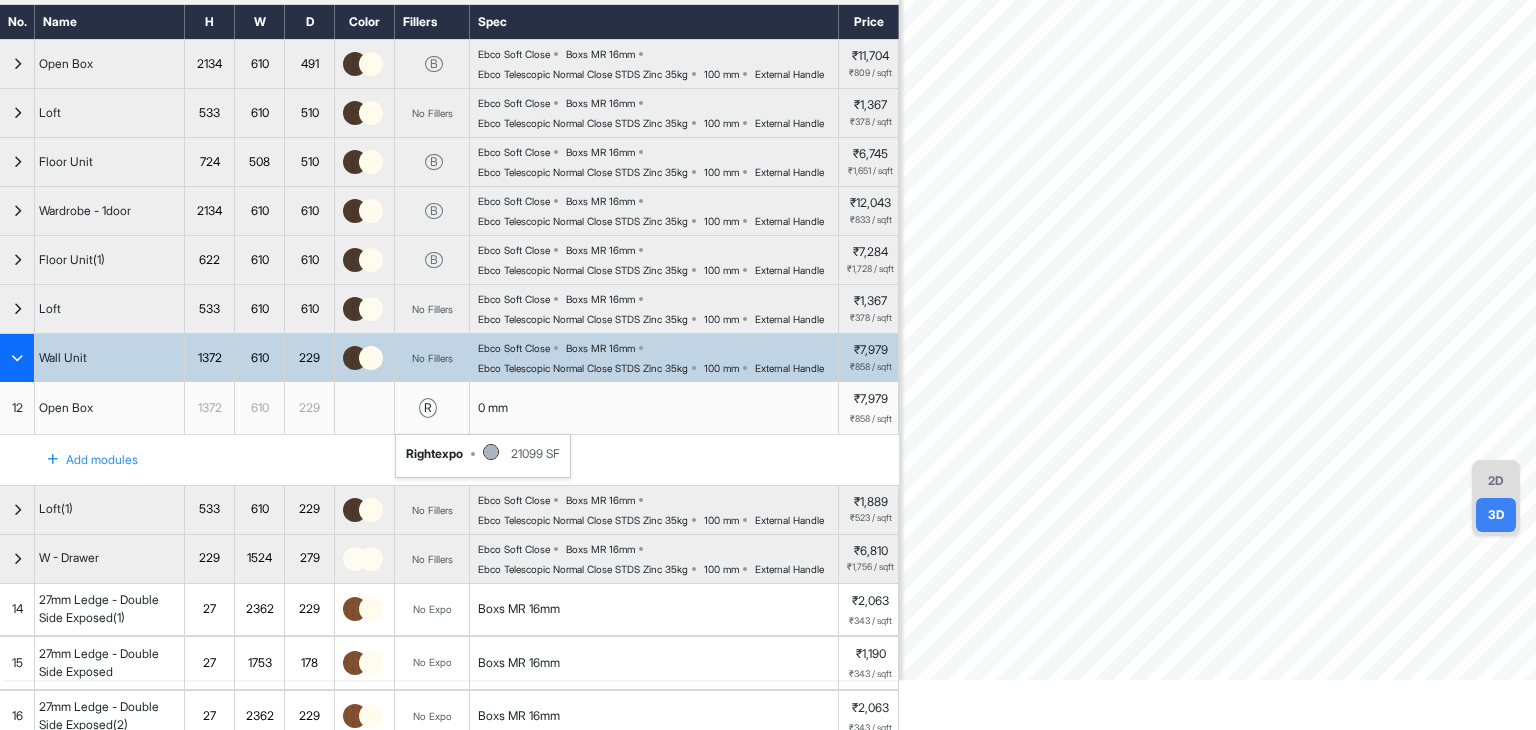 click on "r" at bounding box center (428, 408) 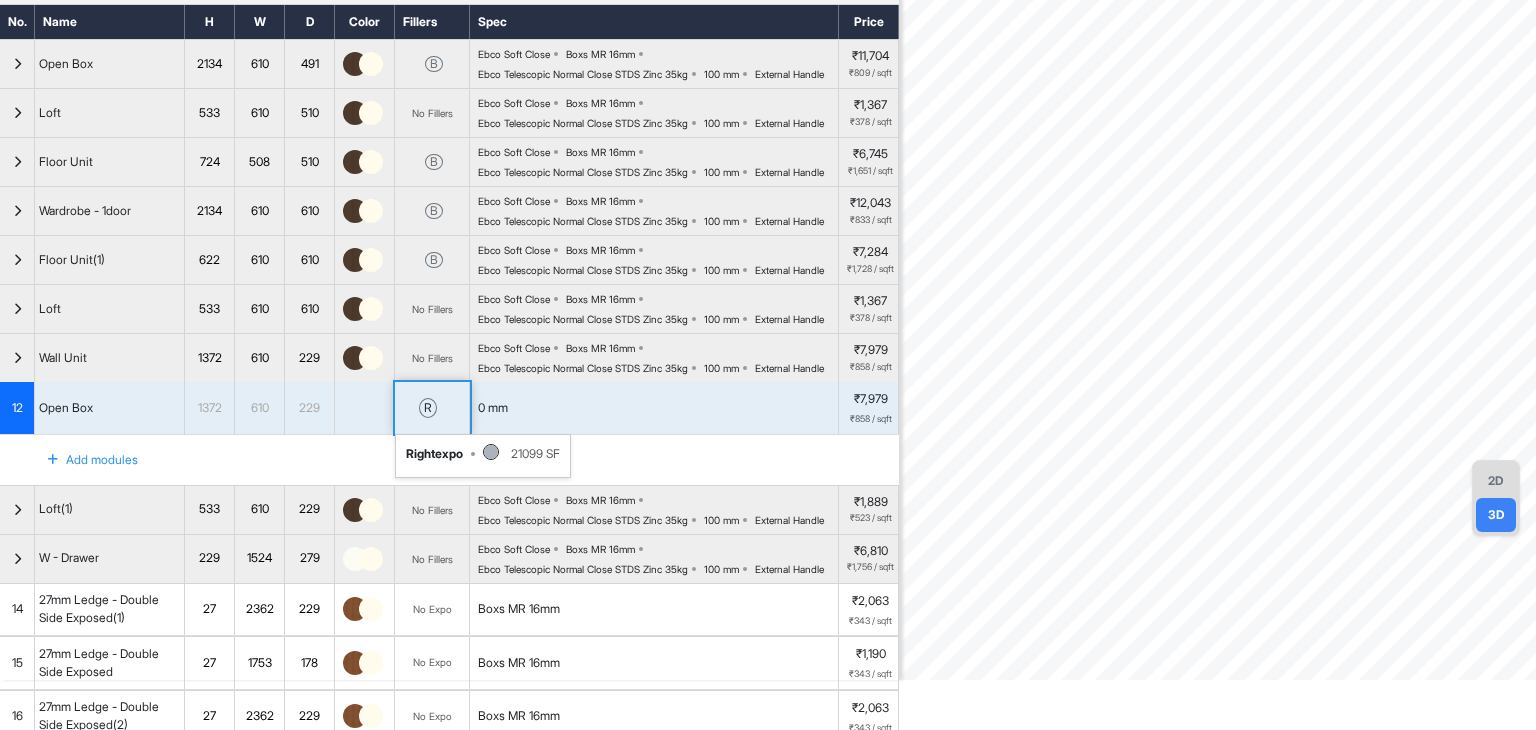 click on "r right  expo 21099 SF" at bounding box center [432, 408] 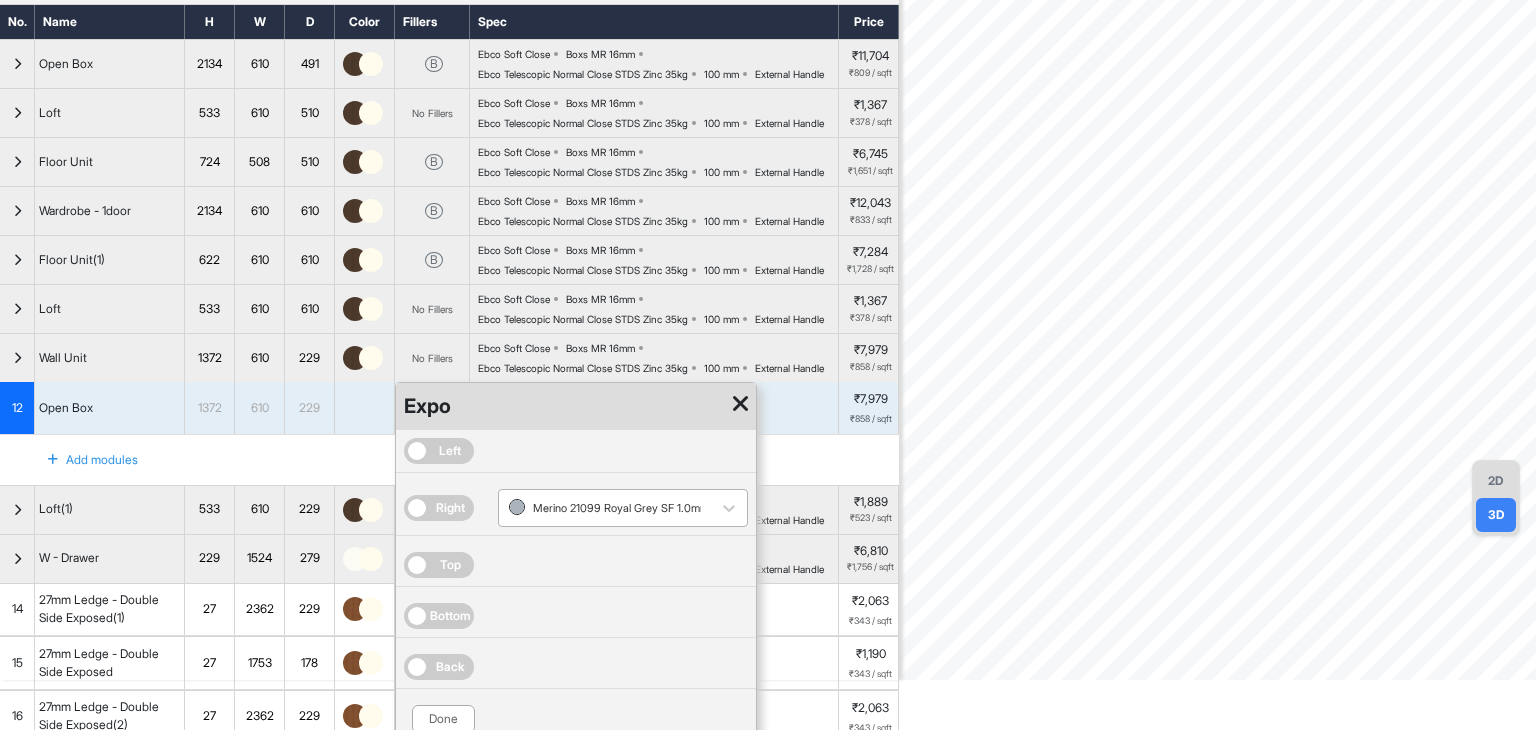 click at bounding box center (605, 508) 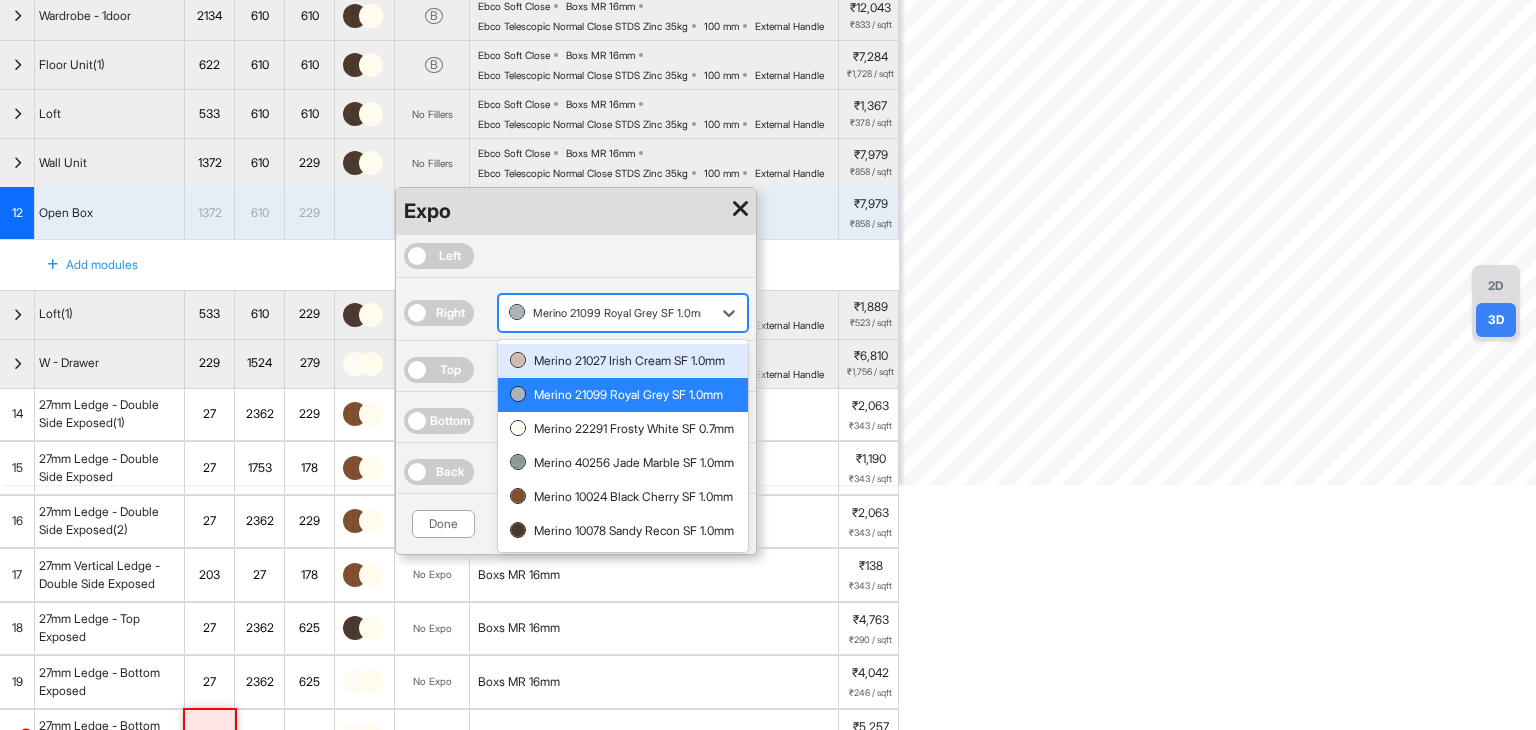 scroll, scrollTop: 300, scrollLeft: 0, axis: vertical 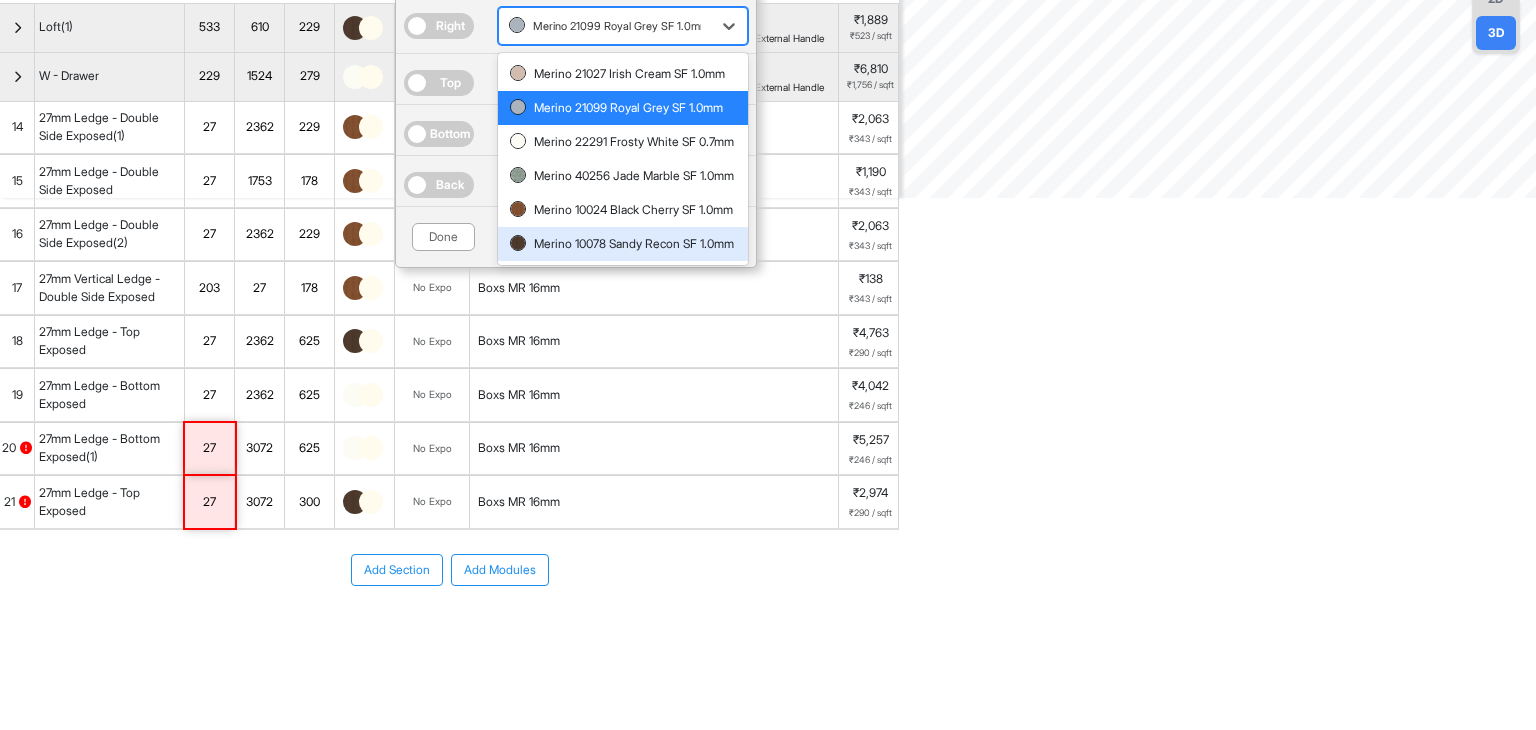 click on "Merino 10078 Sandy Recon SF 1.0mm" at bounding box center (623, 244) 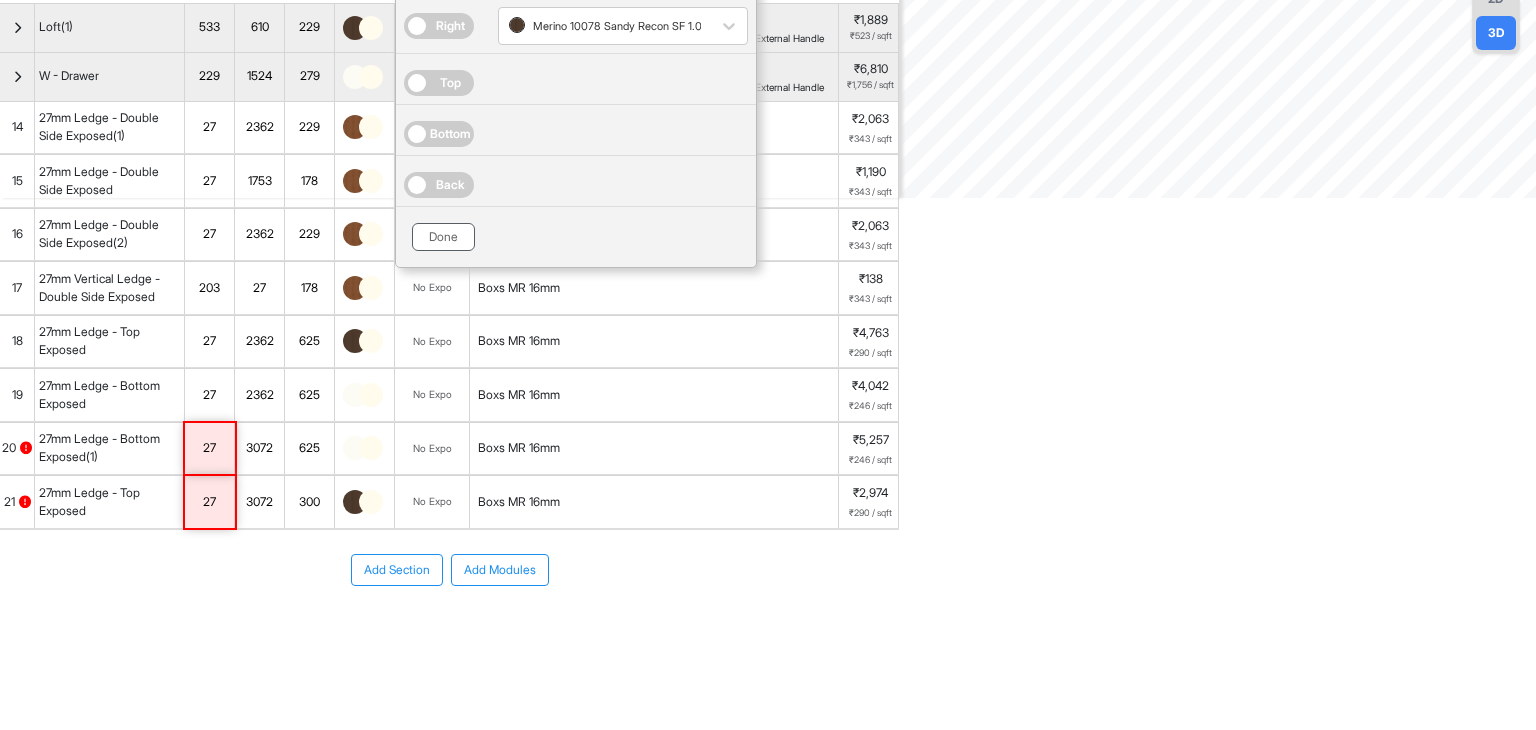 click on "Done" at bounding box center (443, 237) 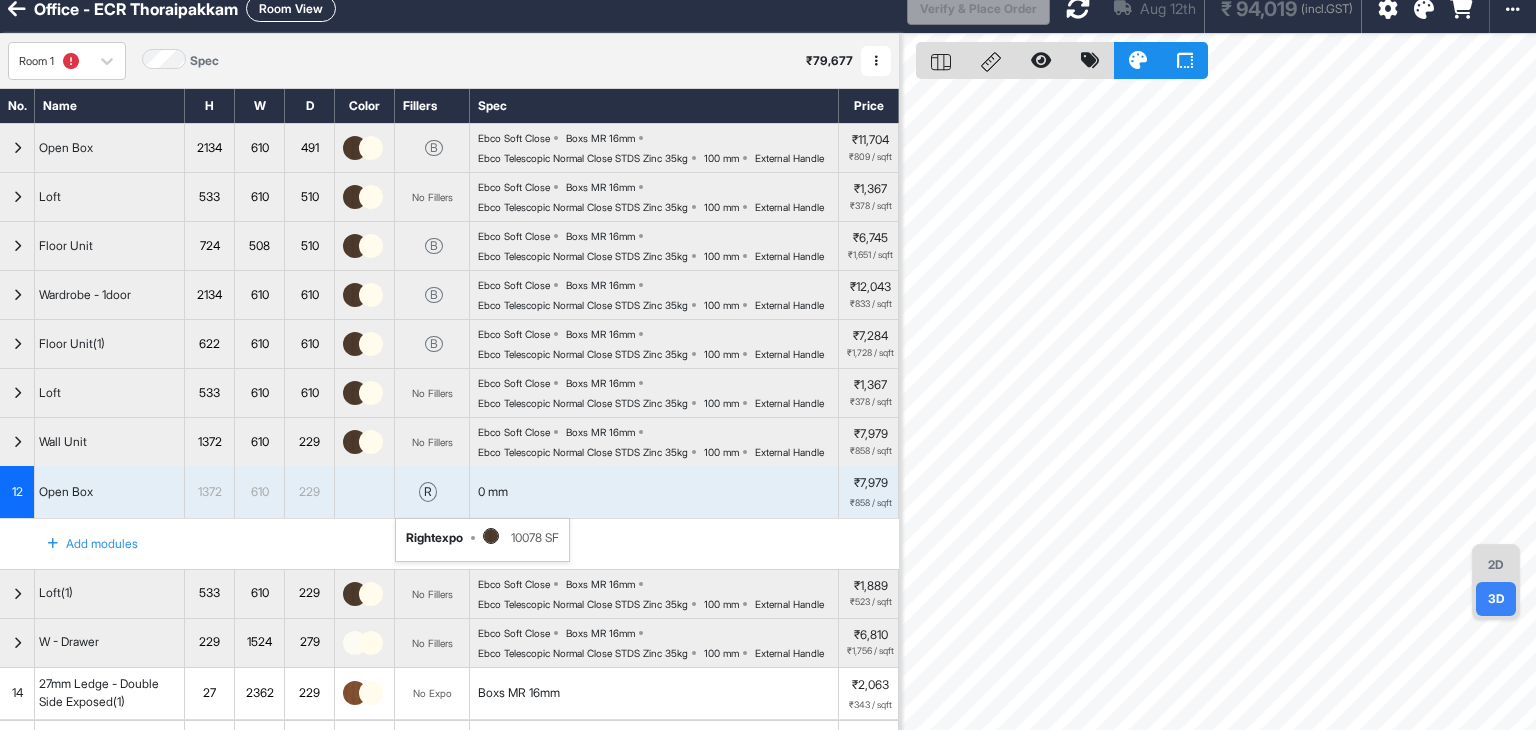 scroll, scrollTop: 0, scrollLeft: 0, axis: both 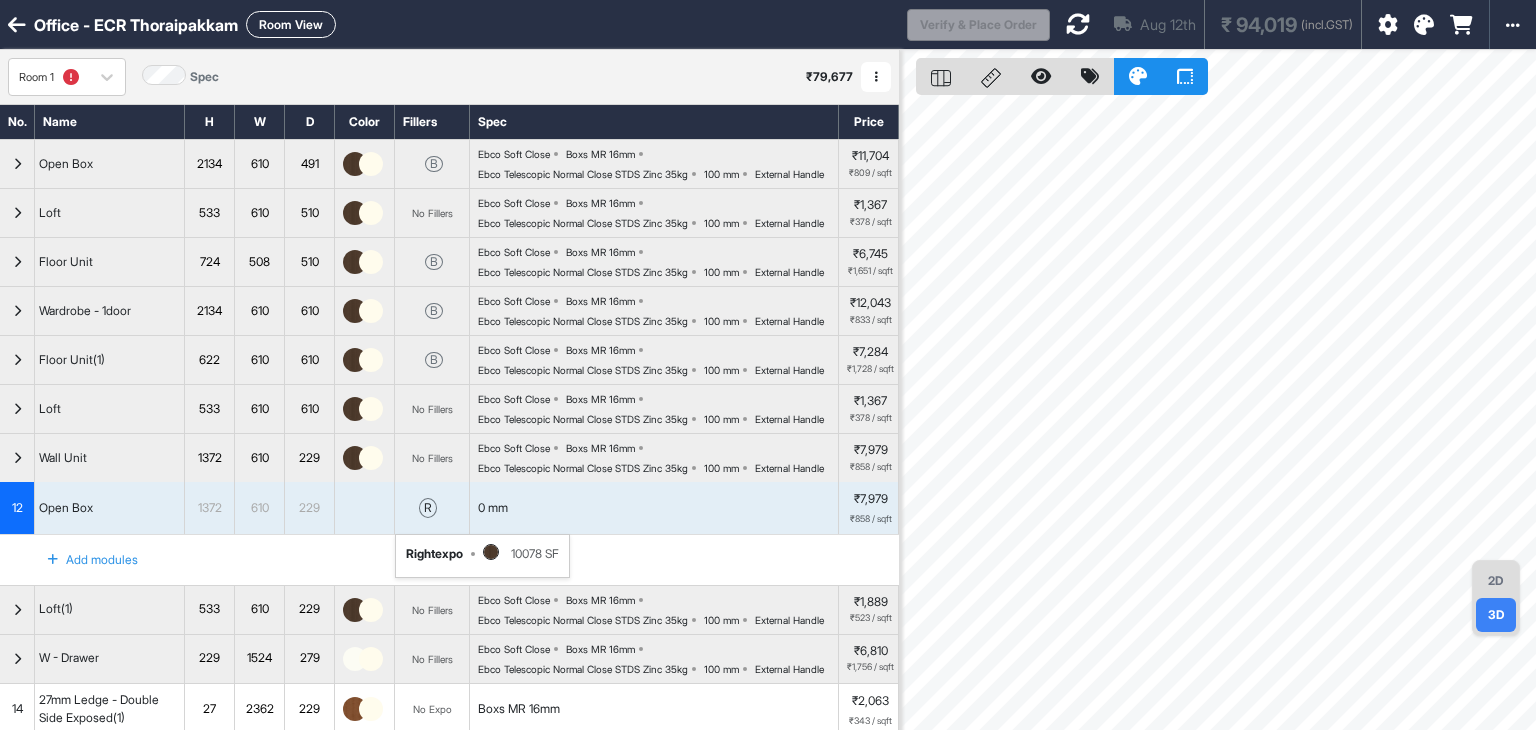 click at bounding box center [1078, 24] 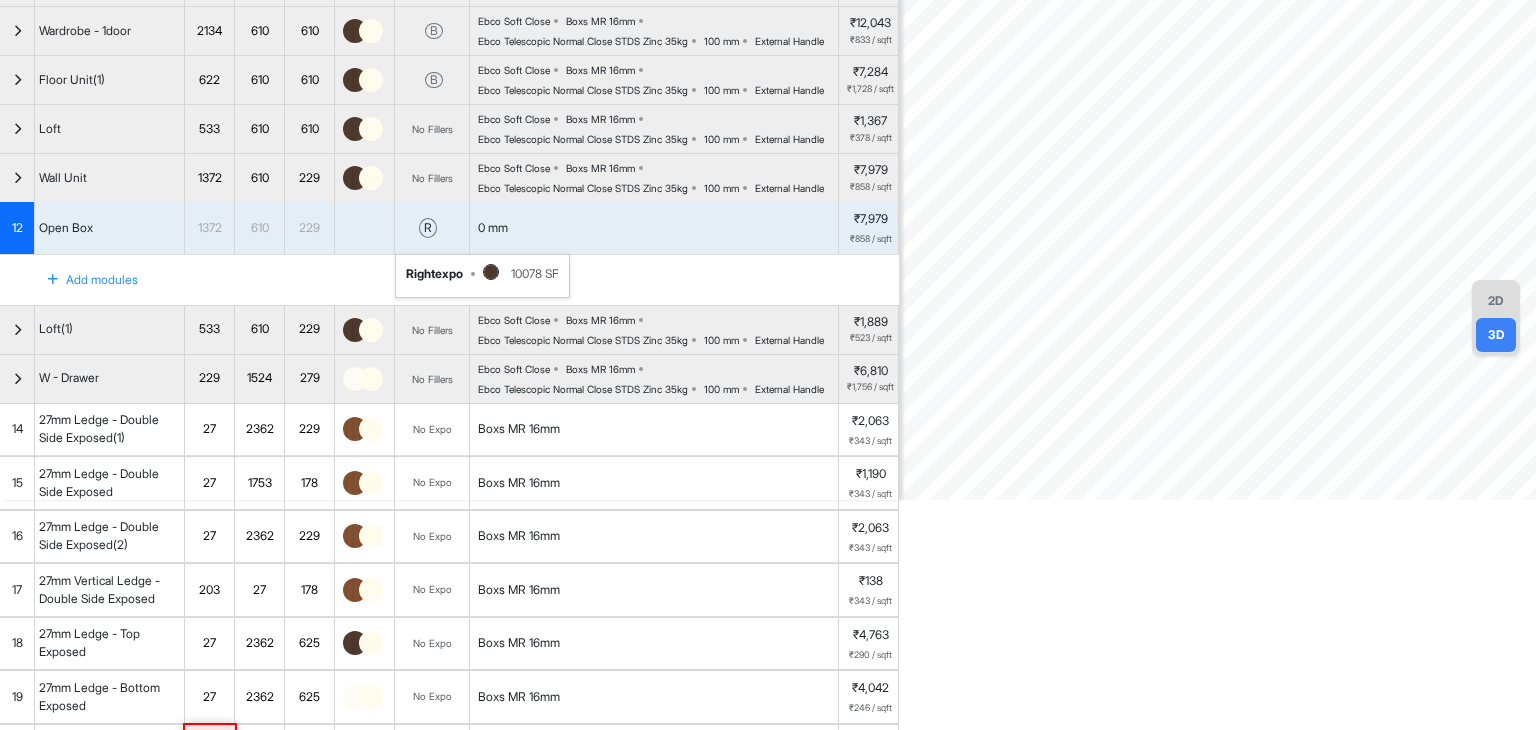 scroll, scrollTop: 300, scrollLeft: 0, axis: vertical 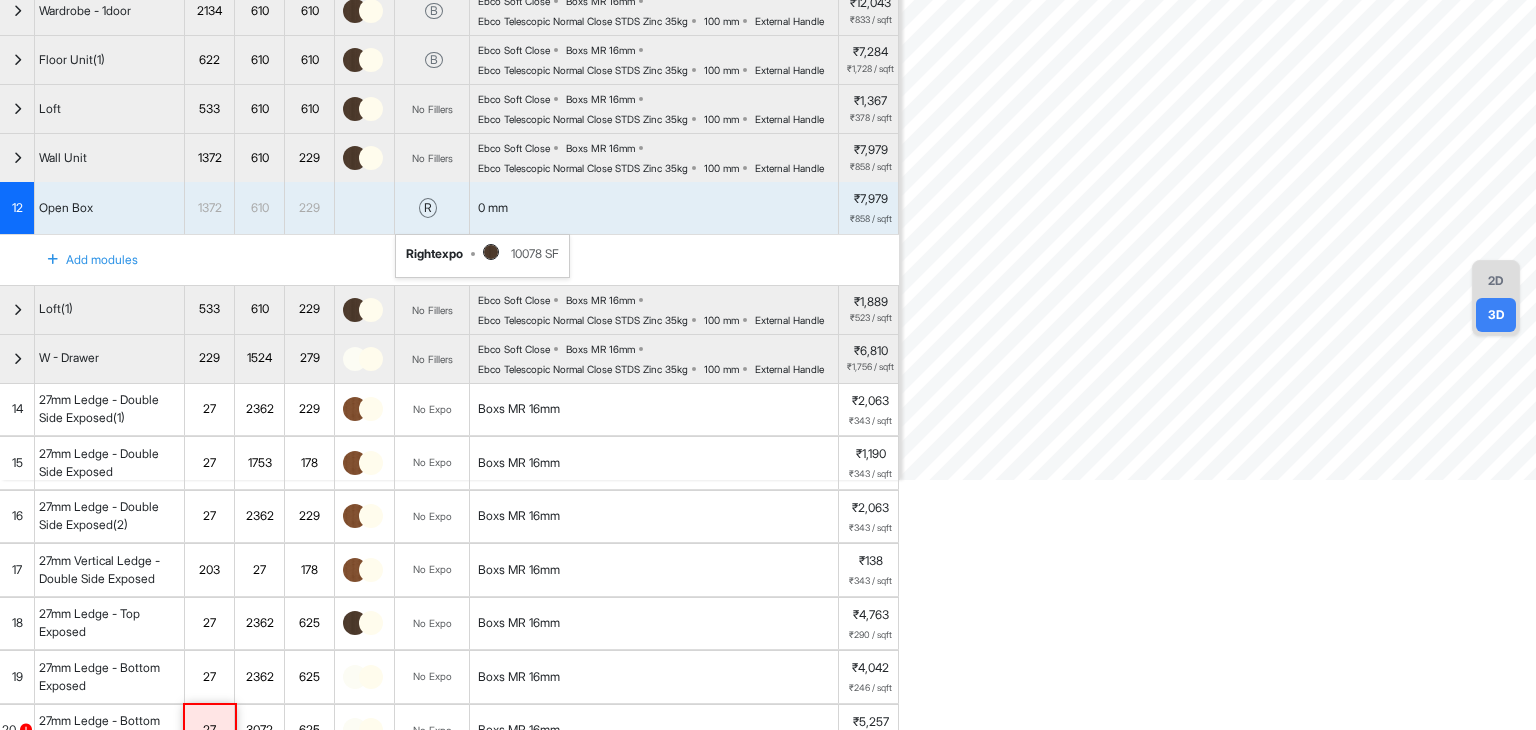 click on "12" at bounding box center [17, 208] 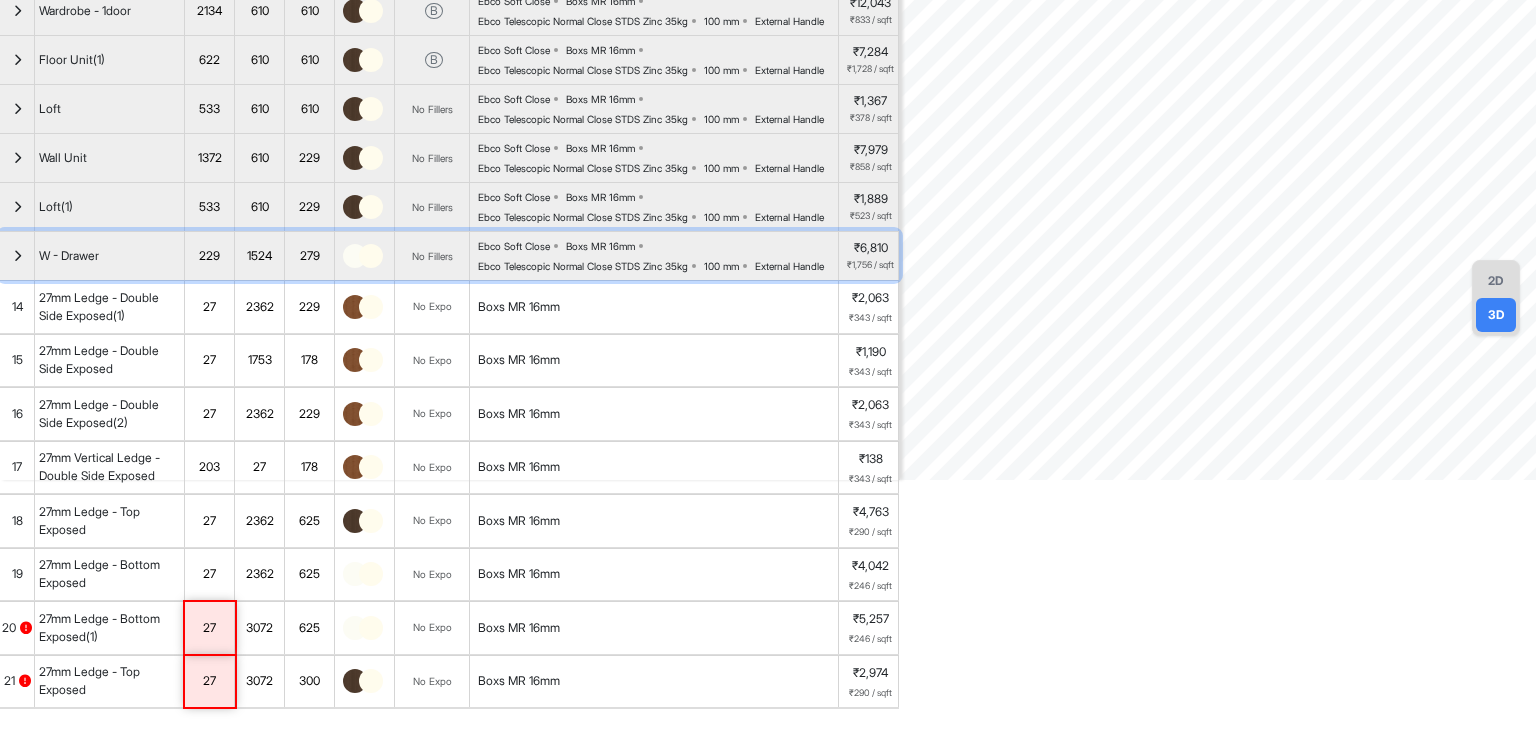 click at bounding box center [17, 256] 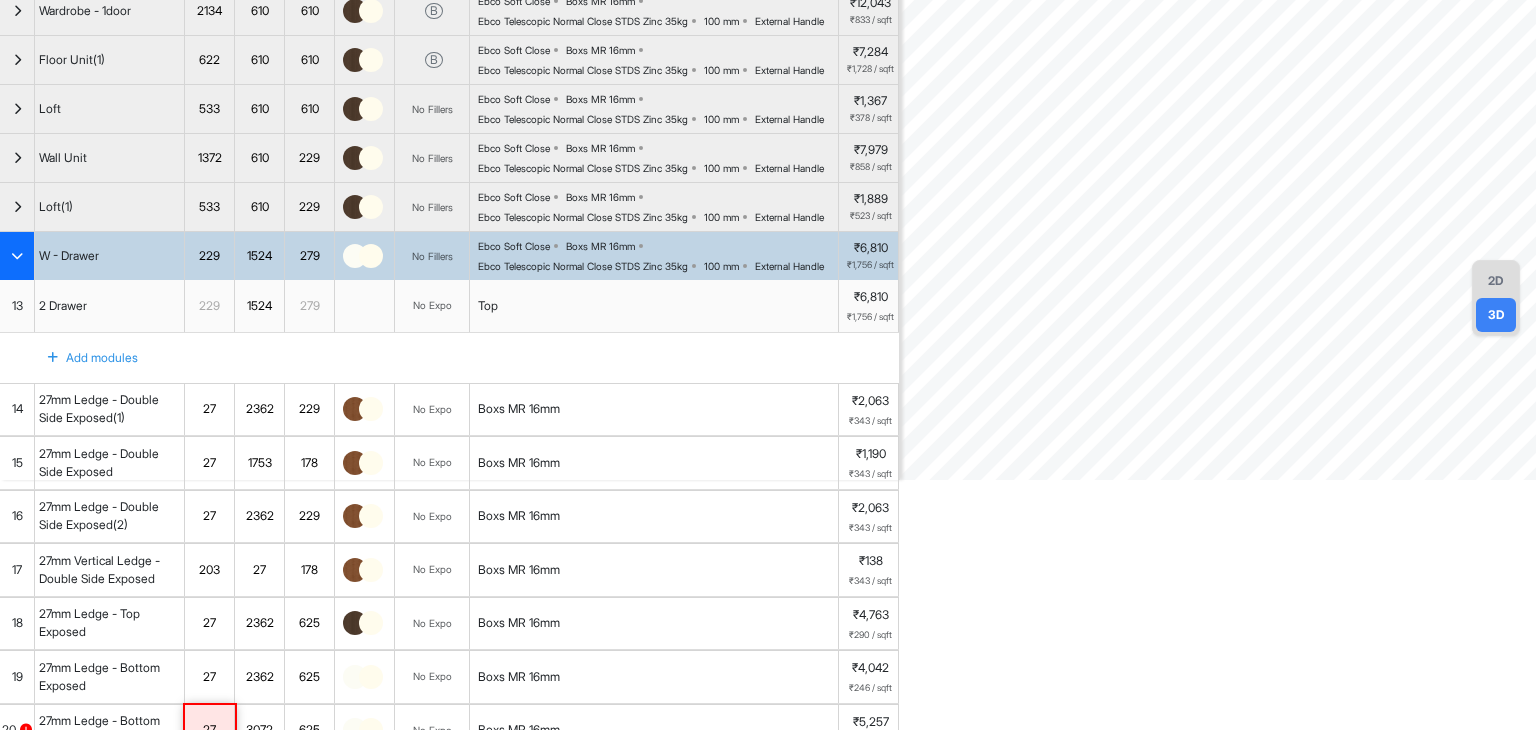 click at bounding box center (17, 256) 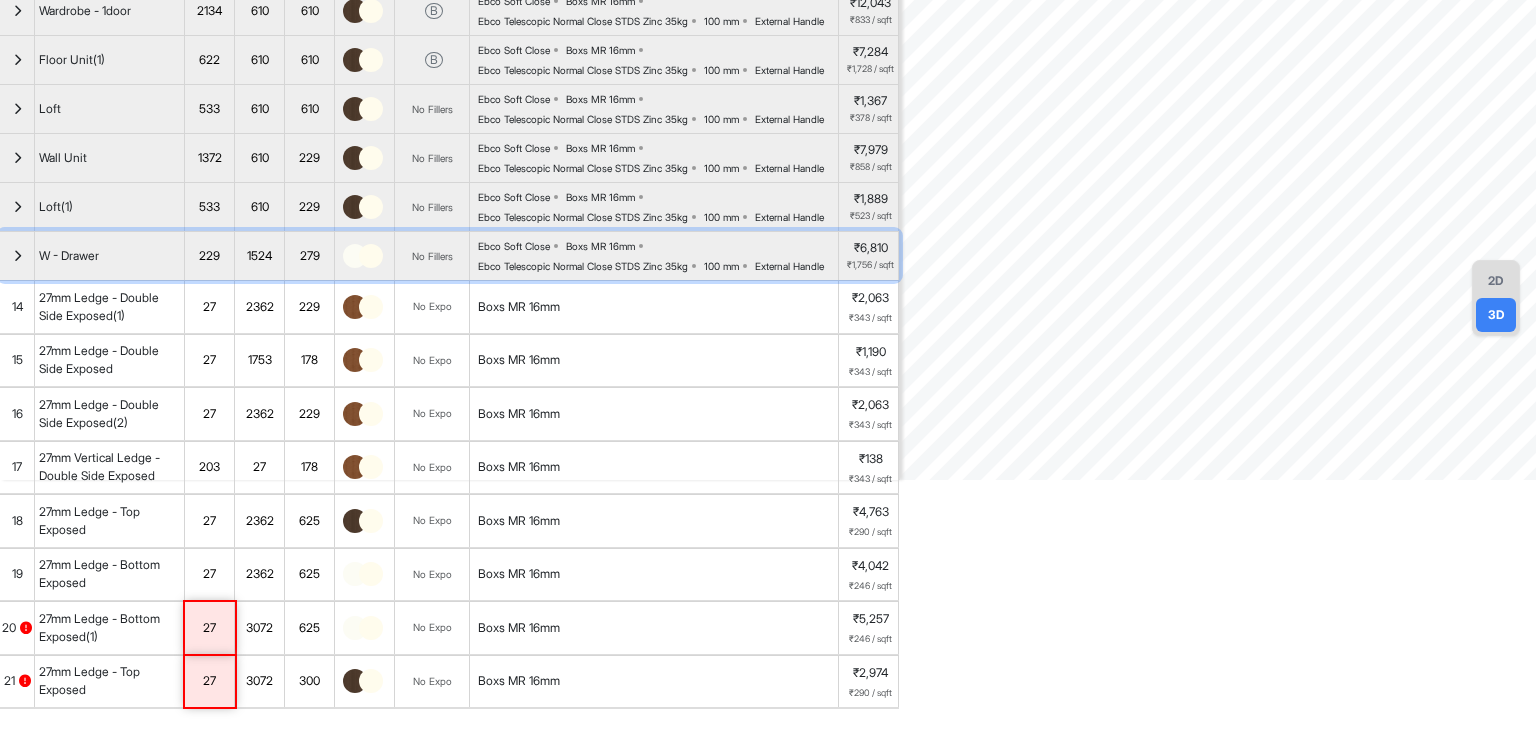 click on "Ebco Telescopic Normal Close STDS Zinc 35kg" at bounding box center (583, 266) 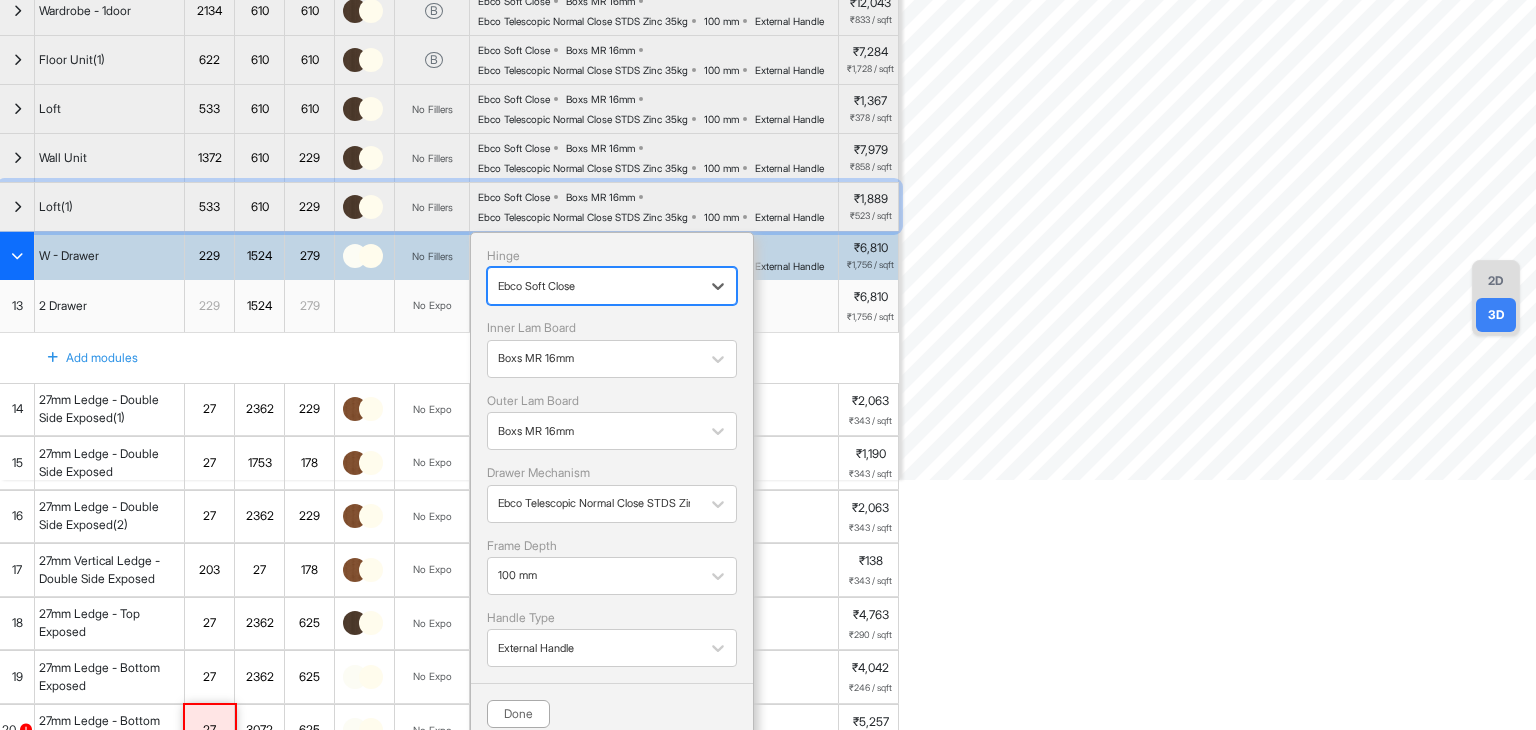 click on "Ebco Soft Close Boxs MR 16mm Ebco Telescopic Normal Close STDS Zinc 35kg 100 mm External Handle" at bounding box center [658, 207] 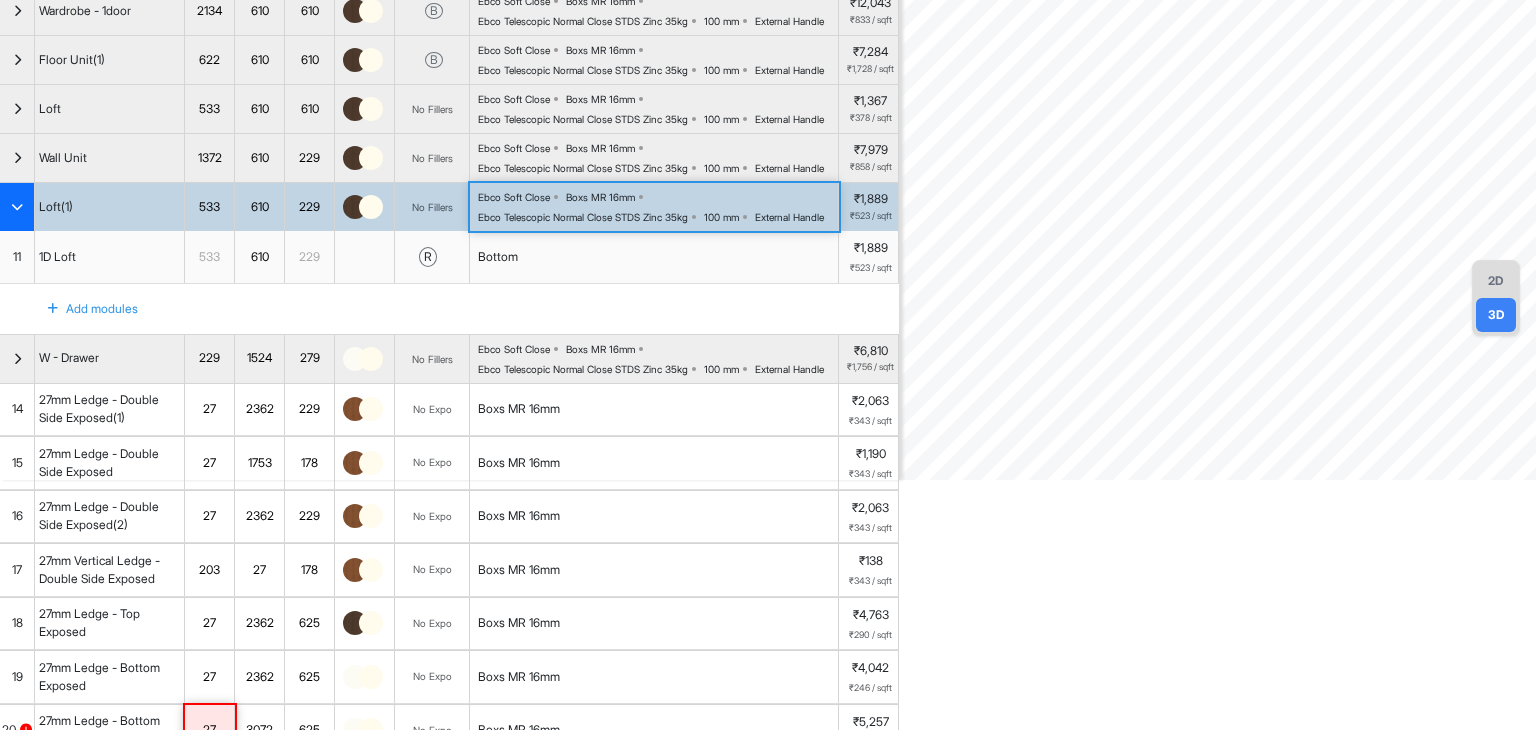click on "Ebco Soft Close Boxs MR 16mm Ebco Telescopic Normal Close STDS Zinc 35kg 100 mm External Handle" at bounding box center (658, 207) 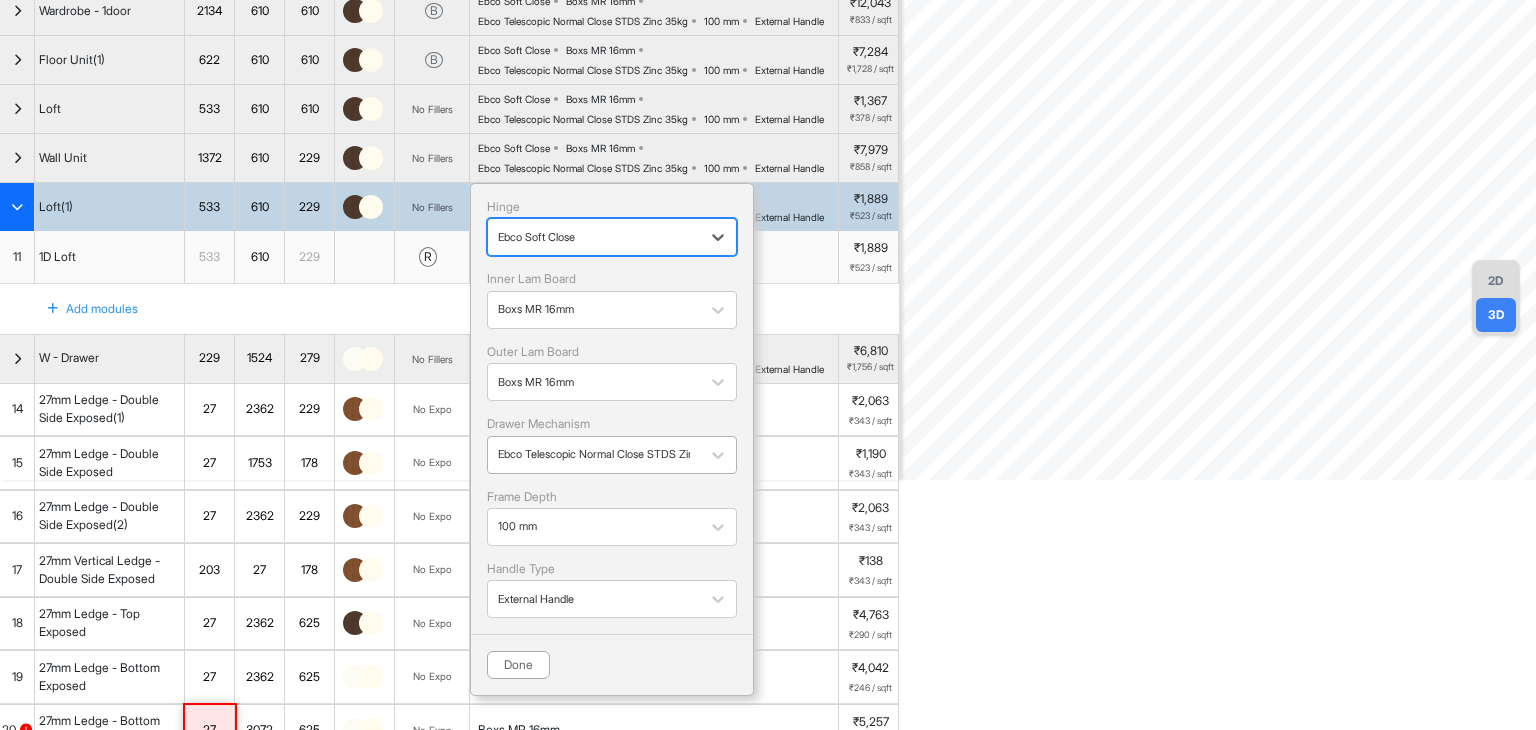 click at bounding box center (594, 454) 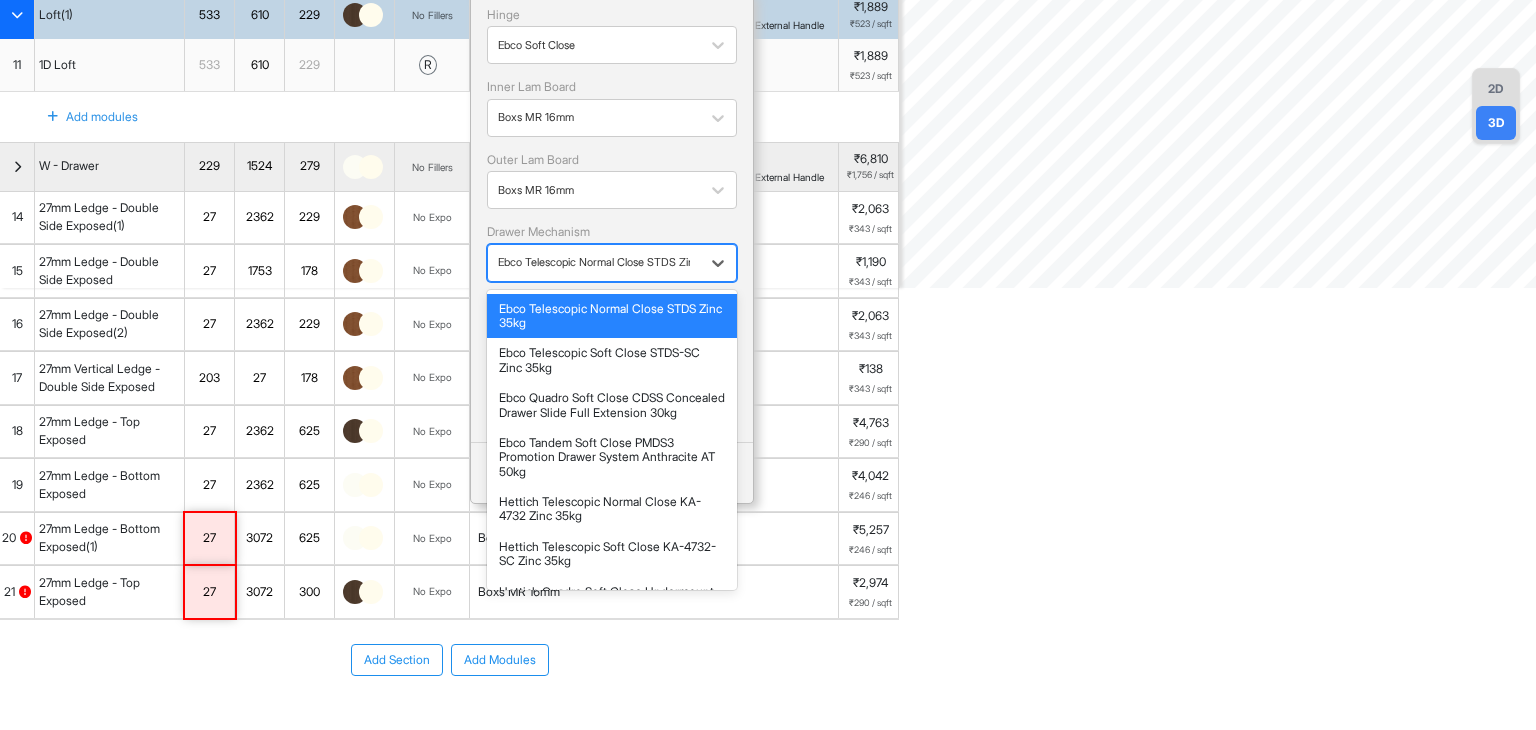 scroll, scrollTop: 500, scrollLeft: 0, axis: vertical 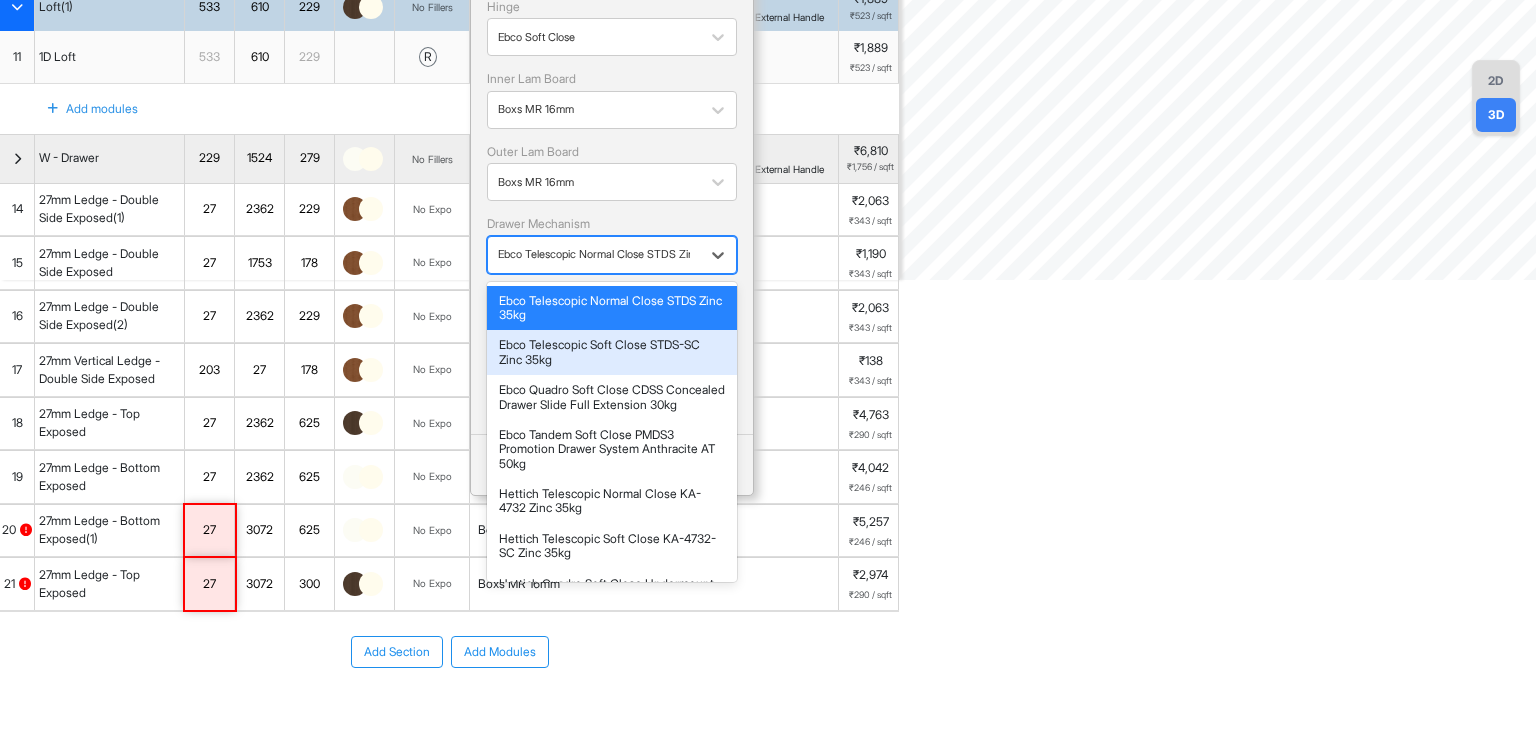 click on "Ebco Telescopic Soft Close STDS-SC Zinc 35kg" at bounding box center [612, 352] 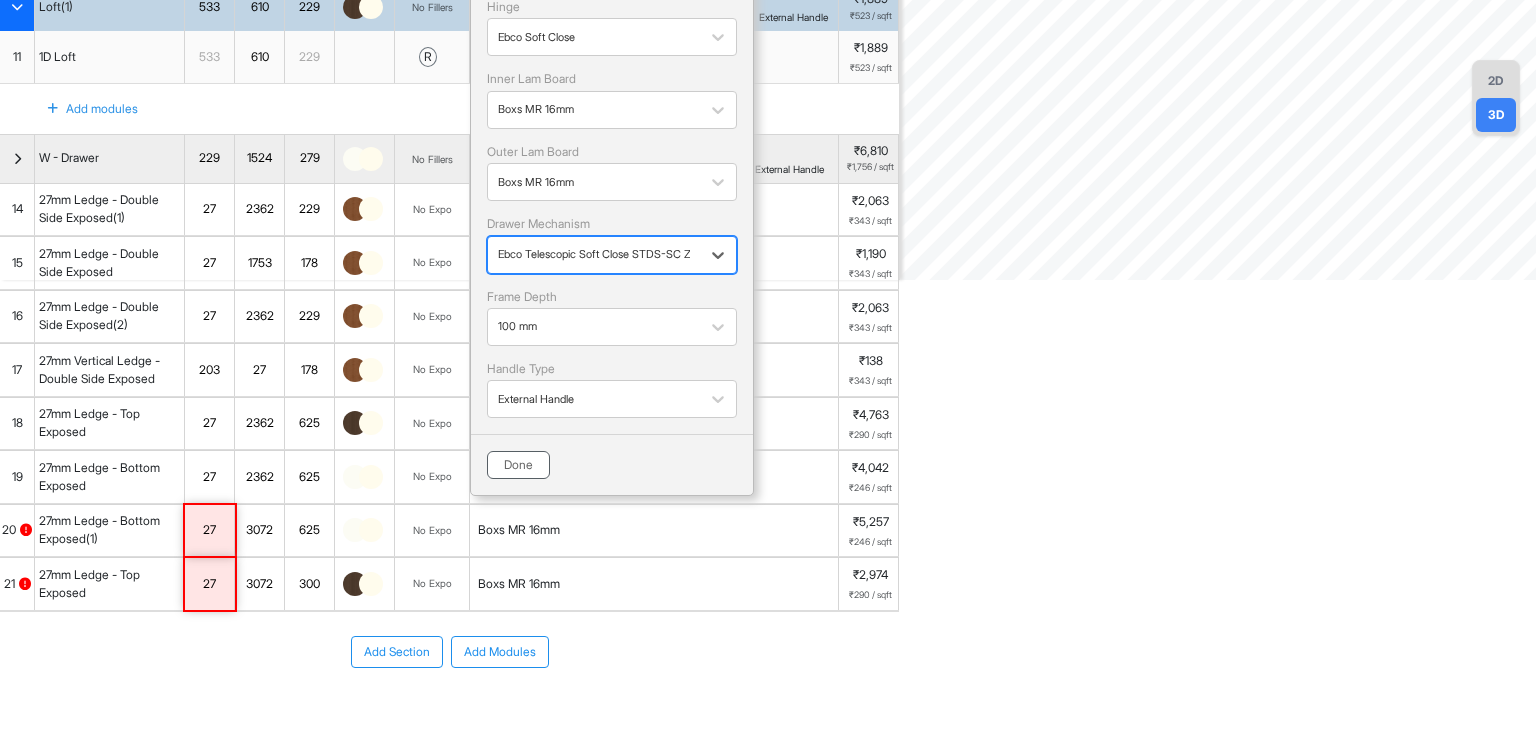 click on "Done" at bounding box center (518, 465) 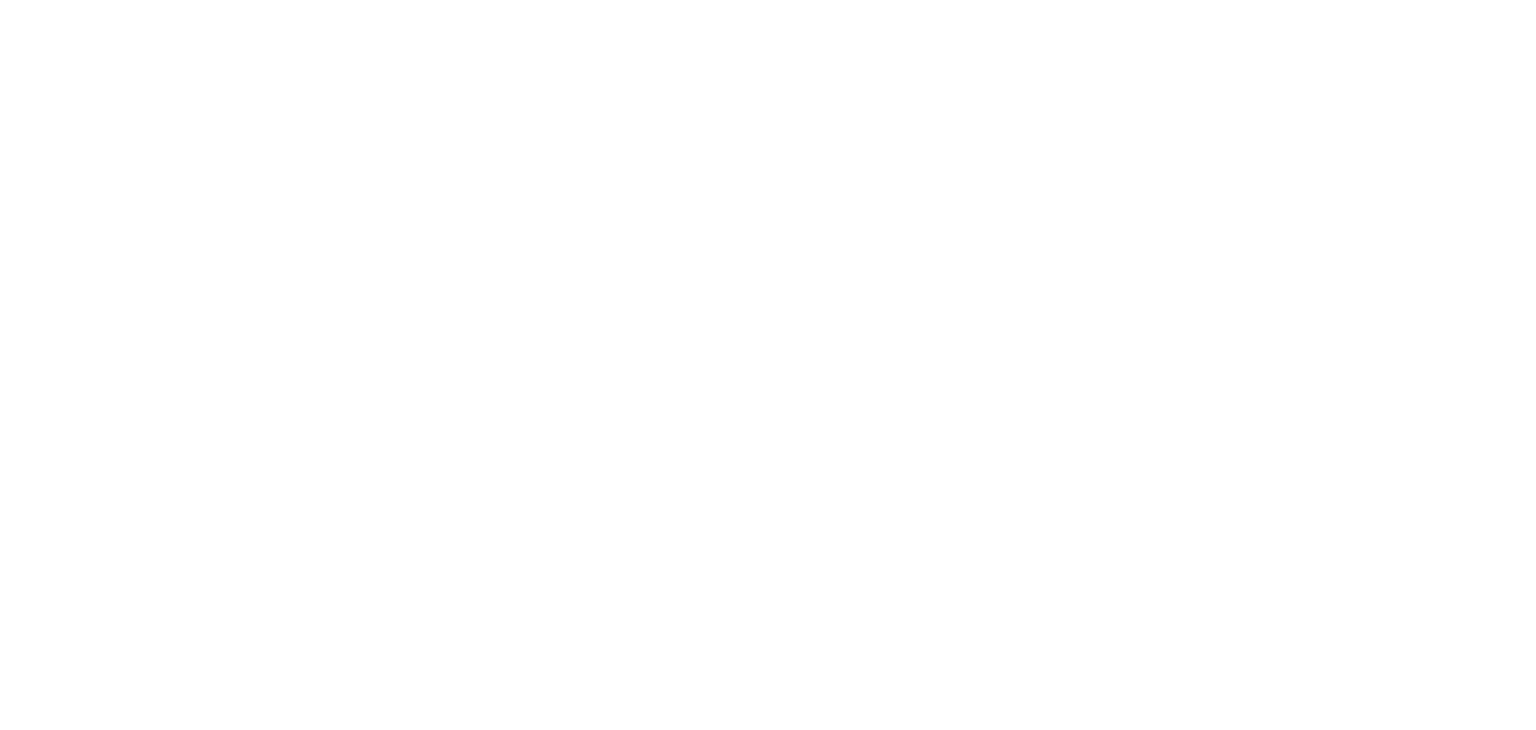 scroll, scrollTop: 0, scrollLeft: 0, axis: both 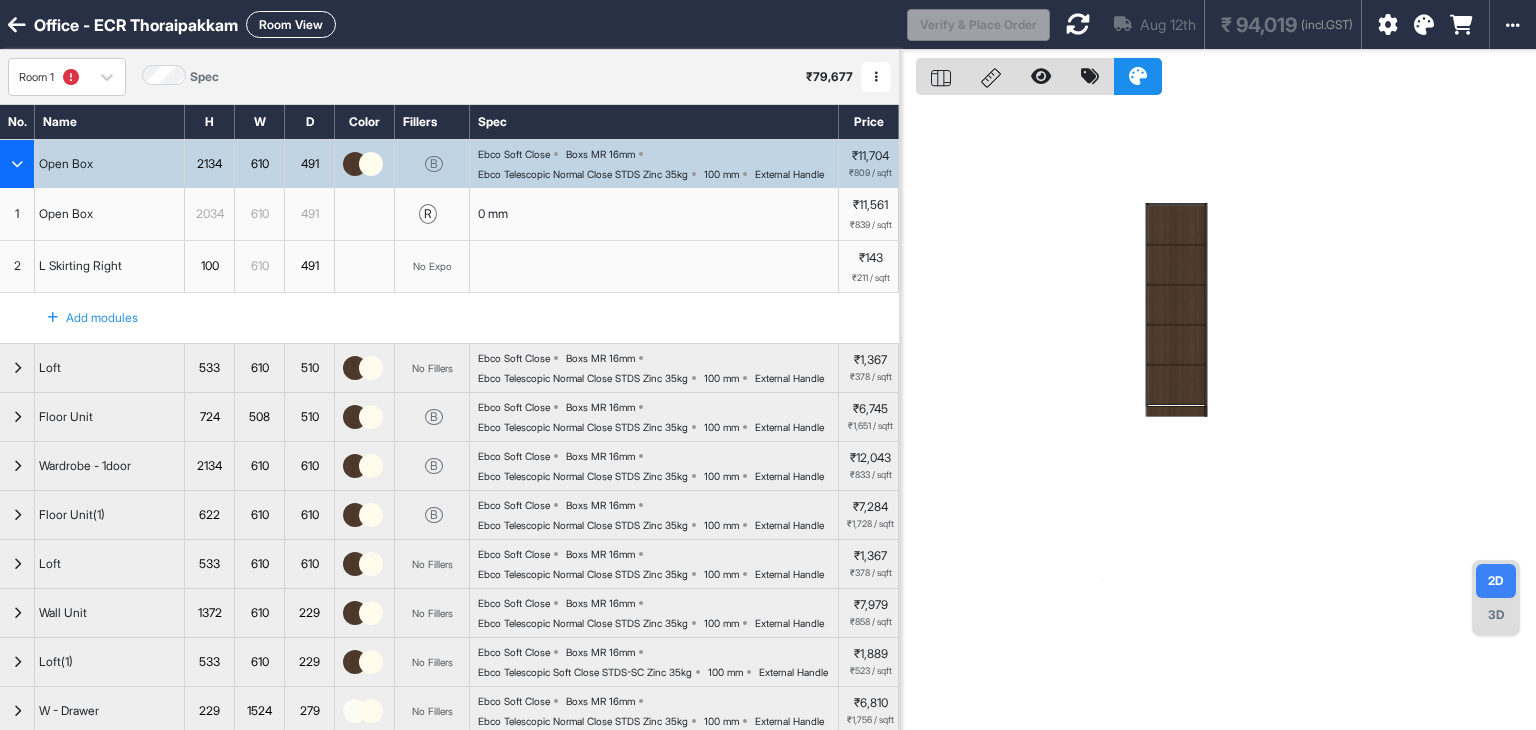 click at bounding box center (17, 164) 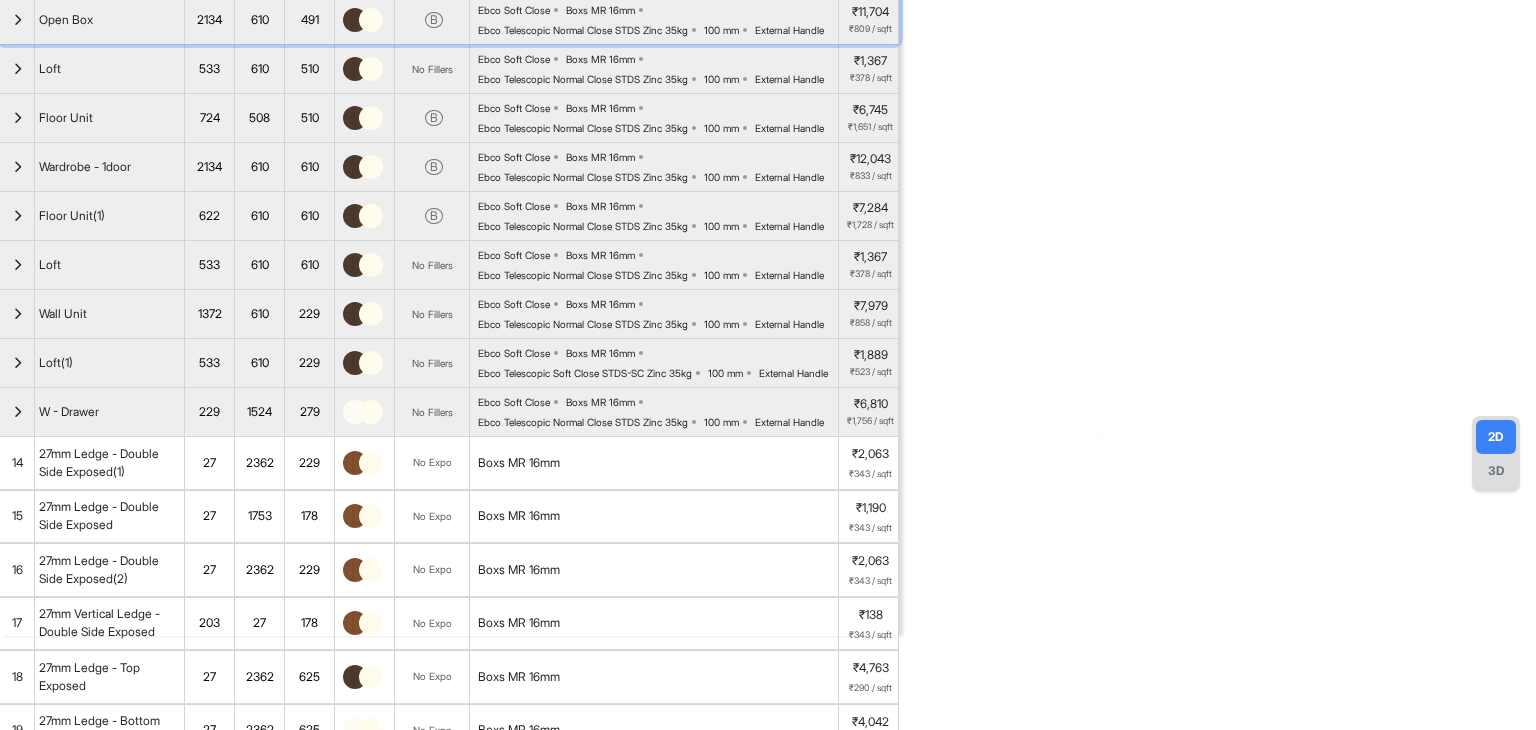 scroll, scrollTop: 300, scrollLeft: 0, axis: vertical 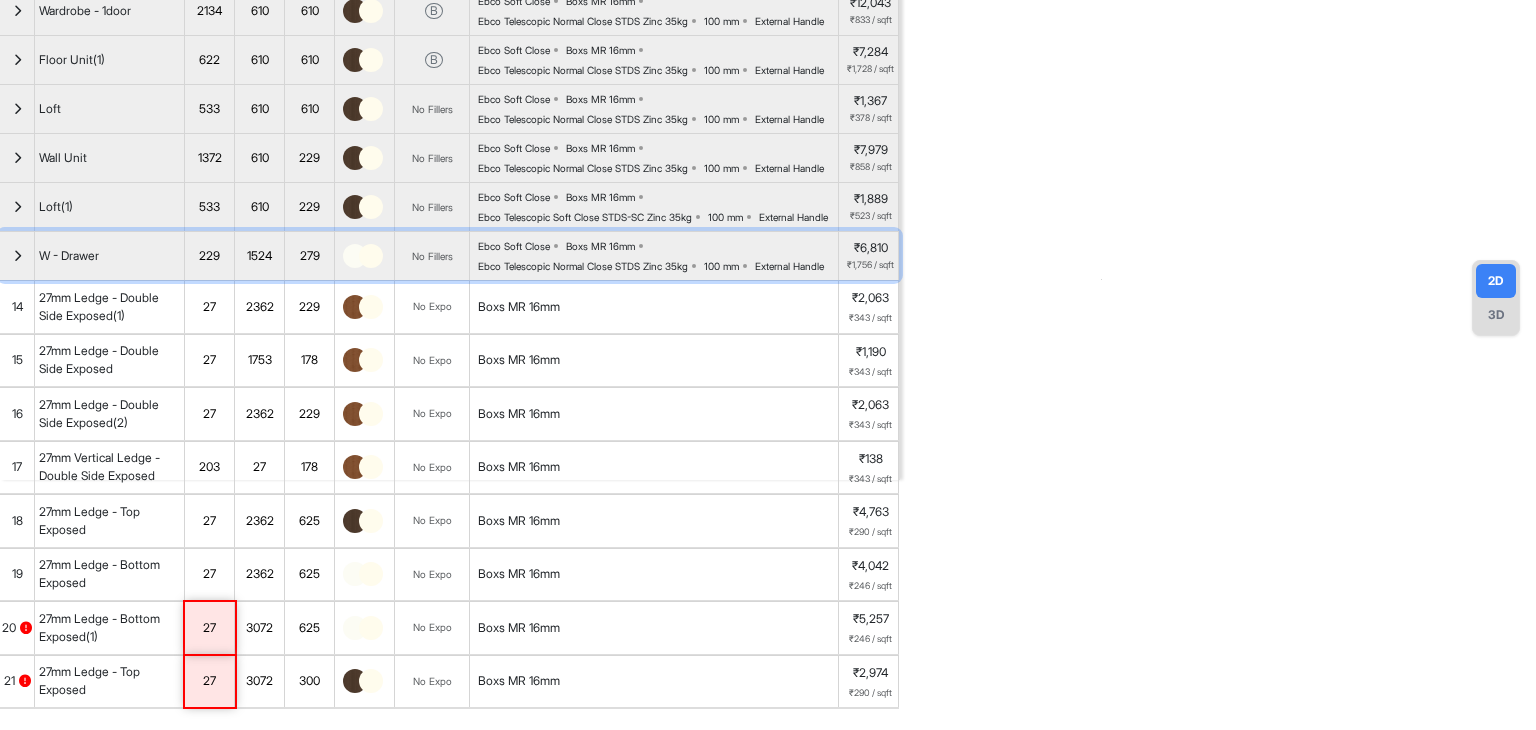 click at bounding box center (17, 256) 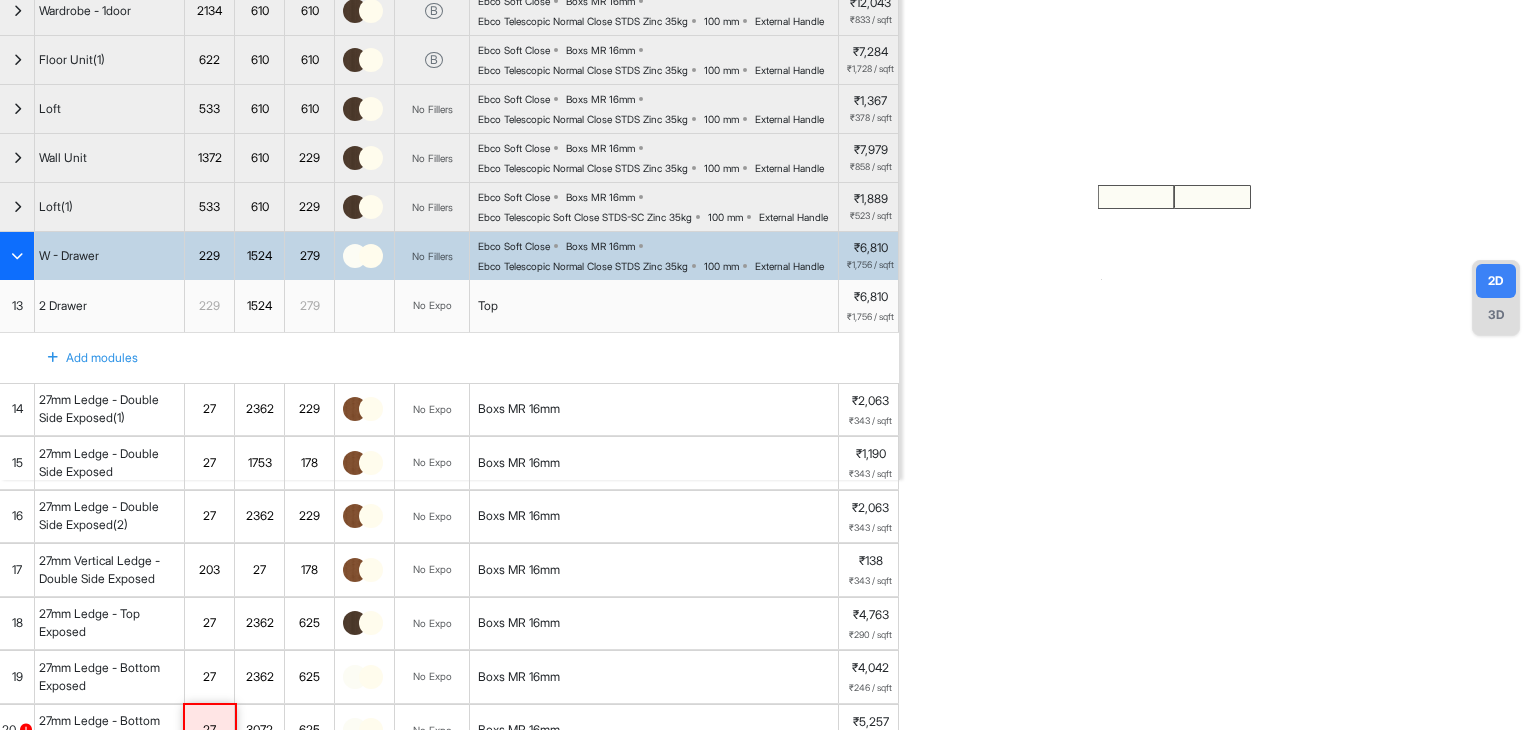 click on "Ebco Soft Close Boxs MR 16mm Ebco Telescopic Normal Close STDS Zinc 35kg 100 mm External Handle" at bounding box center (658, 256) 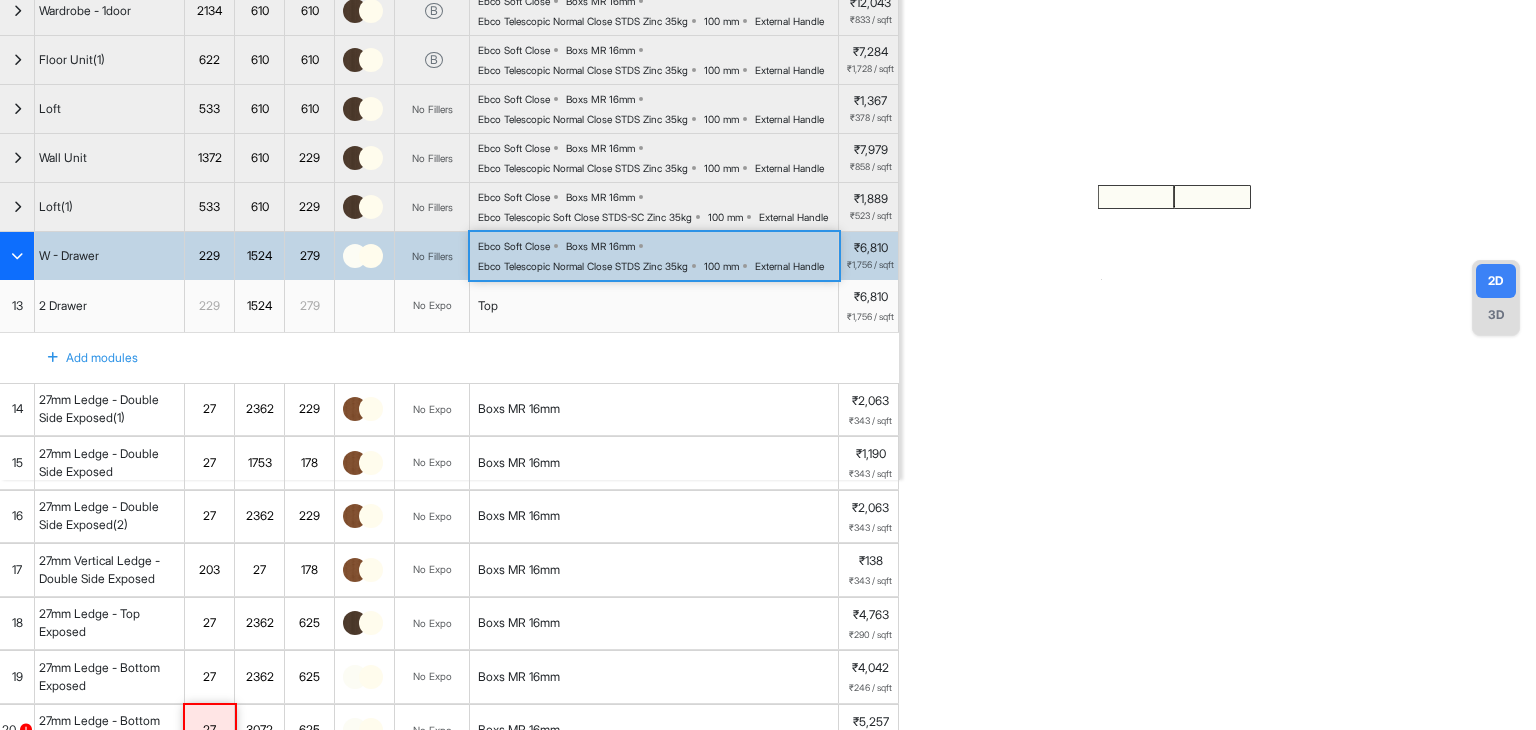 click on "Ebco Soft Close Boxs MR 16mm Ebco Telescopic Normal Close STDS Zinc 35kg 100 mm External Handle" at bounding box center [658, 256] 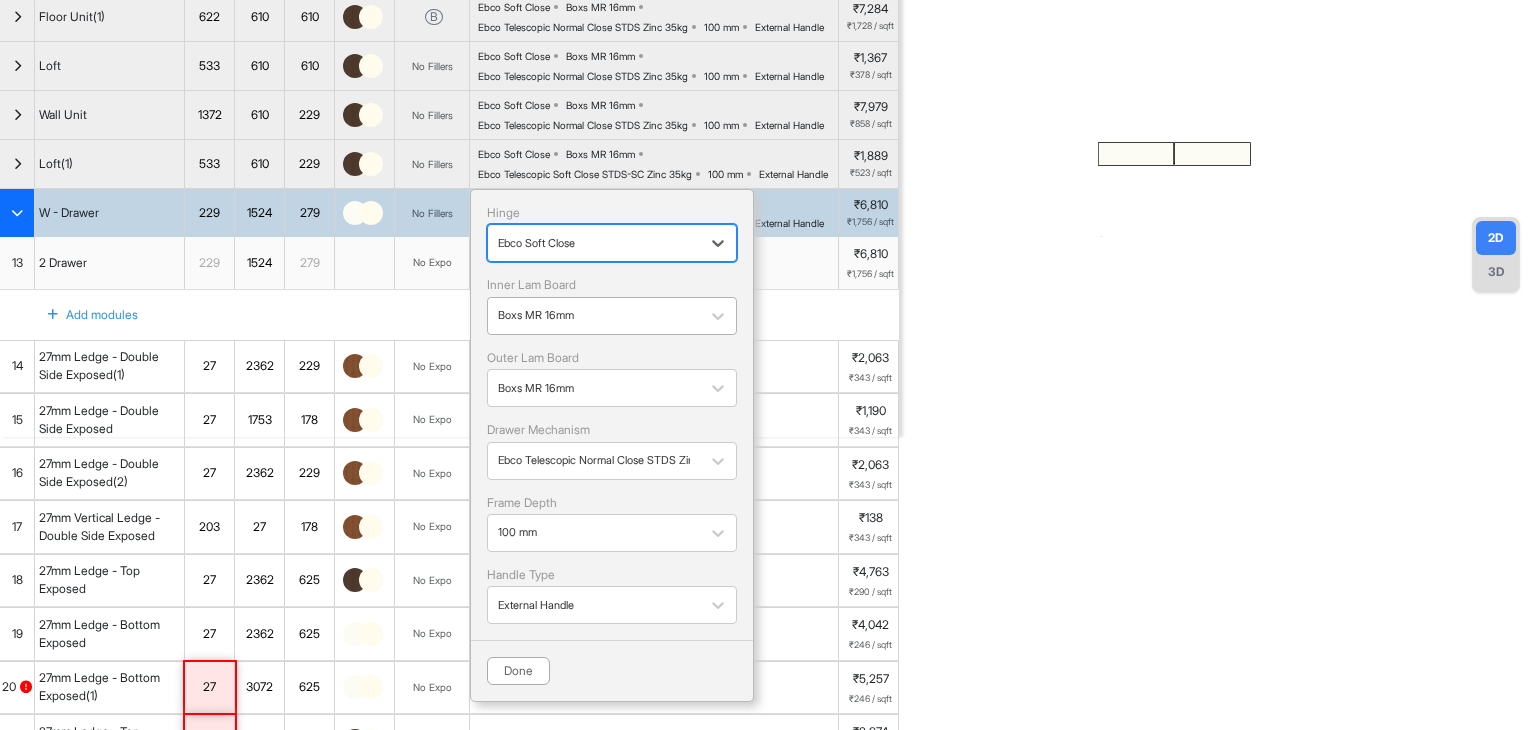scroll, scrollTop: 400, scrollLeft: 0, axis: vertical 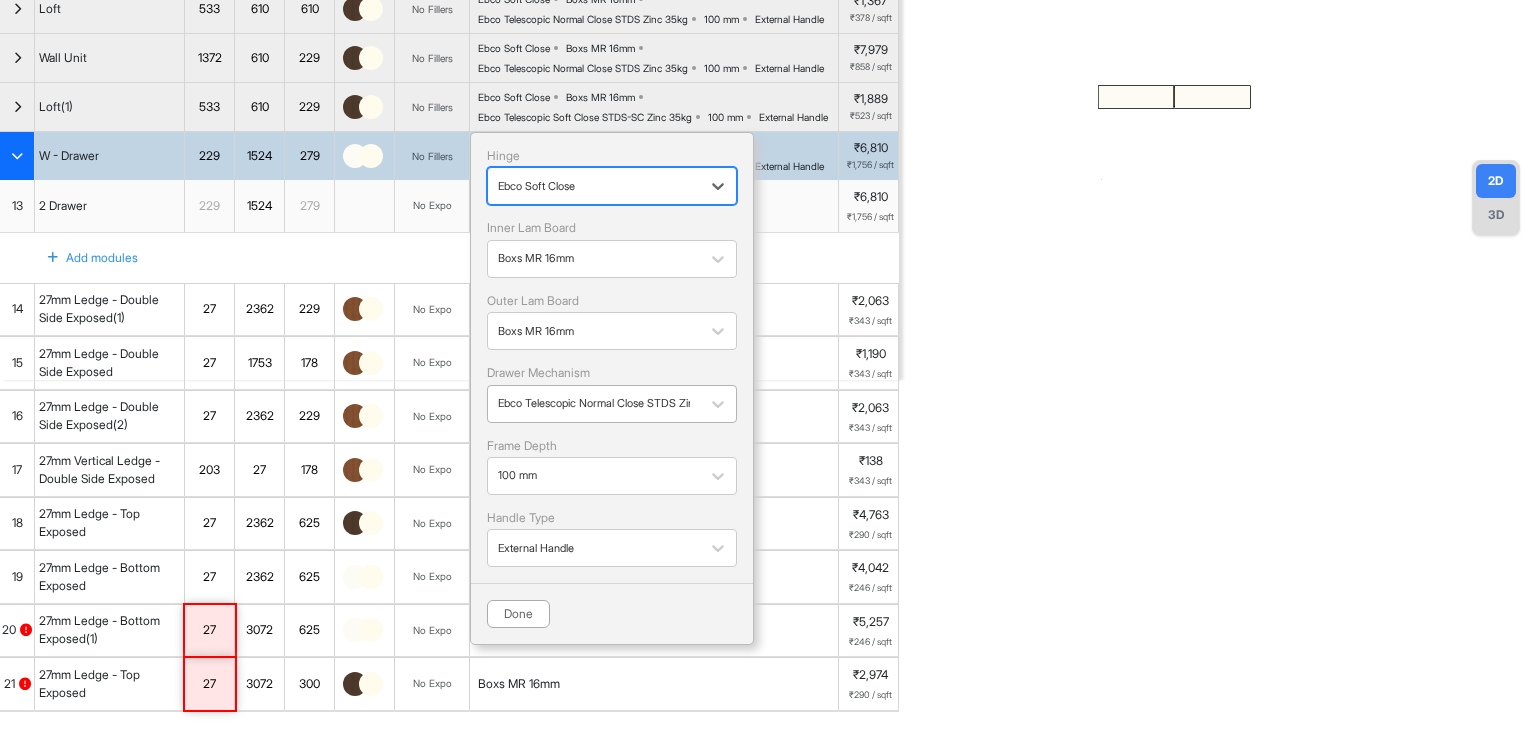 click at bounding box center (594, 403) 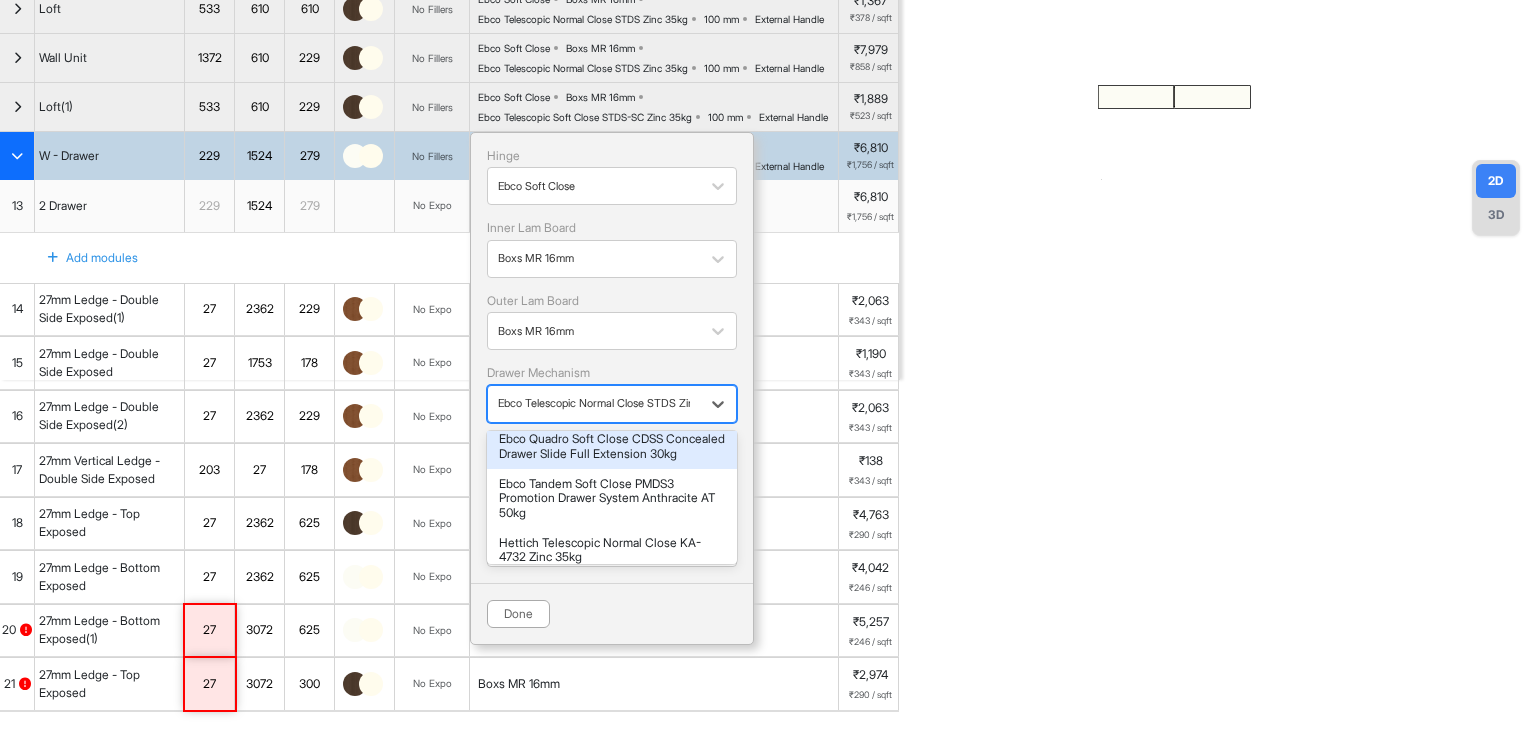 scroll, scrollTop: 0, scrollLeft: 0, axis: both 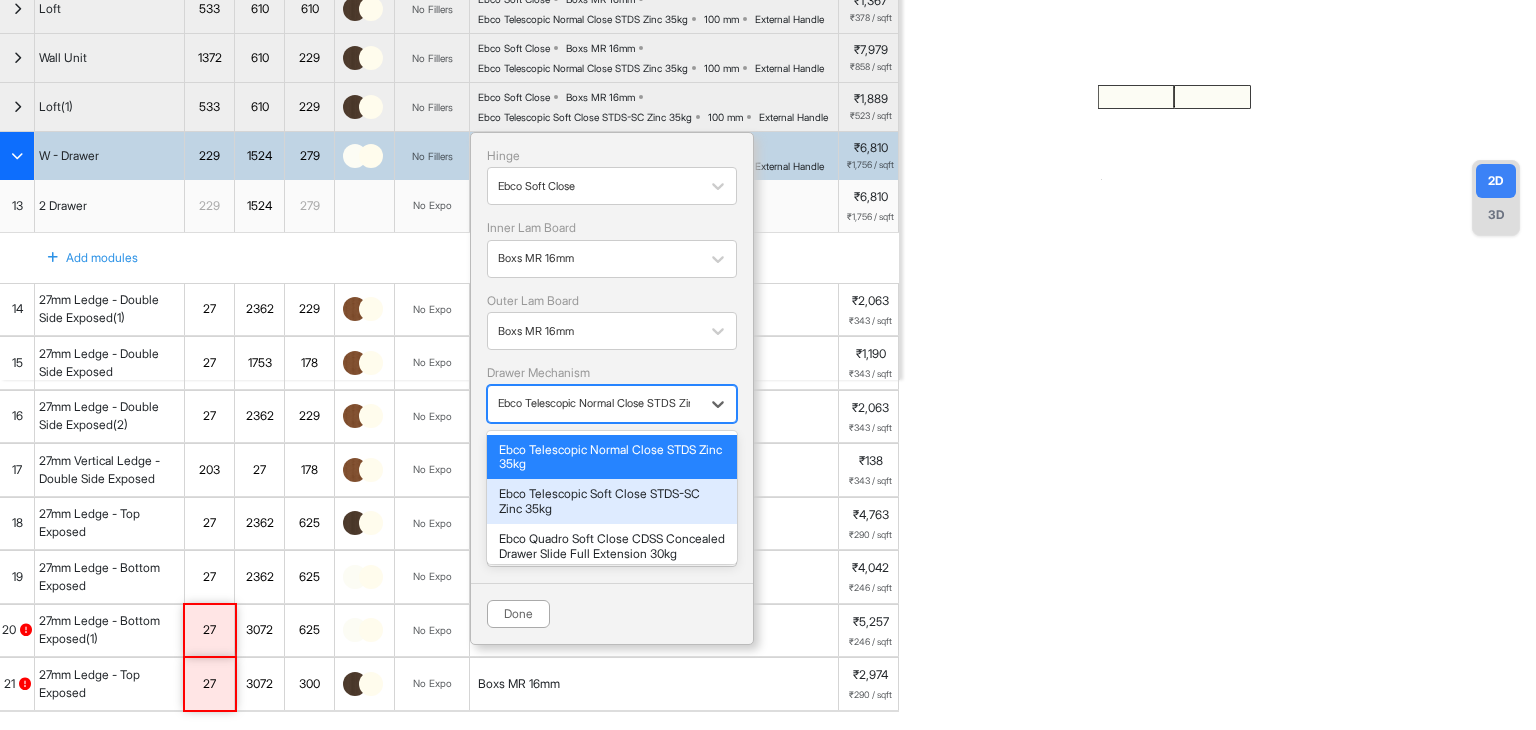click on "Ebco Telescopic Soft Close STDS-SC Zinc 35kg" at bounding box center [612, 501] 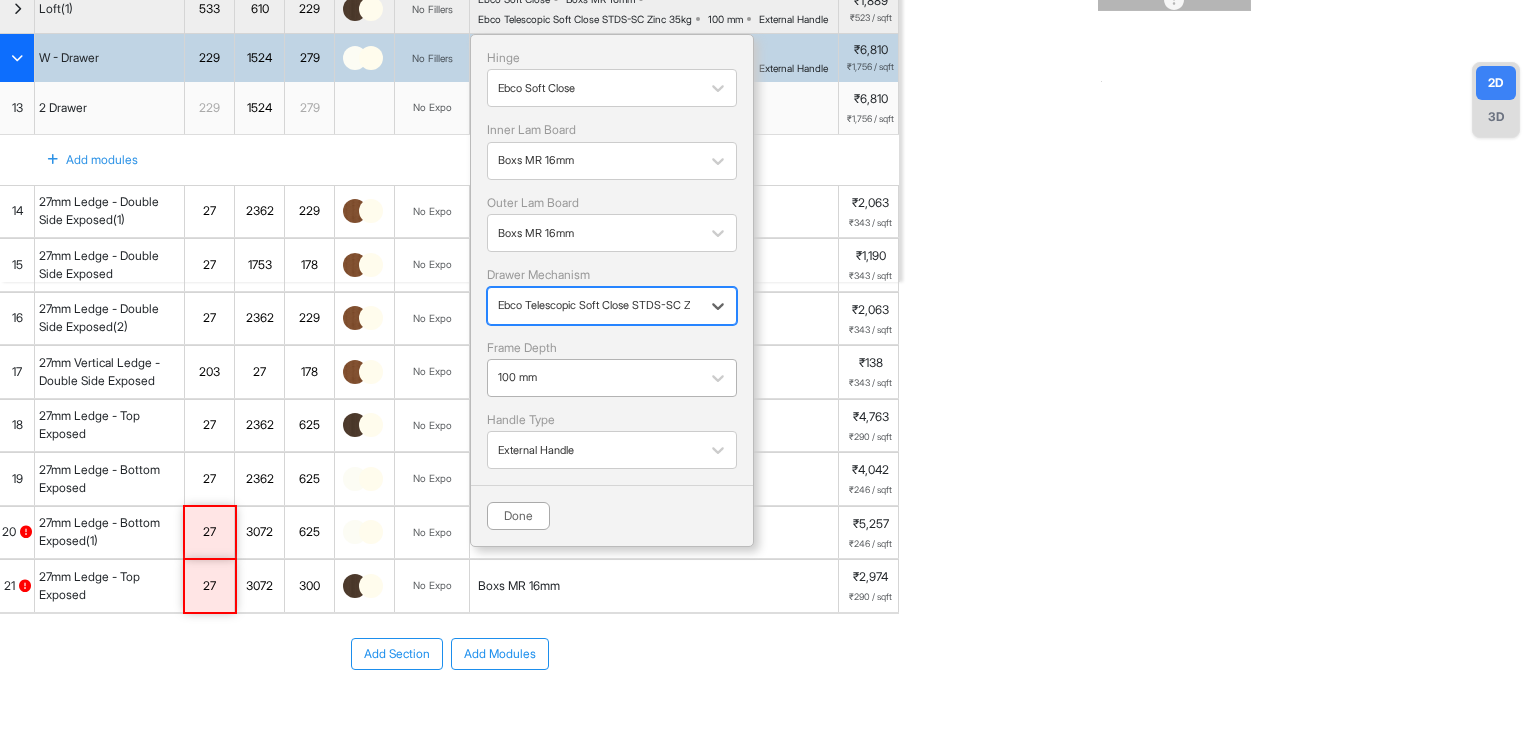 scroll, scrollTop: 500, scrollLeft: 0, axis: vertical 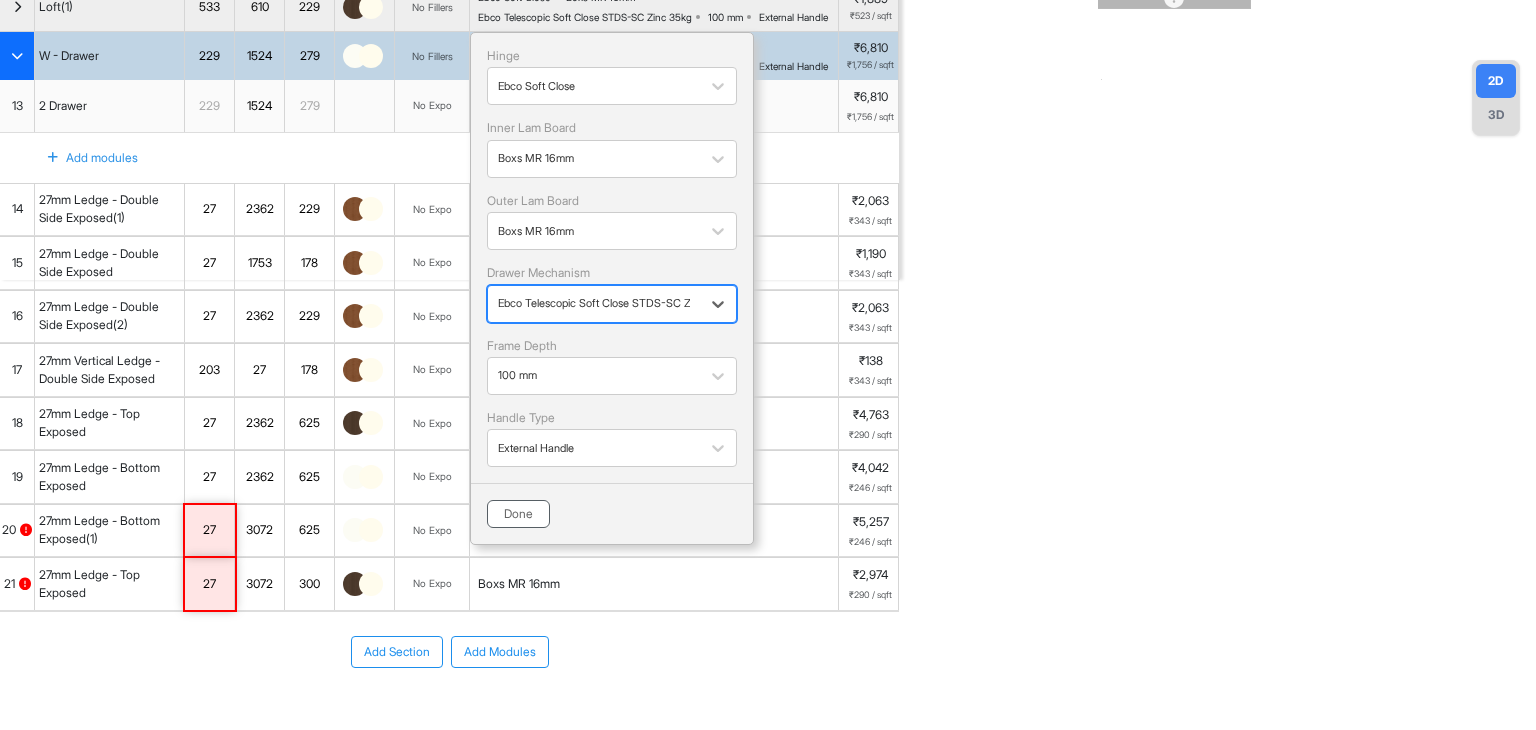 click on "Done" at bounding box center (518, 514) 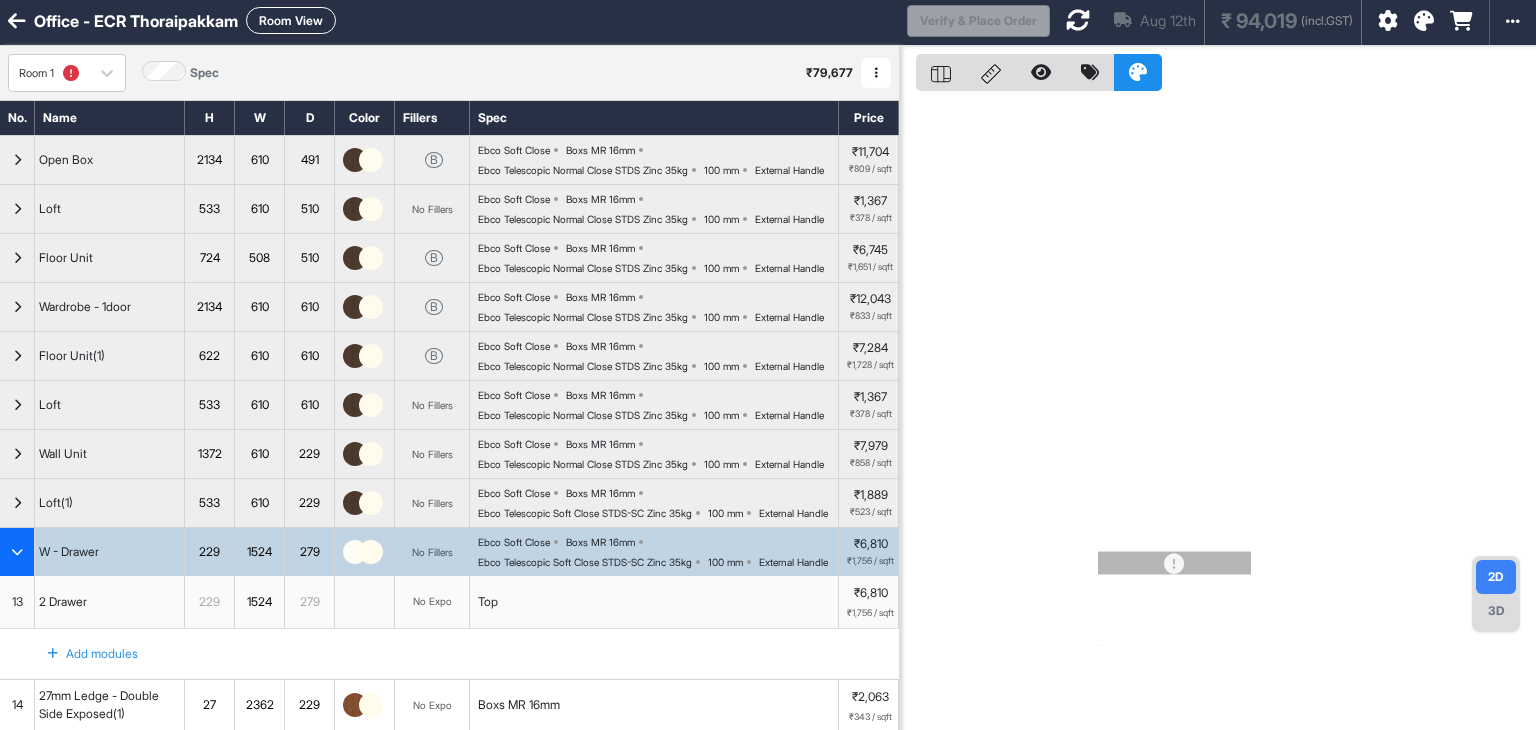 scroll, scrollTop: 0, scrollLeft: 0, axis: both 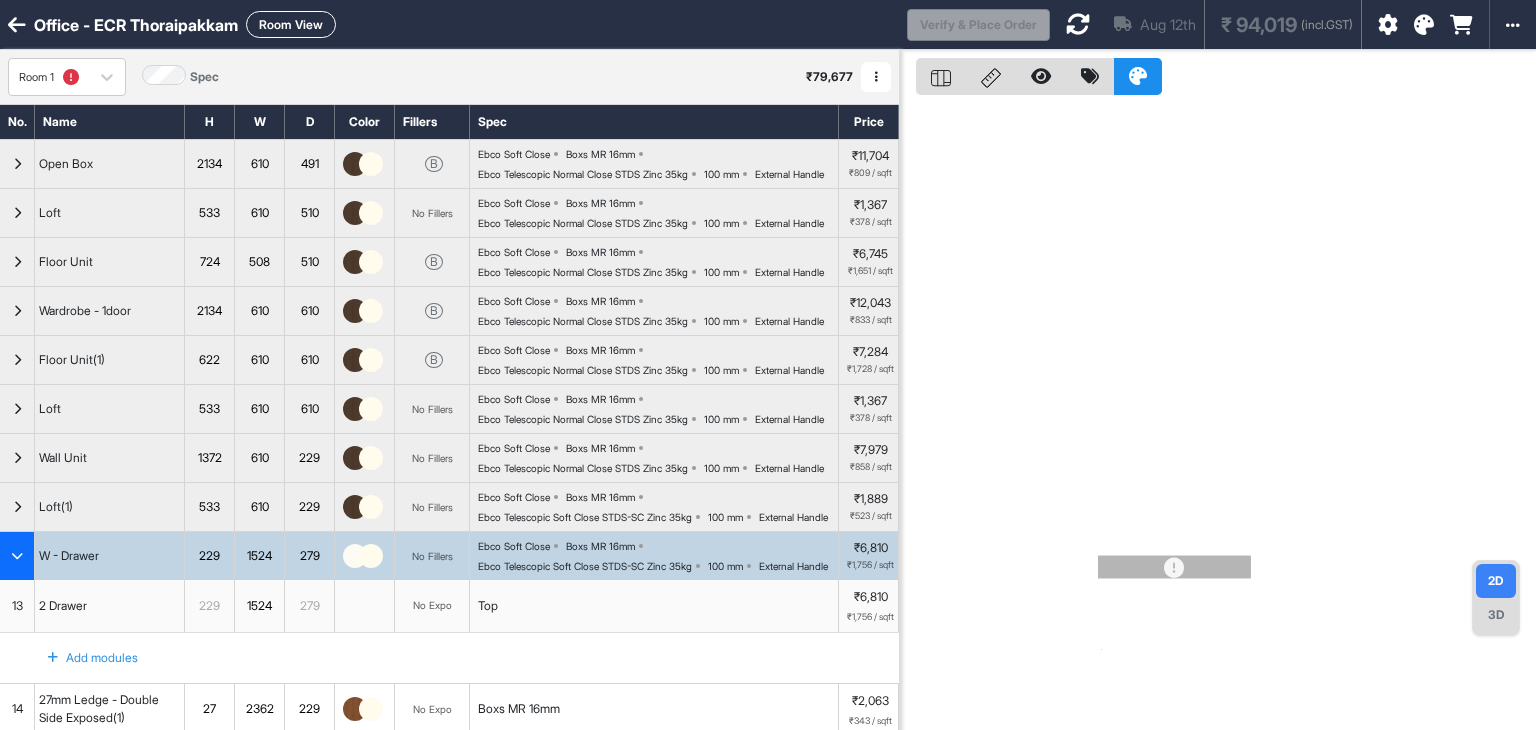 click at bounding box center [1078, 24] 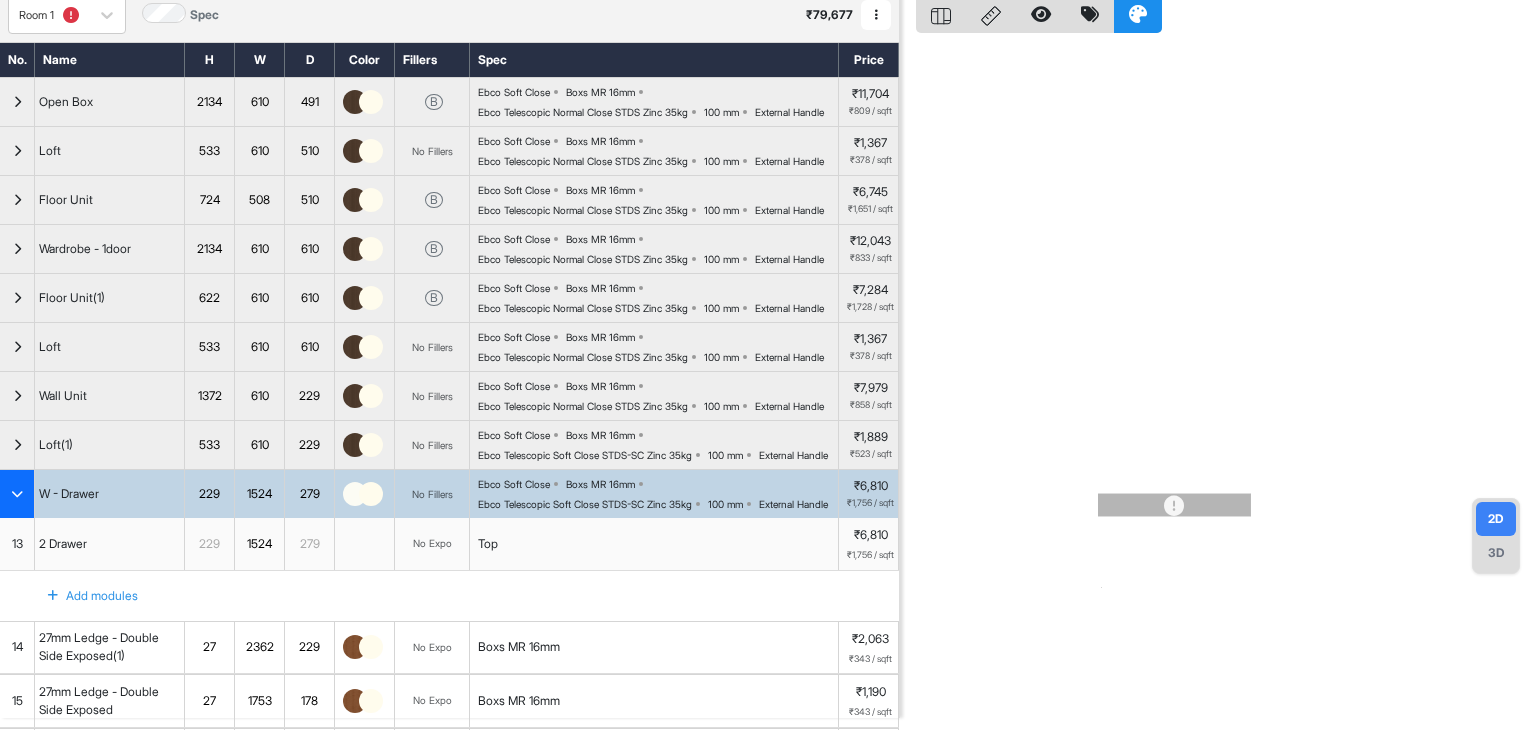 scroll, scrollTop: 0, scrollLeft: 0, axis: both 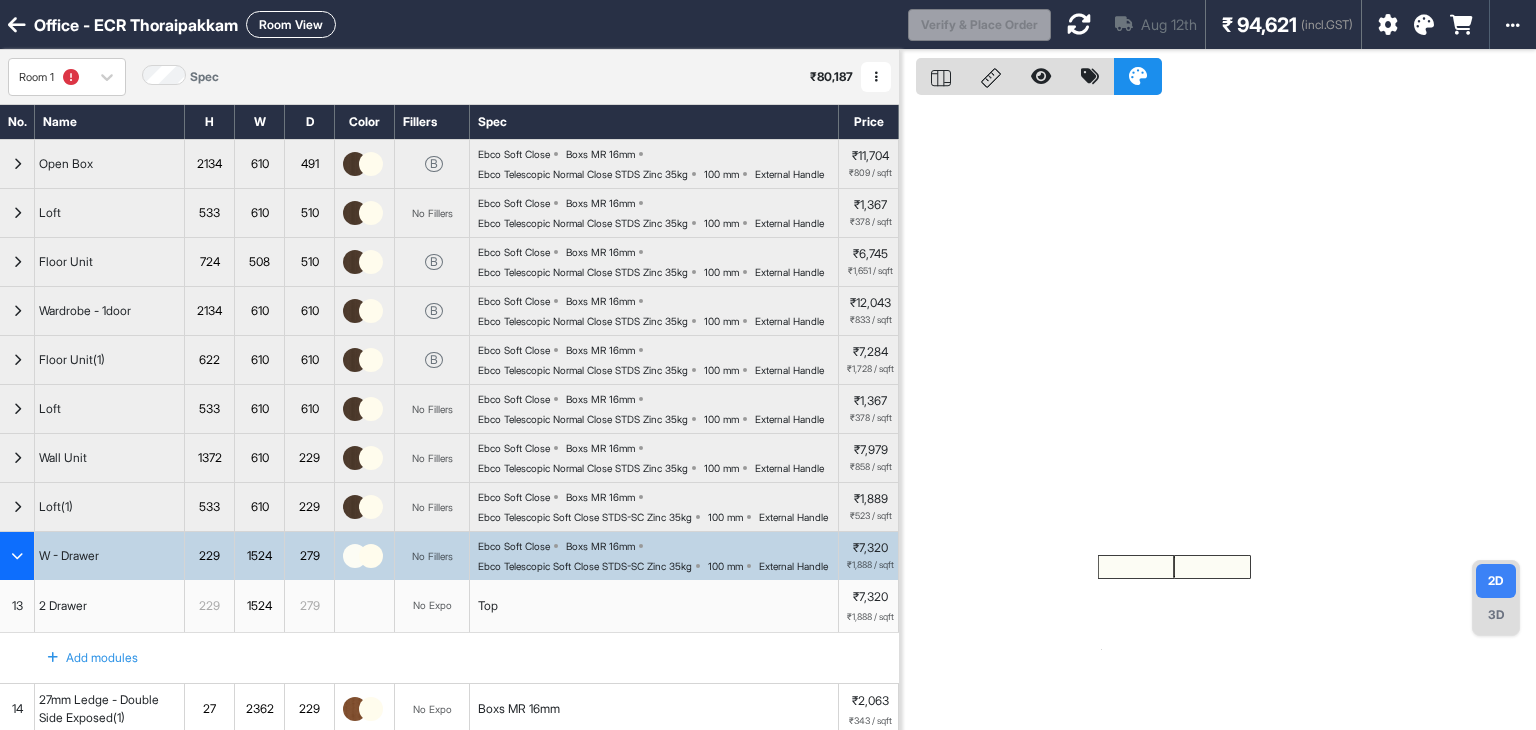 click at bounding box center (1079, 24) 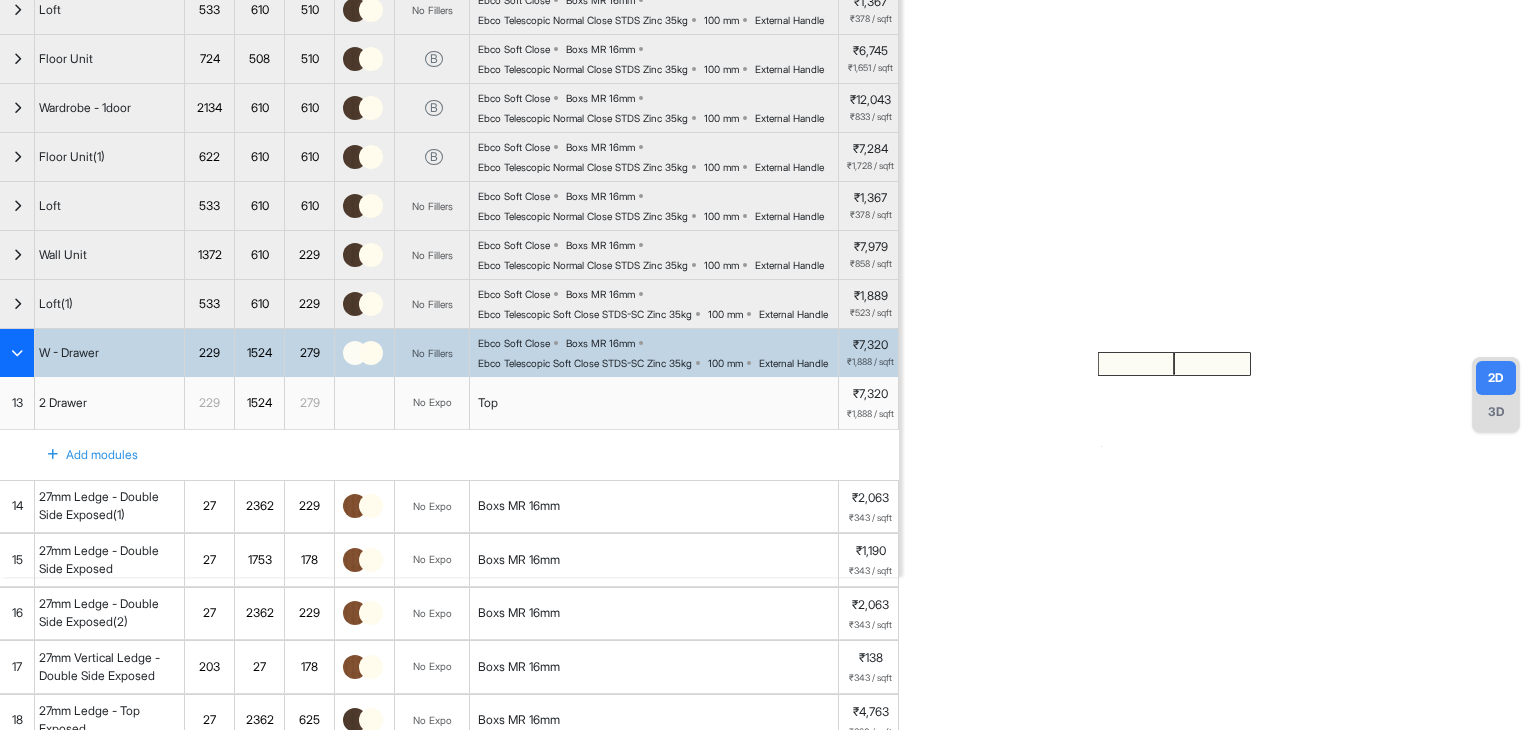 scroll, scrollTop: 200, scrollLeft: 0, axis: vertical 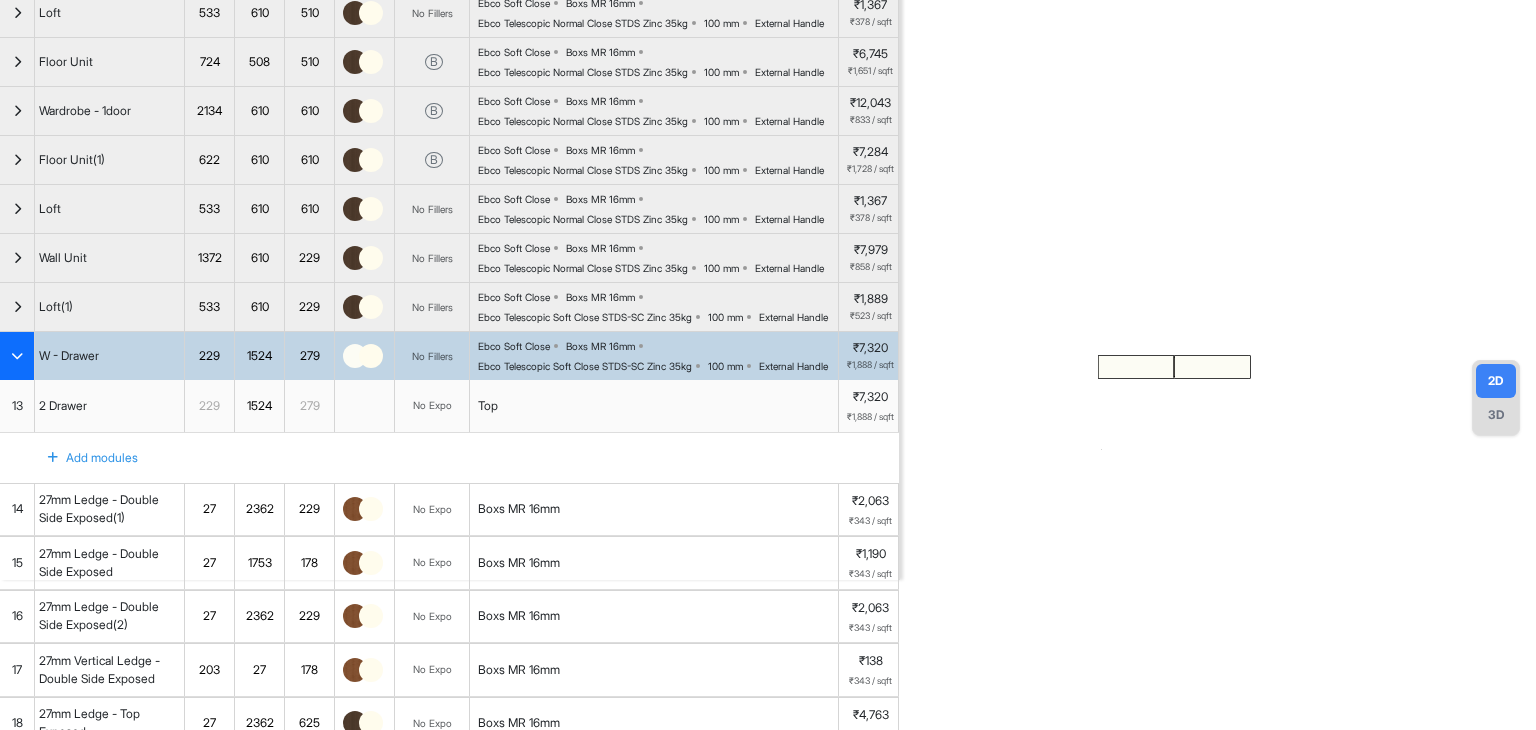 click at bounding box center (17, 356) 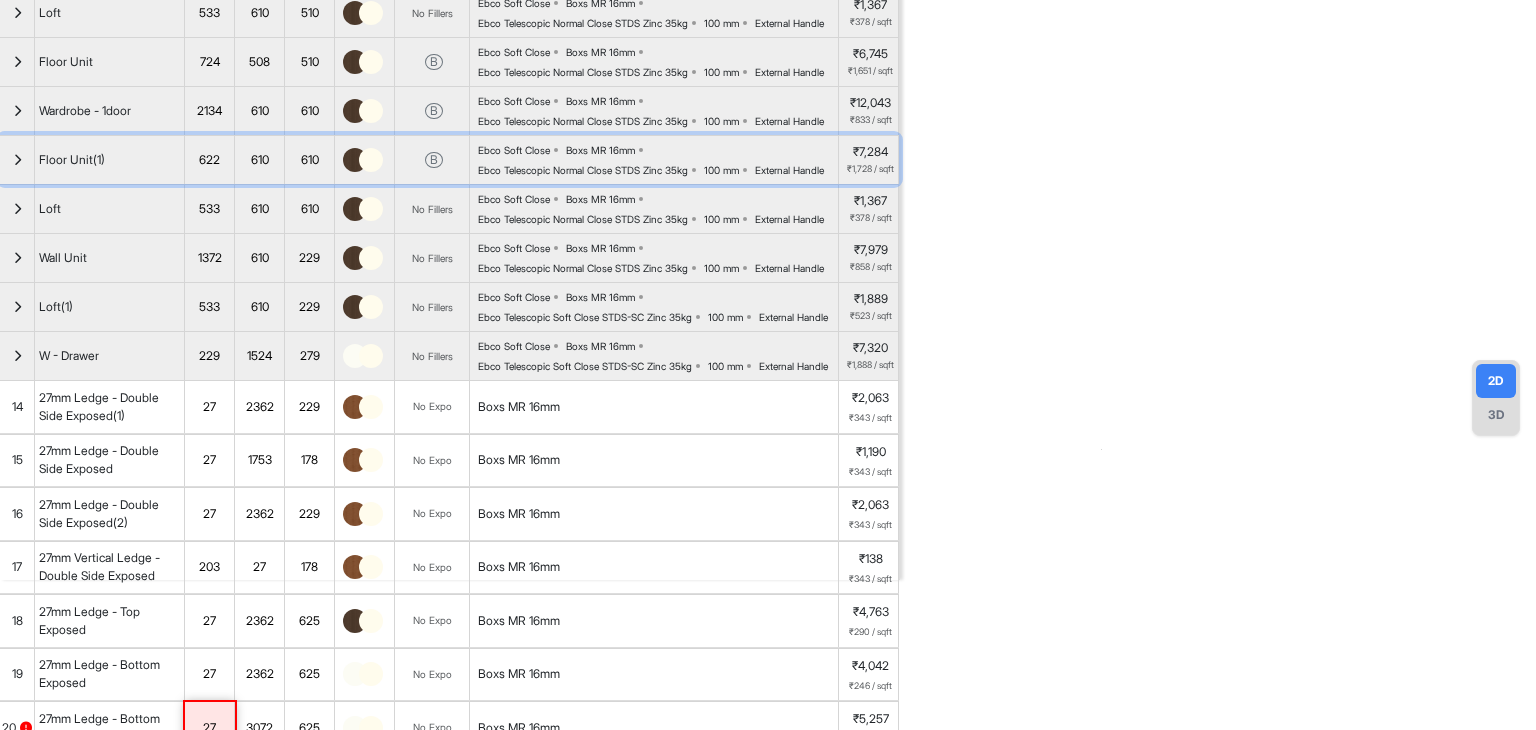 click at bounding box center [17, 160] 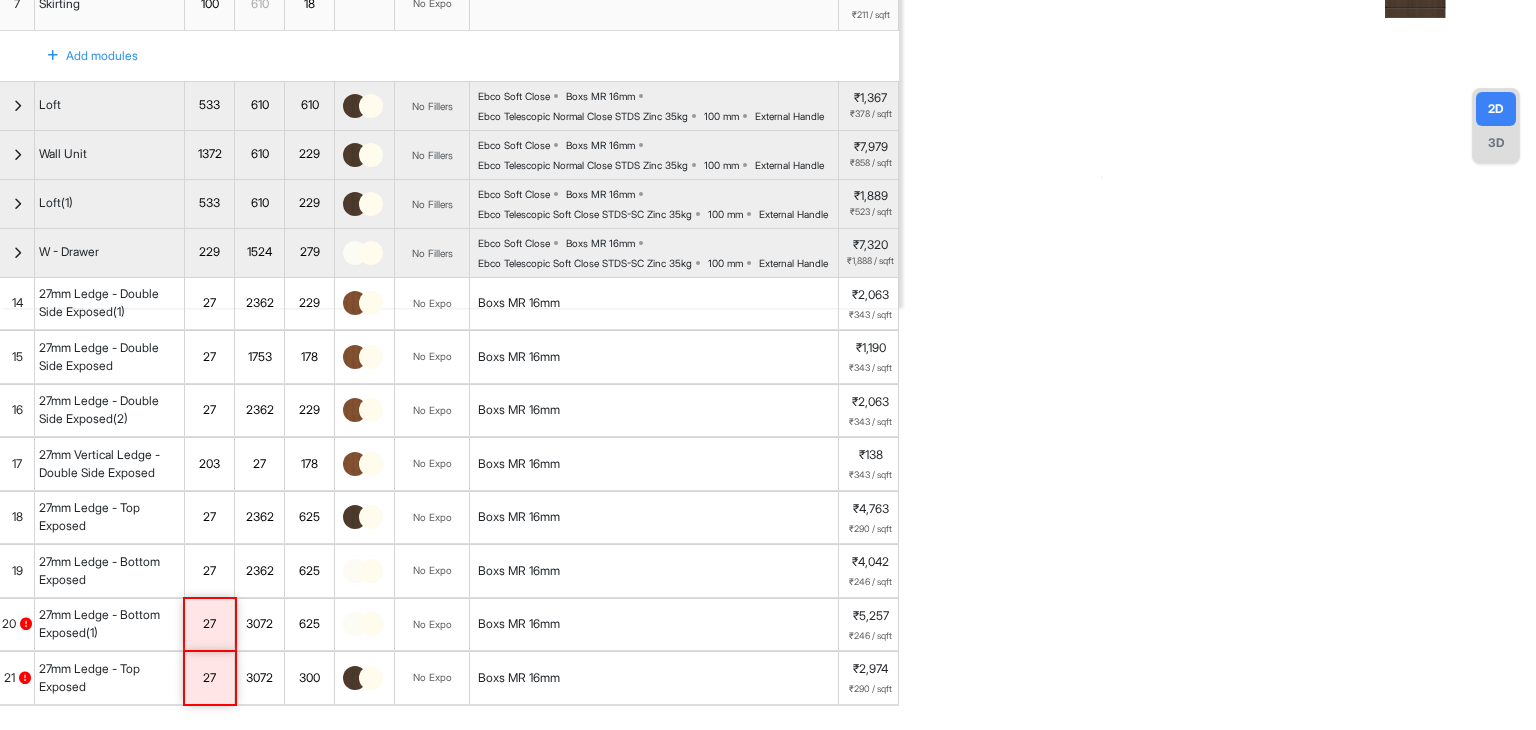 scroll, scrollTop: 500, scrollLeft: 0, axis: vertical 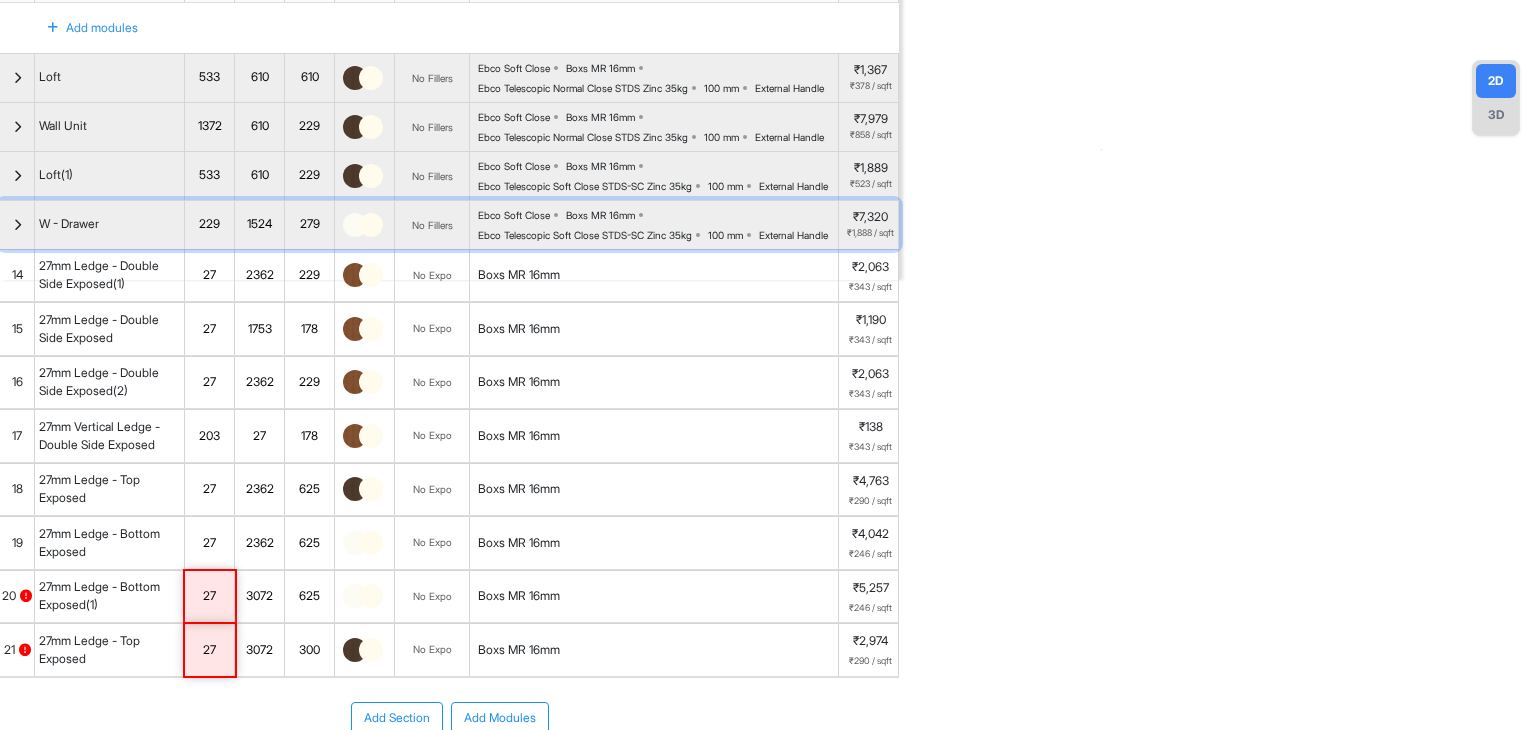 click on "1524" at bounding box center [260, 225] 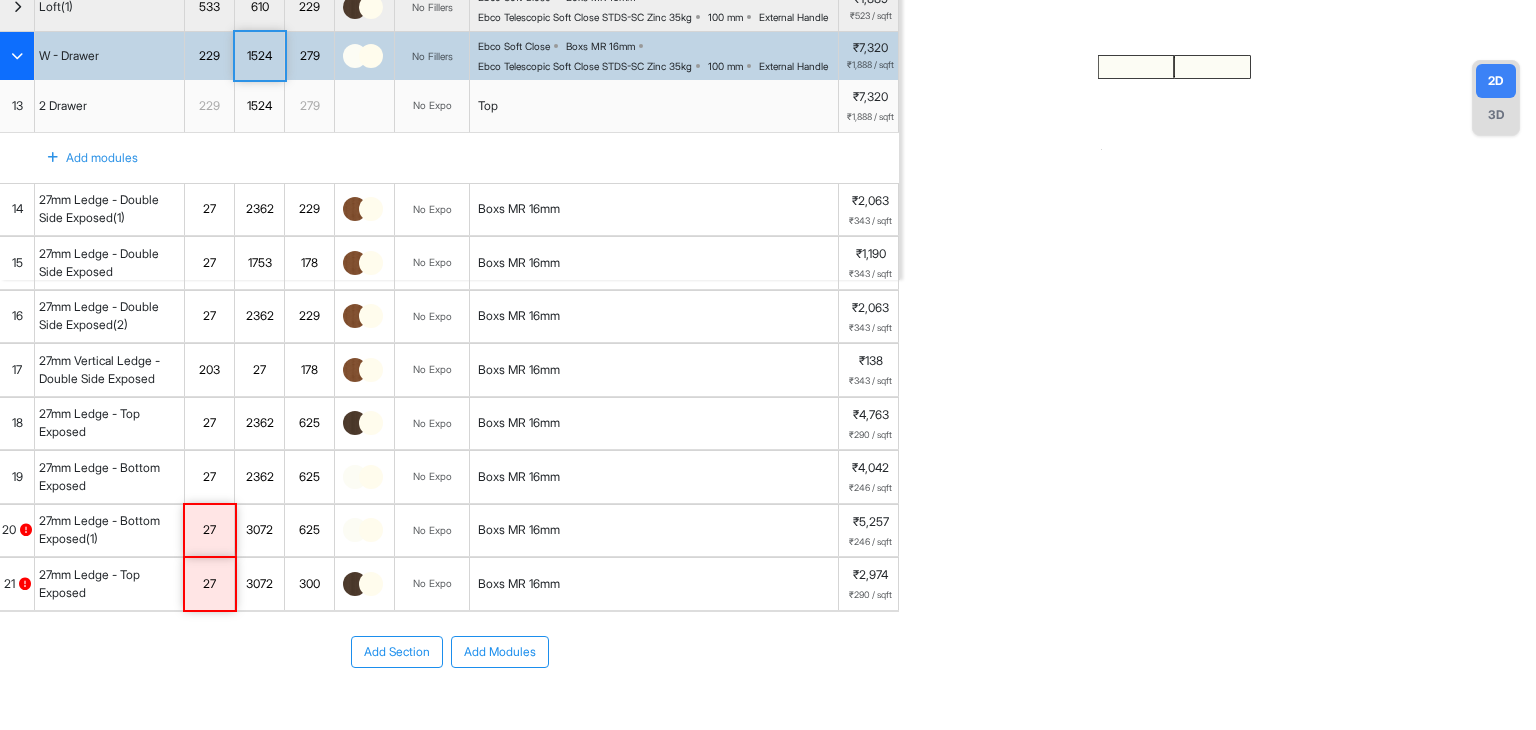 click on "2362" at bounding box center (259, 209) 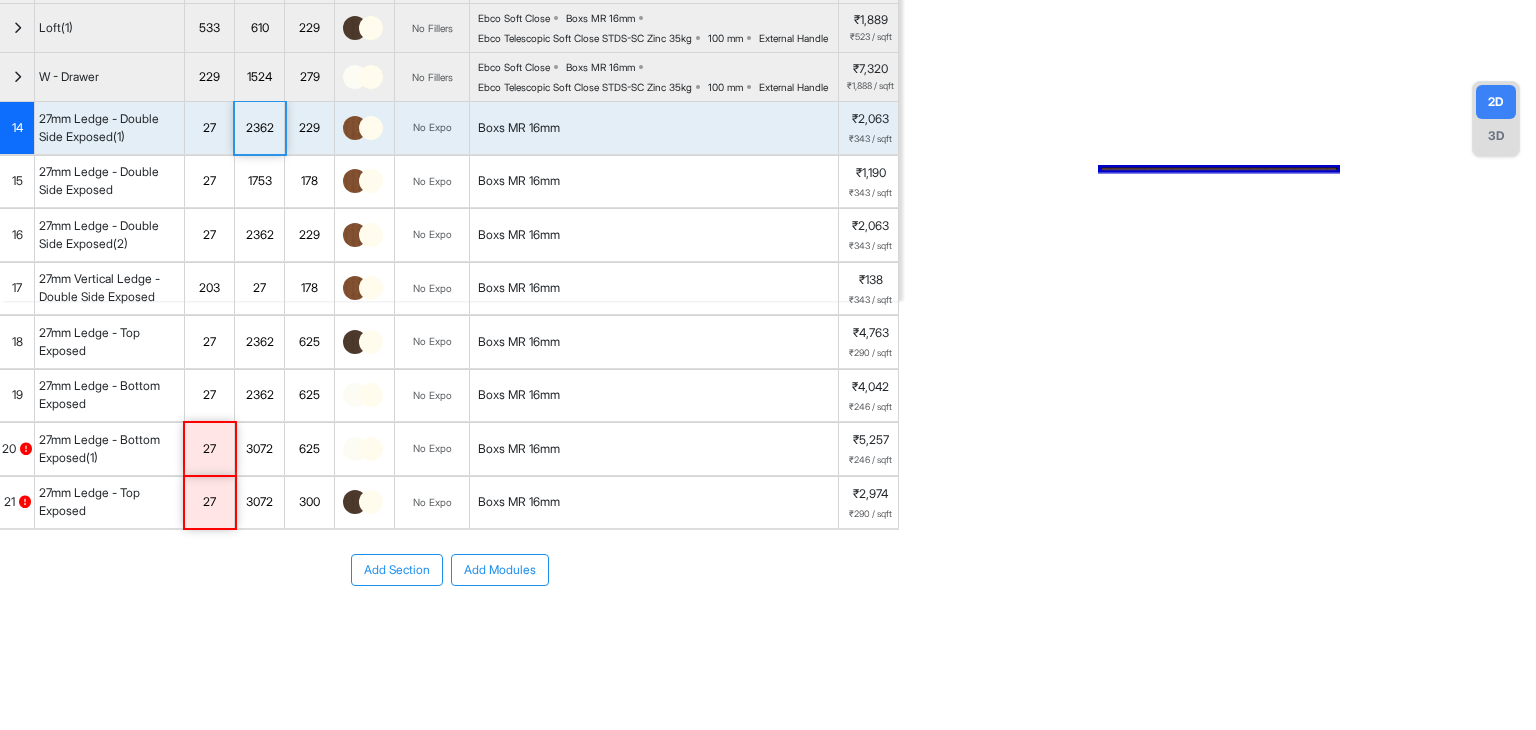 click on "1524" at bounding box center (259, 77) 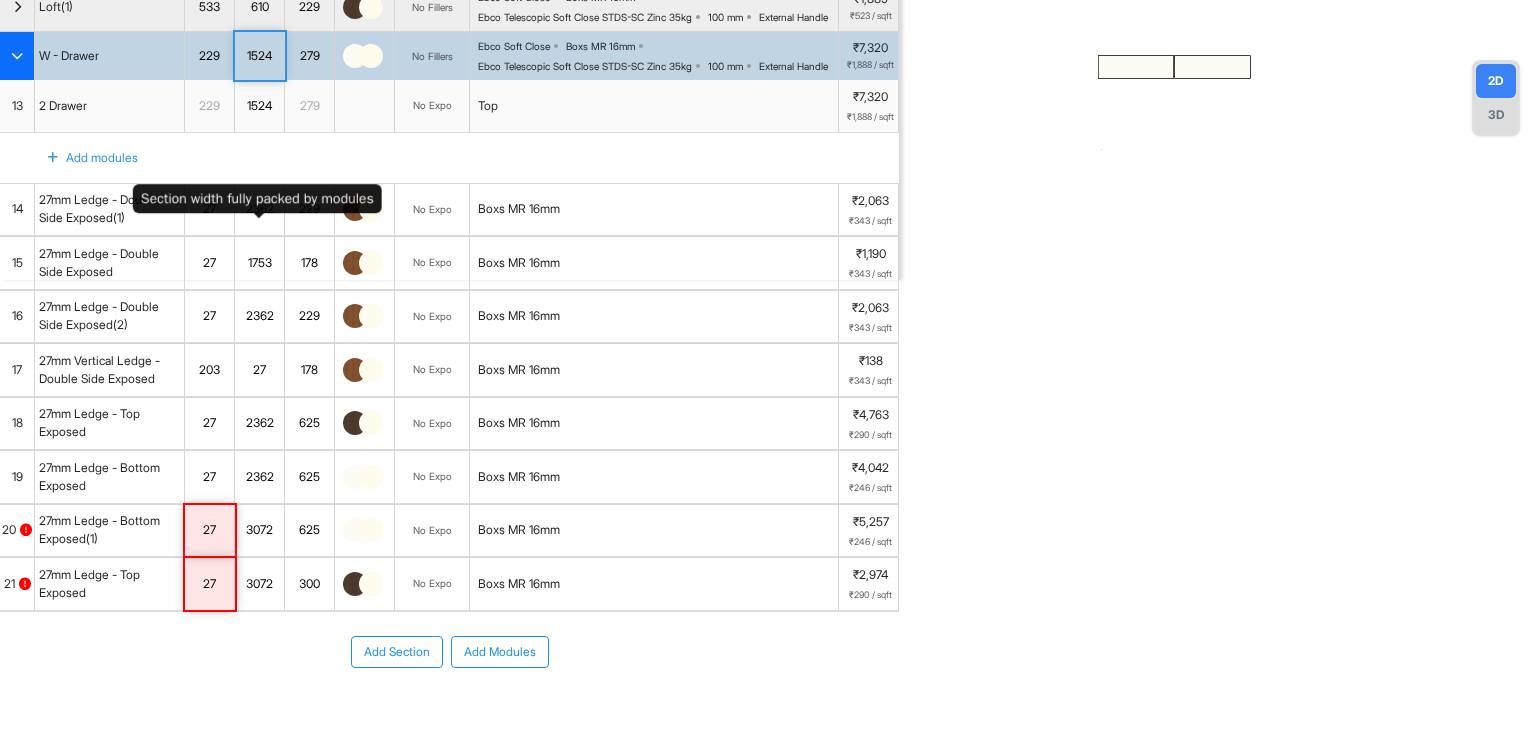 click on "1524" at bounding box center [259, 56] 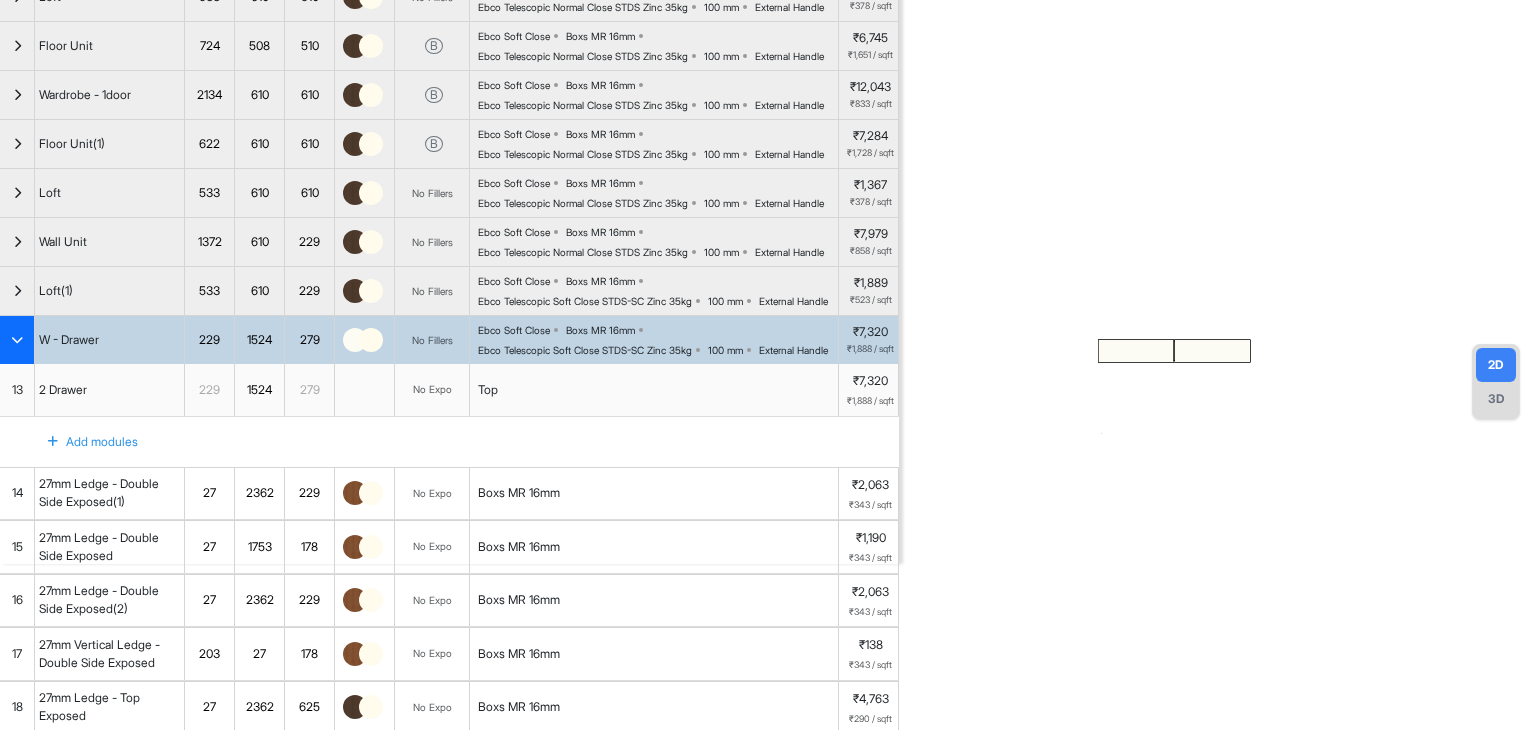 scroll, scrollTop: 200, scrollLeft: 0, axis: vertical 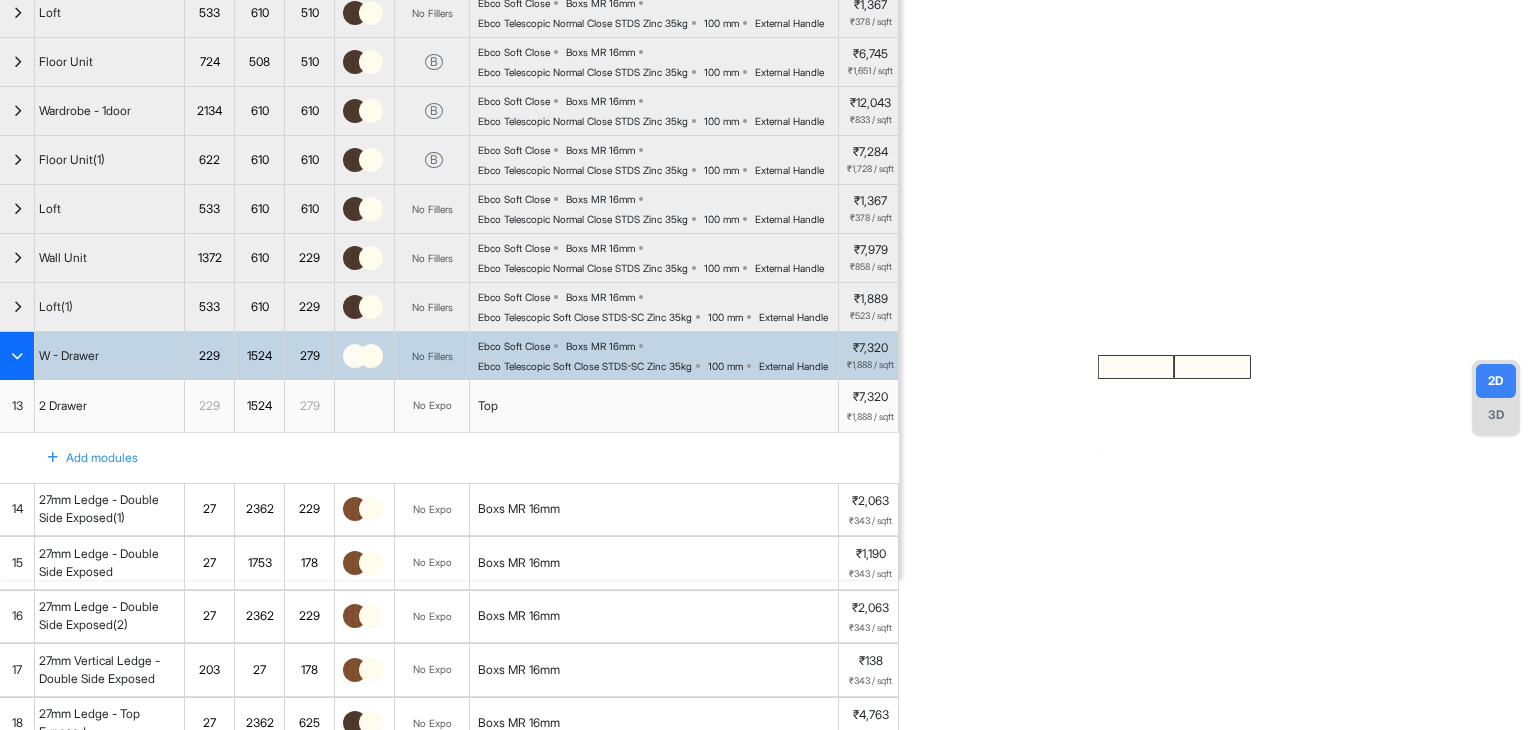 click at bounding box center [17, 356] 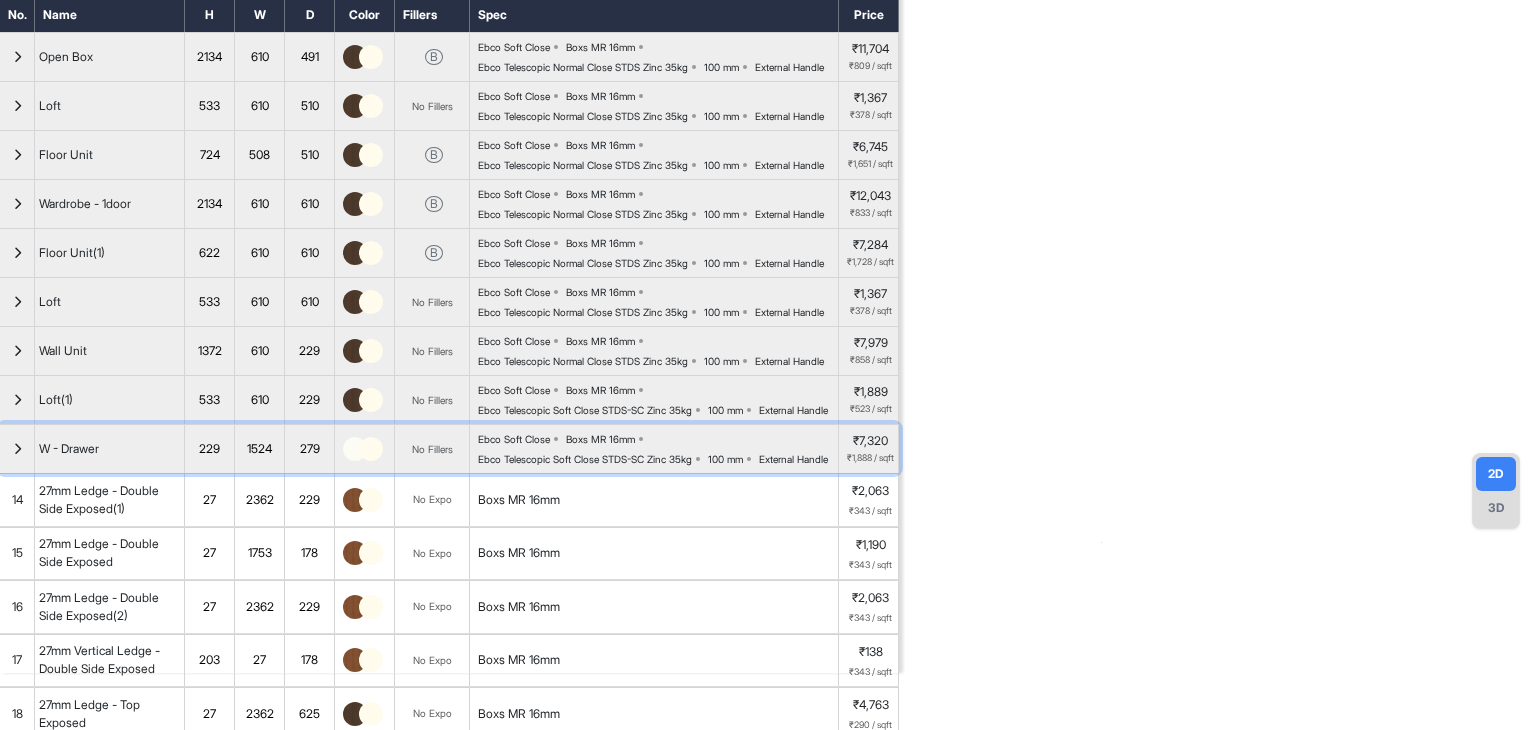 scroll, scrollTop: 100, scrollLeft: 0, axis: vertical 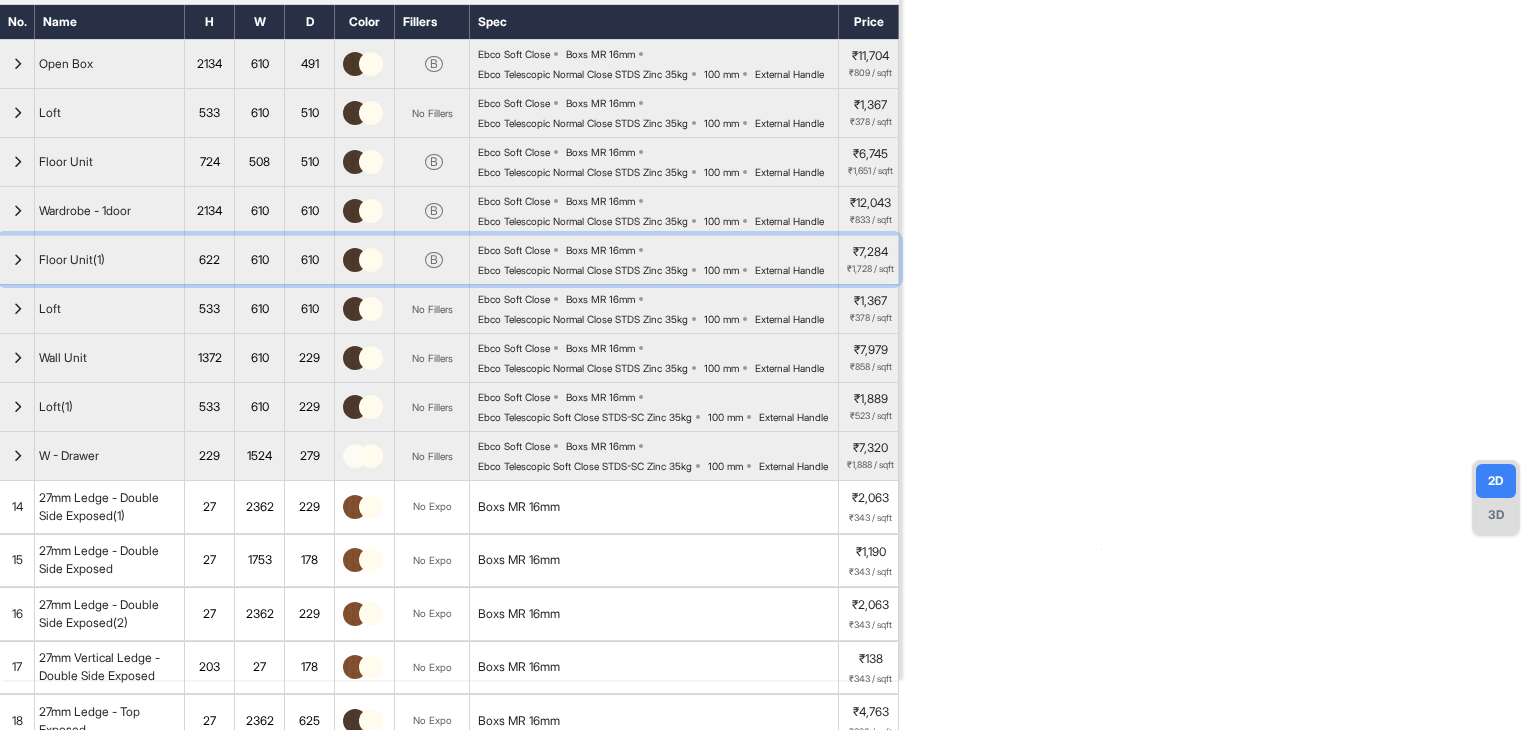 click at bounding box center [17, 260] 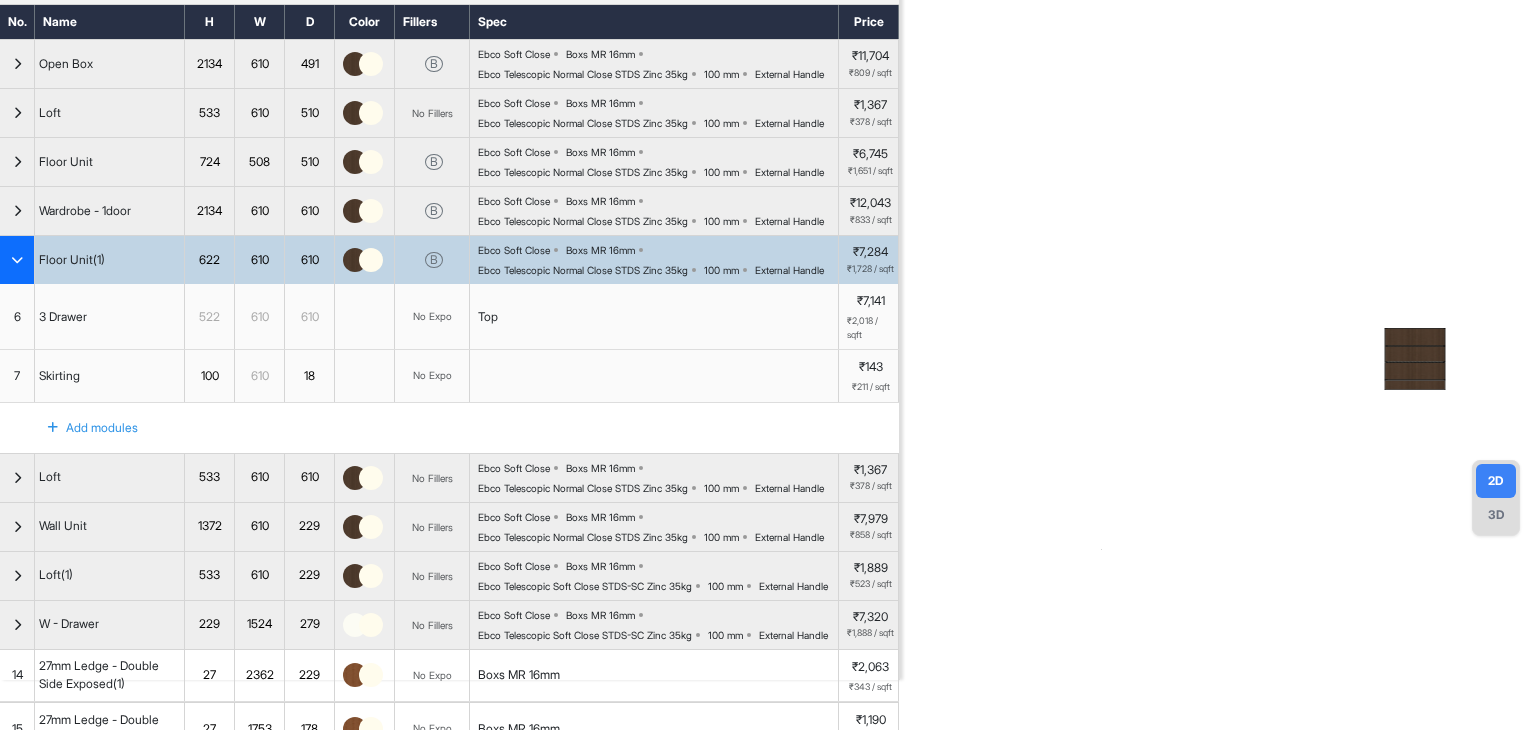 click on "Ebco Soft Close Boxs MR 16mm Ebco Telescopic Normal Close STDS Zinc 35kg 100 mm External Handle" at bounding box center (658, 260) 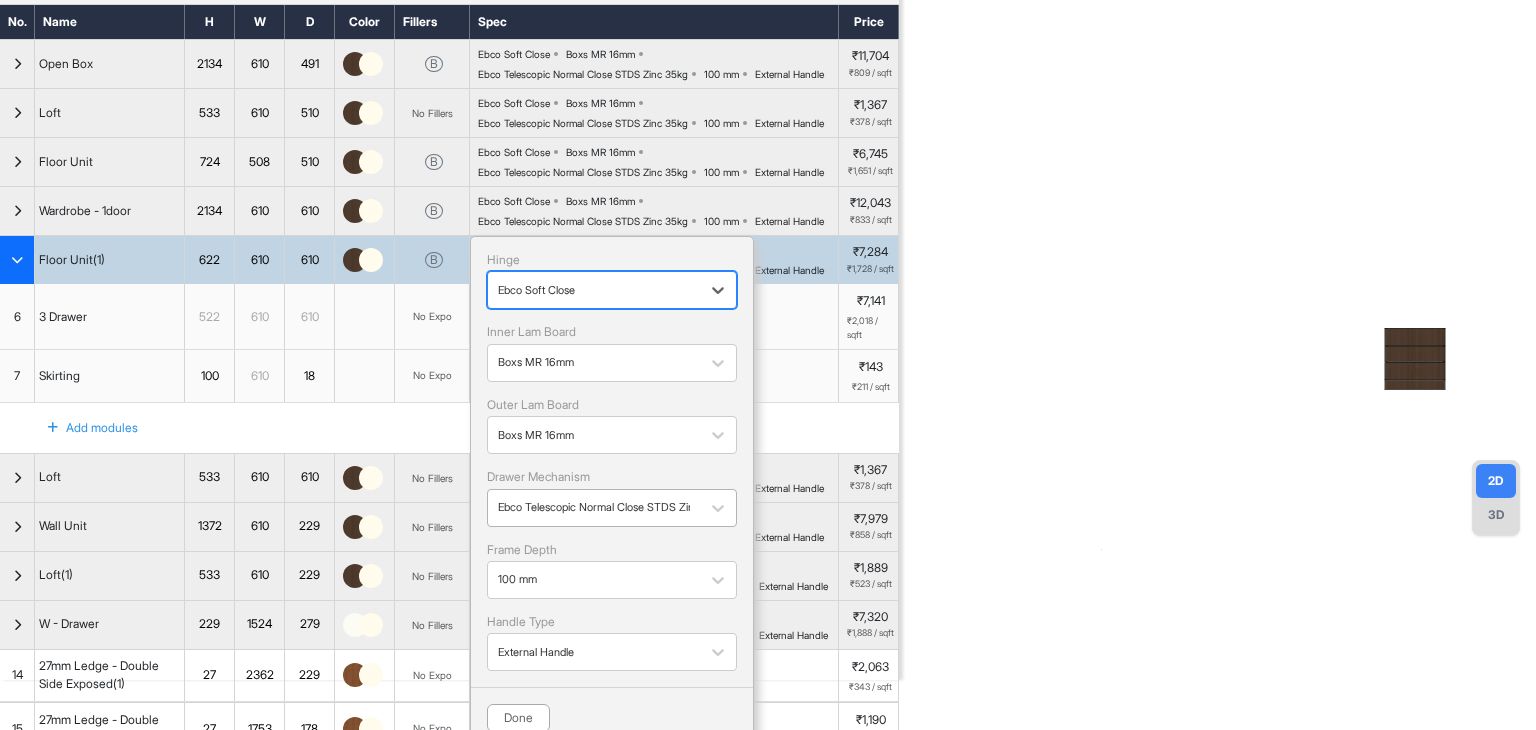 click at bounding box center (594, 507) 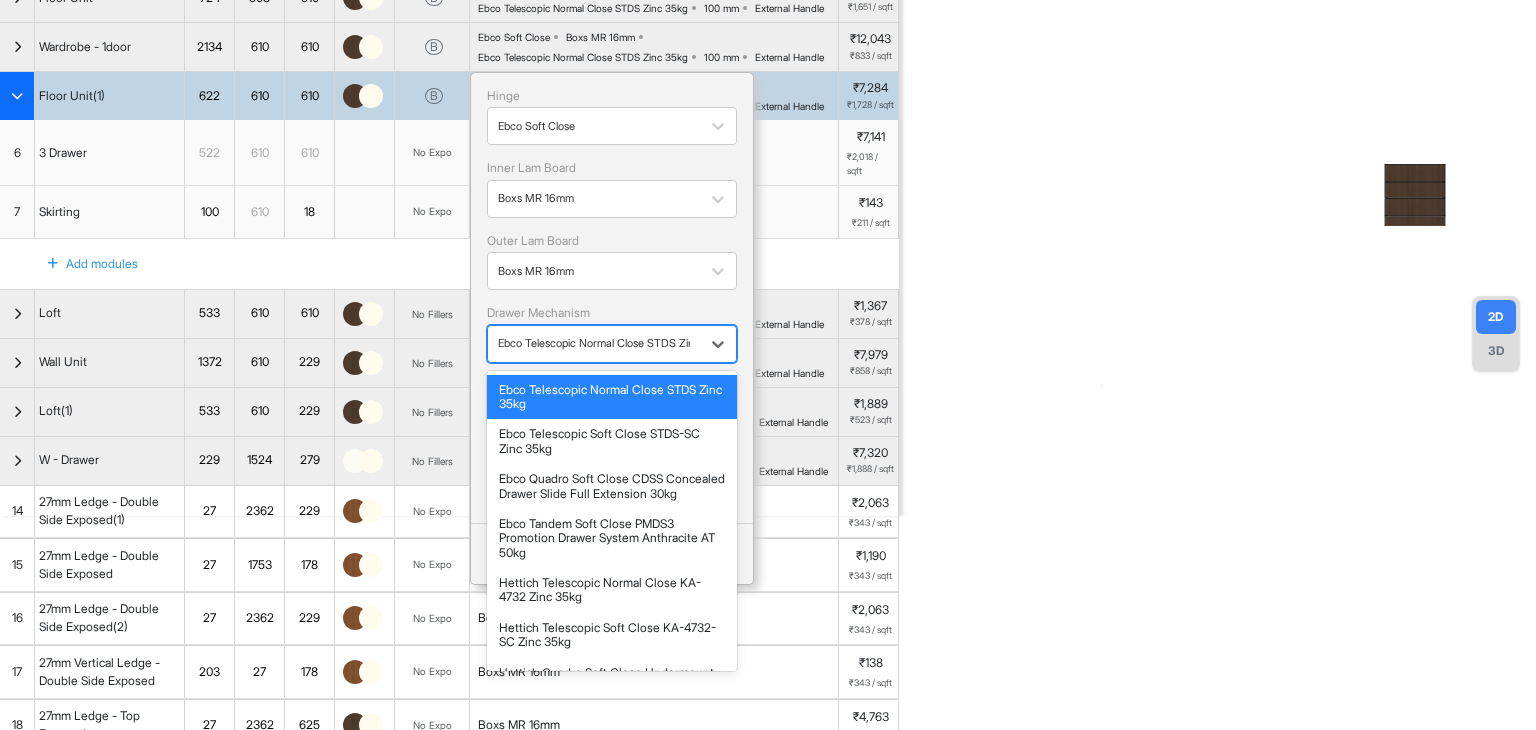 scroll, scrollTop: 300, scrollLeft: 0, axis: vertical 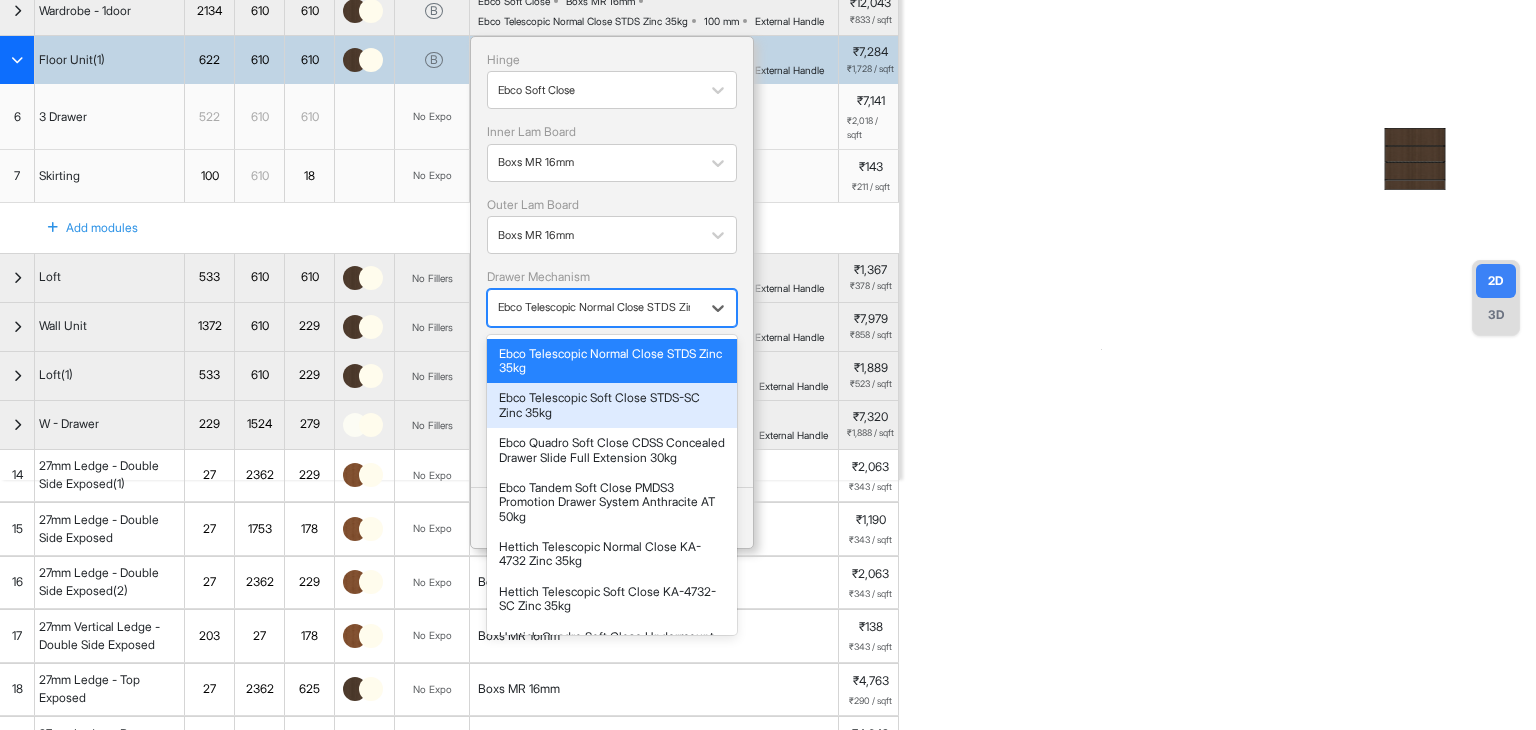 click on "Ebco Telescopic Soft Close STDS-SC Zinc 35kg" at bounding box center [612, 405] 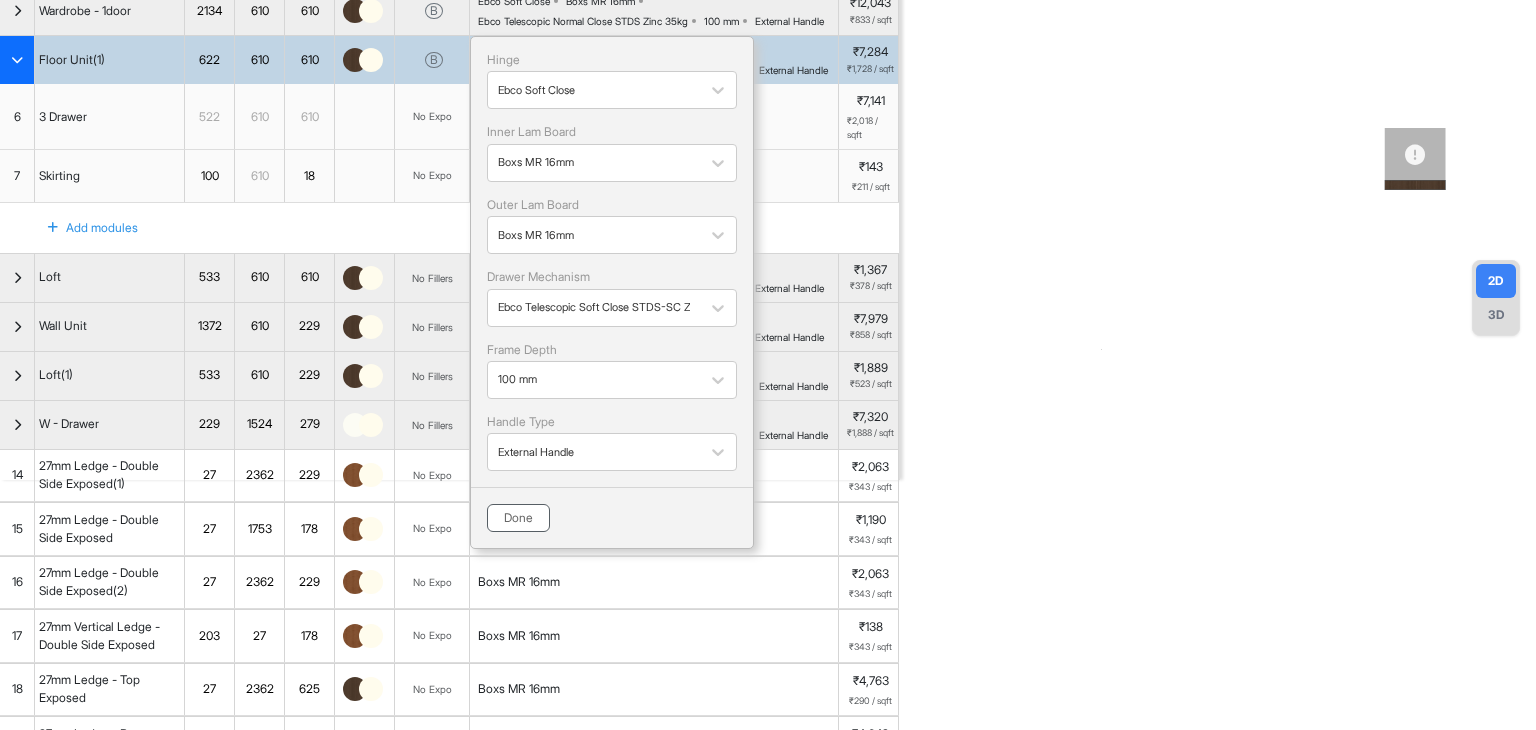 click on "Done" at bounding box center [518, 518] 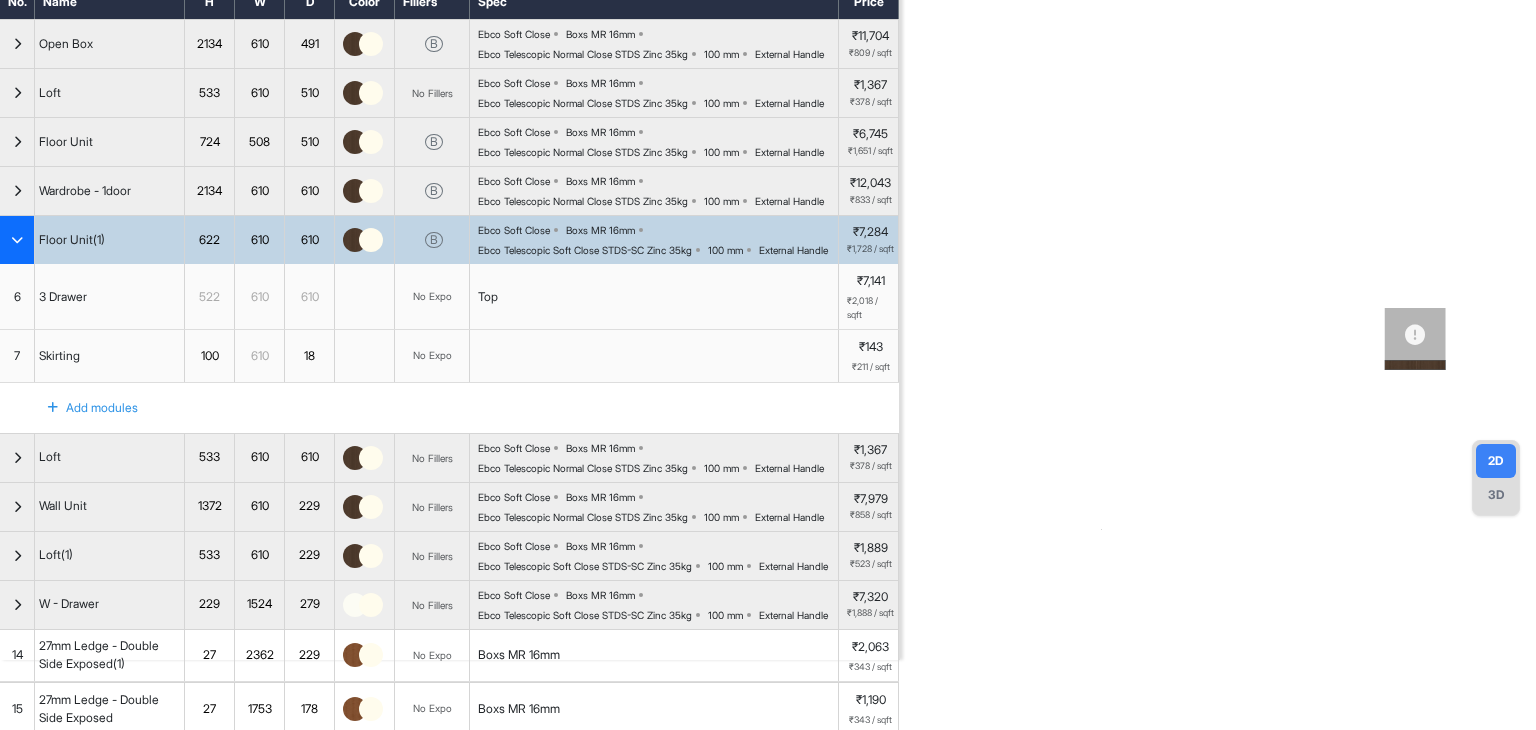scroll, scrollTop: 100, scrollLeft: 0, axis: vertical 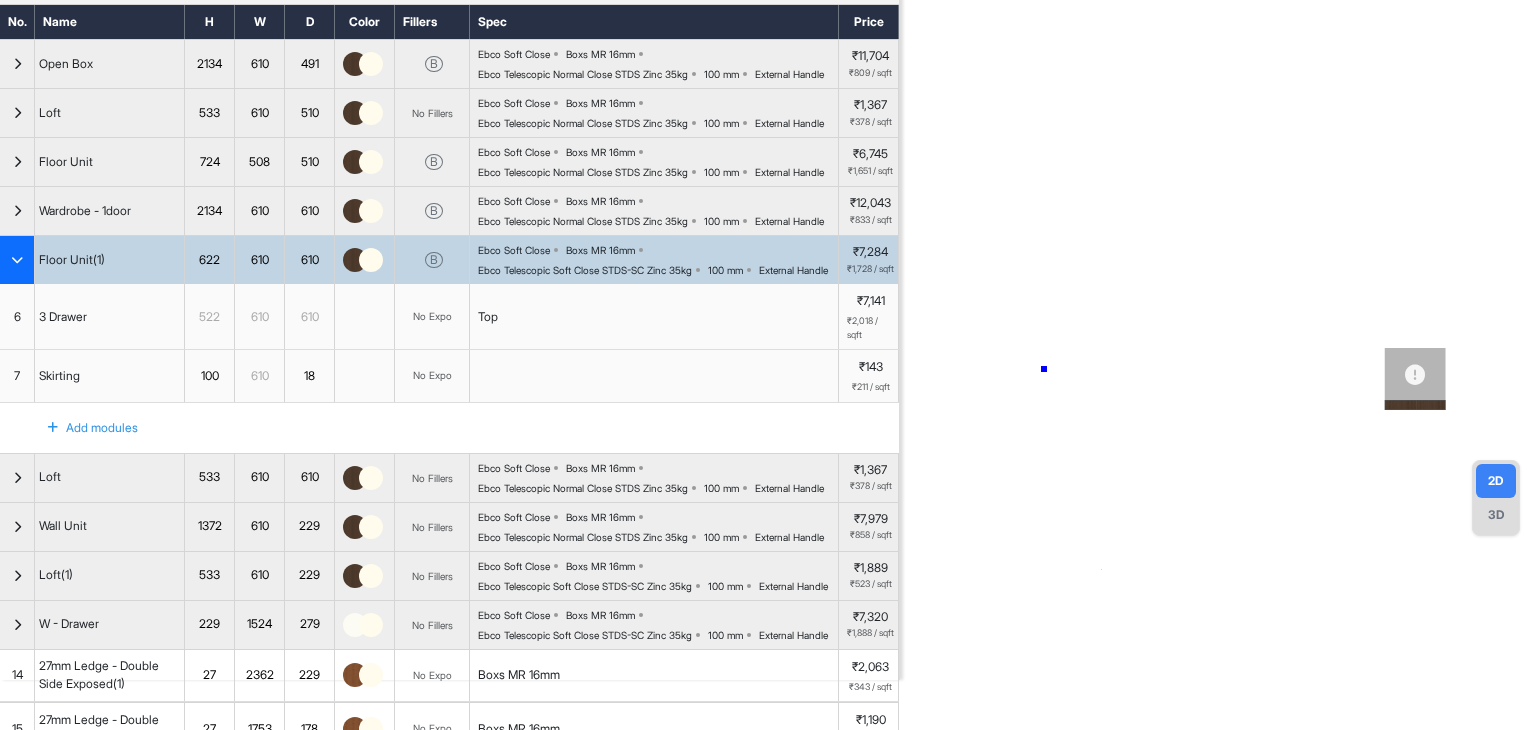 click at bounding box center [1218, 315] 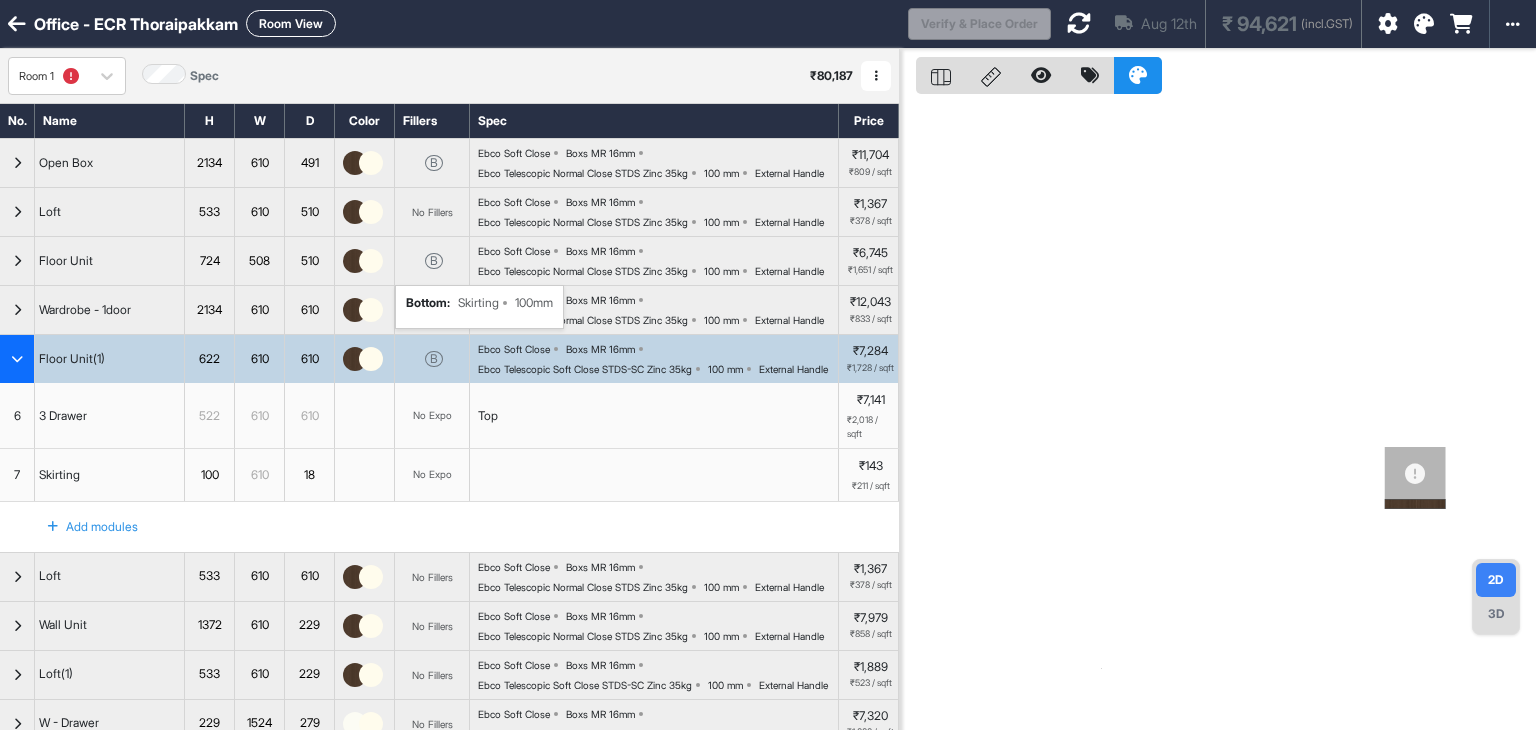 scroll, scrollTop: 0, scrollLeft: 0, axis: both 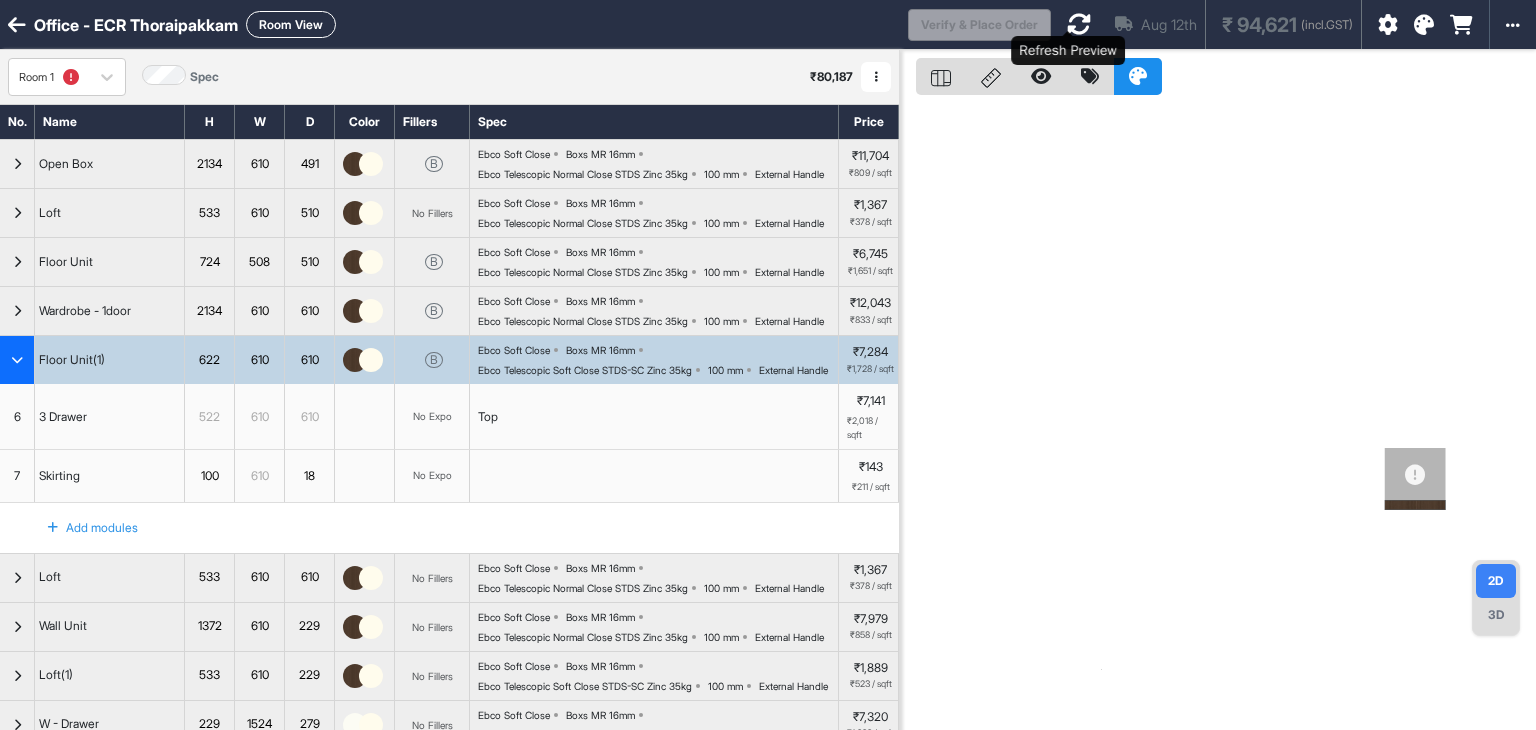 click at bounding box center (1079, 24) 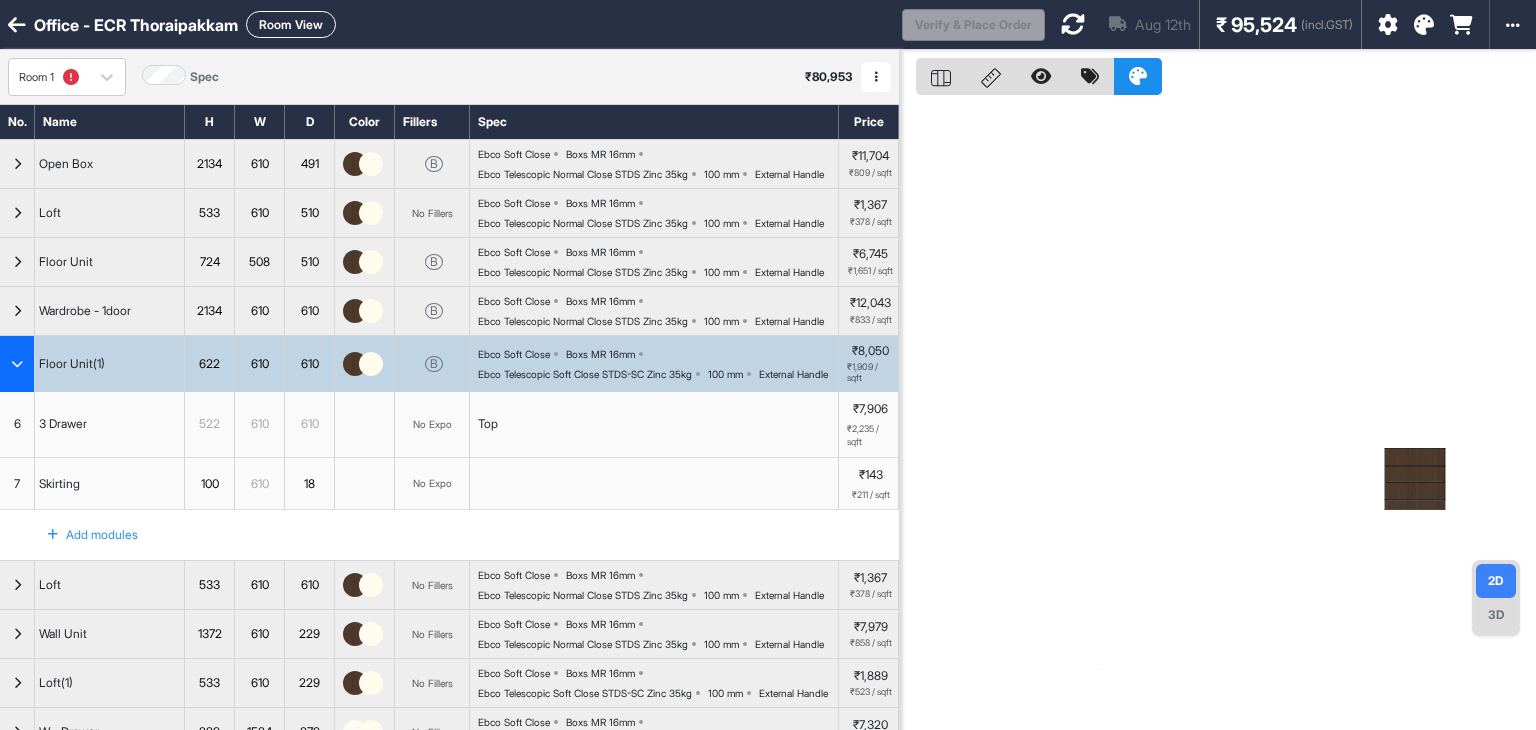 click at bounding box center [17, 364] 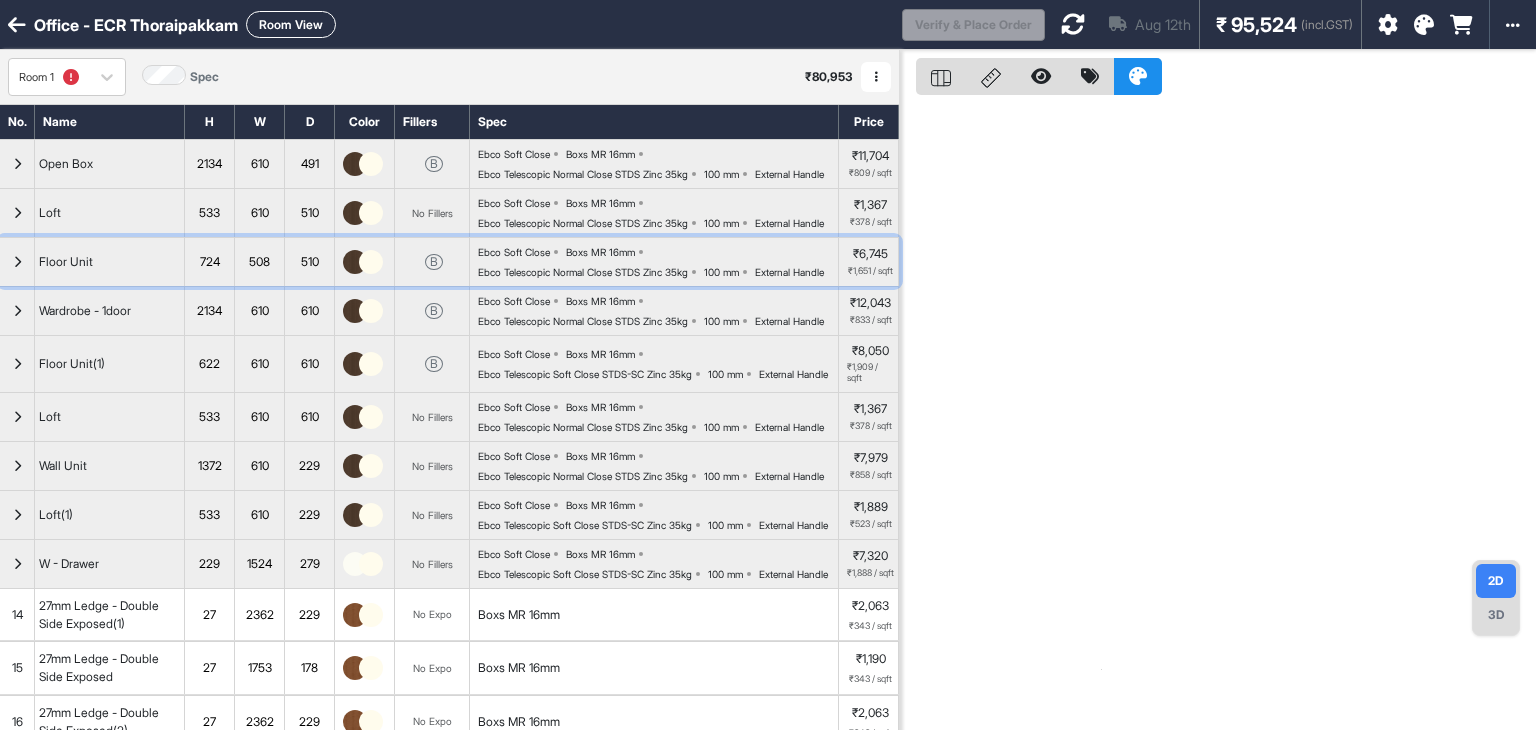 click at bounding box center (17, 262) 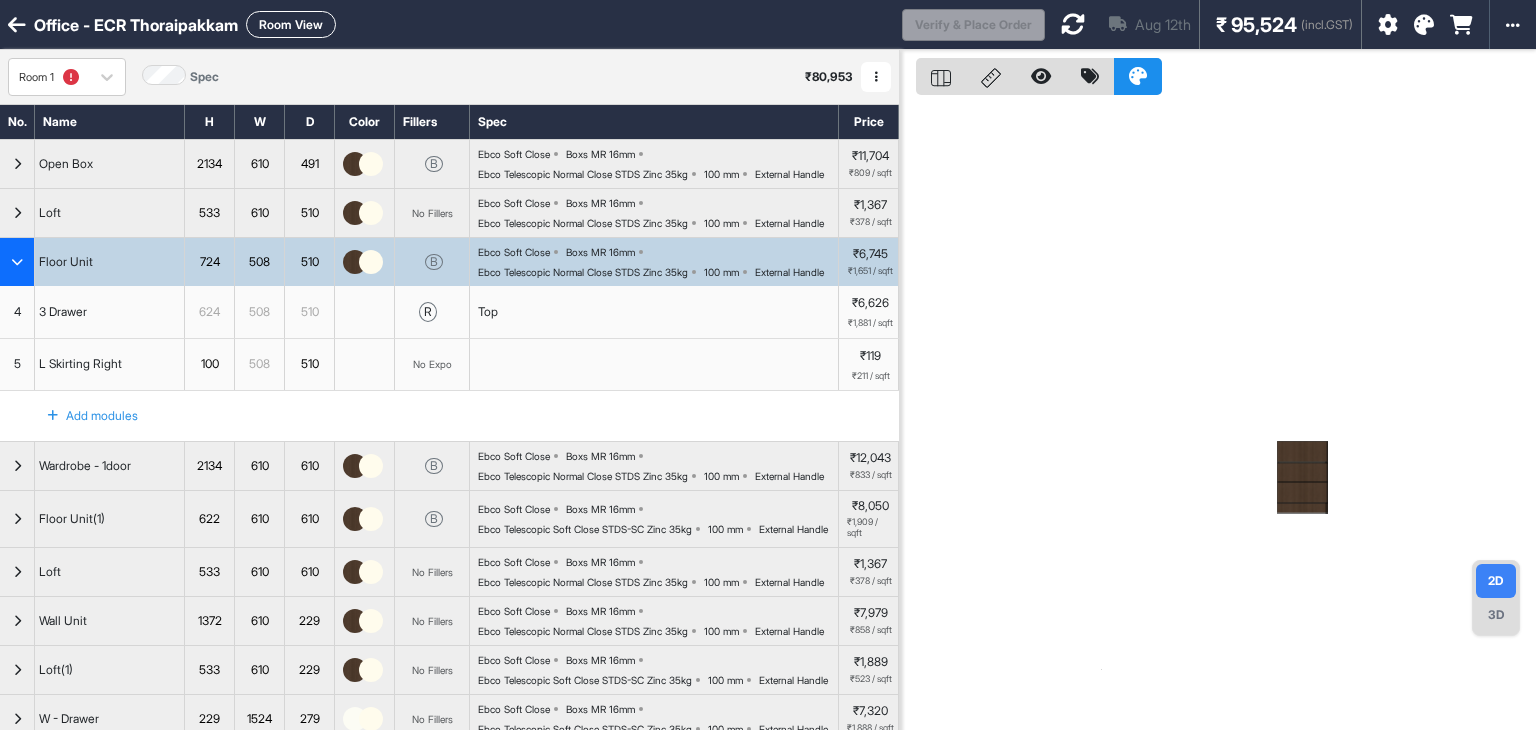 click on "Ebco Soft Close Boxs MR 16mm Ebco Telescopic Normal Close STDS Zinc 35kg 100 mm External Handle" at bounding box center [658, 262] 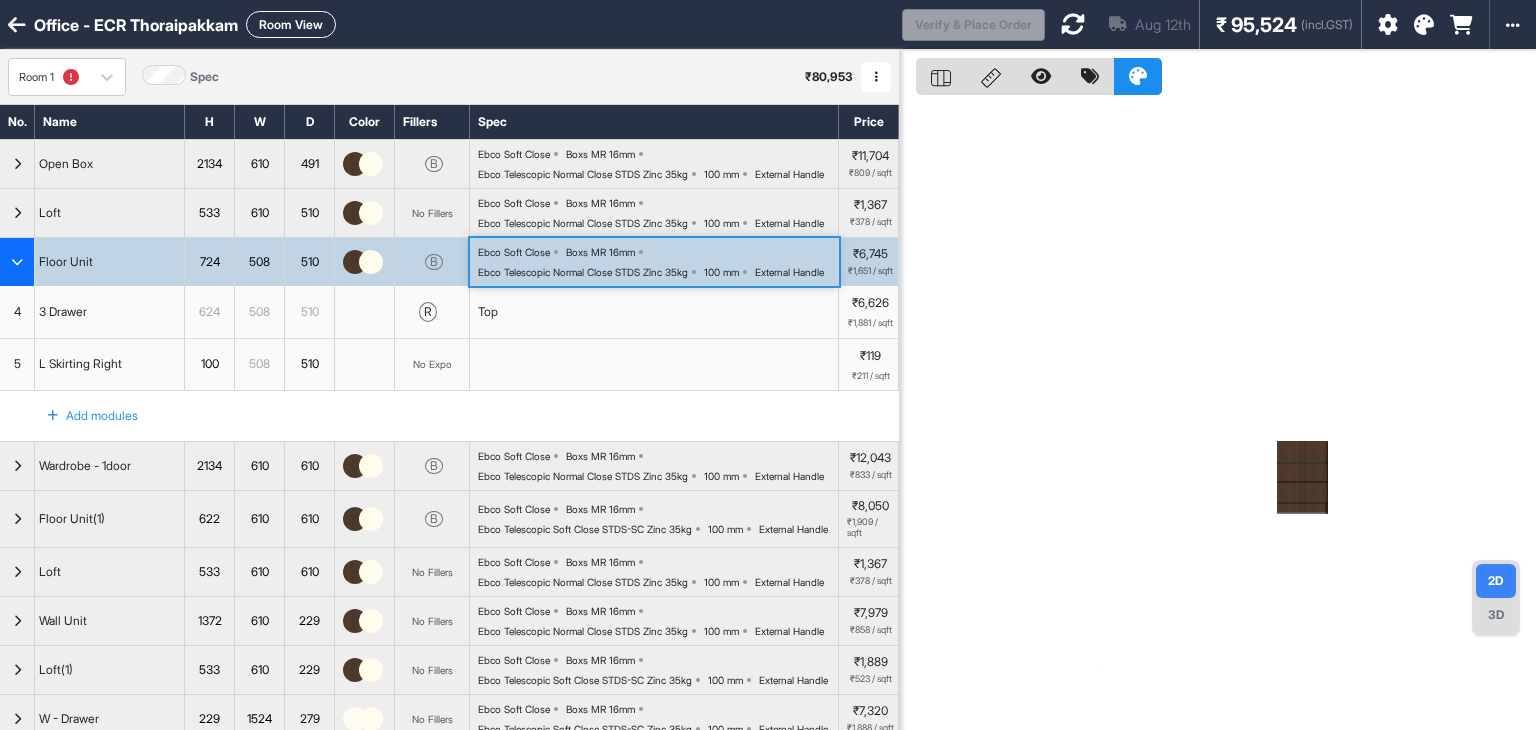 click on "Ebco Soft Close Boxs MR 16mm Ebco Telescopic Normal Close STDS Zinc 35kg 100 mm External Handle" at bounding box center [658, 262] 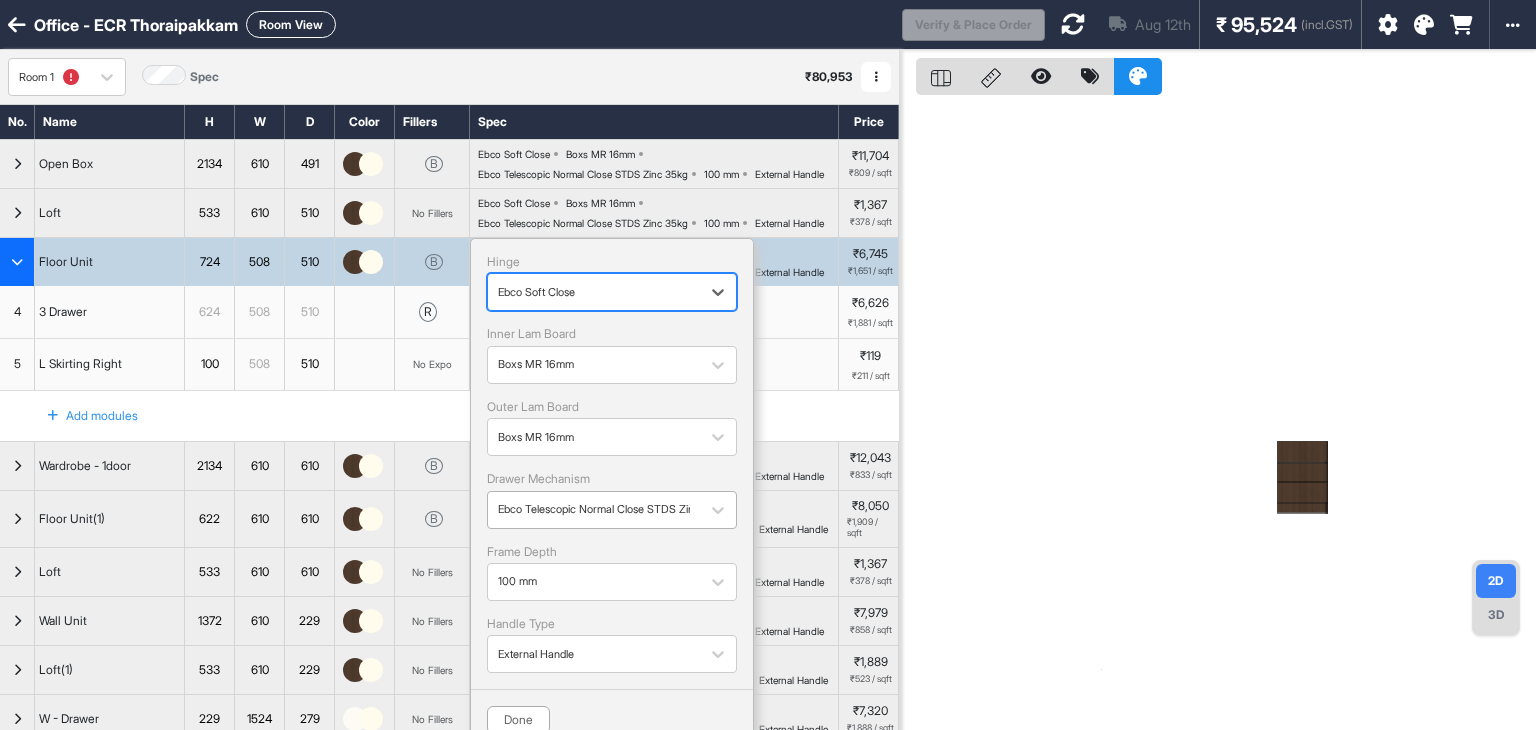 click on "Ebco Telescopic Normal Close STDS Zinc 35kg" at bounding box center (594, 509) 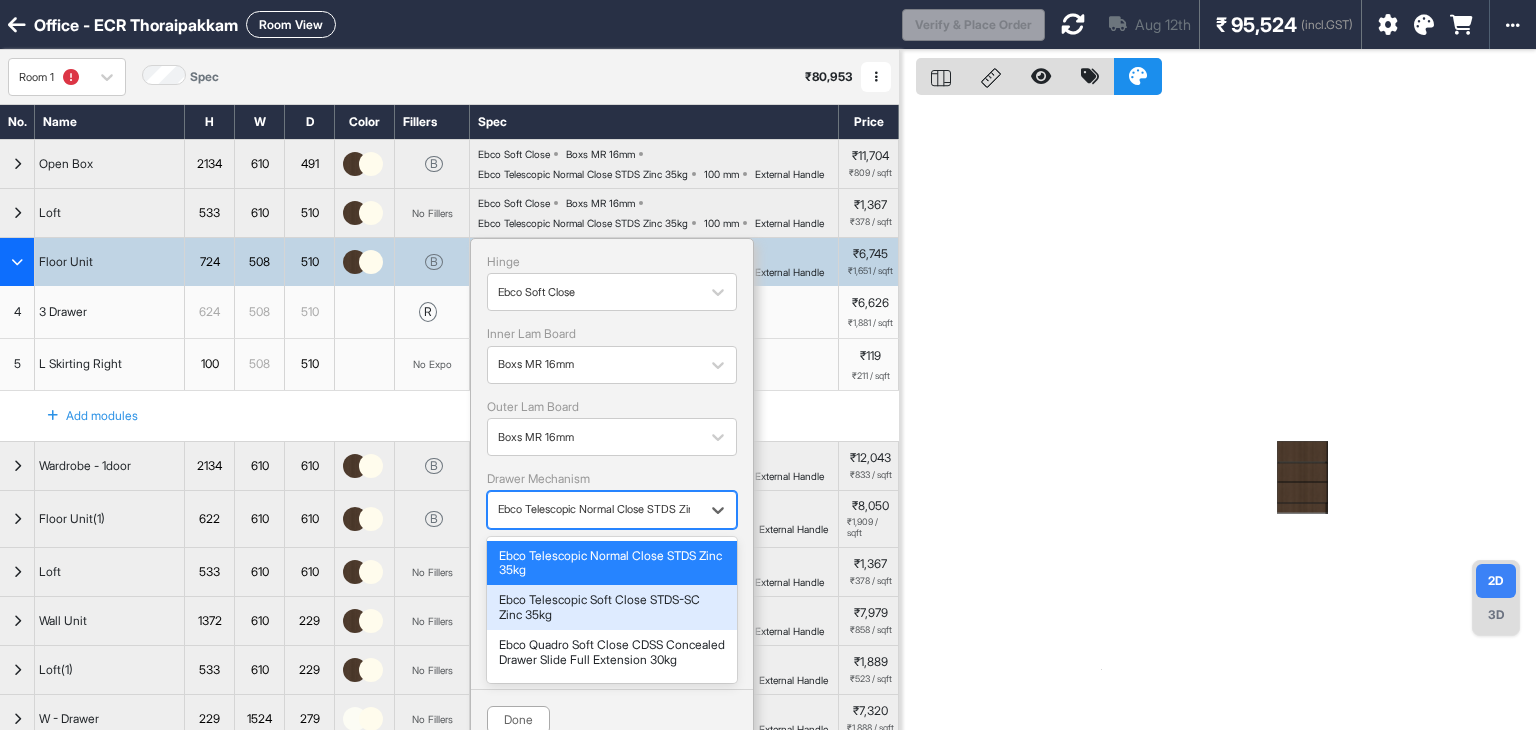 click on "Ebco Telescopic Soft Close STDS-SC Zinc 35kg" at bounding box center [612, 607] 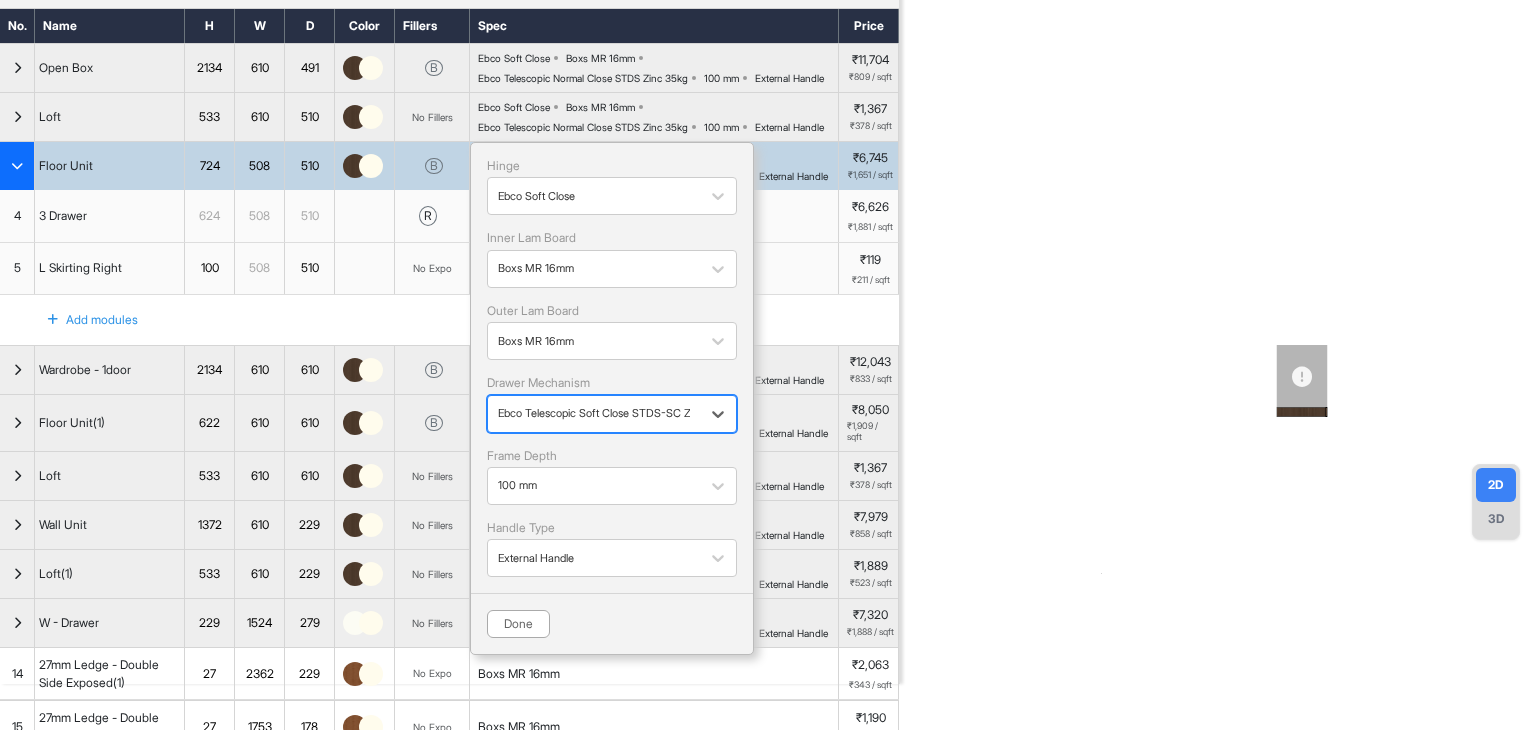scroll, scrollTop: 100, scrollLeft: 0, axis: vertical 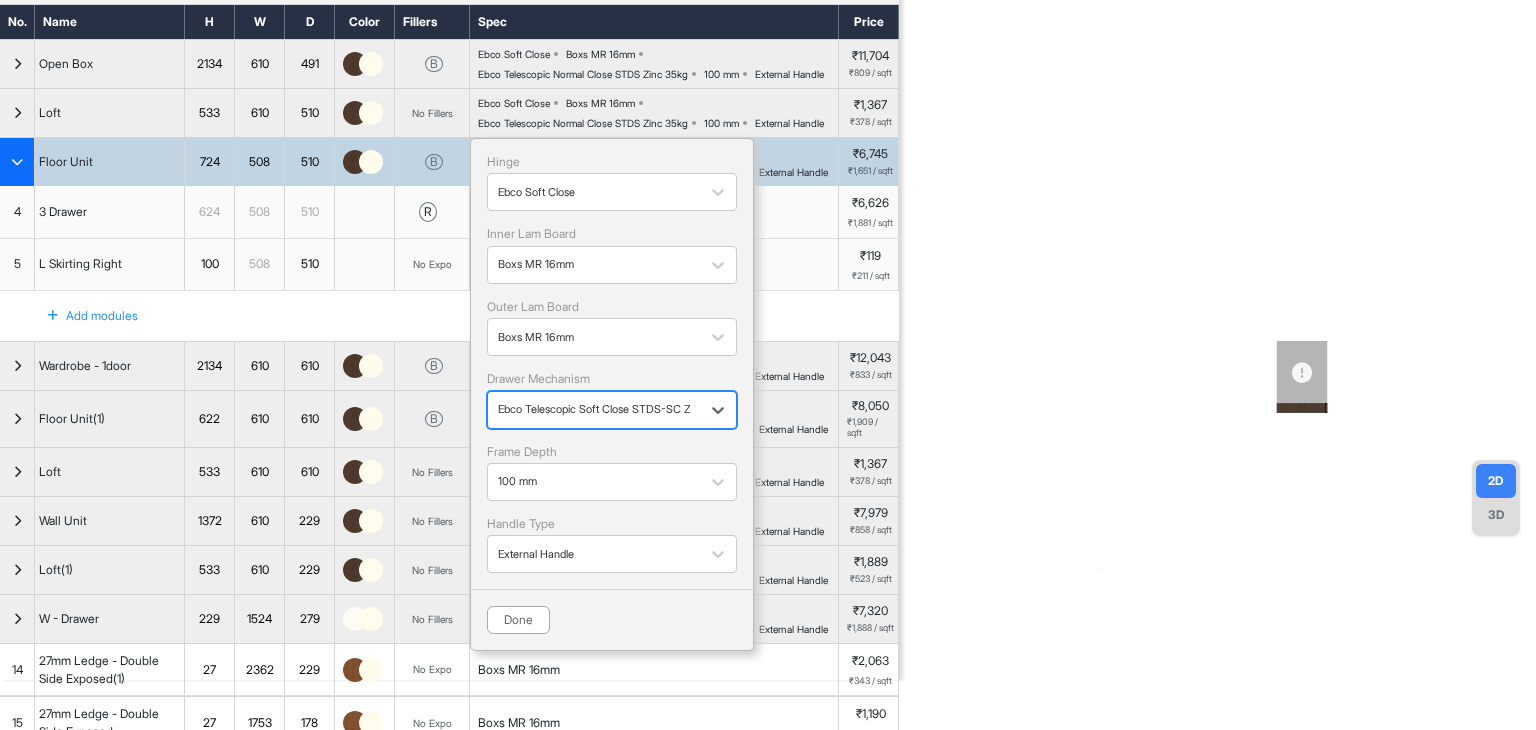 click on "Hinge Ebco Soft Close Inner Lam Board Boxs MR 16mm Outer Lam Board Boxs MR 16mm Drawer Mechanism option [object Object], selected. Ebco Telescopic Soft Close STDS-SC Zinc 35kg Frame Depth 100 mm Handle Type External Handle Done" at bounding box center [612, 394] 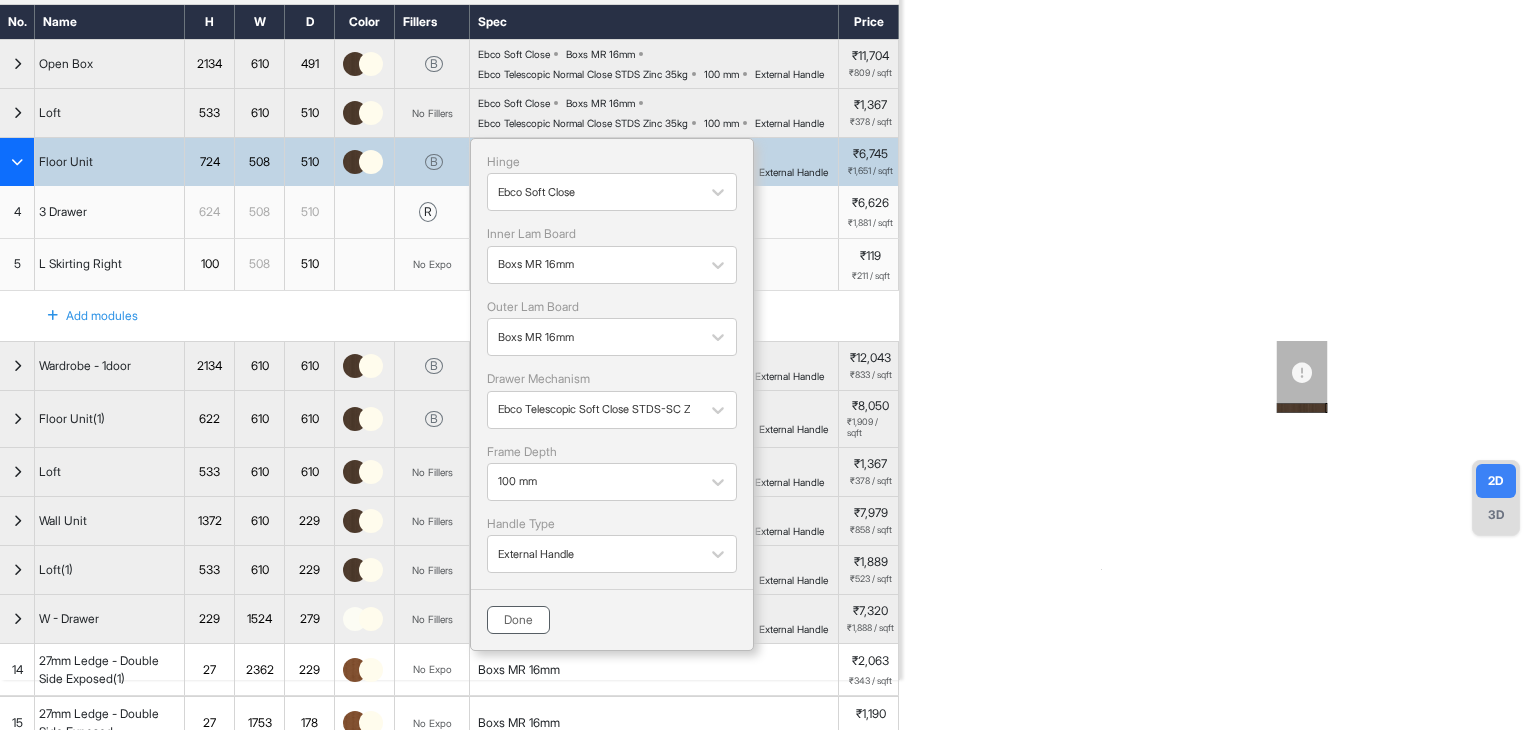 click on "Done" at bounding box center [518, 620] 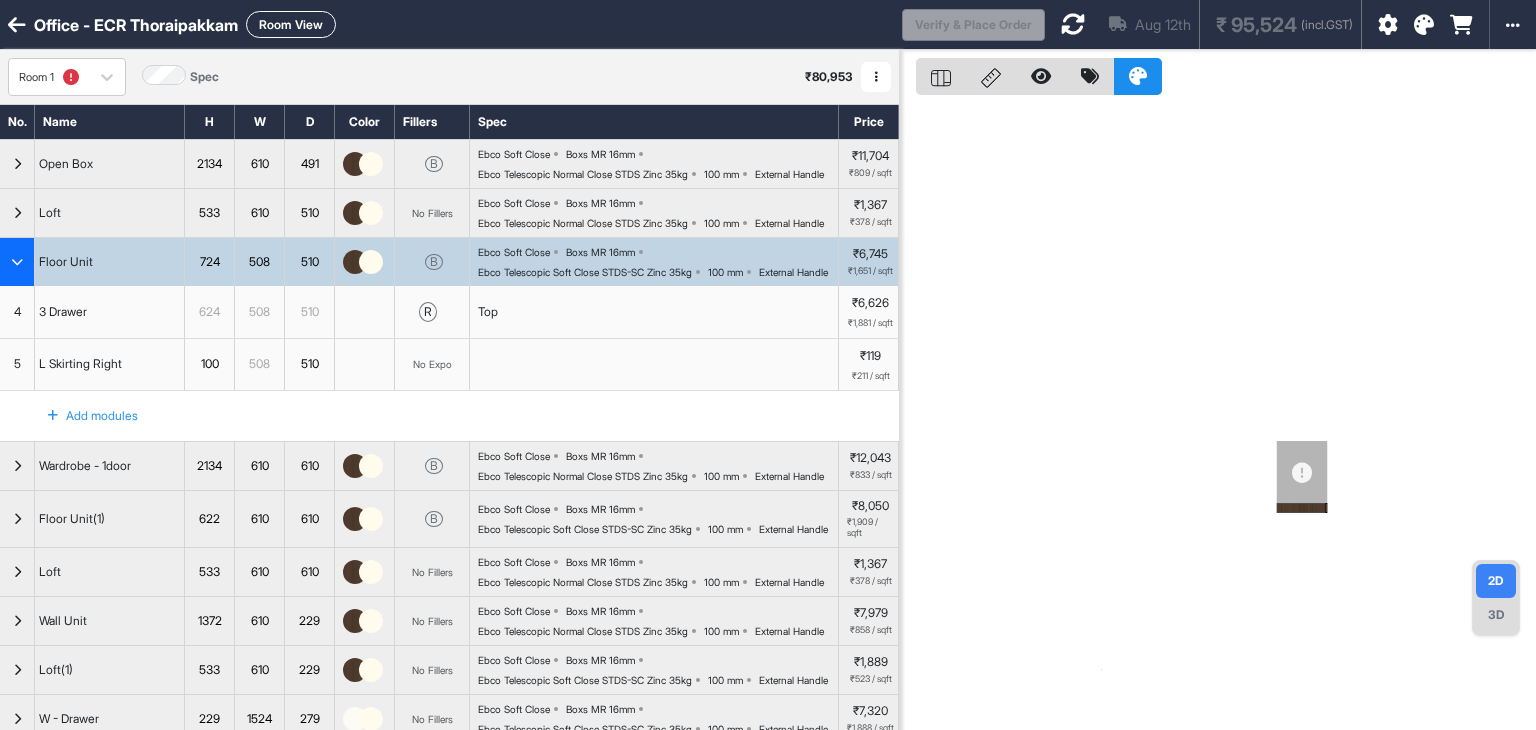 scroll, scrollTop: 0, scrollLeft: 0, axis: both 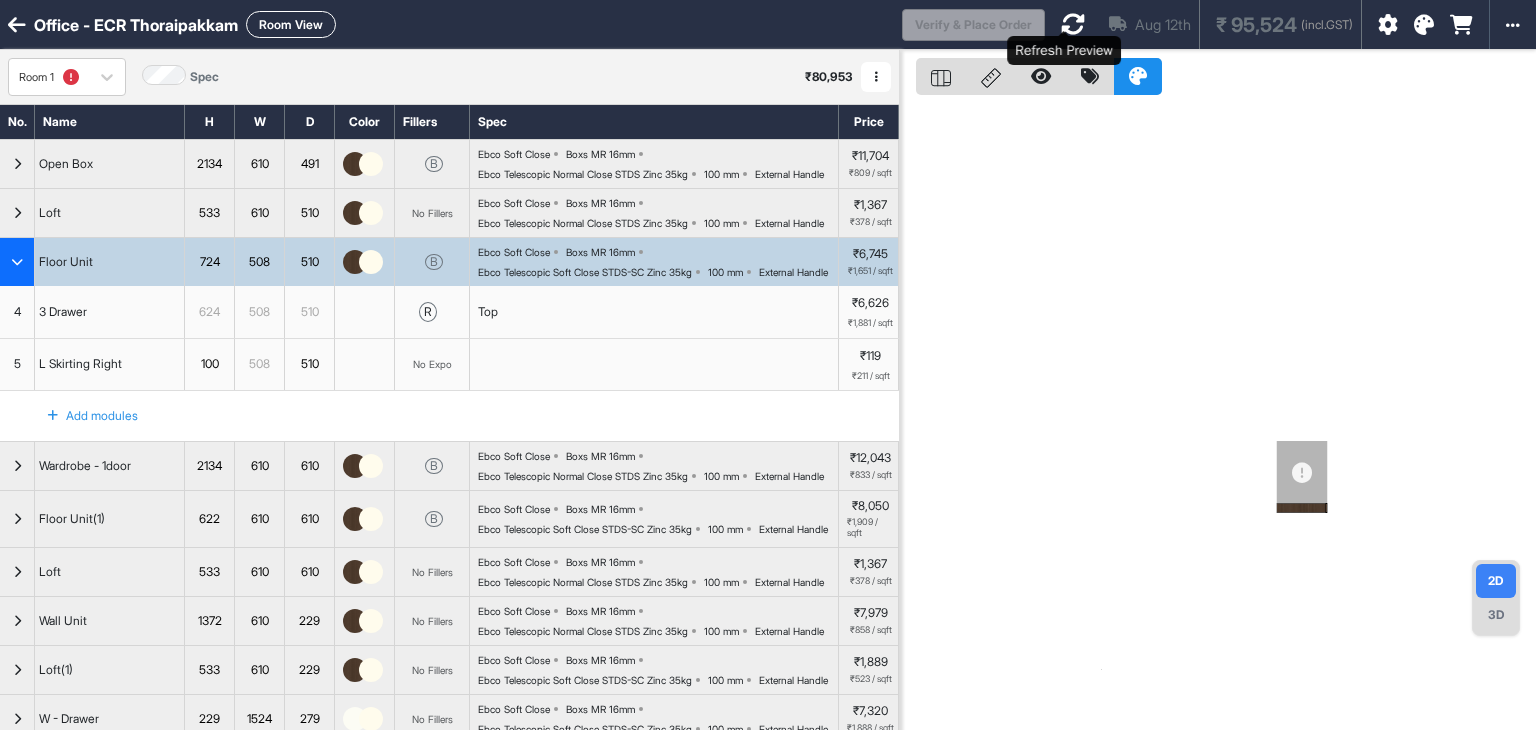 click at bounding box center (1073, 24) 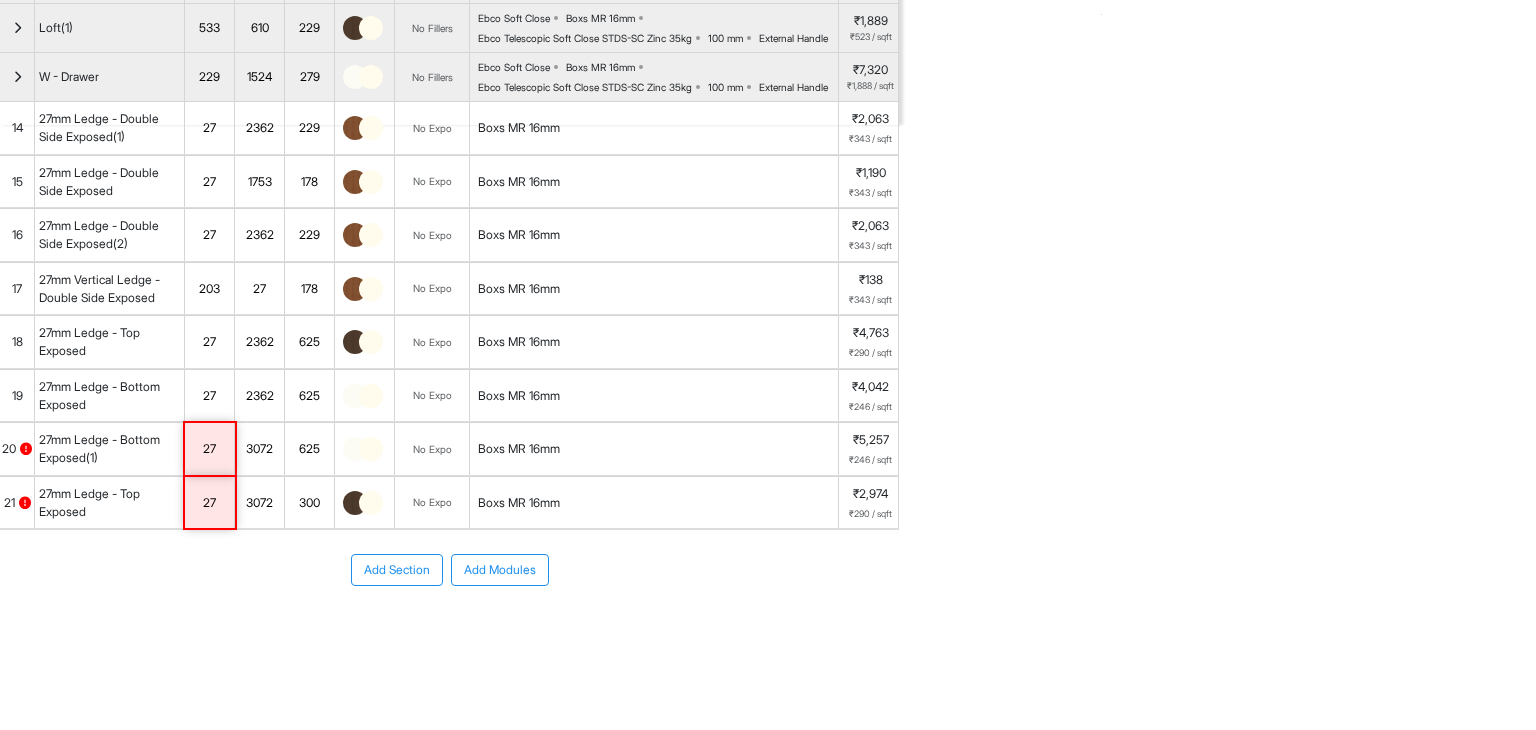 scroll, scrollTop: 822, scrollLeft: 0, axis: vertical 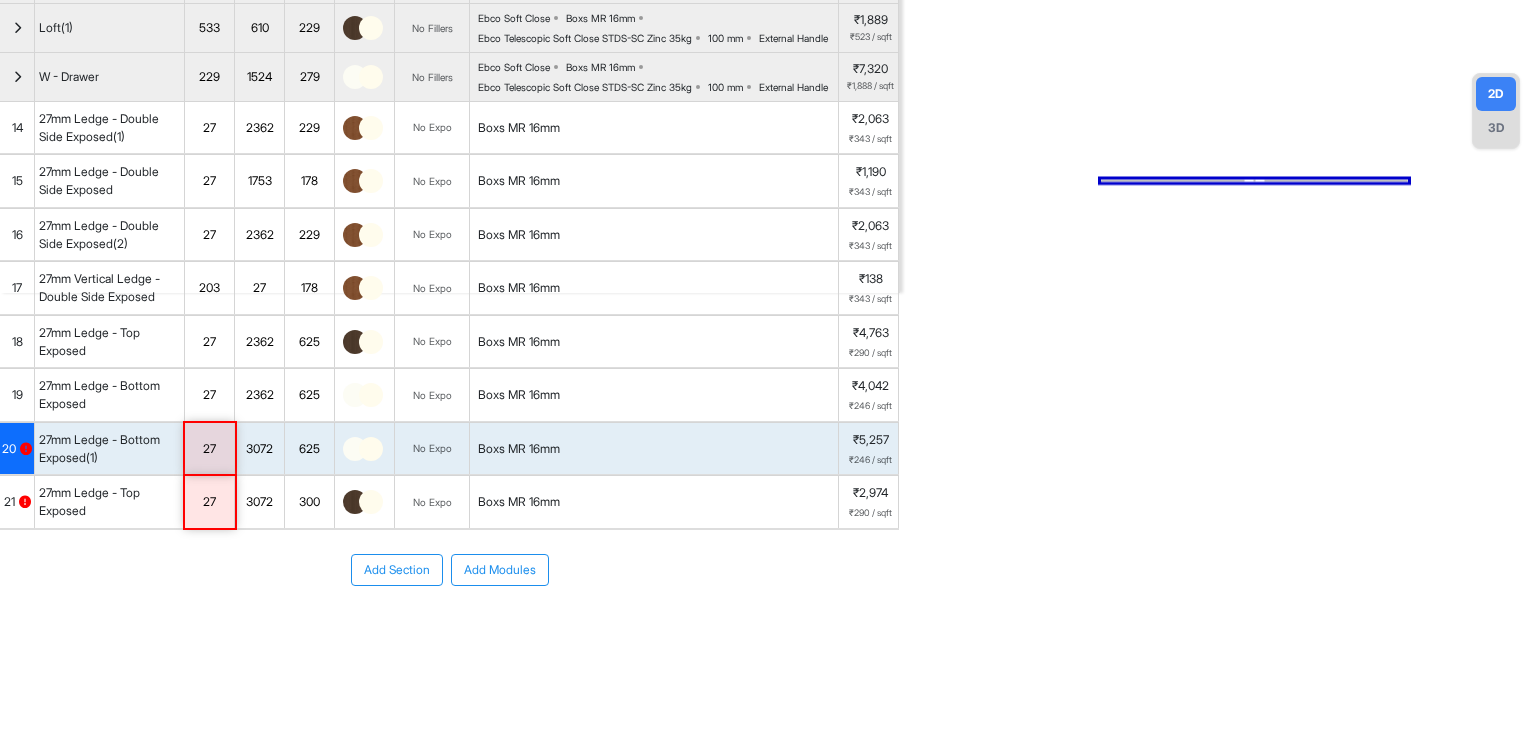 click on "300" at bounding box center [309, 502] 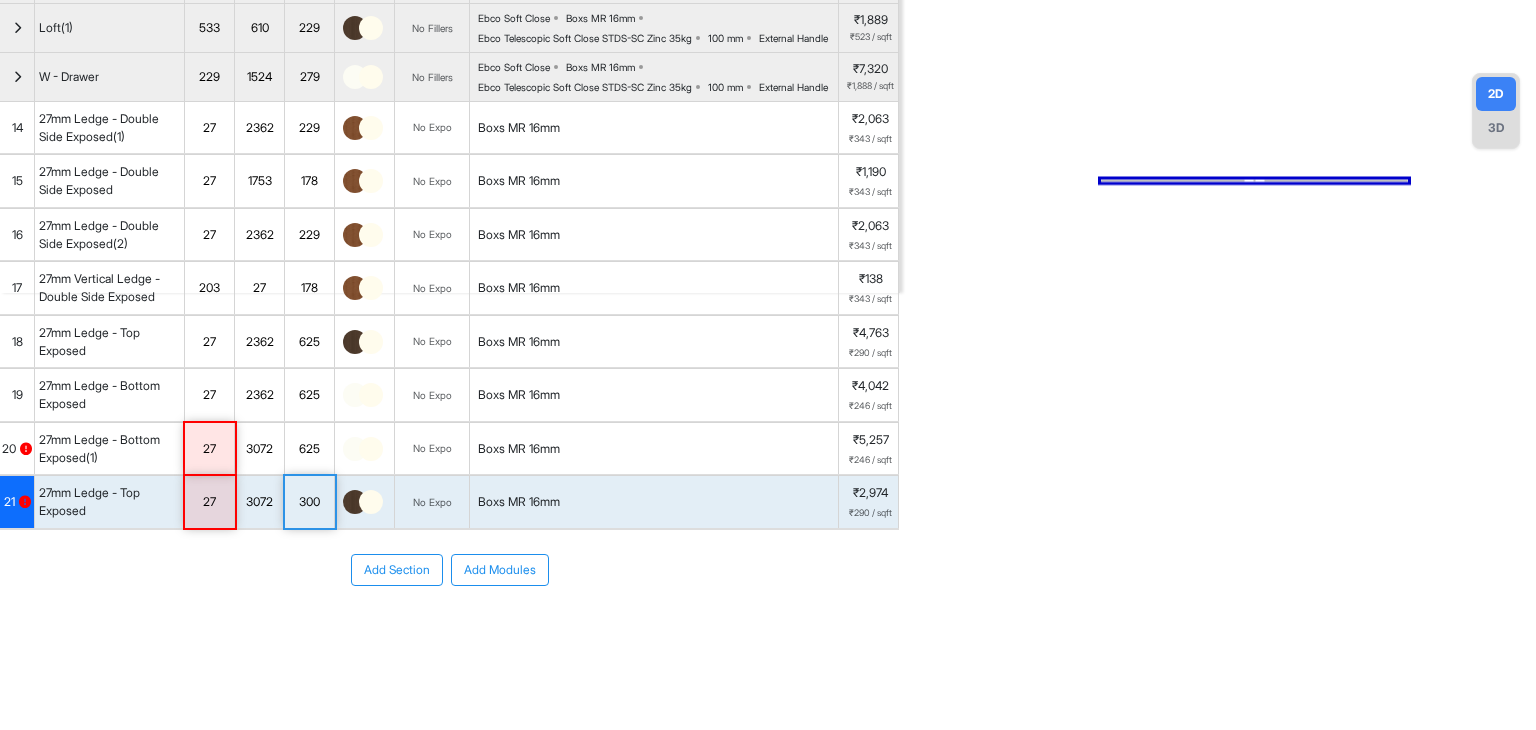 click on "300" at bounding box center [309, 502] 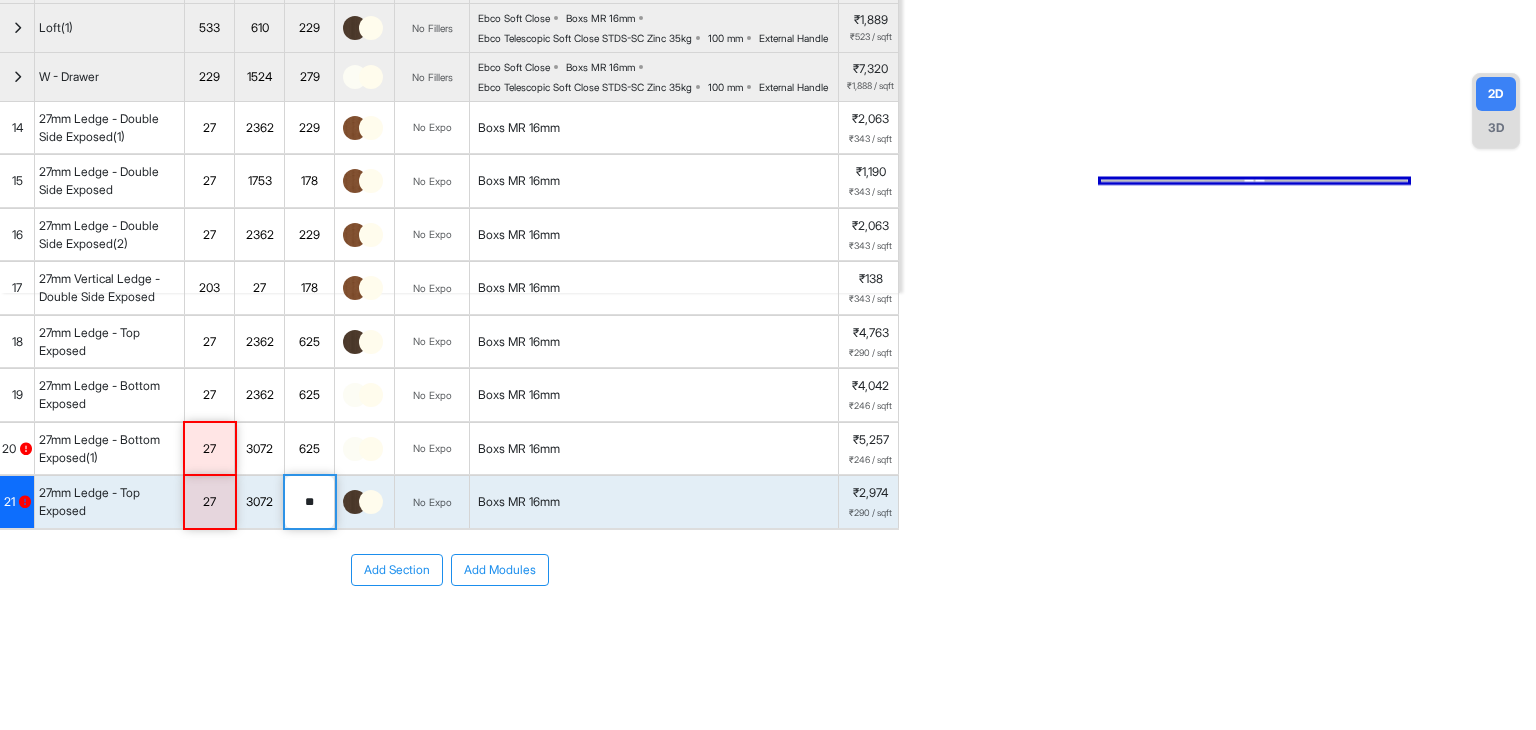 type on "*" 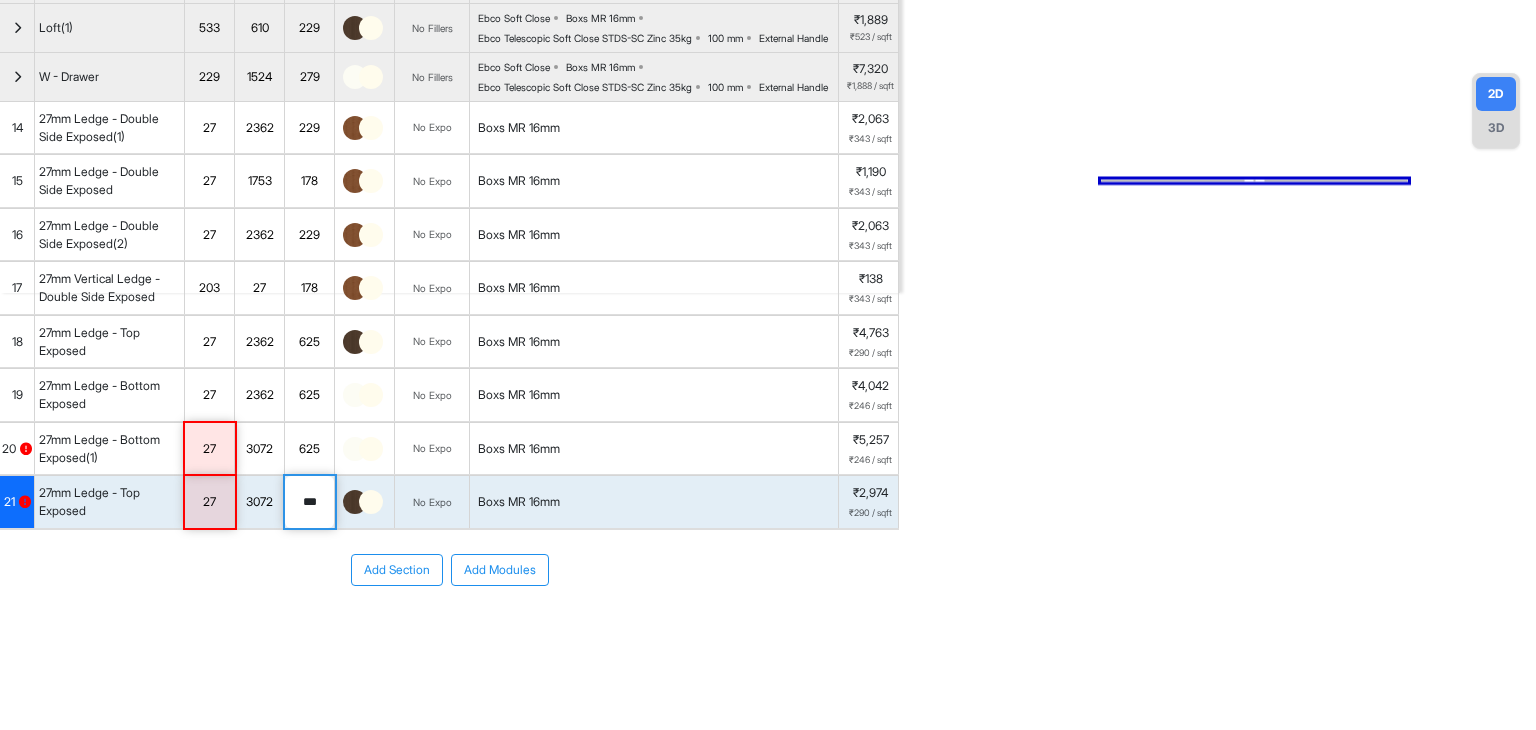 type on "***" 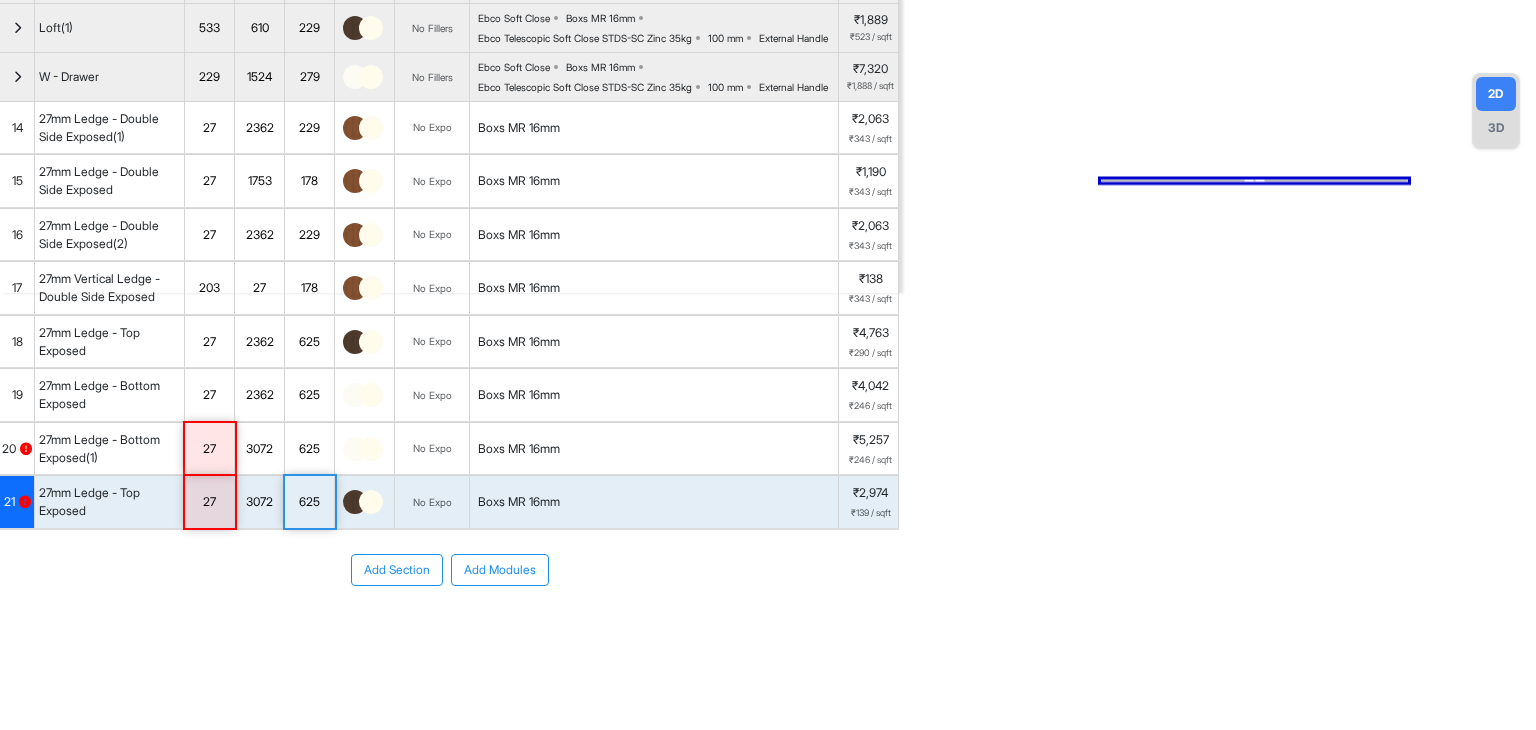 click on "Office - ECR Thoraipakkam Room View Verify & Place Order Aug 12th ₹   96,428 (incl.GST) Import Assembly Archive Rename Refresh Price Room 1 Spec ₹ 81,718 Add  Room Edit  Room  Name Delete  Room Duplicate Room No. Name H W D Color Fillers Spec Price Open Box 2134 610 491 B Ebco Soft Close Boxs MR 16mm Ebco Telescopic Normal Close STDS Zinc 35kg 100 mm External Handle ₹11,704 ₹809 / sqft Loft 533 610 510 No Fillers Ebco Soft Close Boxs MR 16mm Ebco Telescopic Normal Close STDS Zinc 35kg 100 mm External Handle ₹1,367 ₹378 / sqft Floor Unit 724 508 510 B Ebco Soft Close Boxs MR 16mm Ebco Telescopic Soft Close STDS-SC Zinc 35kg 100 mm External Handle ₹7,511 ₹1,838 / sqft Wardrobe - 1door 2134 610 610 B Ebco Soft Close Boxs MR 16mm Ebco Telescopic Normal Close STDS Zinc 35kg 100 mm External Handle ₹12,043 ₹833 / sqft Floor Unit(1) 622 610 610 B Ebco Soft Close Boxs MR 16mm Ebco Telescopic Soft Close STDS-SC Zinc 35kg 100 mm External Handle ₹8,050 ₹1,909 / sqft Loft 533 610 610 No Fillers 610" at bounding box center [768, 365] 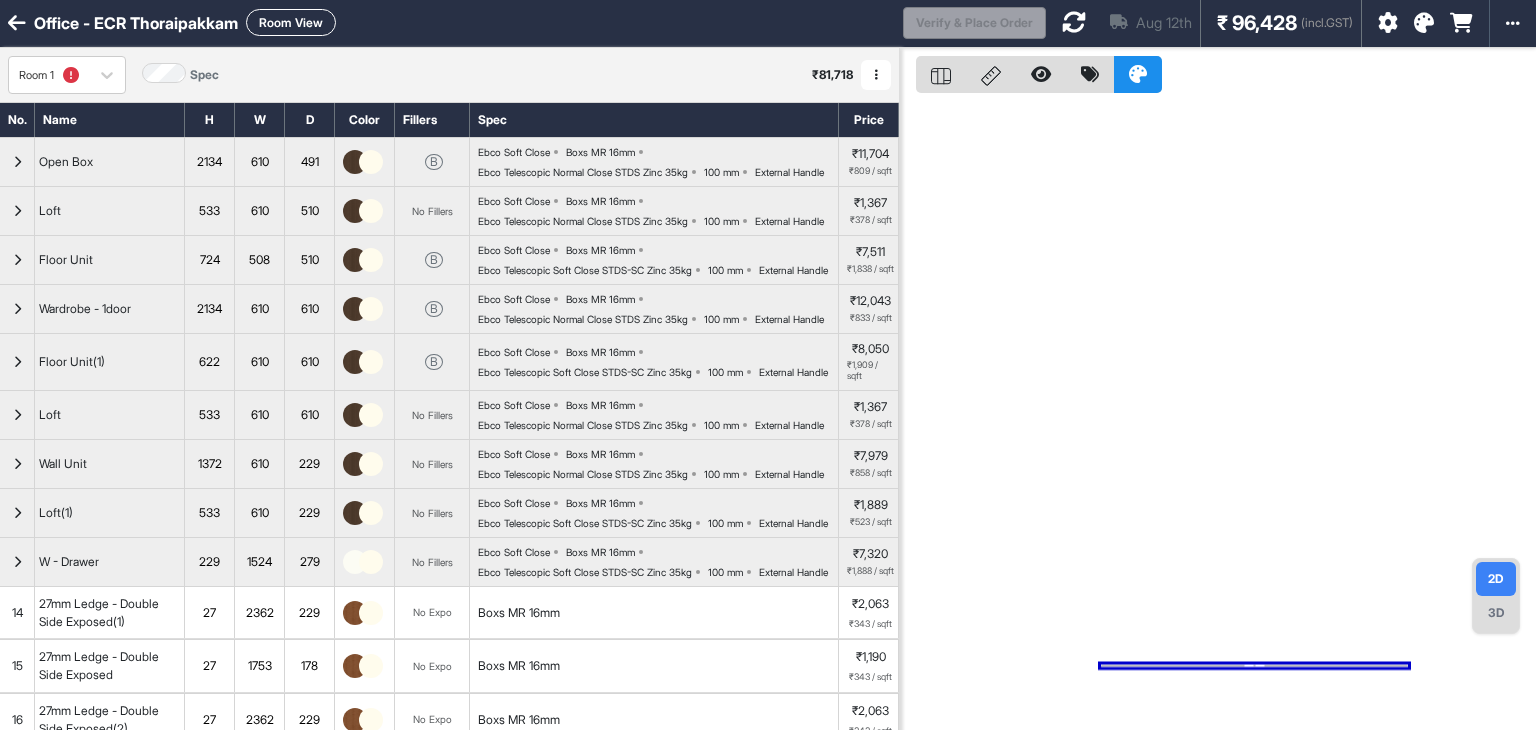 scroll, scrollTop: 0, scrollLeft: 0, axis: both 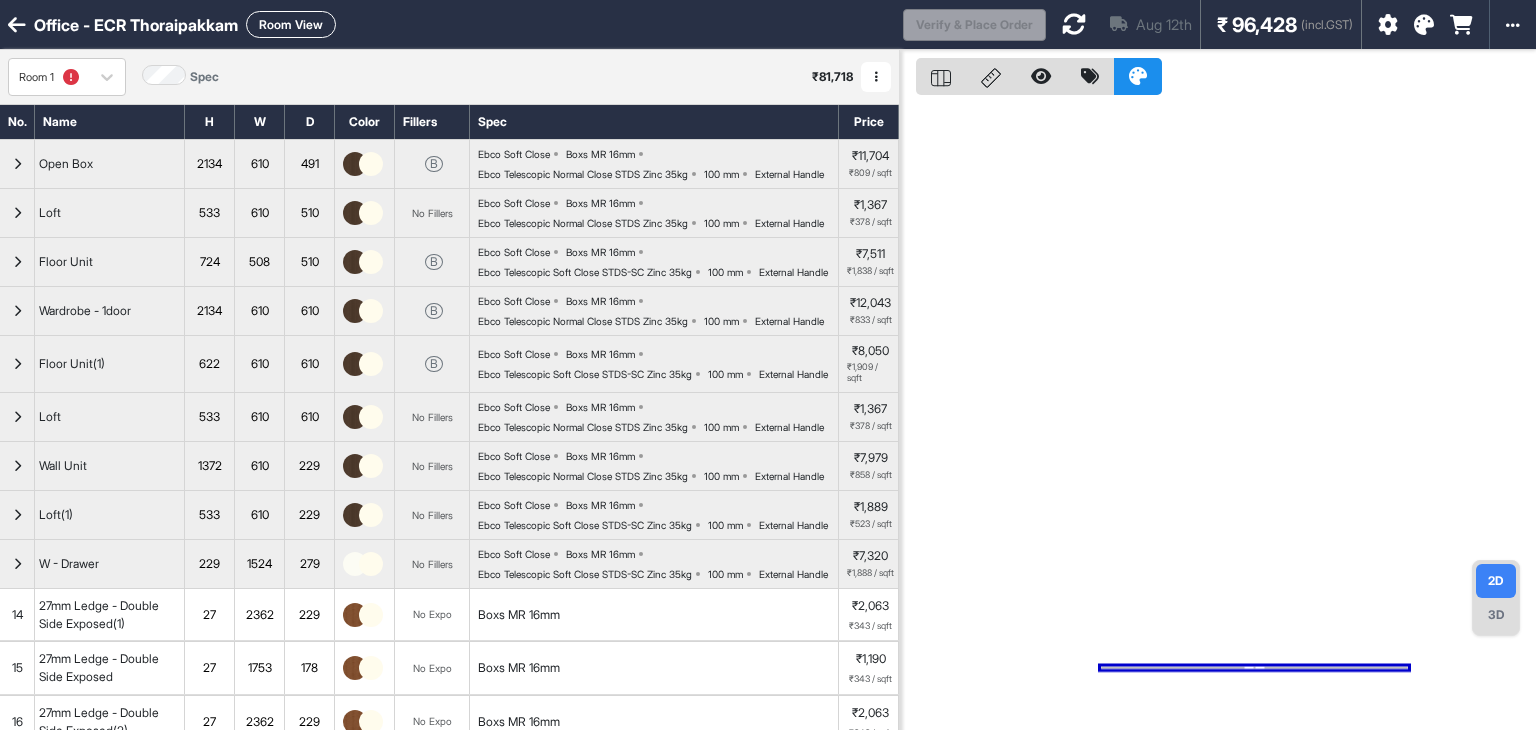 click at bounding box center (1074, 24) 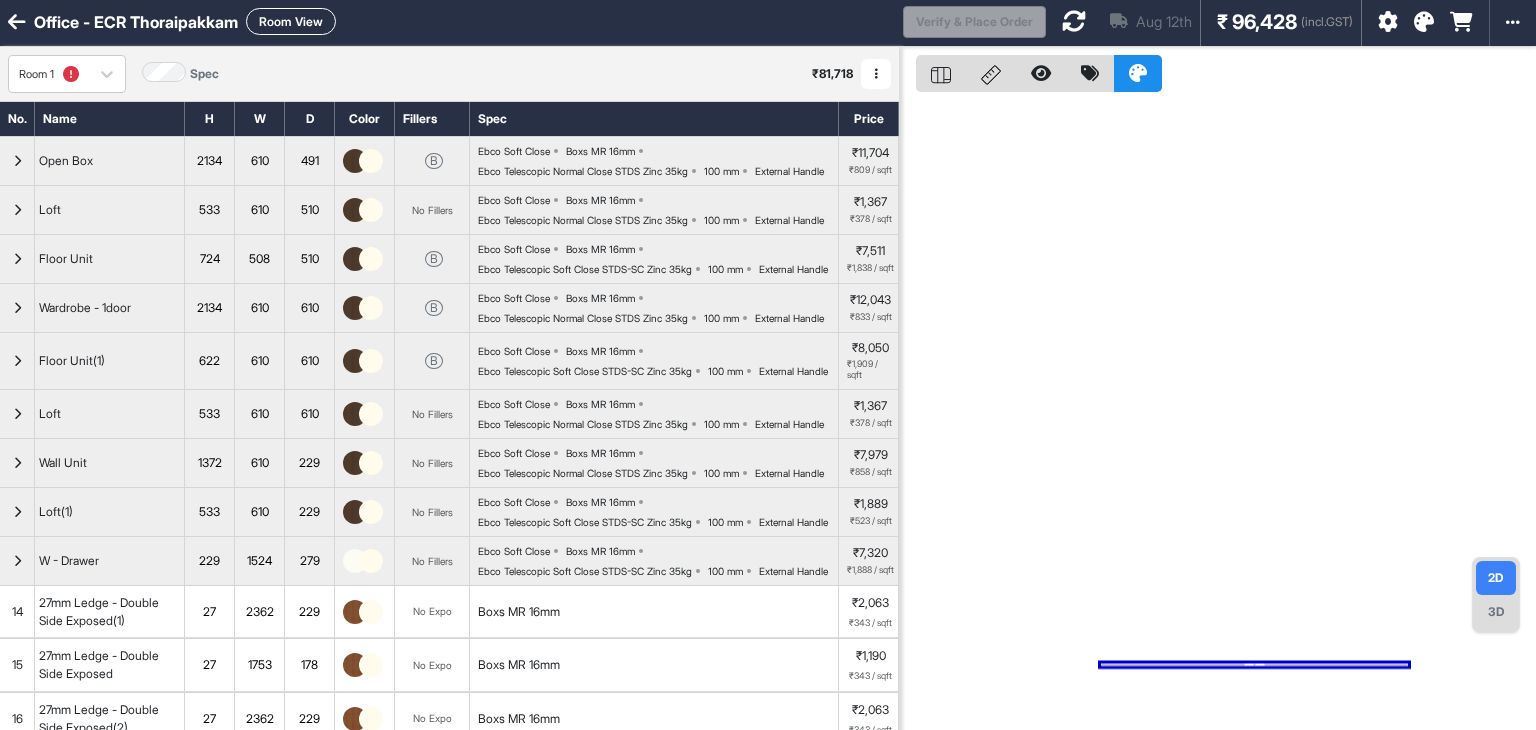 scroll, scrollTop: 0, scrollLeft: 0, axis: both 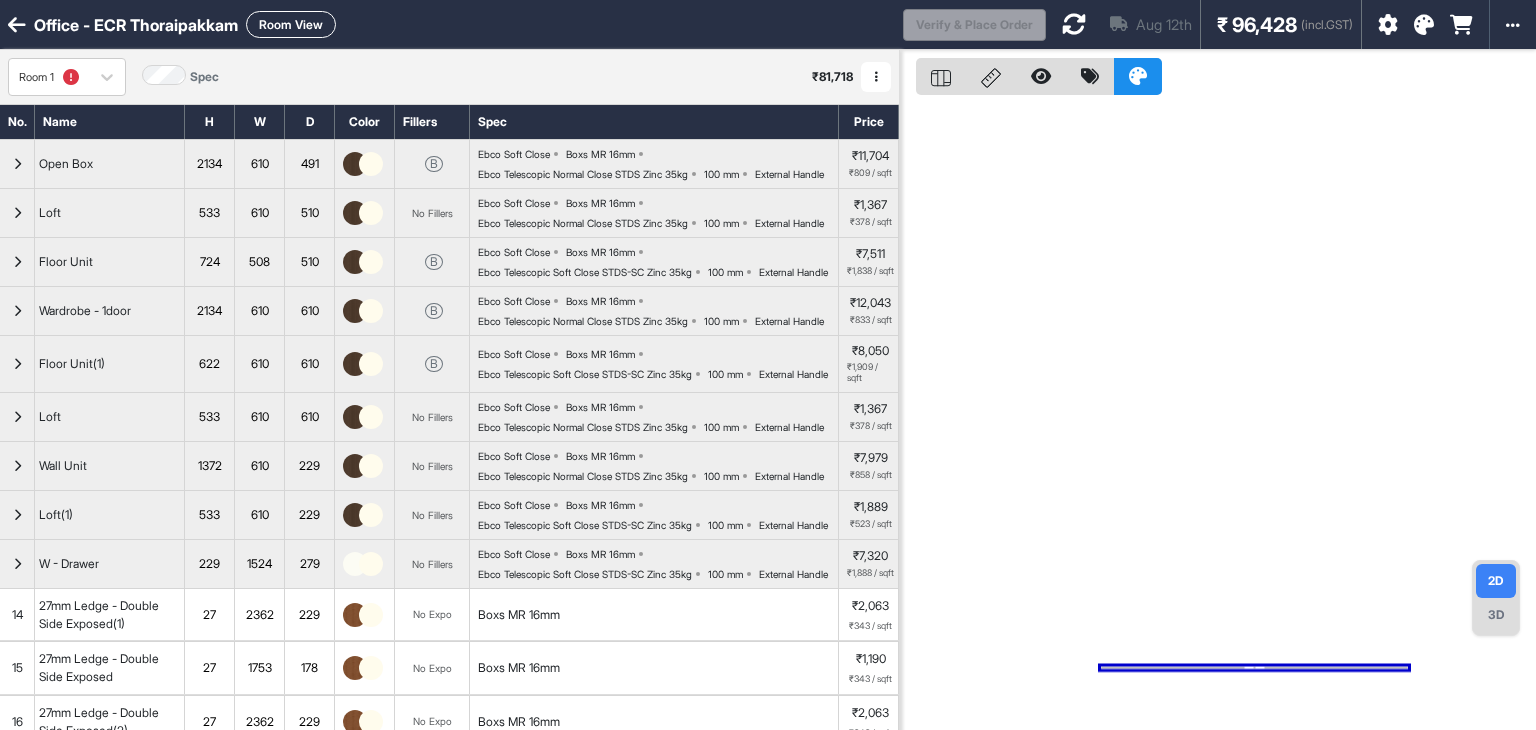 click at bounding box center (1074, 24) 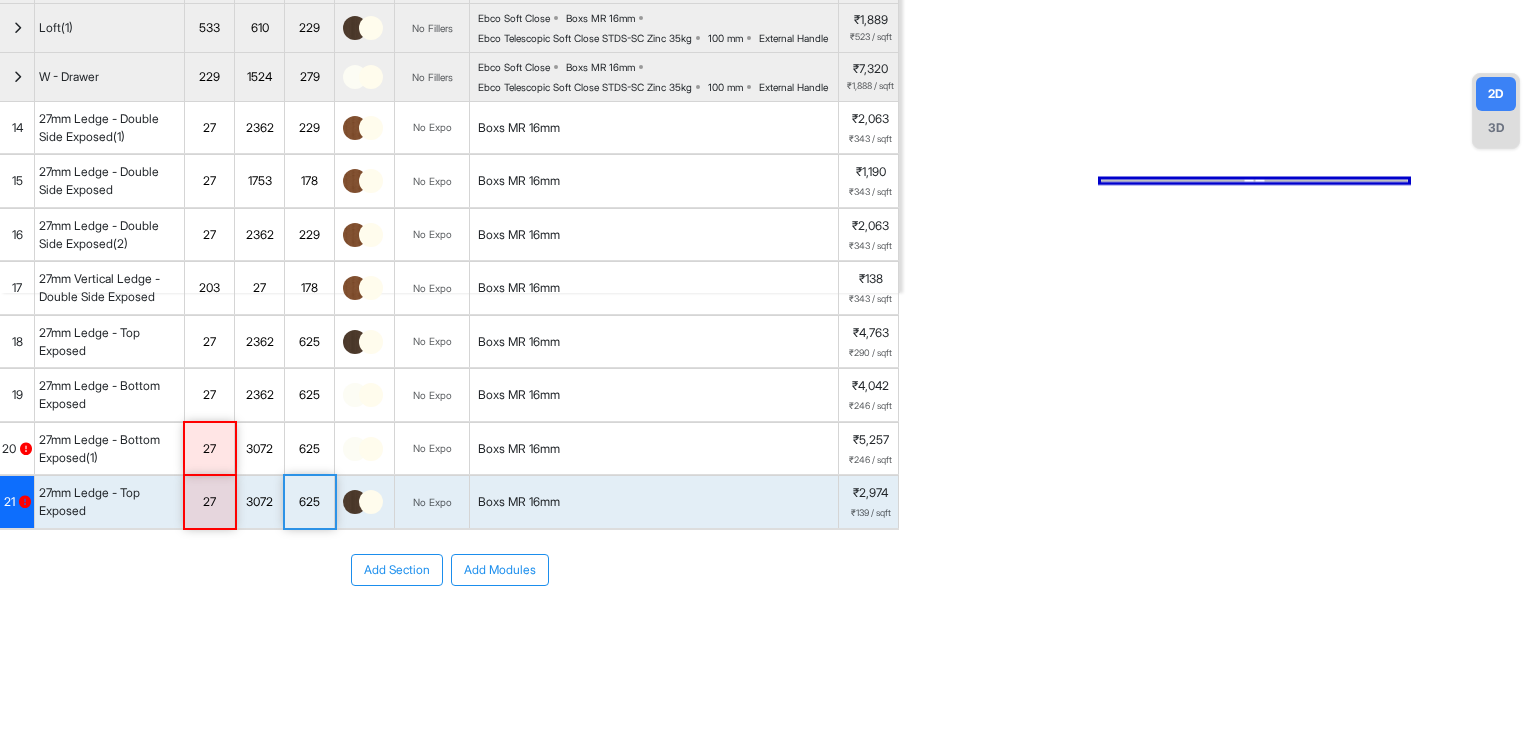 scroll, scrollTop: 654, scrollLeft: 0, axis: vertical 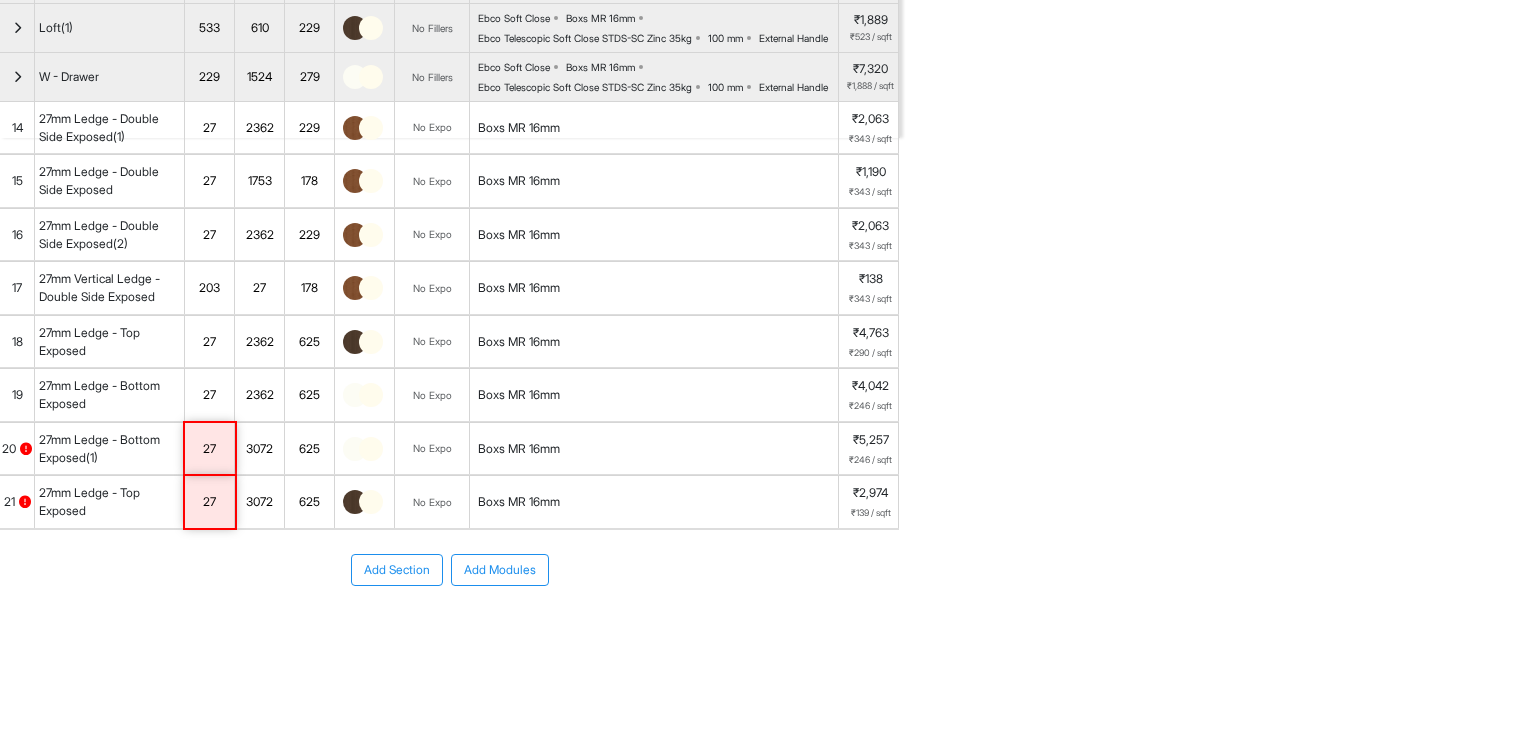 click on "Add Section Add Modules" at bounding box center (449, 630) 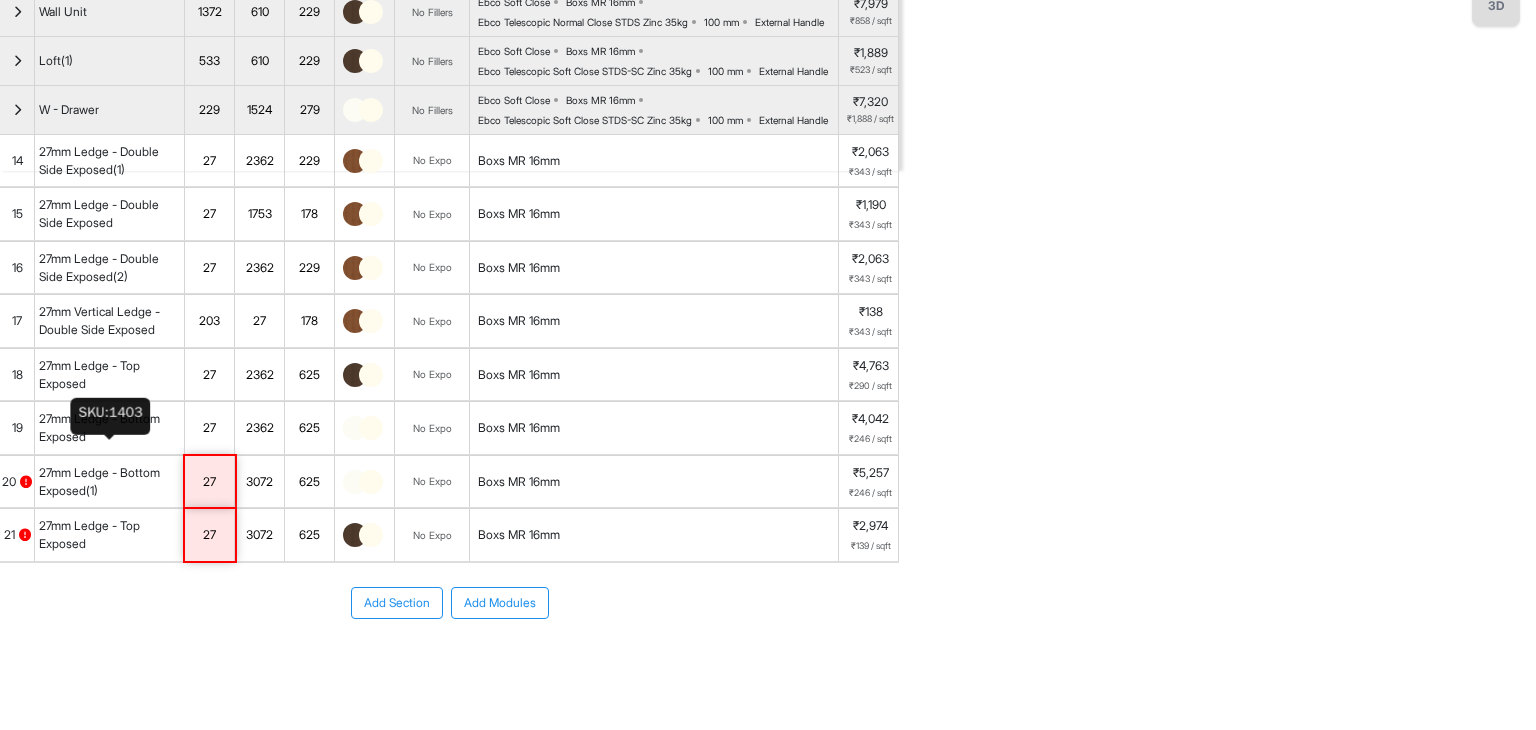 scroll, scrollTop: 608, scrollLeft: 0, axis: vertical 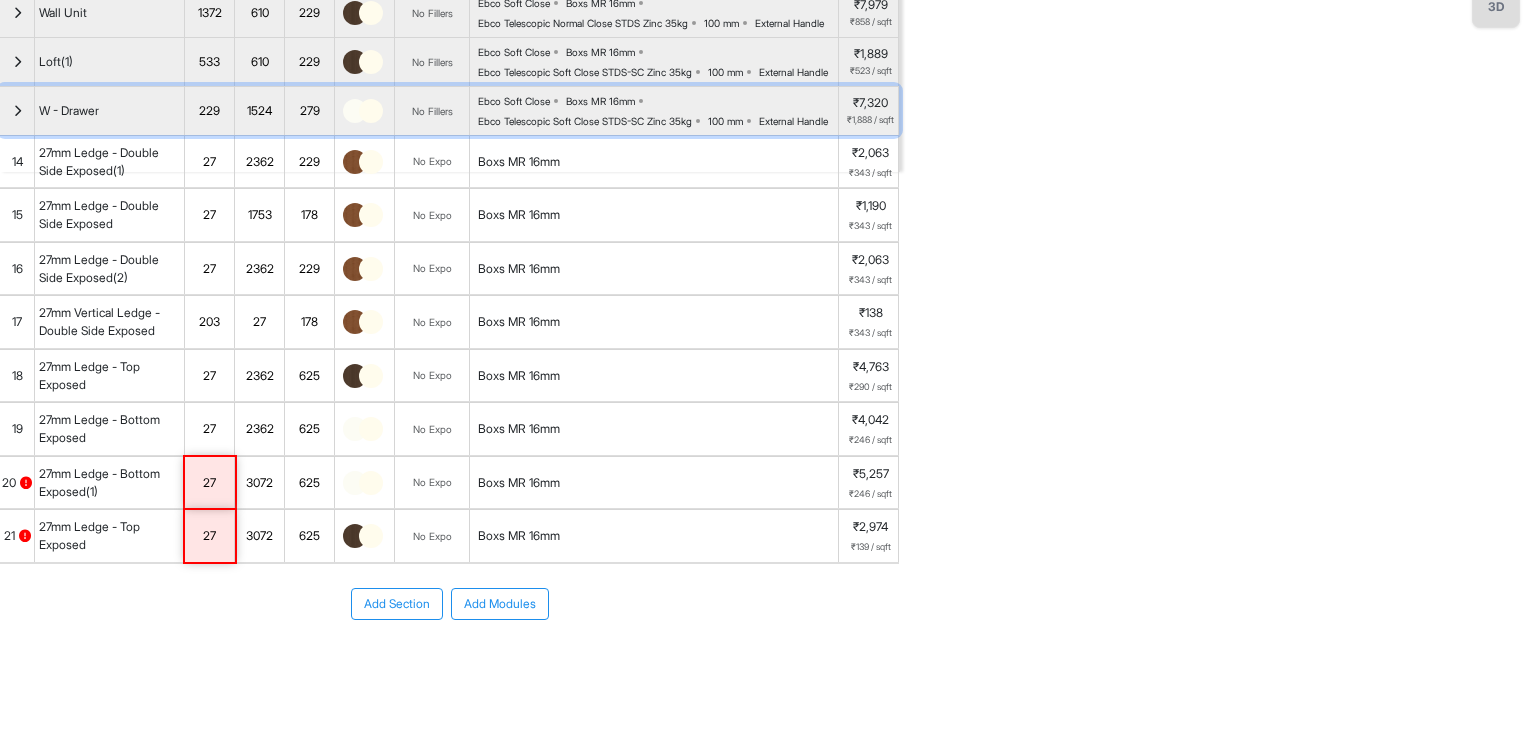 click at bounding box center [17, 111] 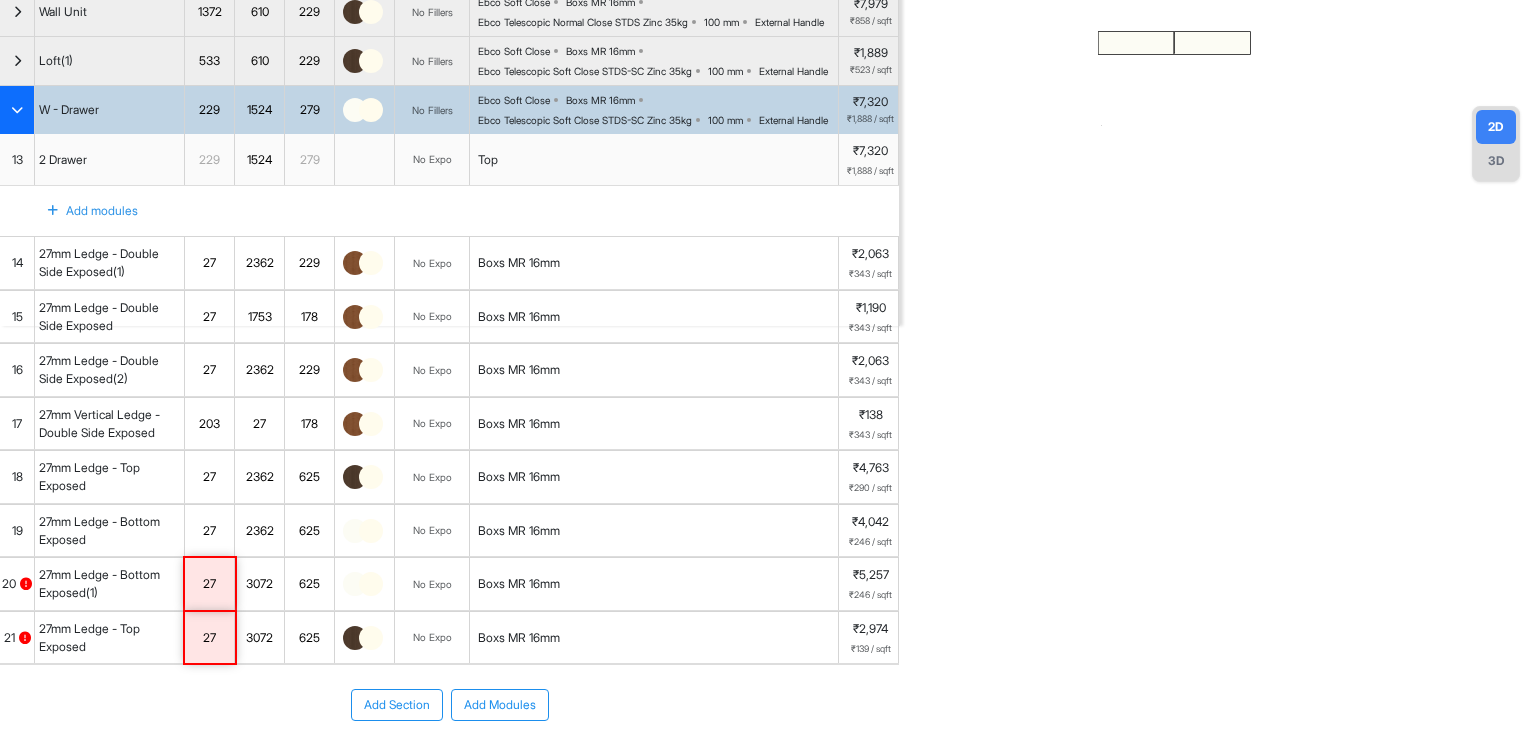 click on "Add modules" at bounding box center (449, 211) 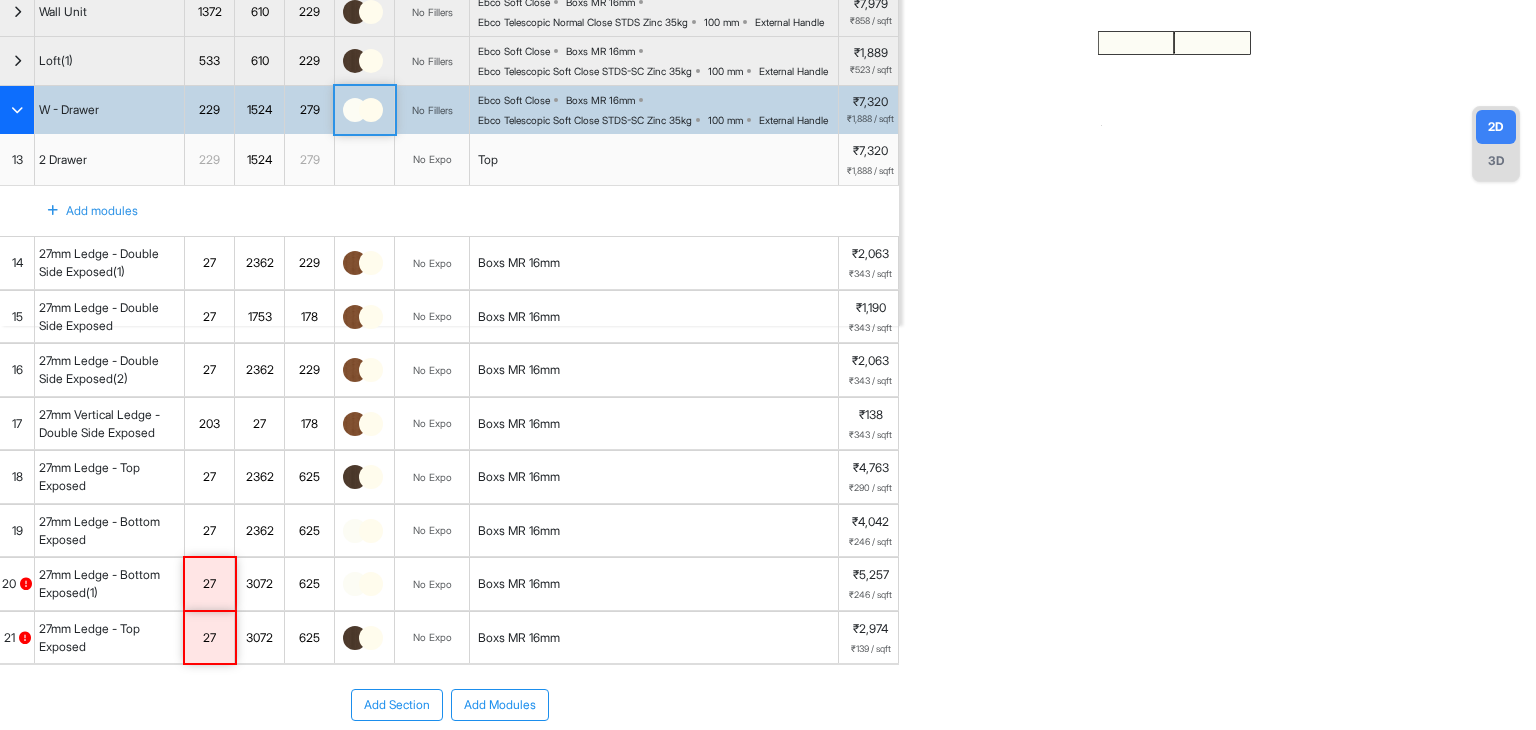 click at bounding box center [371, 110] 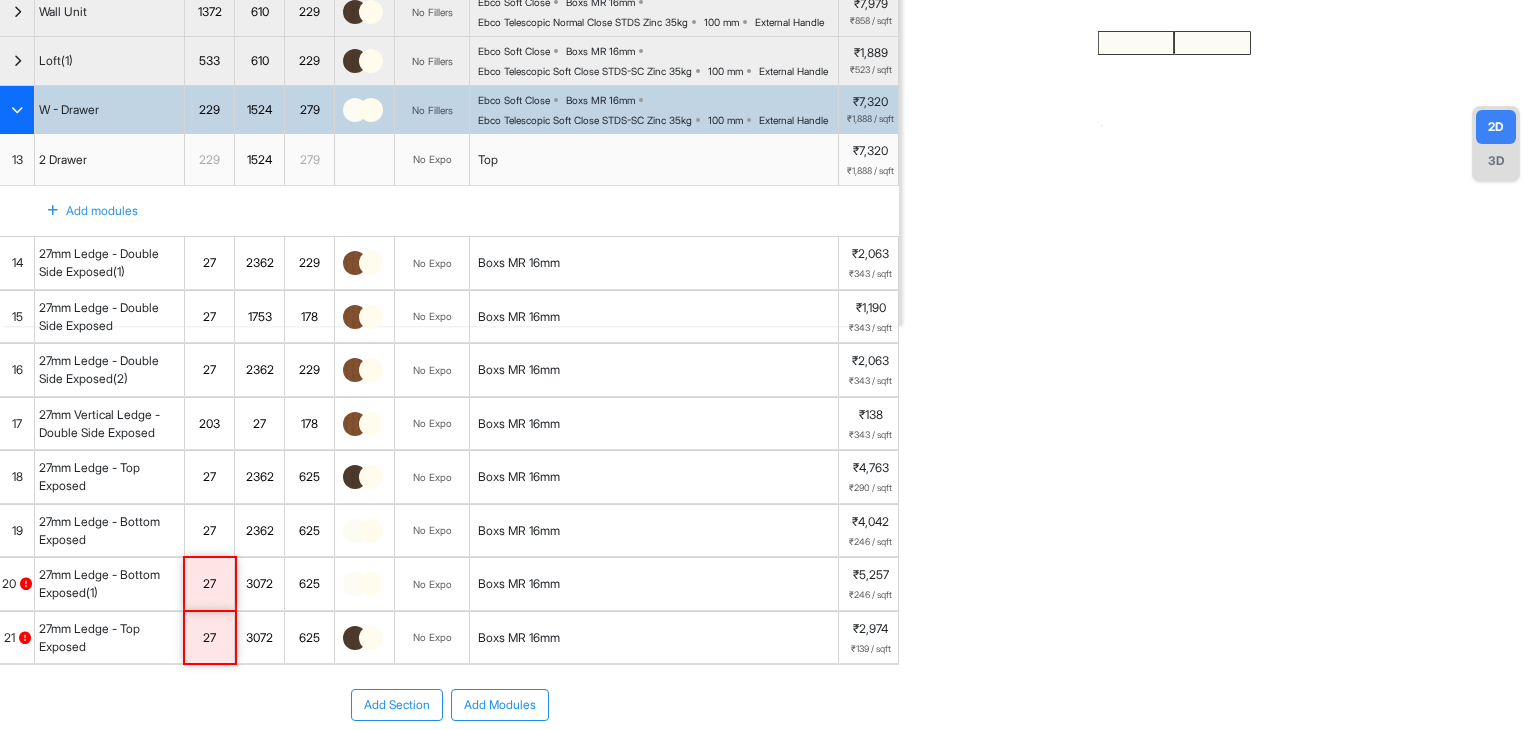 click at bounding box center (365, 110) 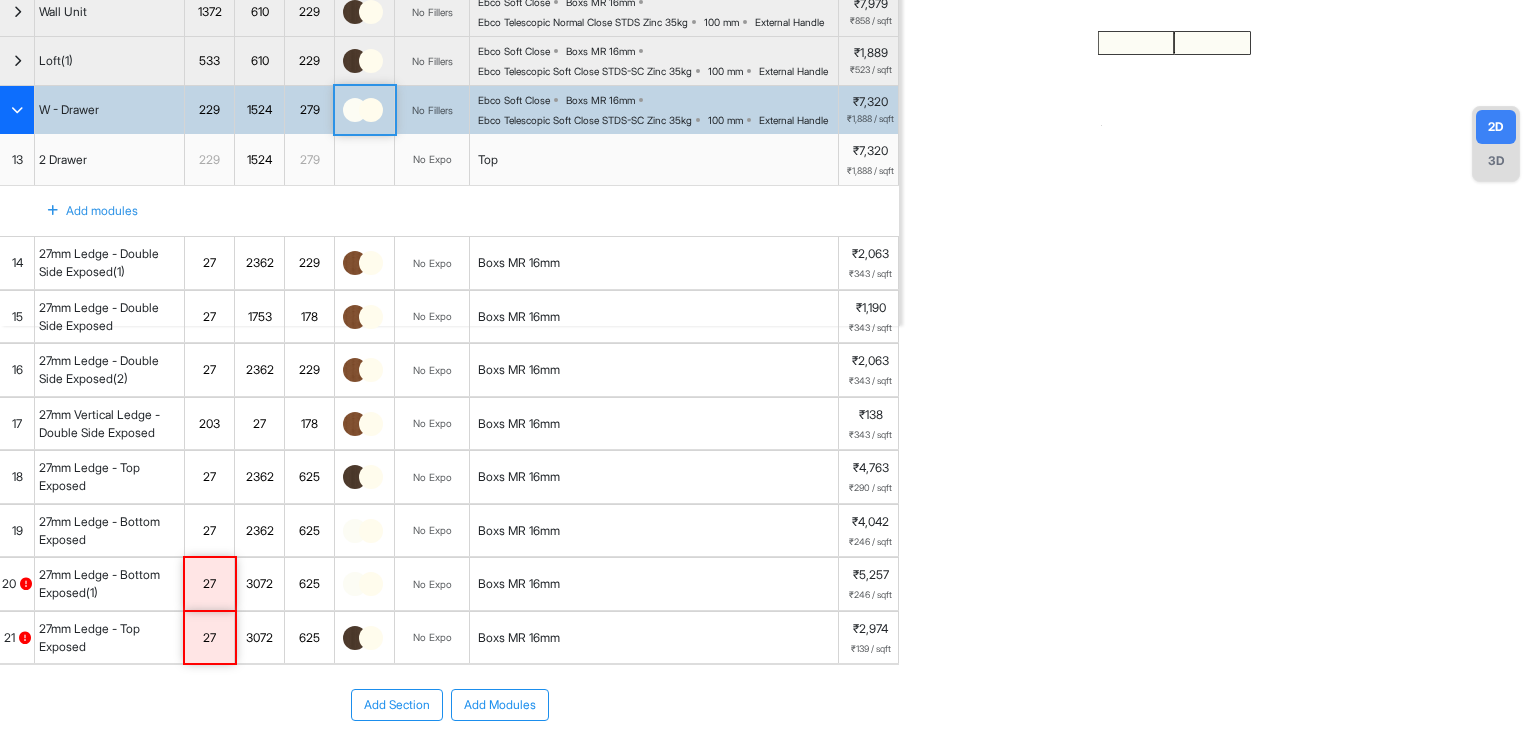 click at bounding box center (365, 110) 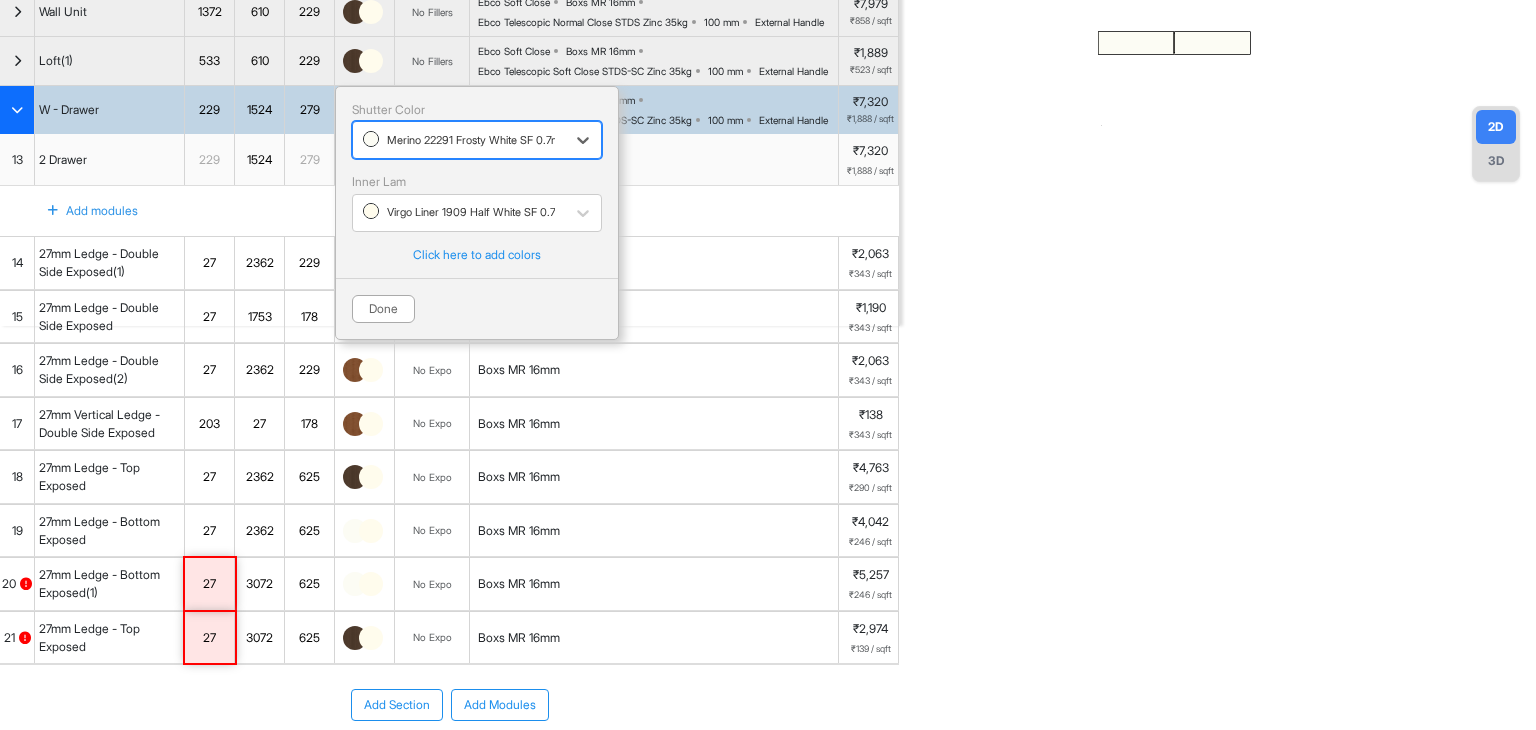 click on "Merino 22291 Frosty White SF 0.7mm" at bounding box center (459, 140) 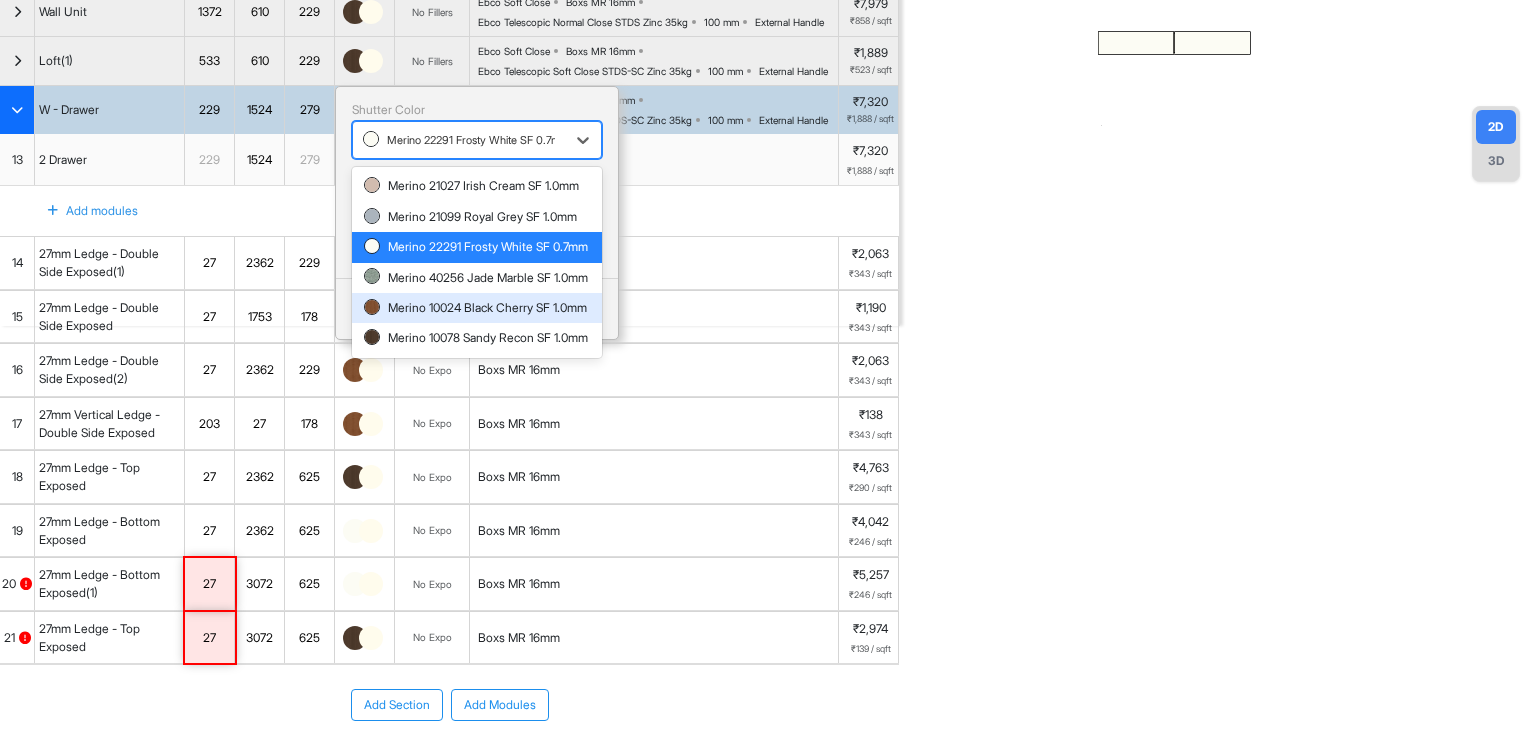 click on "Merino 10024 Black Cherry SF 1.0mm" at bounding box center [477, 308] 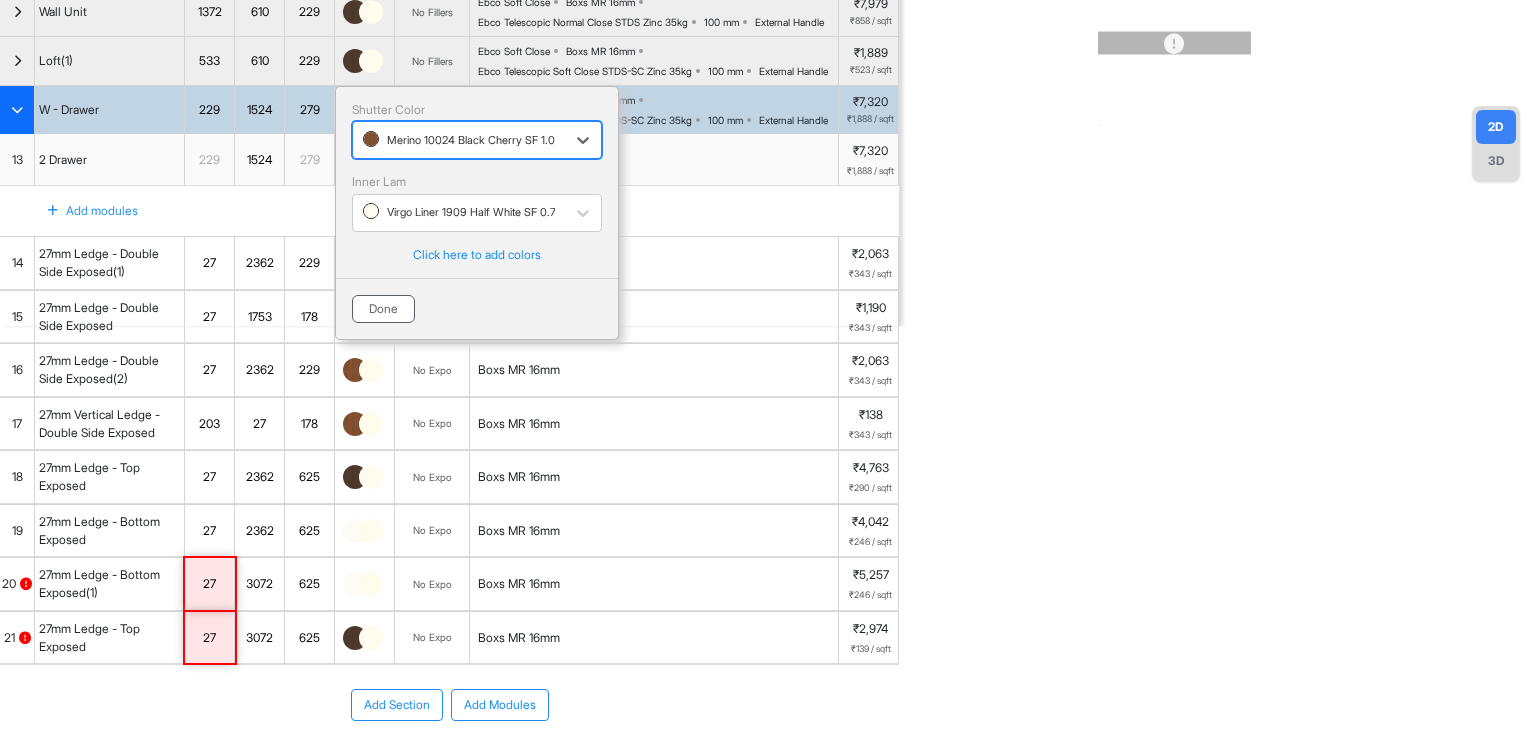 click on "Done" at bounding box center (383, 309) 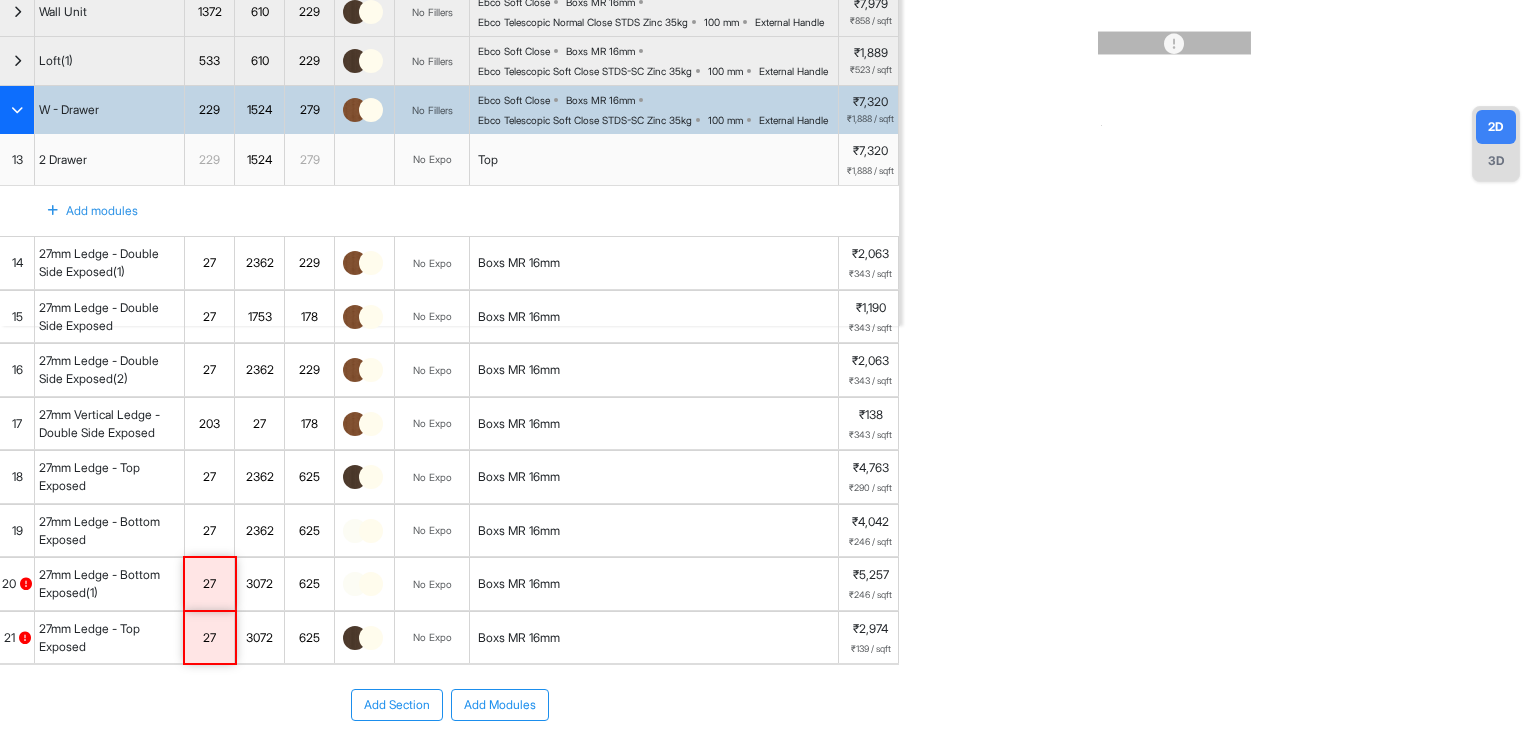 click on "Add modules" at bounding box center (449, 211) 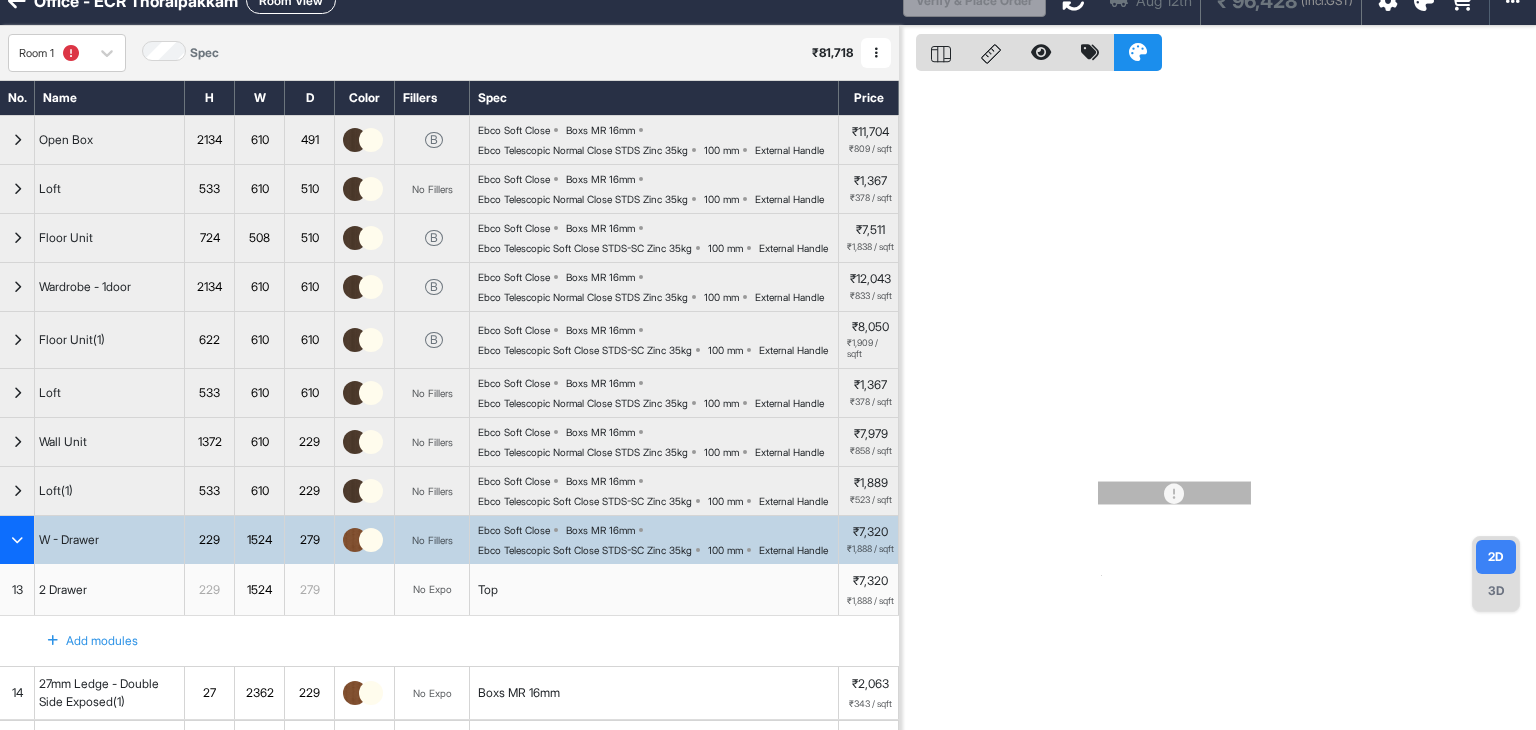 scroll, scrollTop: 0, scrollLeft: 0, axis: both 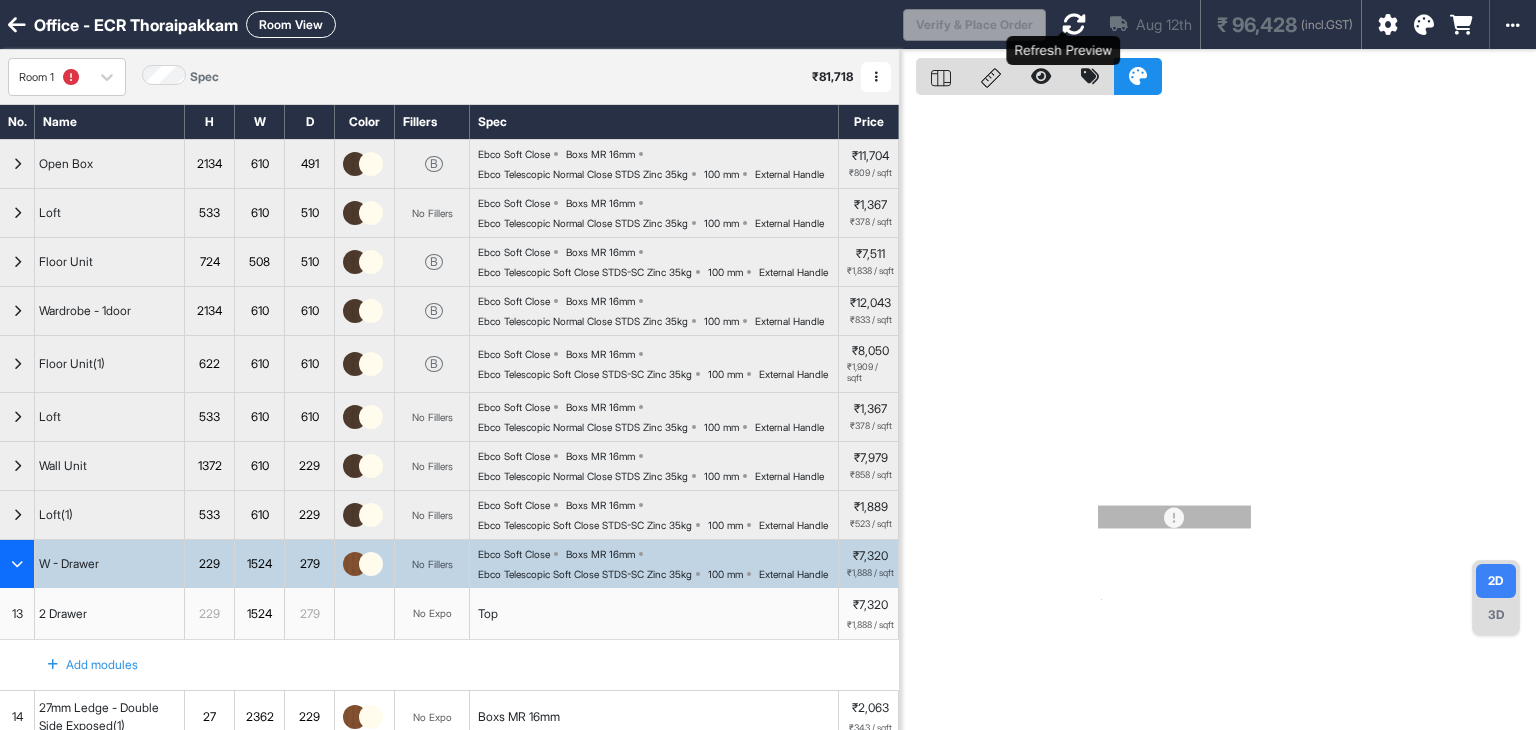 click at bounding box center (1074, 24) 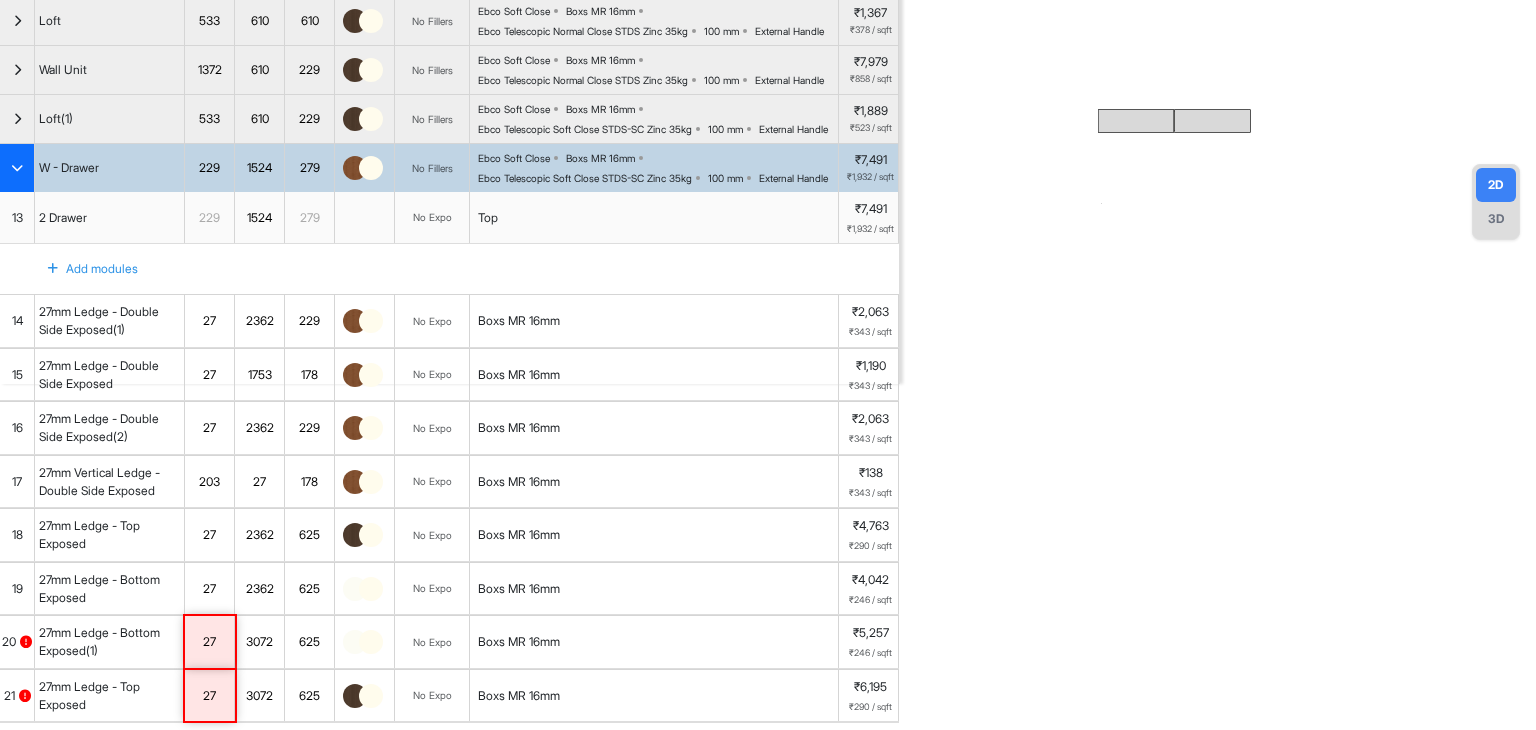 scroll, scrollTop: 400, scrollLeft: 0, axis: vertical 